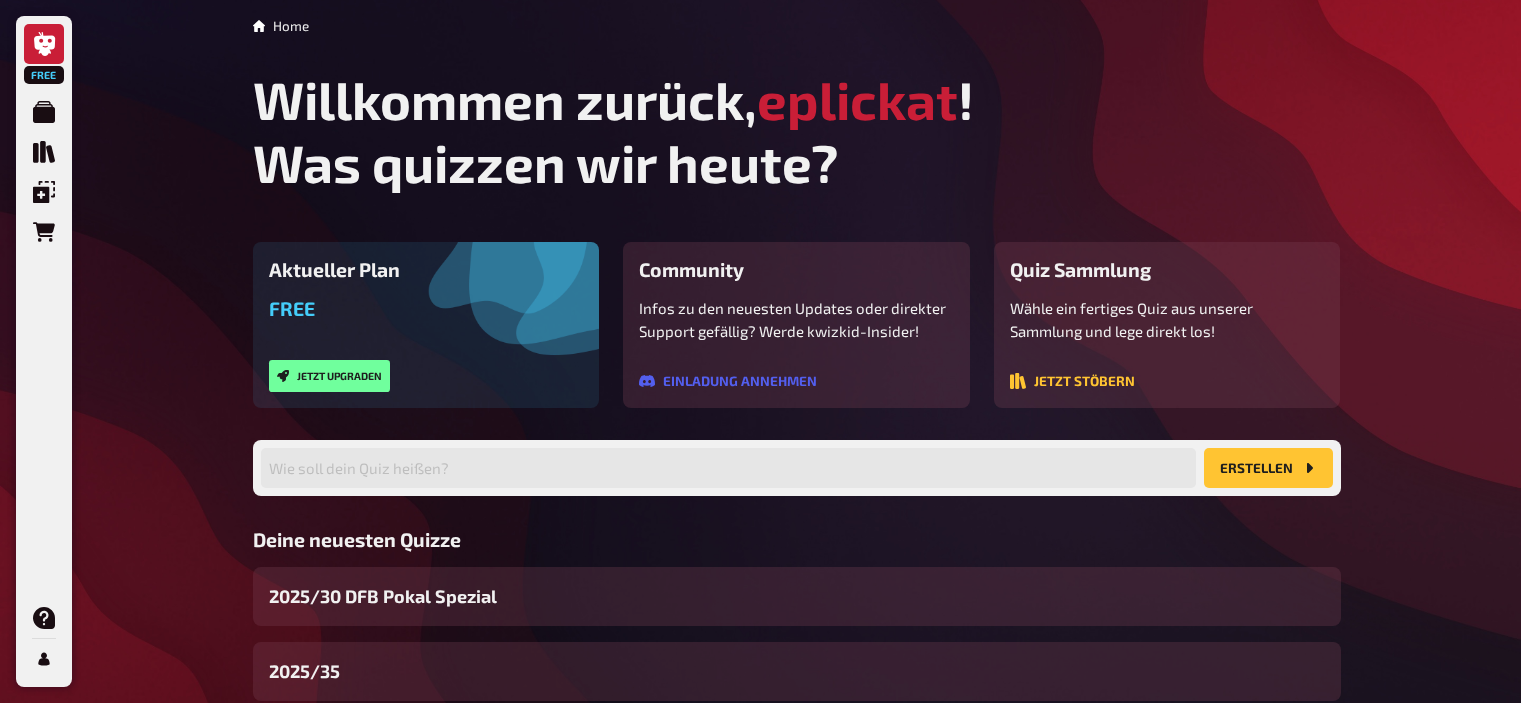 scroll, scrollTop: 0, scrollLeft: 0, axis: both 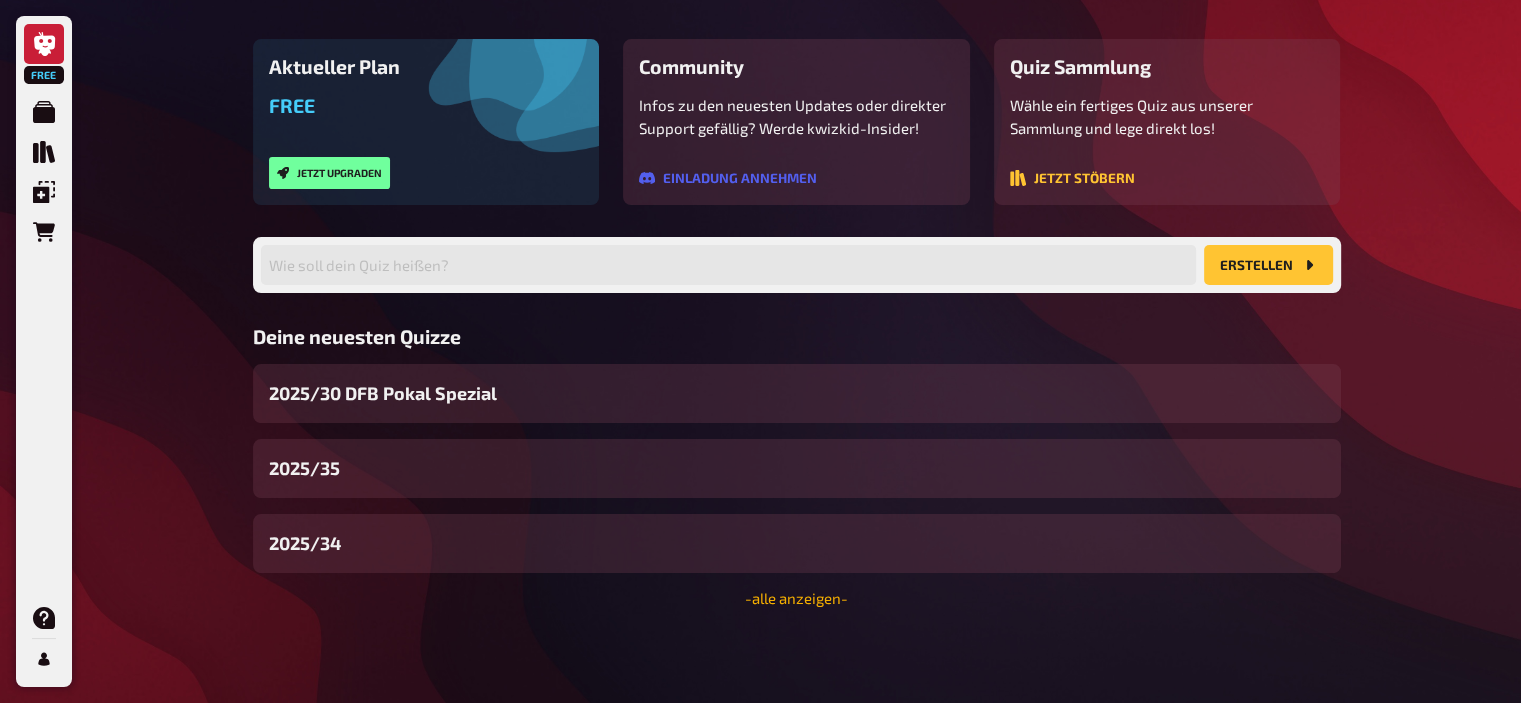 click on "-  alle anzeigen  -" at bounding box center [796, 598] 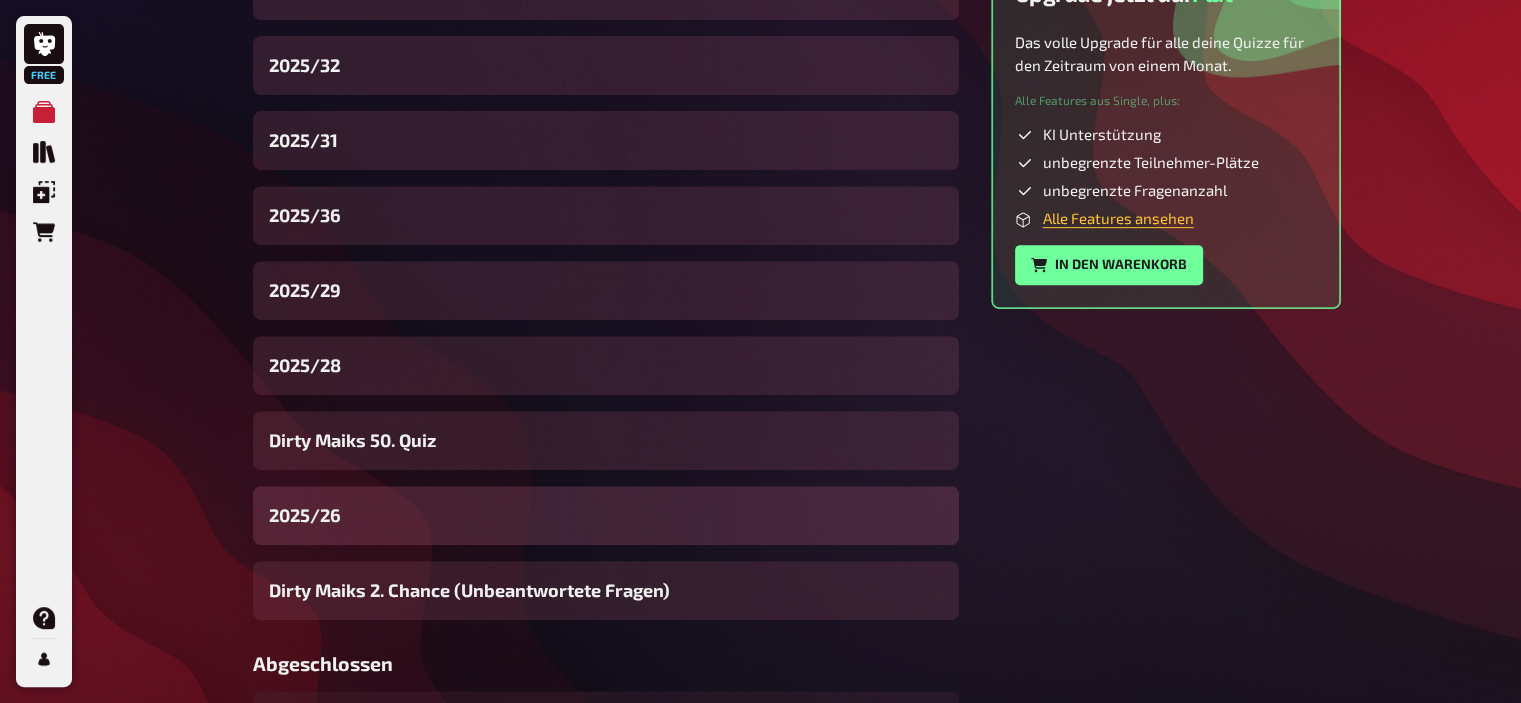 scroll, scrollTop: 792, scrollLeft: 0, axis: vertical 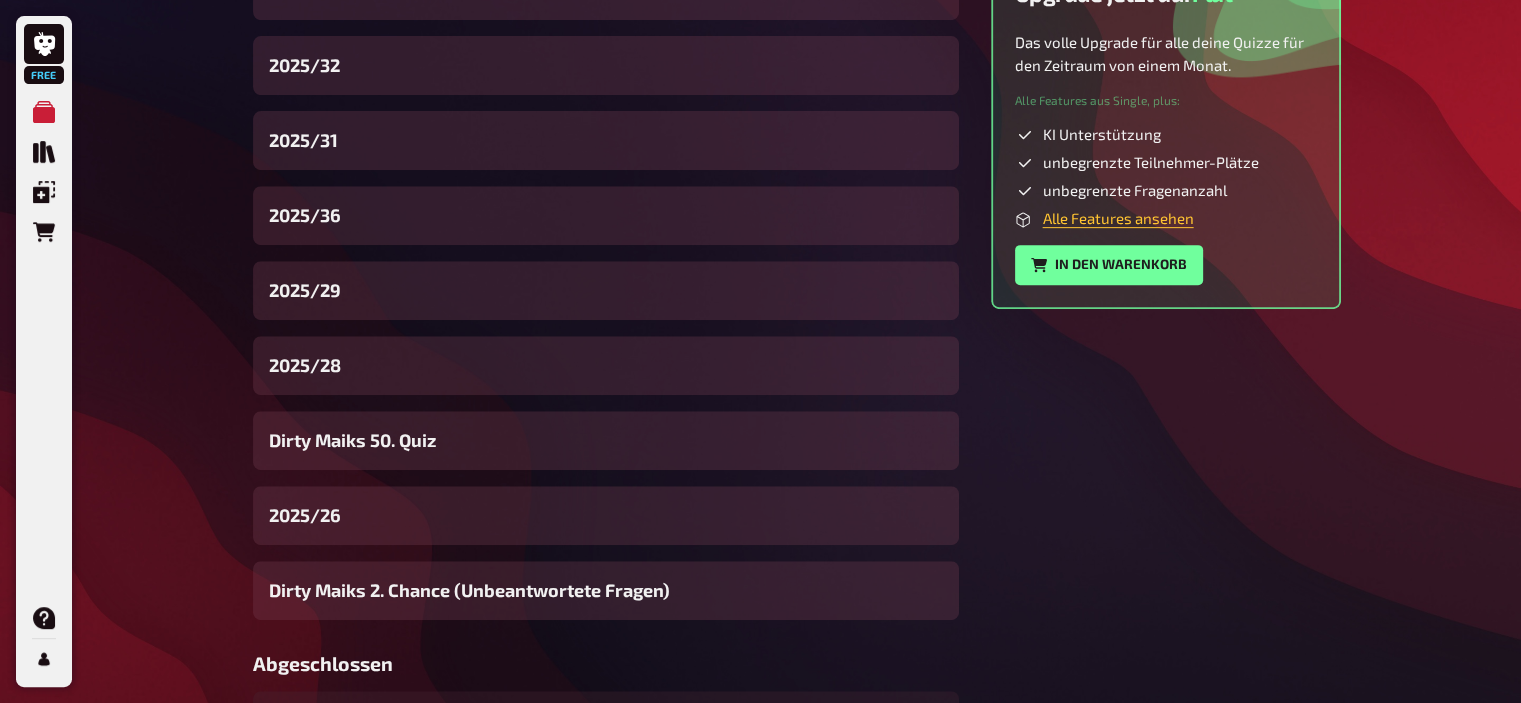 click on "Free Meine Quizze Quiz Sammlung Einblendungen Bestellungen Hilfe Profil Home Meine Quizze Meine Quizze Wie soll dein Quiz heißen? Erstellen Suche Läuft gerade 2025/25  In Vorbereitung 2025/30 DFB Pokal Spezial 2025/35 2025/34 2025/33 2025/32 2025/31 2025/36 2025/29 2025/28 Dirty Maiks 50. Quiz 2025/26 Dirty Maiks 2. Chance (Unbeantwortete Fragen) Abgeschlossen 2025/24 [DATE] 2025/23 [DATE] 2025/22 [DATE] 2025/21  [DATE] 2025/20  [DATE] 2025/19 [DATE] 2025/18 [DATE] 2025/17 Das leichte Quiz [DATE] 2025/16 [DATE] 2025/15 [DATE] 2025/14 [DATE] 2025/13 [DATE] 2025/12 [DATE] 2025/11 [DATE] 2025/10 [DATE] 2025/9 [DATE] Dirty Maiks Bilder Spezial [DATE] 2025/8 [DATE] 2025/7 [DATE] 2025/6 [DATE] Quiz 2025/5 [DATE] Dirty Maiks Länderspezial [DATE] Quiz 2025/3 [DATE] Quiz 2025/2 [DATE] Quiz 2025/1 [DATE] 2025/2 [DATE] Dirty Maiks Neujahrsquiz [DATE] Dirty [PERSON_NAME][DATE] und Jahresausklang [DATE] Archiv" at bounding box center (760, 1710) 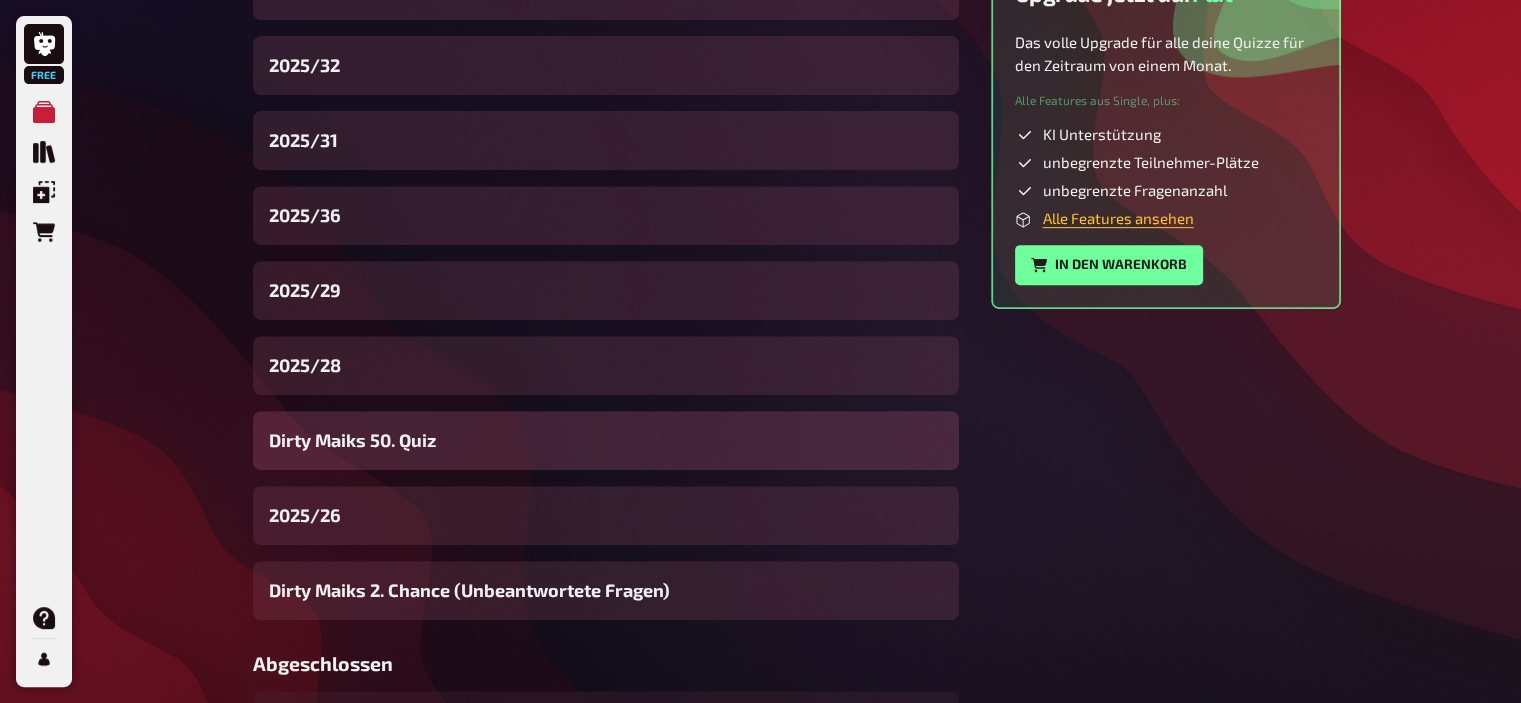 click on "Dirty Maiks 50. Quiz" at bounding box center (352, 440) 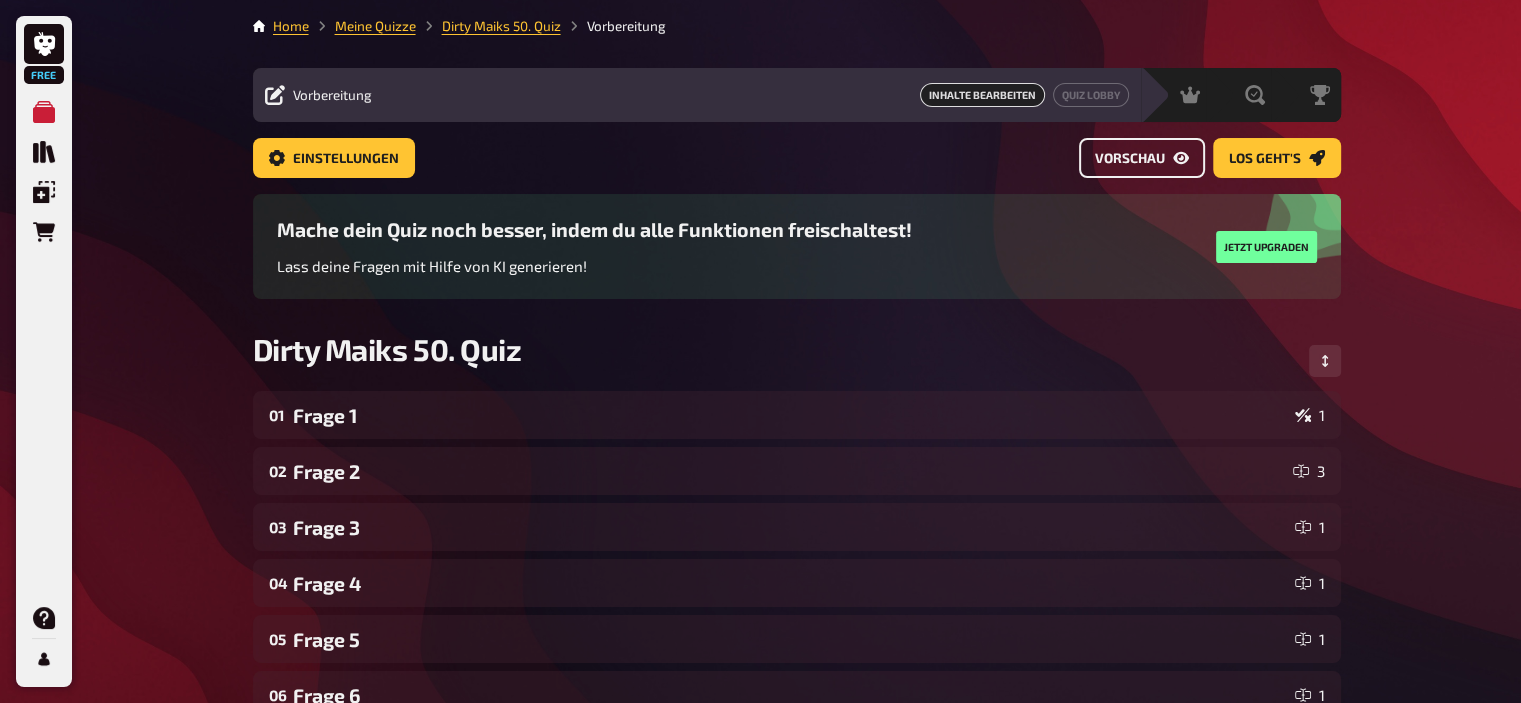 click 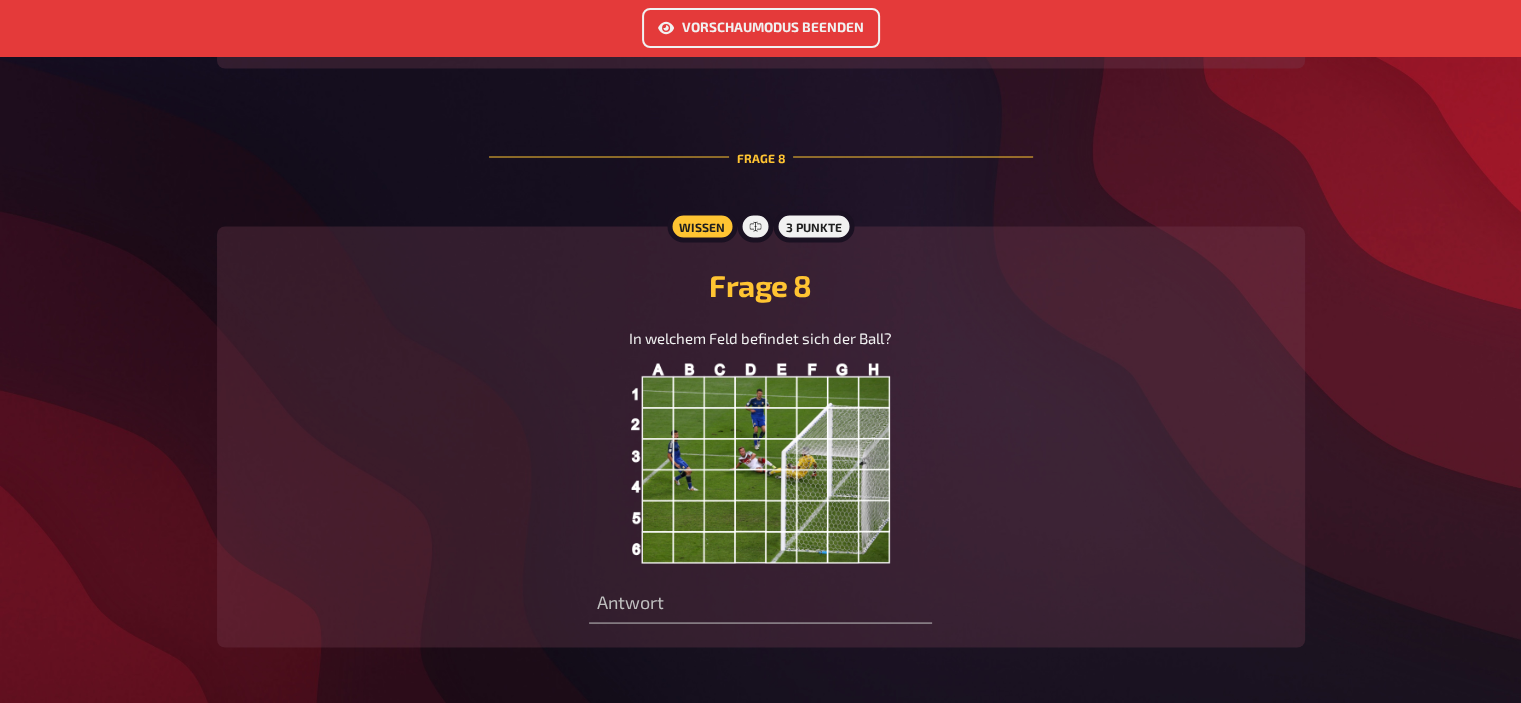 scroll, scrollTop: 3692, scrollLeft: 0, axis: vertical 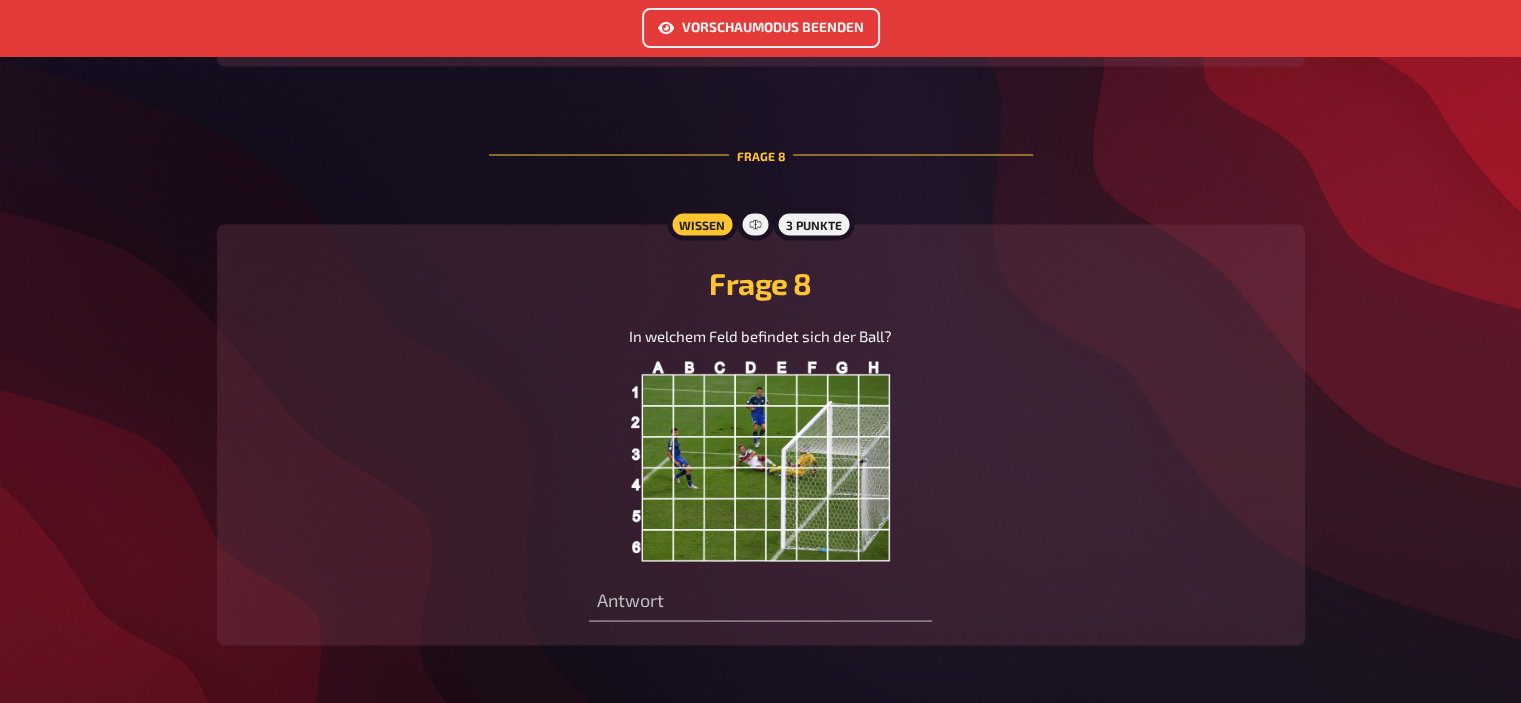 click at bounding box center (761, 461) 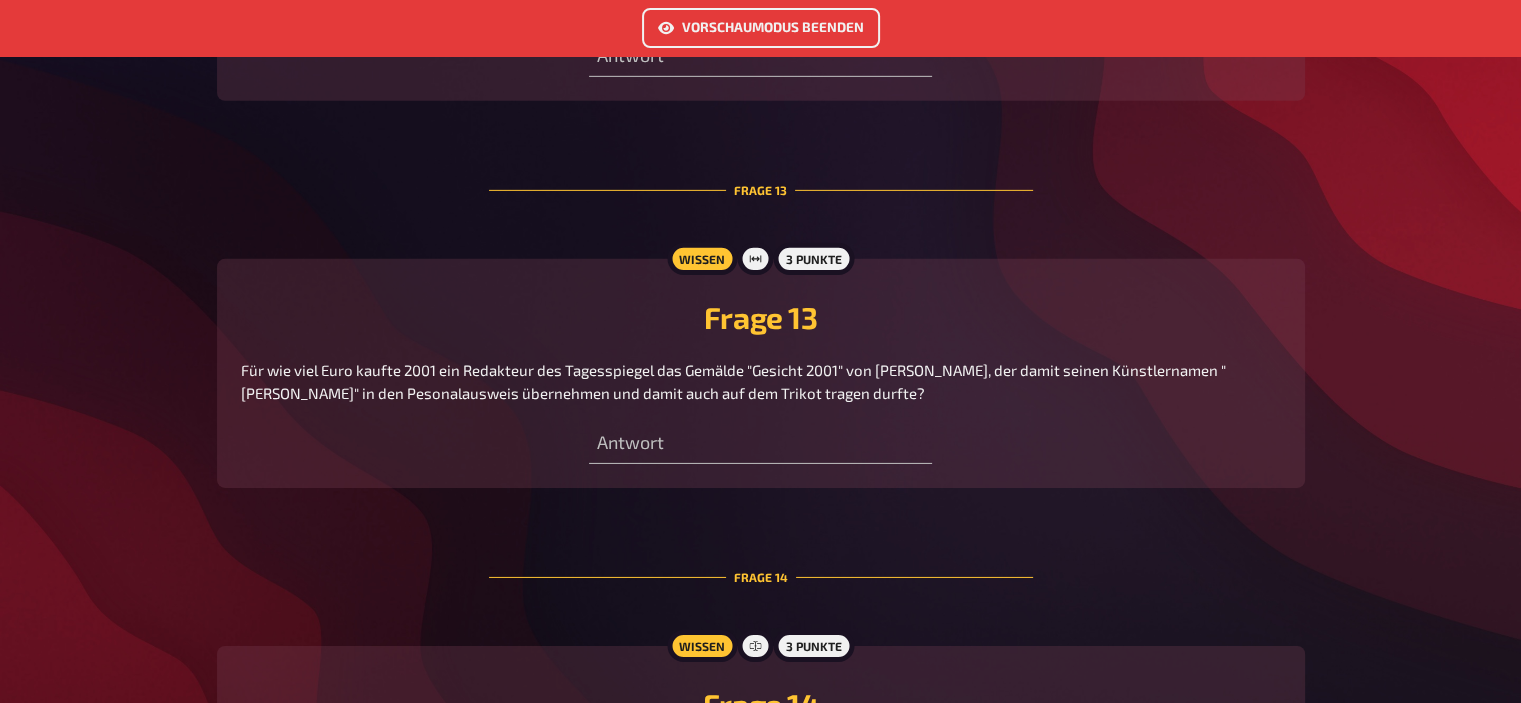 scroll, scrollTop: 6438, scrollLeft: 0, axis: vertical 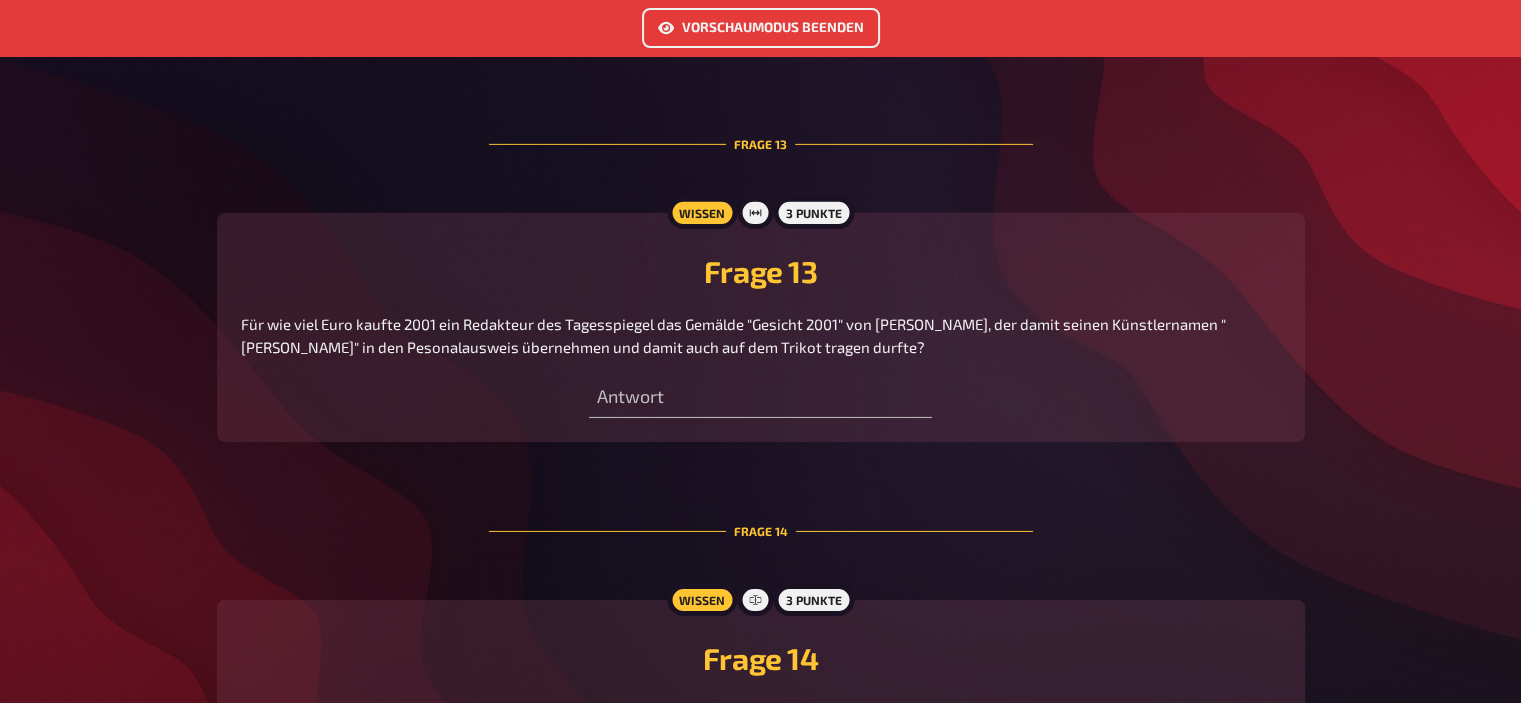 click on "Frage   14" at bounding box center [761, 531] 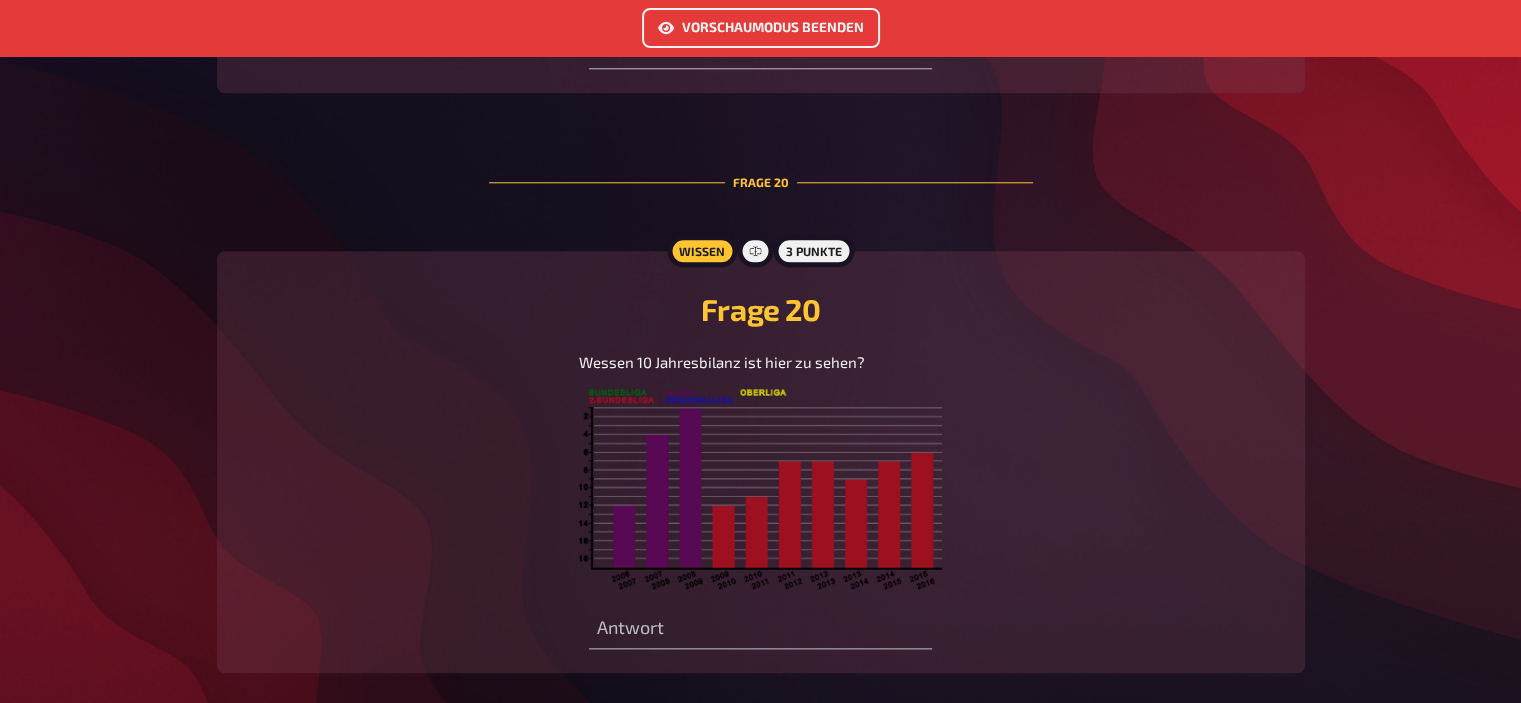 scroll, scrollTop: 9664, scrollLeft: 0, axis: vertical 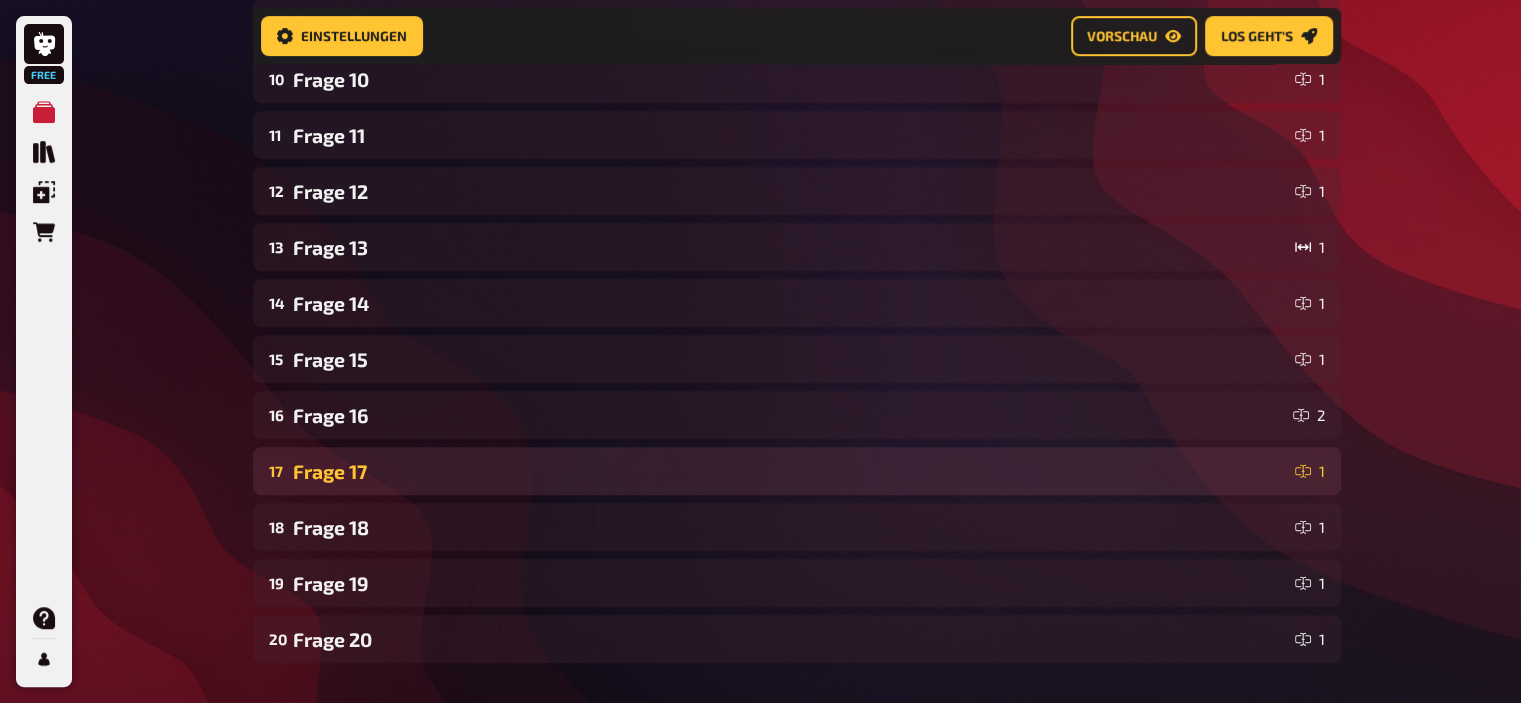 click on "Frage 17" at bounding box center (790, 471) 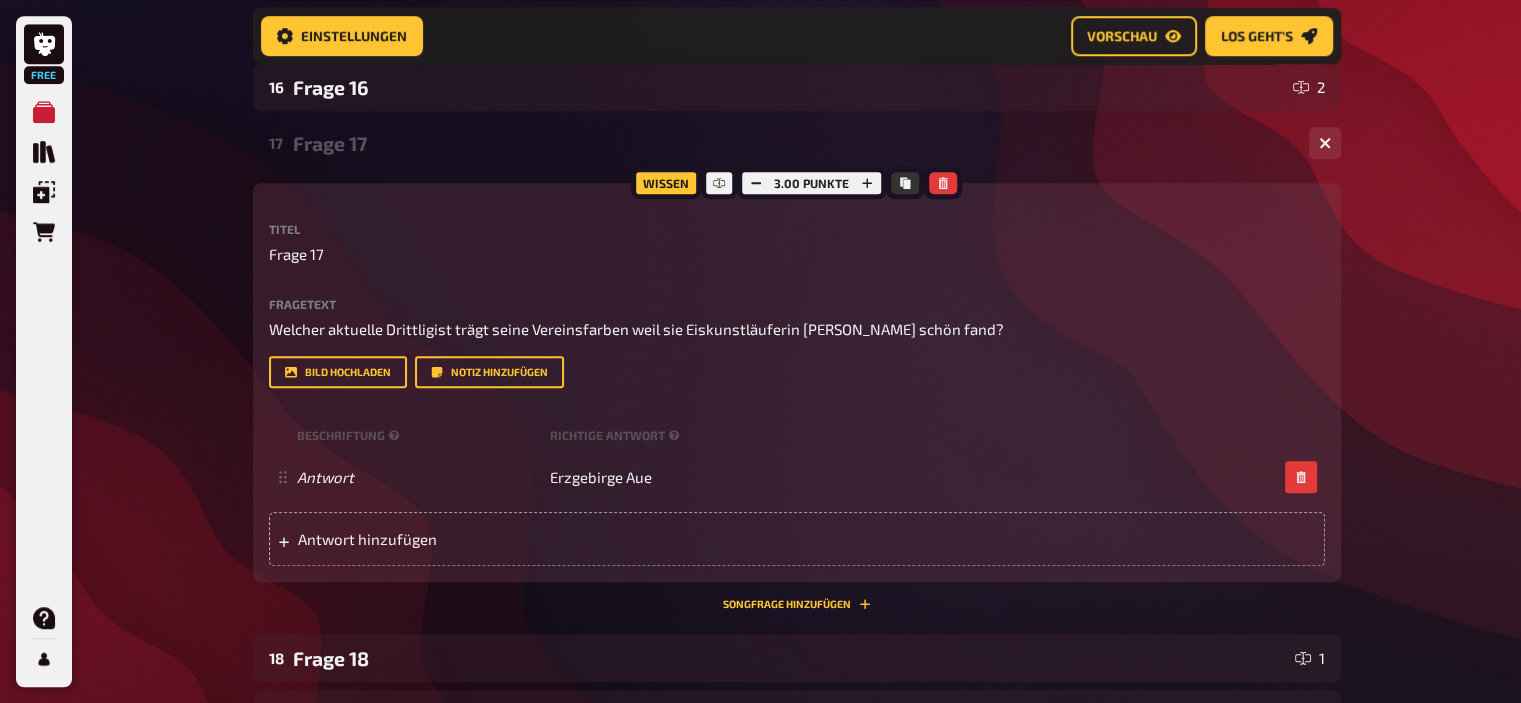 scroll, scrollTop: 1188, scrollLeft: 0, axis: vertical 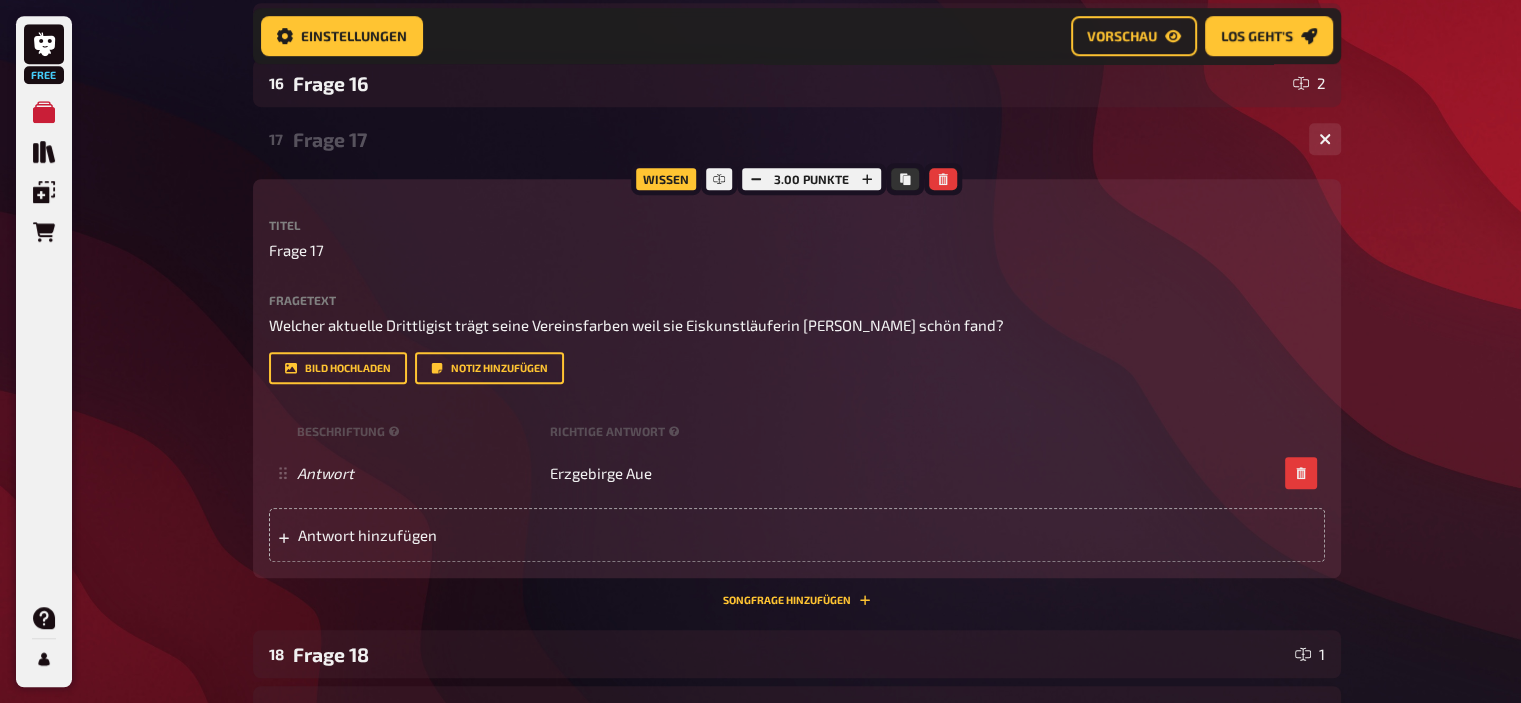 click on "Frage 17" at bounding box center (793, 139) 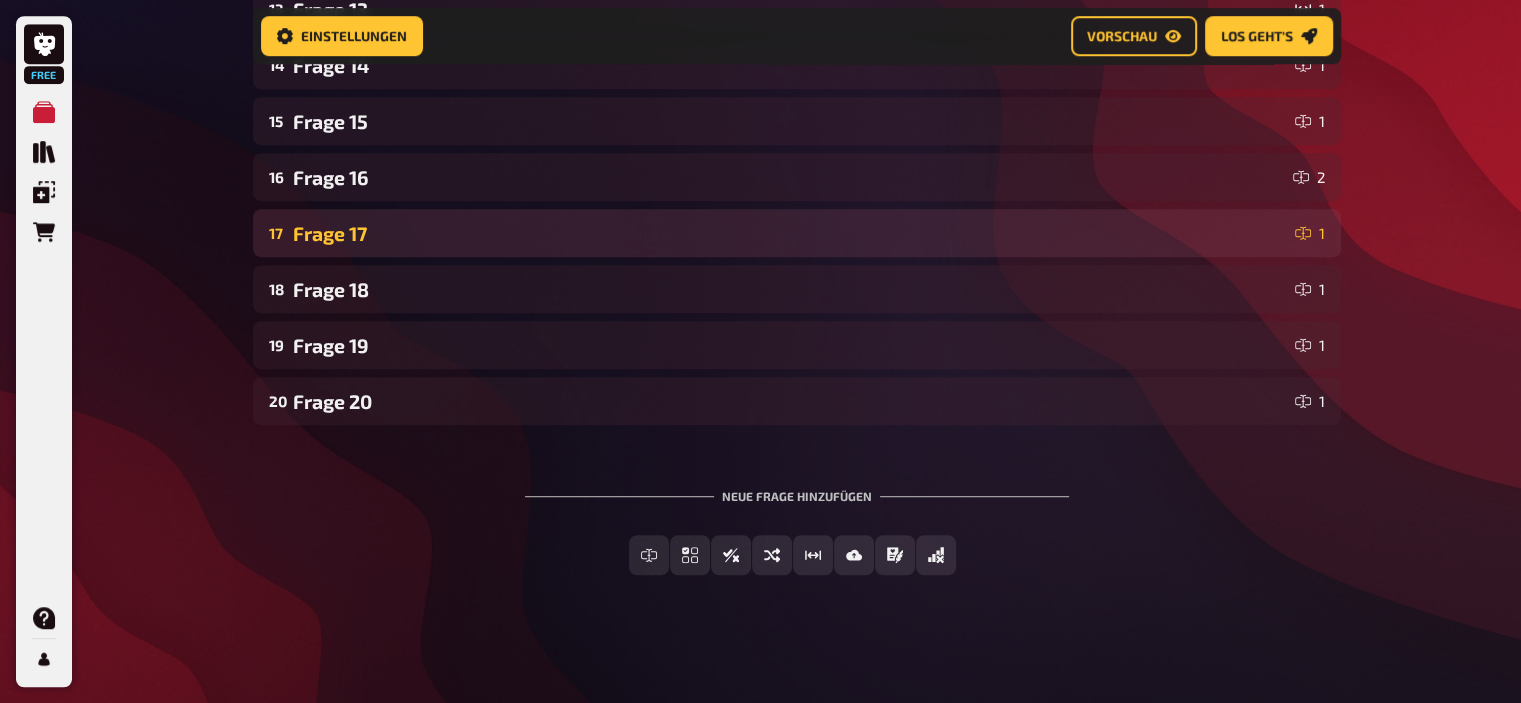 scroll, scrollTop: 1095, scrollLeft: 0, axis: vertical 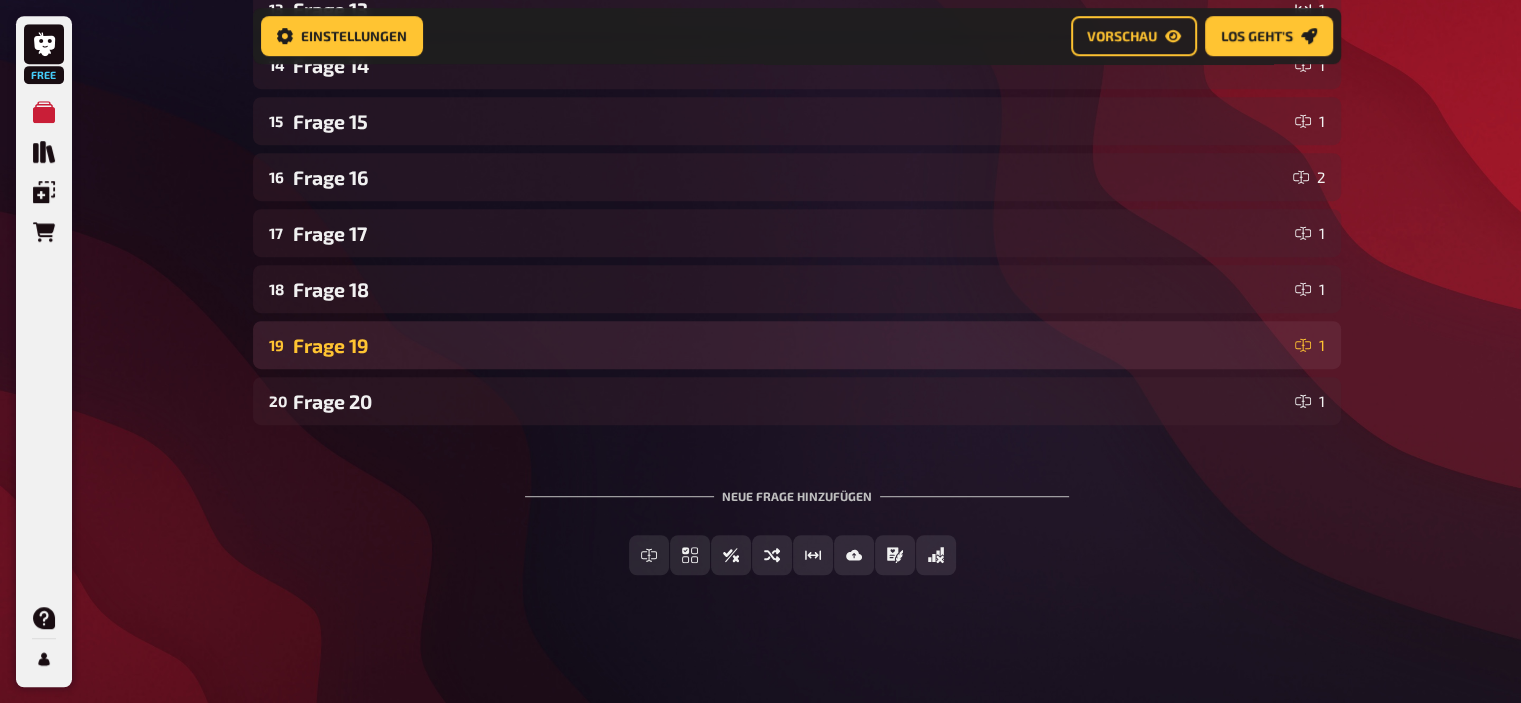 click on "Frage 19" at bounding box center [790, 345] 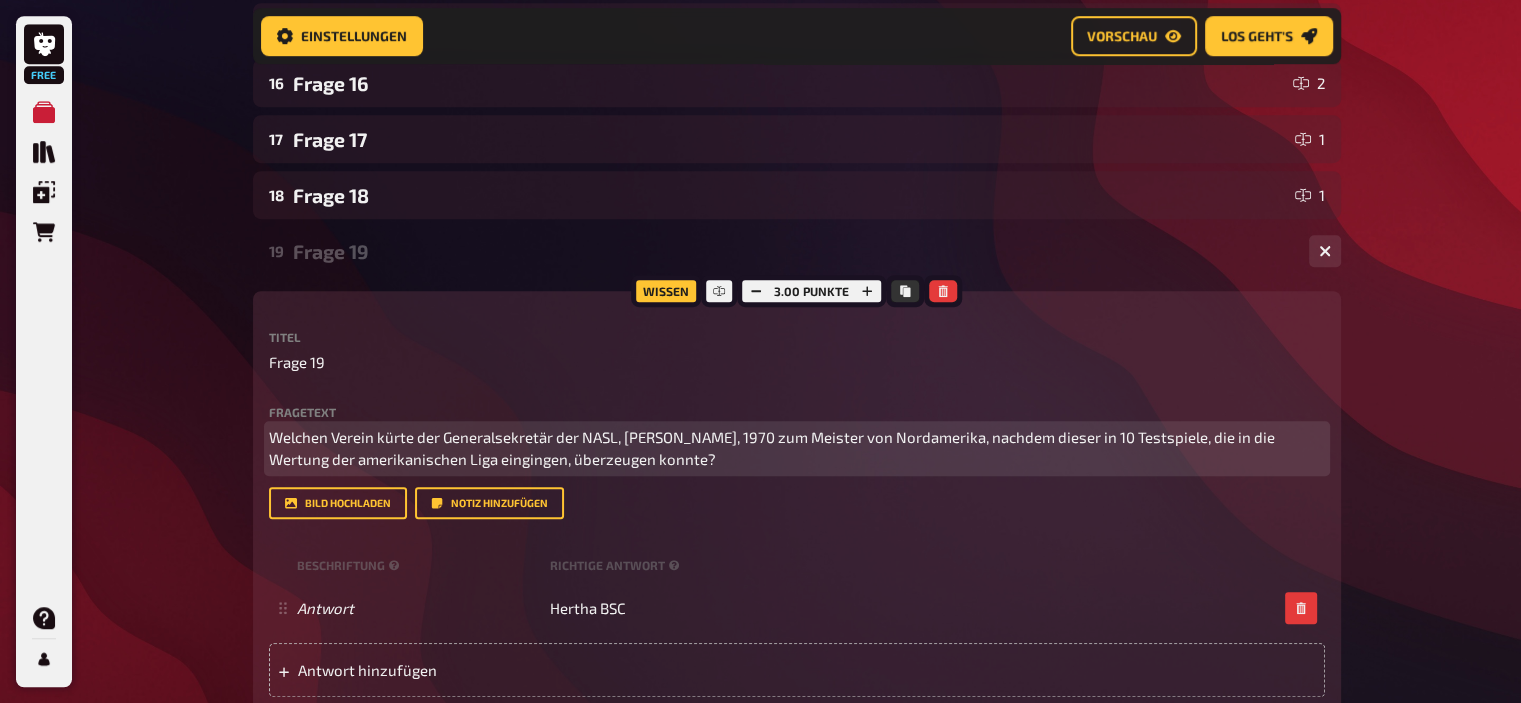click on "Welchen Verein kürte der Generalsekretär der NASL, [PERSON_NAME], 1970 zum Meister von Nordamerika, nachdem dieser in 10 Testspiele, die in die Wertung der amerikanischen Liga eingingen, überzeugen konnte?" at bounding box center [797, 448] 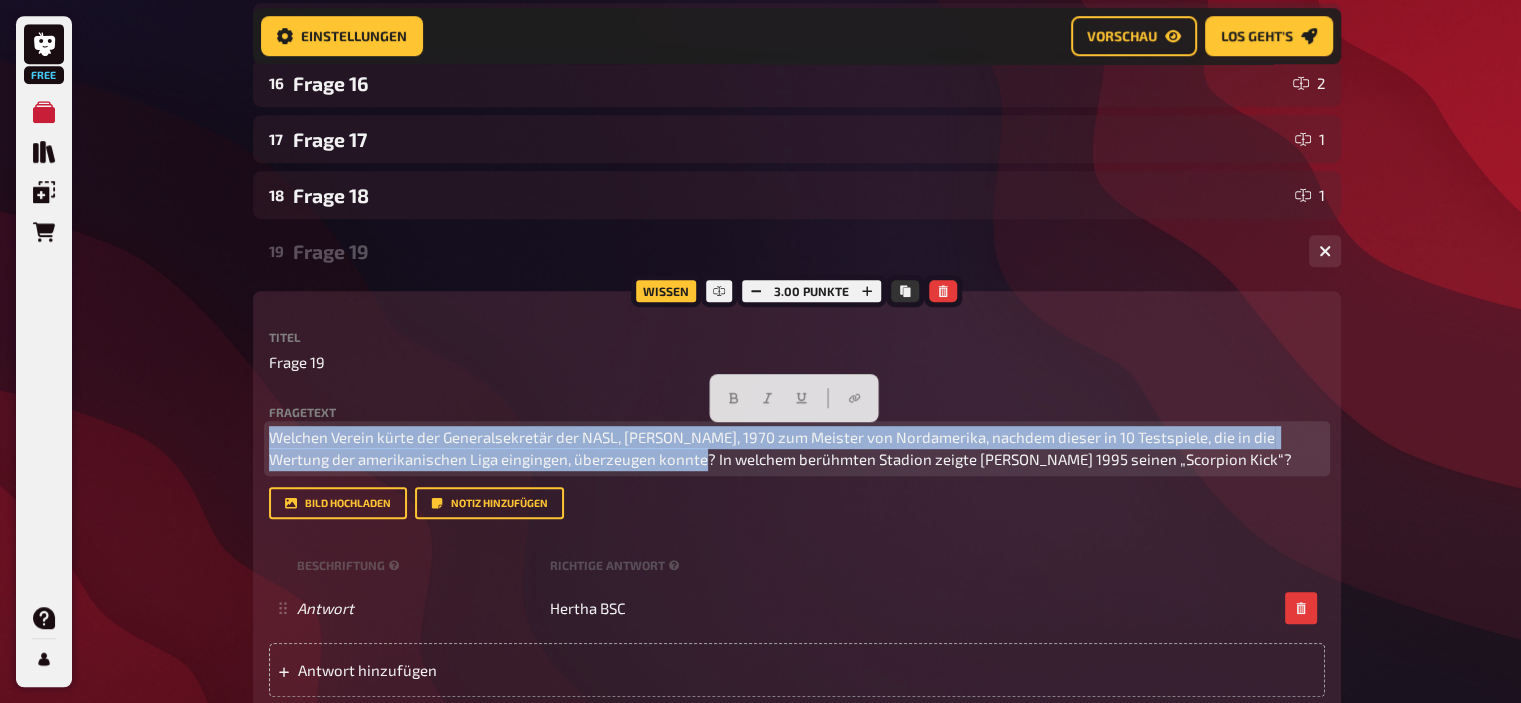 drag, startPoint x: 649, startPoint y: 463, endPoint x: 206, endPoint y: 398, distance: 447.74323 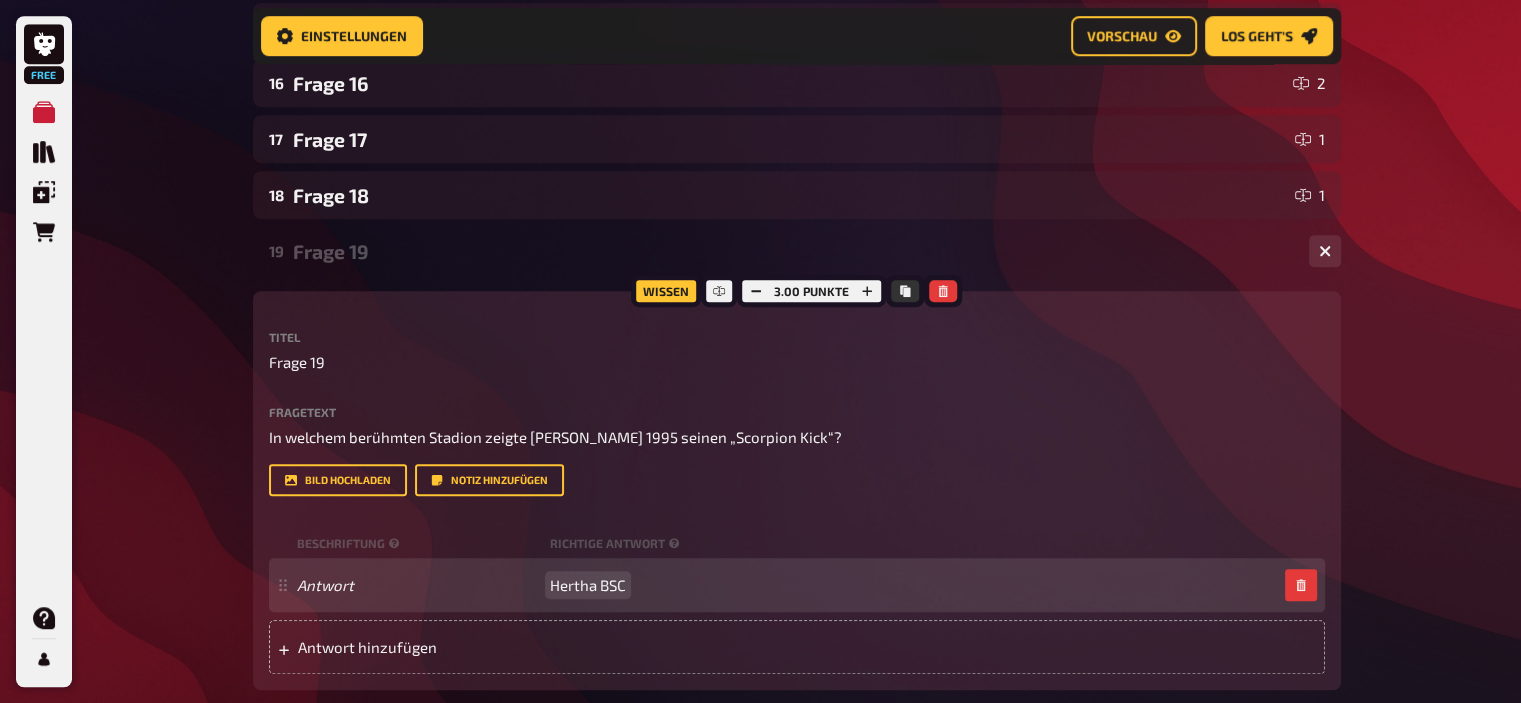click on "Hertha BSC" at bounding box center (588, 585) 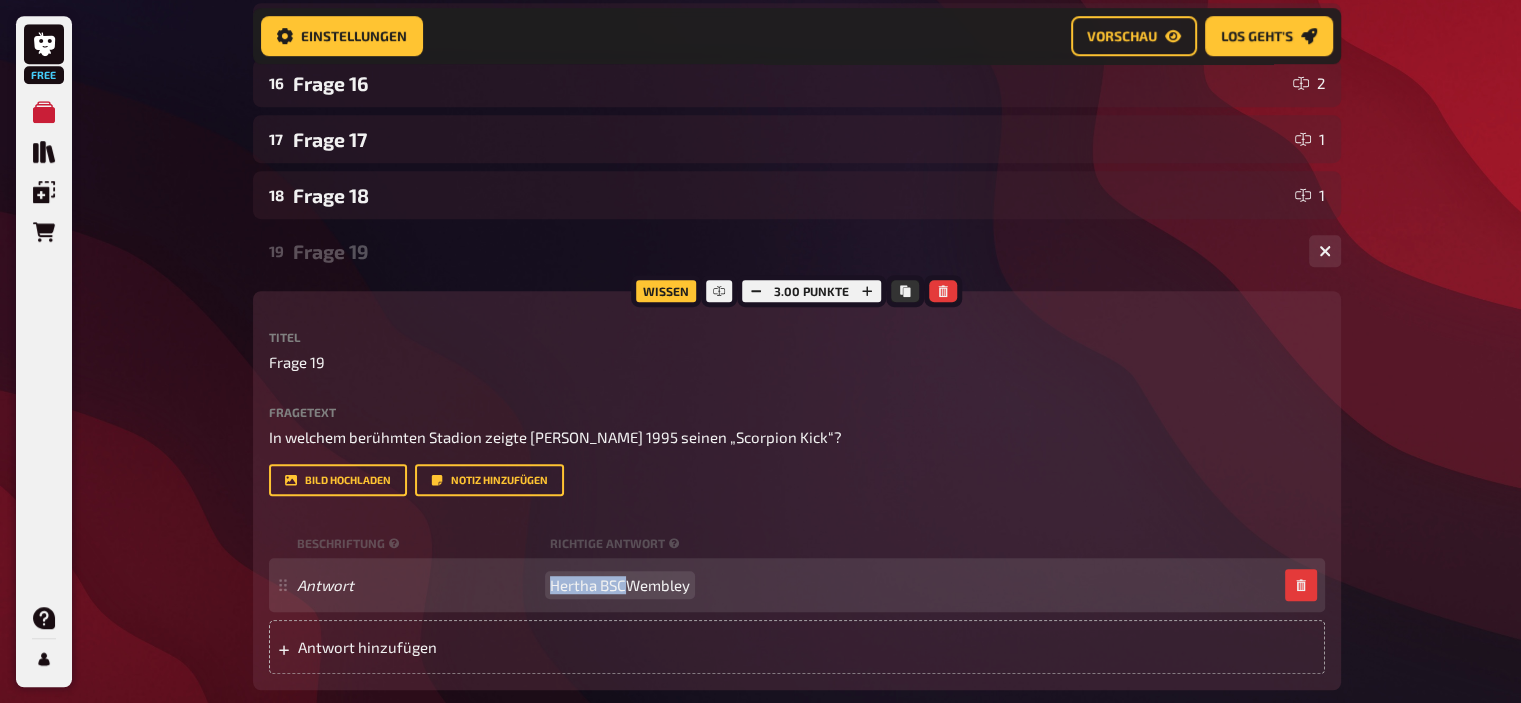 drag, startPoint x: 628, startPoint y: 587, endPoint x: 388, endPoint y: 562, distance: 241.29857 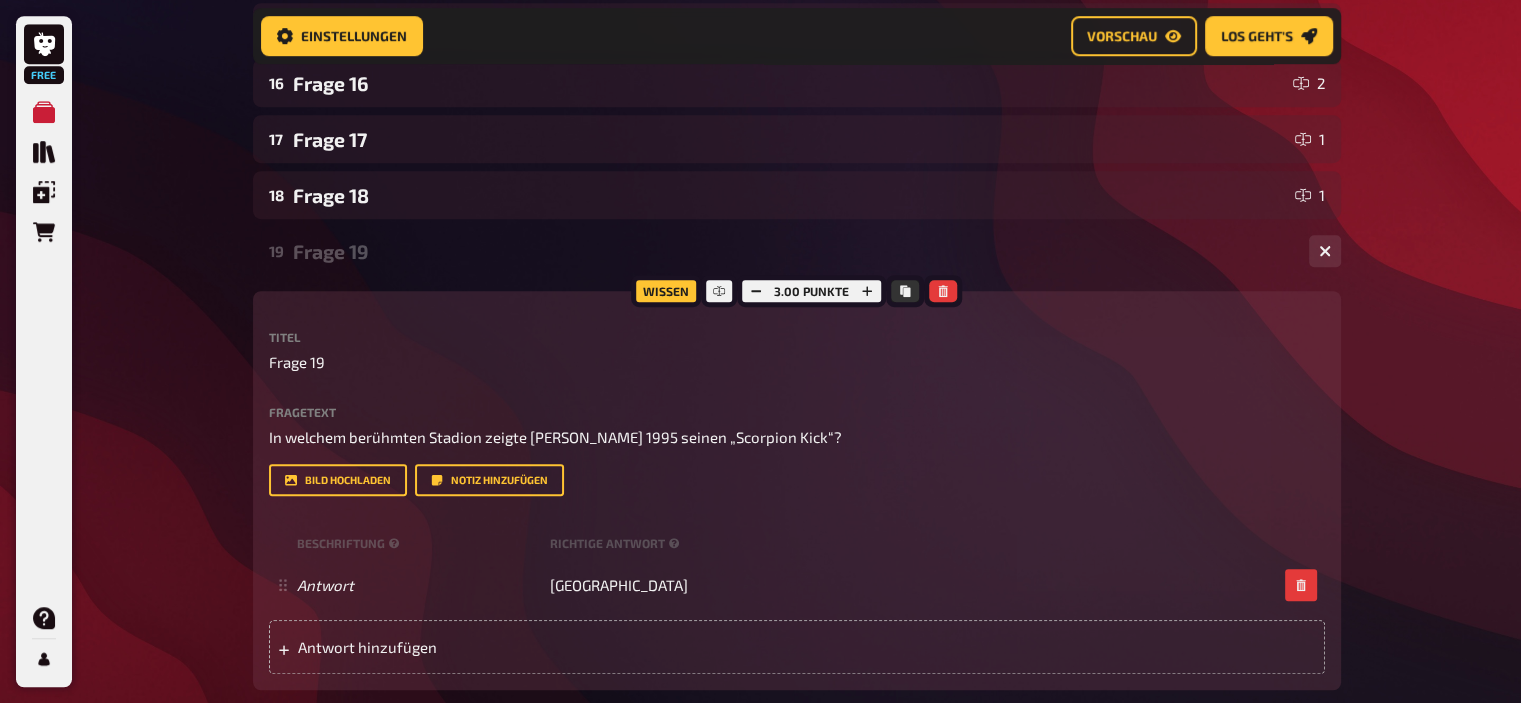 click on "Frage 19" at bounding box center [793, 251] 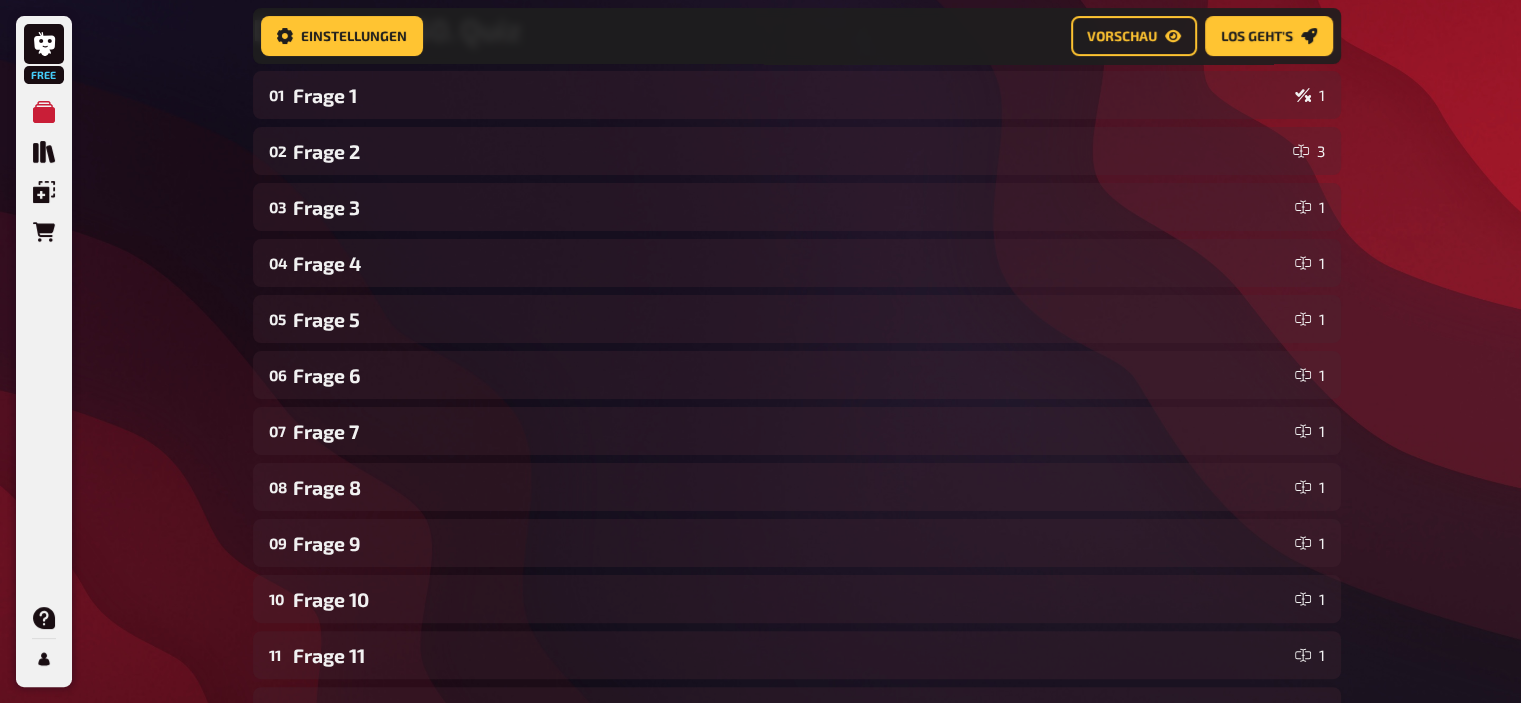 scroll, scrollTop: 343, scrollLeft: 0, axis: vertical 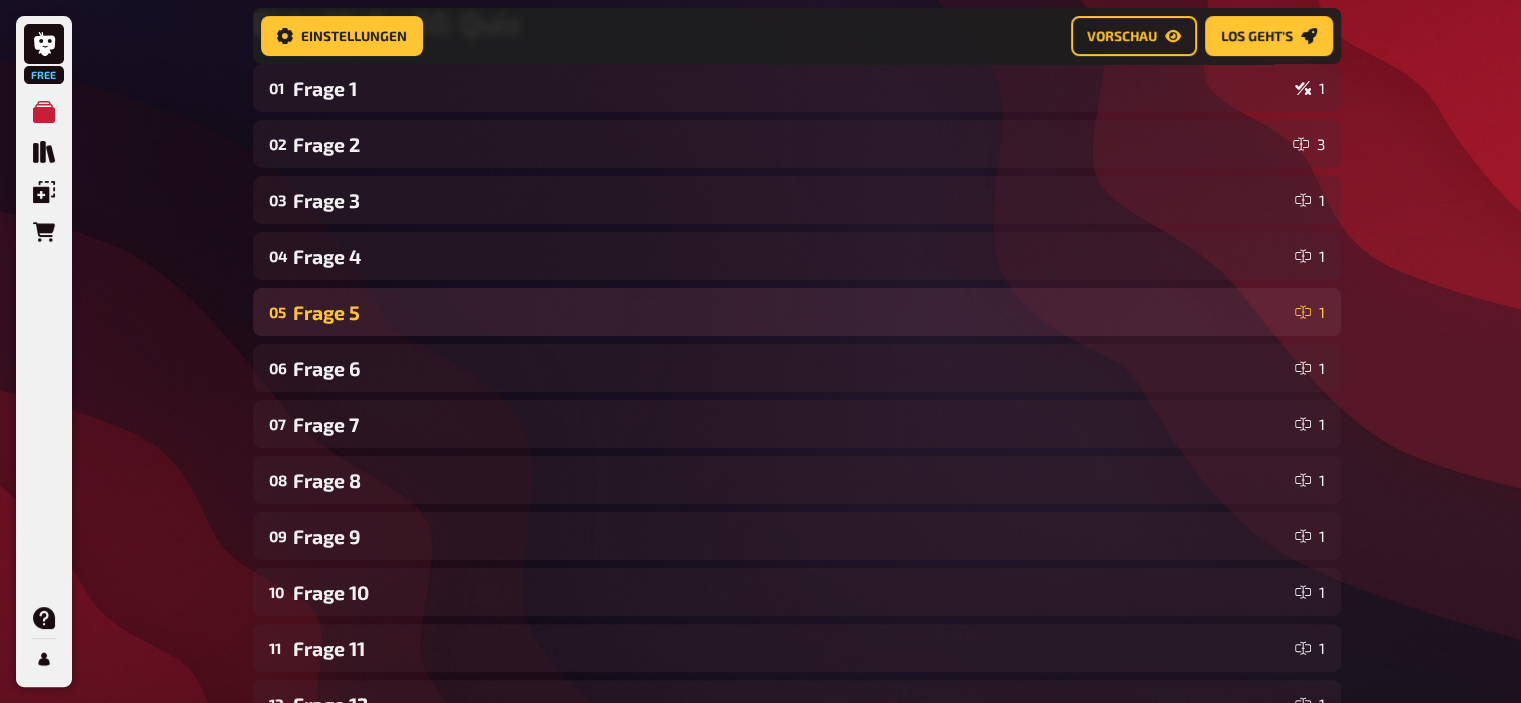 click on "05 Frage 5 1" at bounding box center [797, 312] 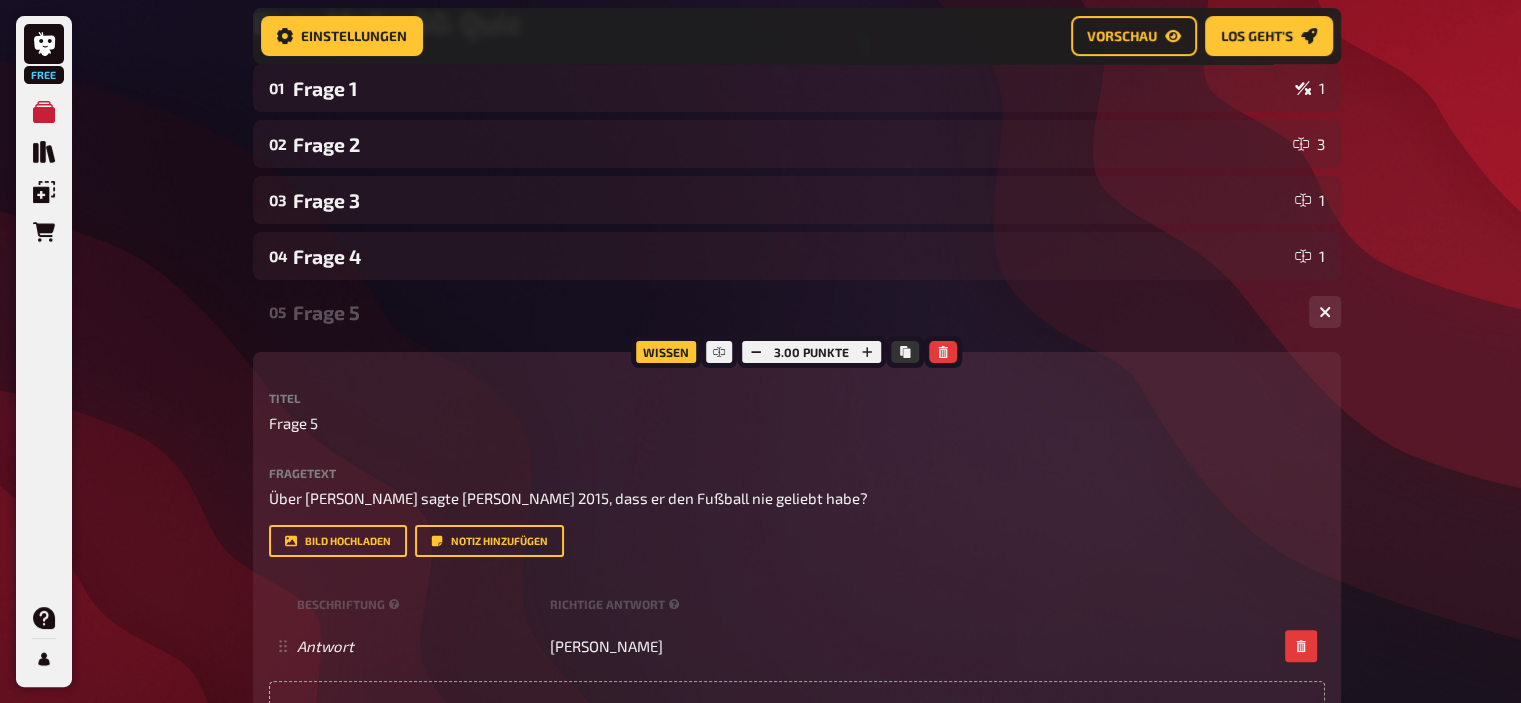 click on "05 Frage 5 1" at bounding box center [797, 312] 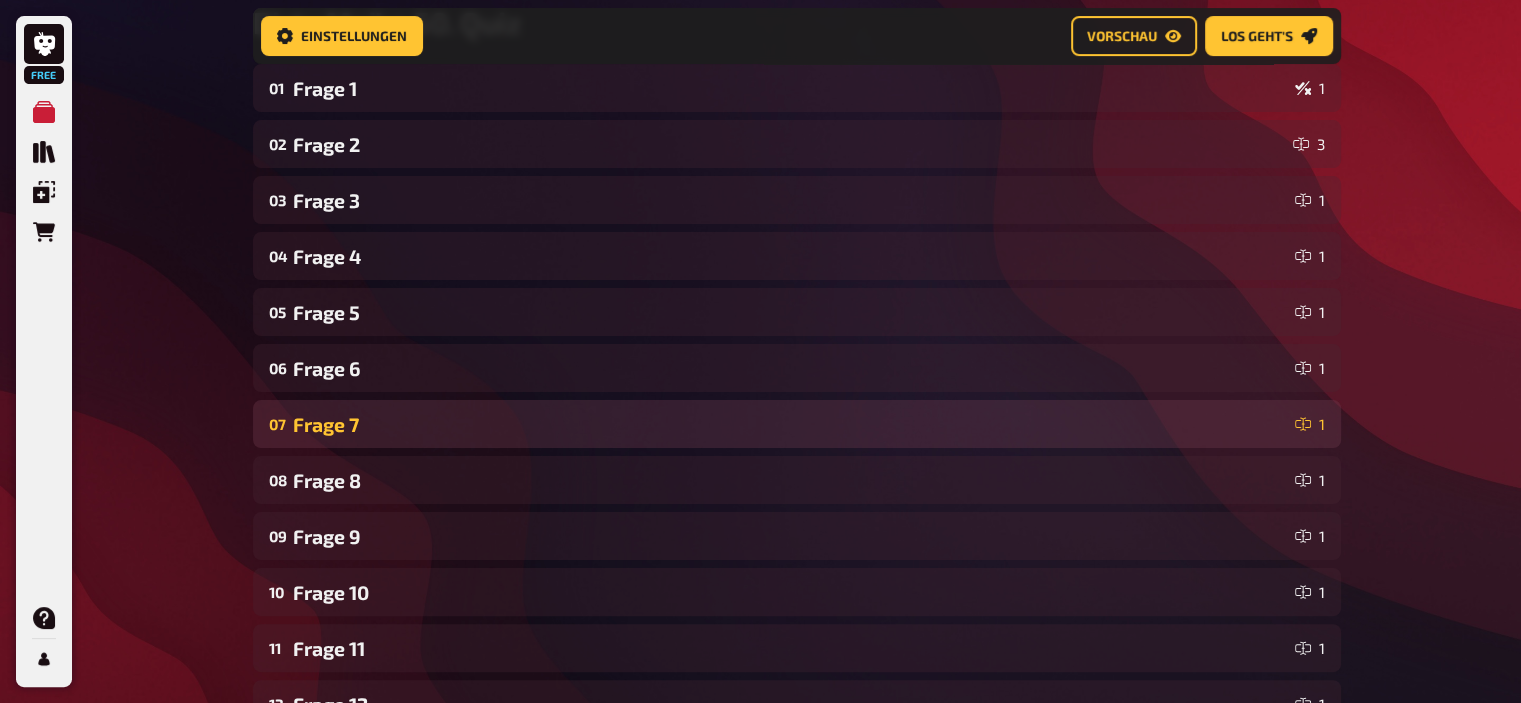 click on "Frage 7" at bounding box center [790, 424] 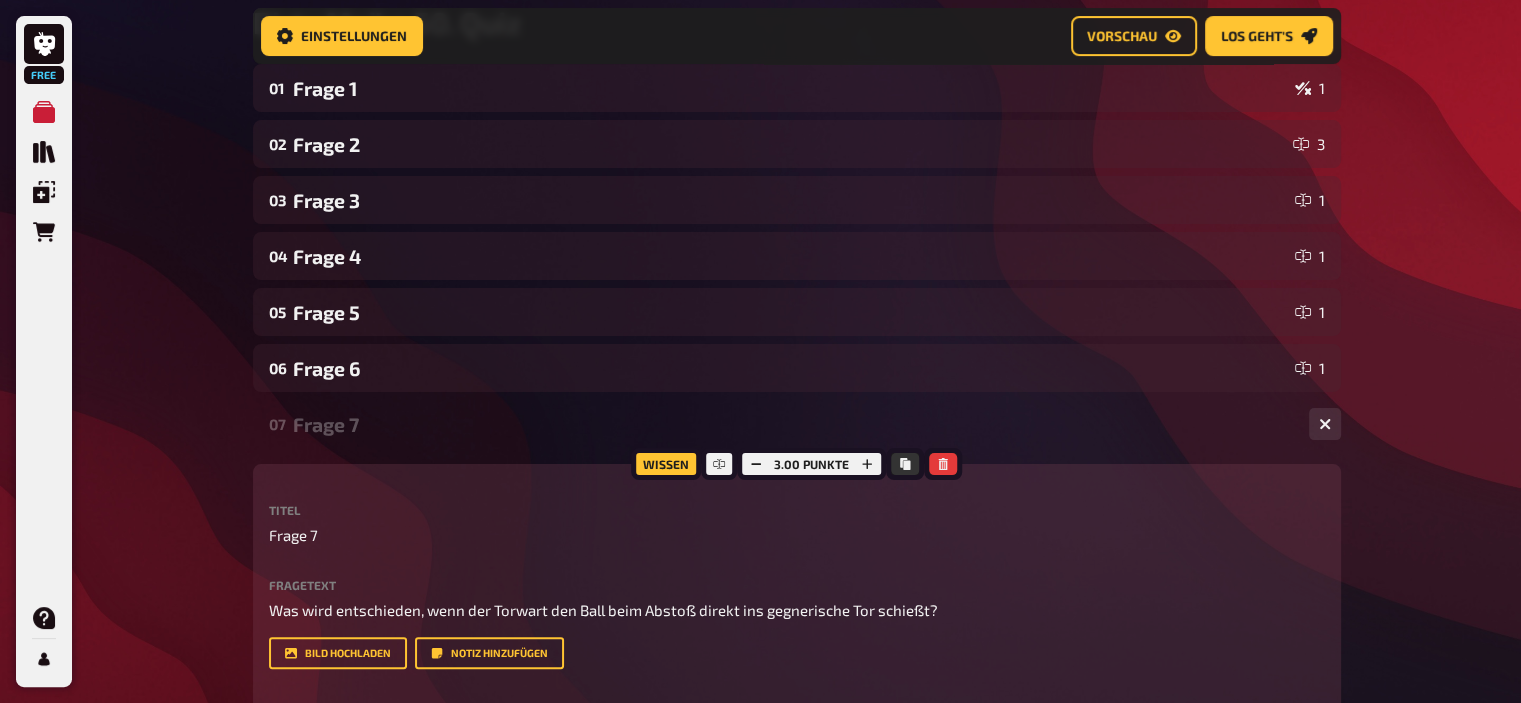 click on "Frage 7" at bounding box center [793, 424] 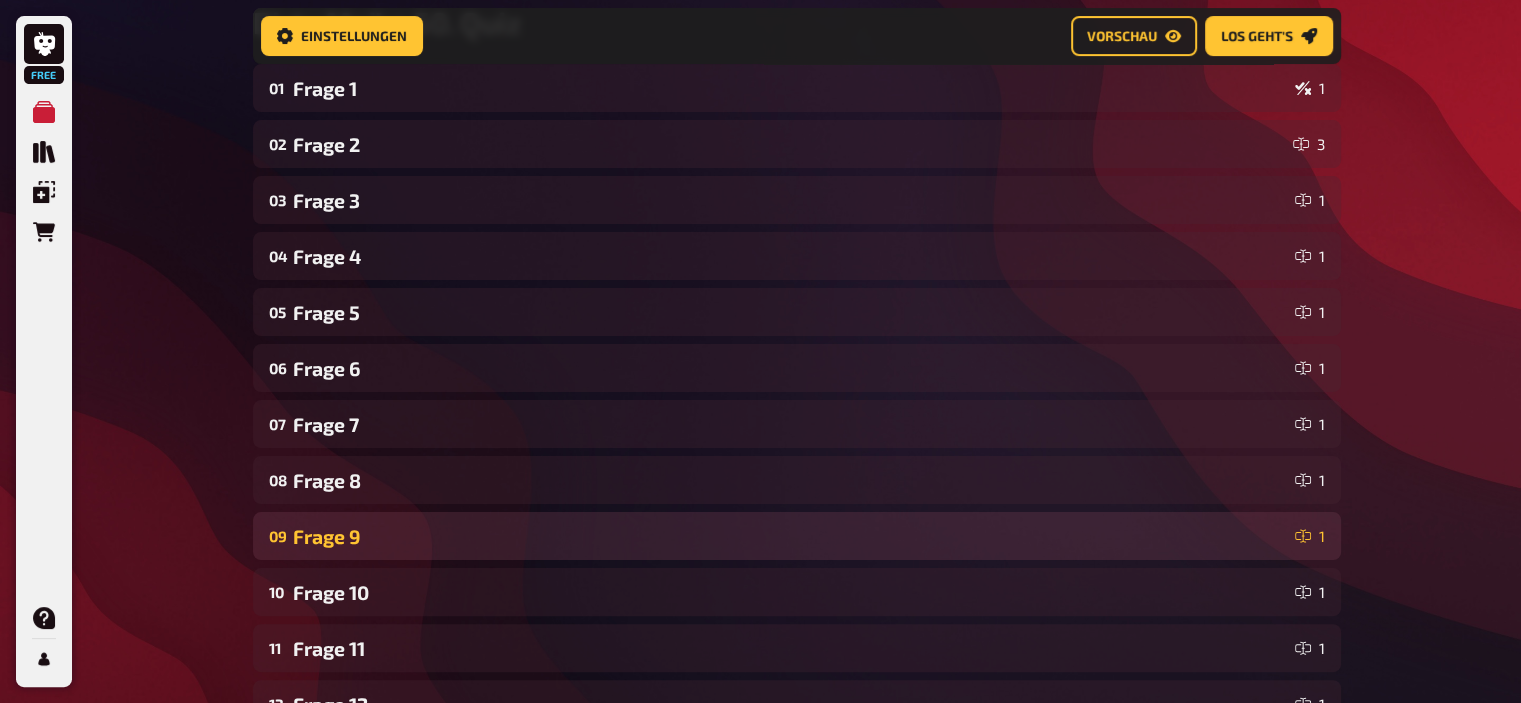 click on "Frage 9" at bounding box center [790, 536] 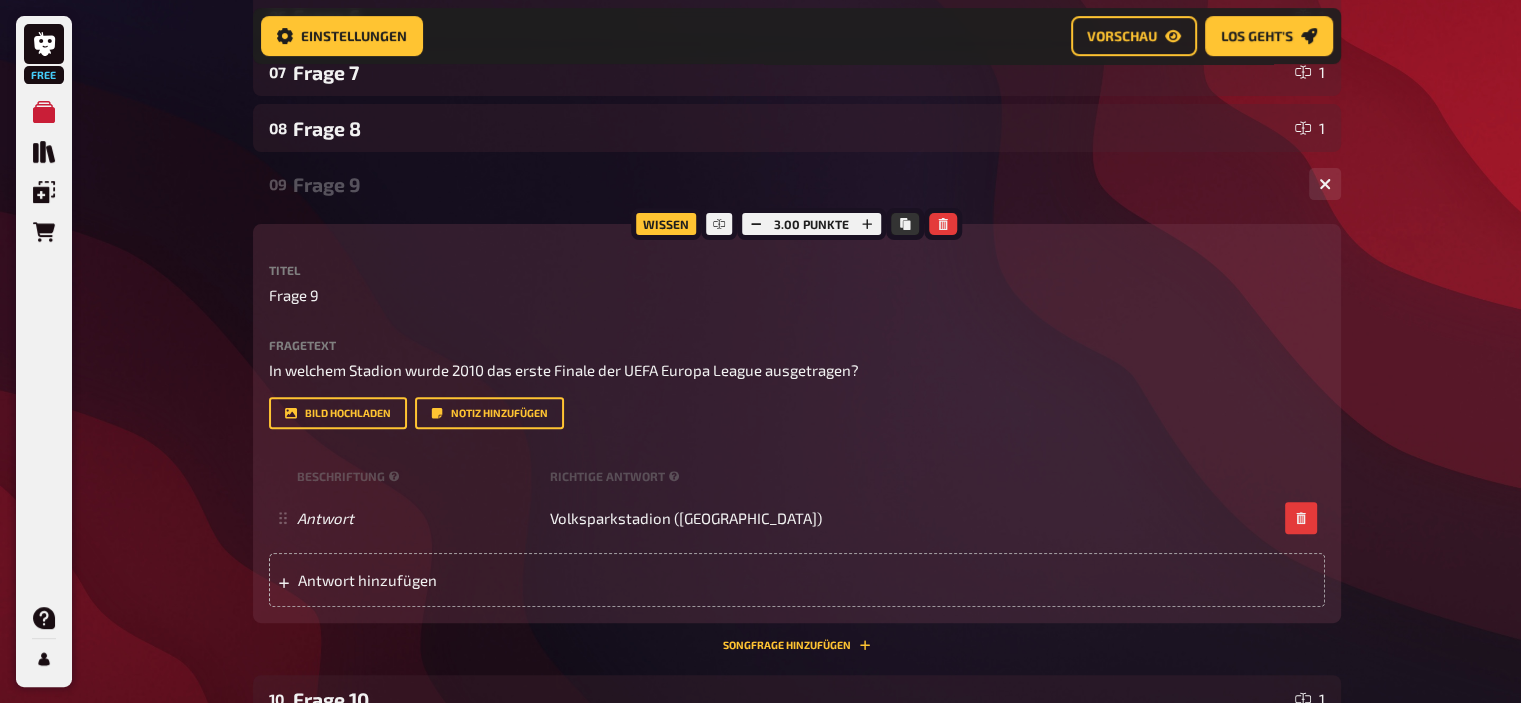 scroll, scrollTop: 699, scrollLeft: 0, axis: vertical 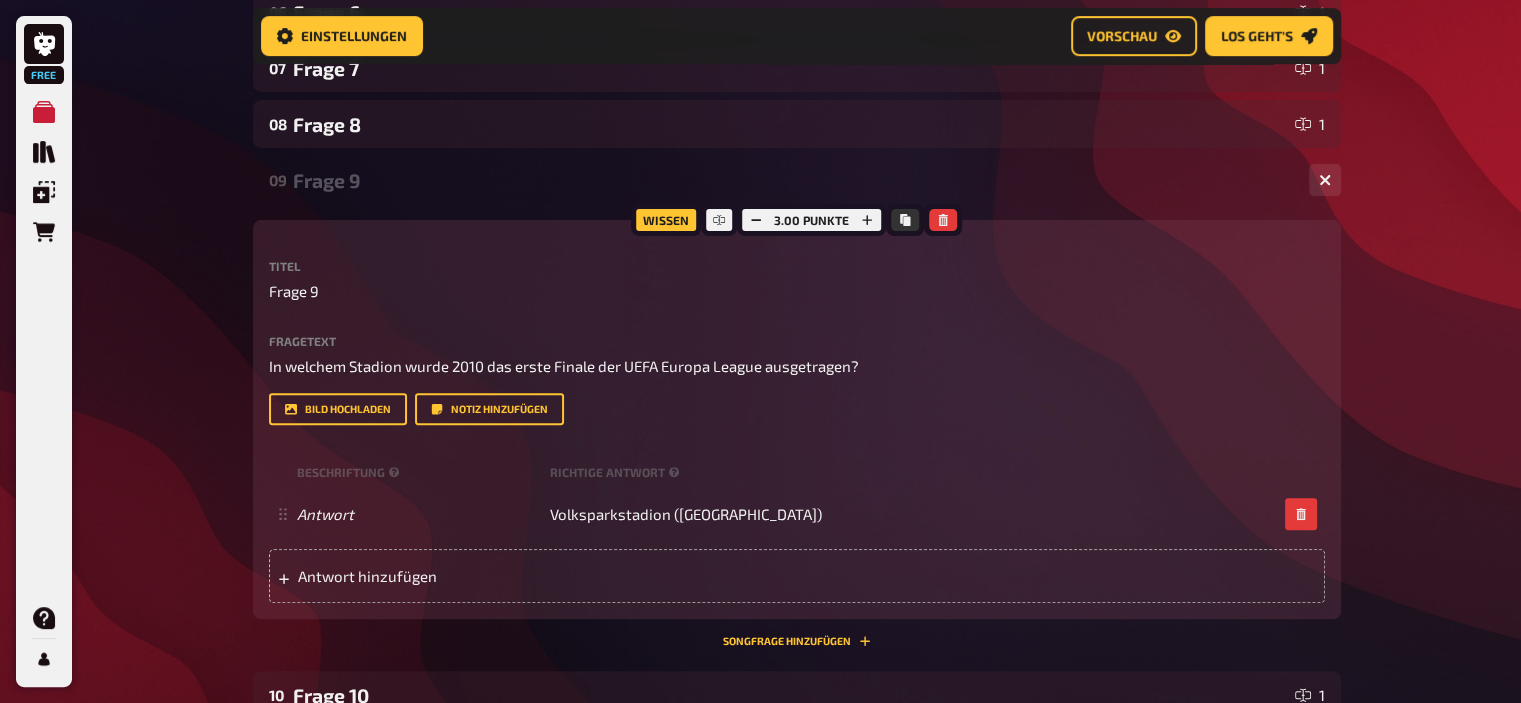 click on "Frage 9" at bounding box center (793, 180) 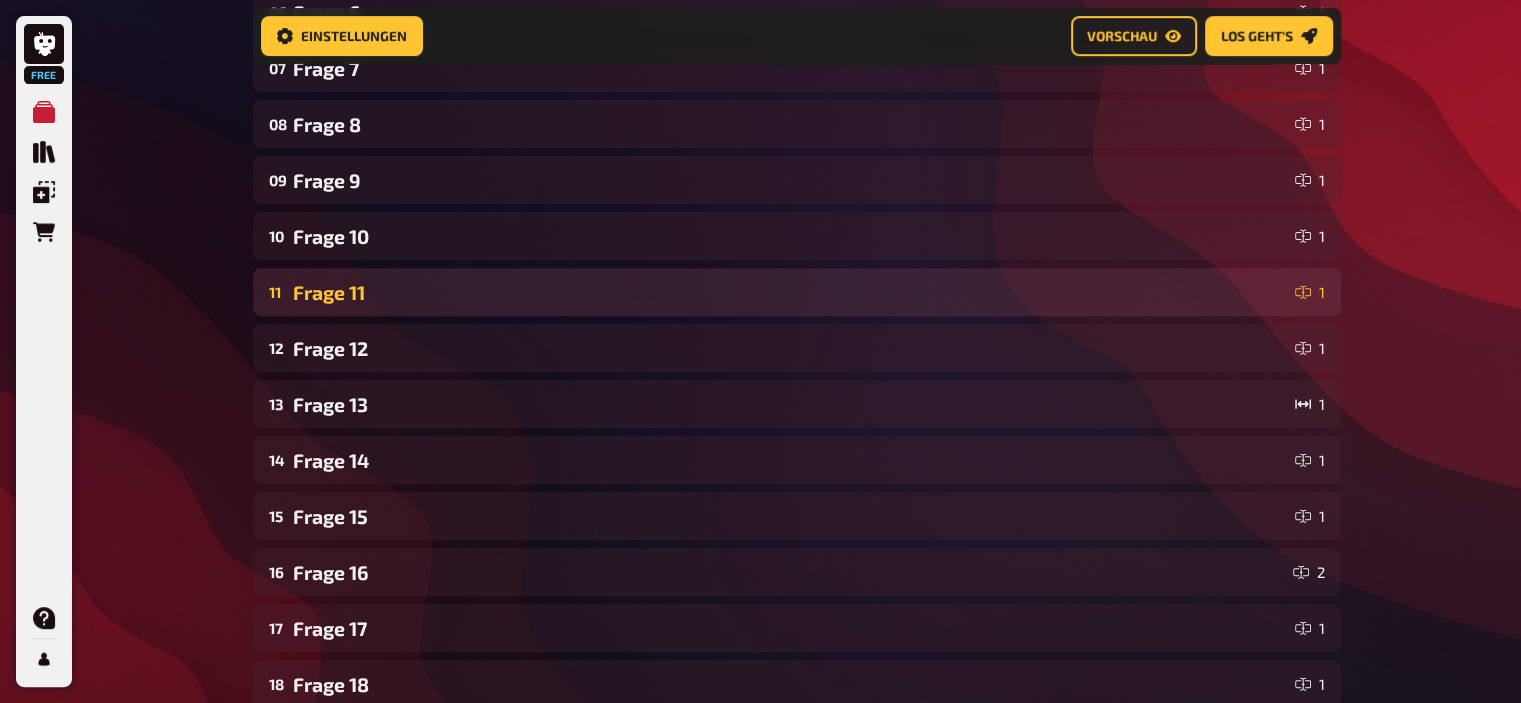 click on "Frage 11" at bounding box center (790, 292) 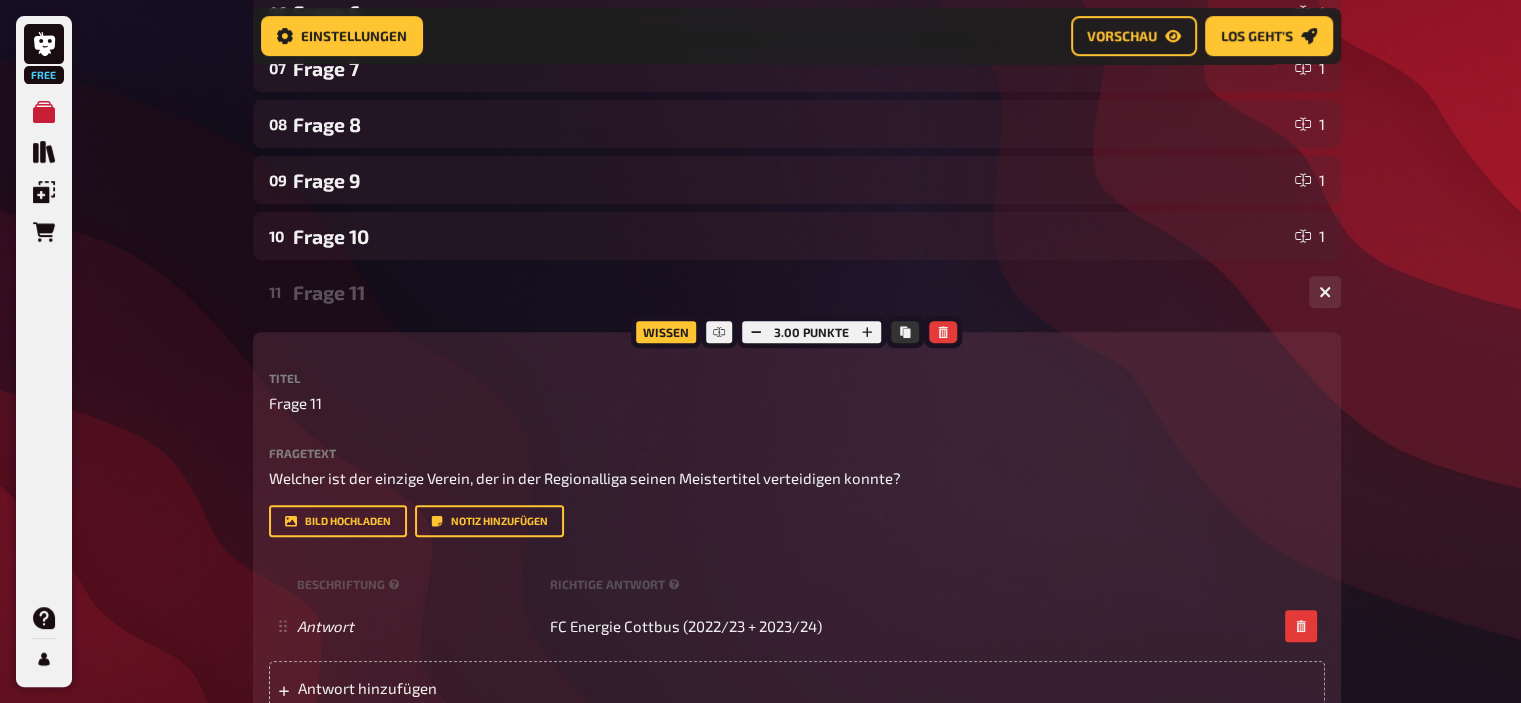 click on "Frage 11" at bounding box center [793, 292] 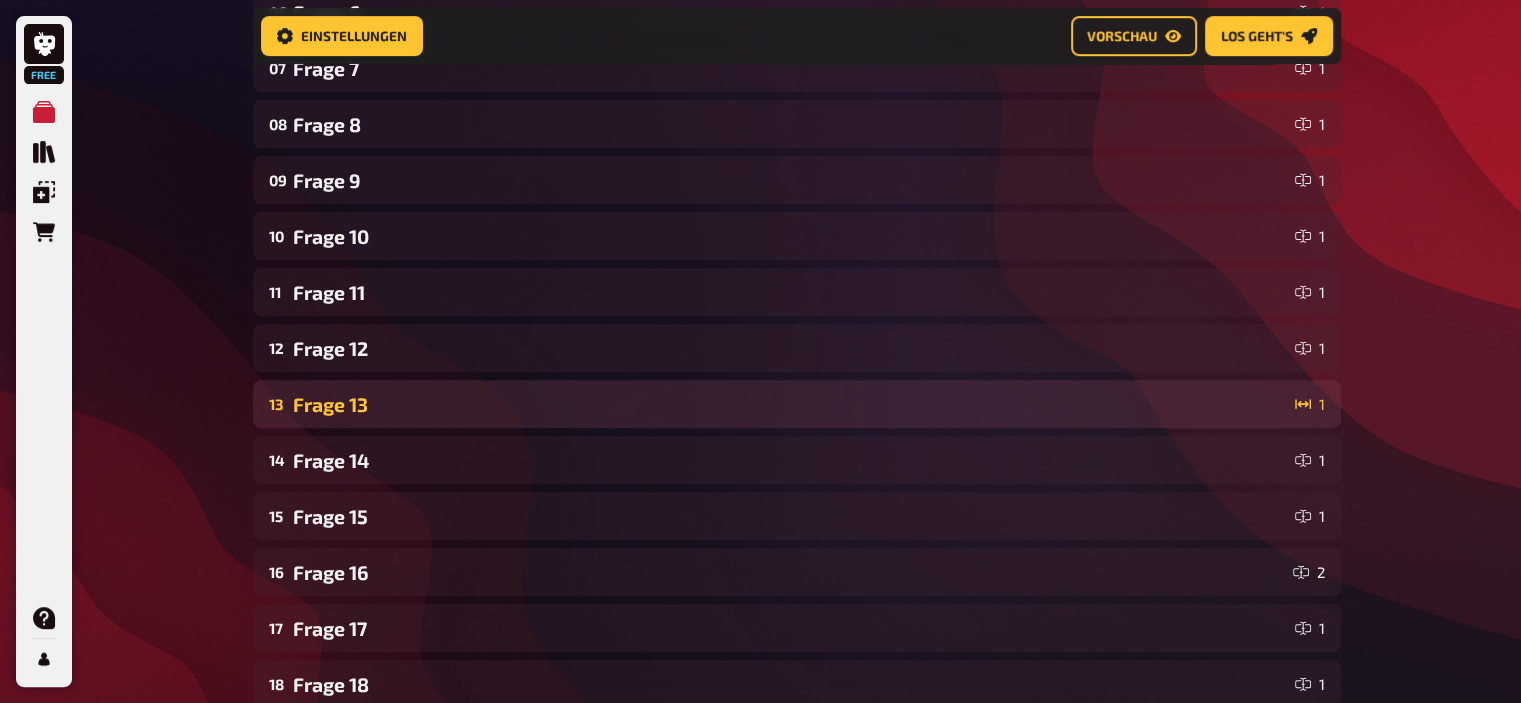 click on "Frage 13" at bounding box center [790, 404] 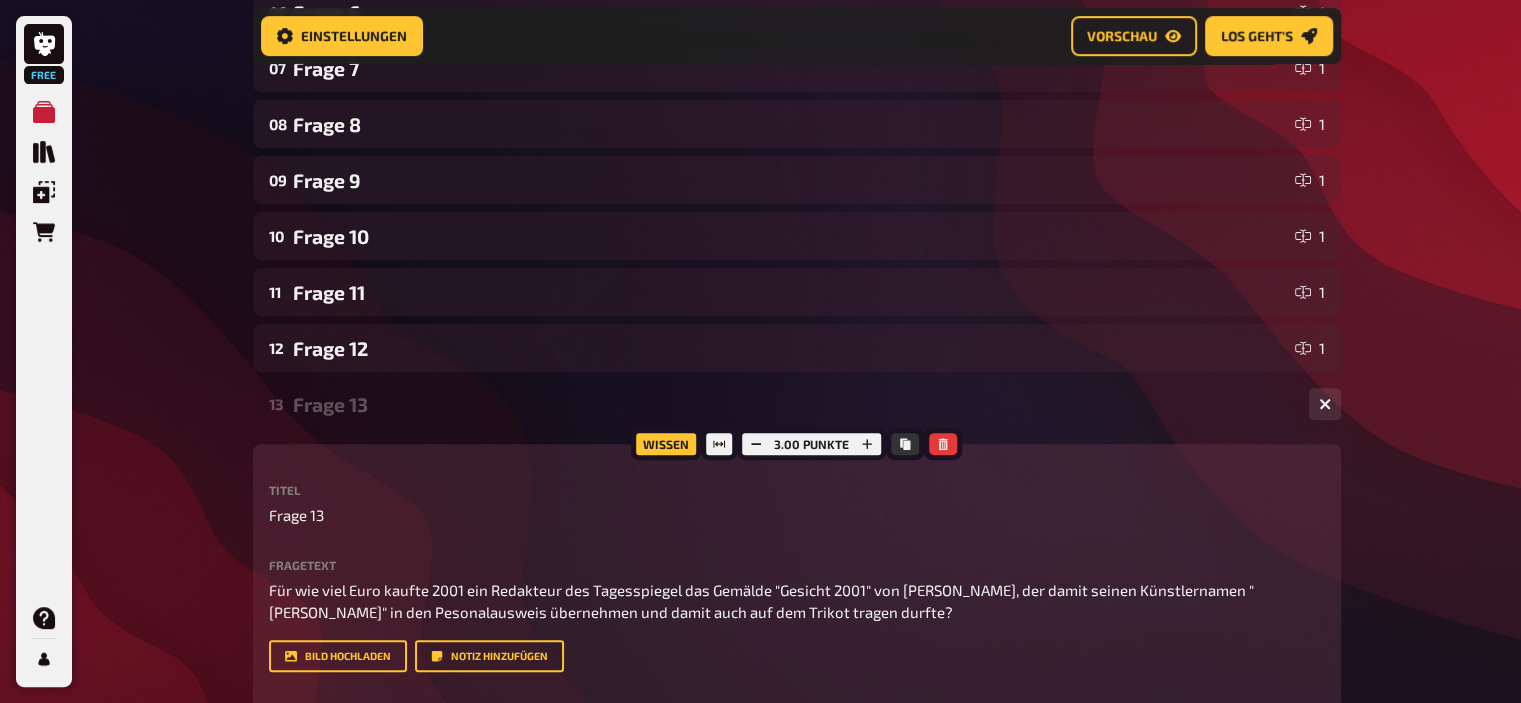 scroll, scrollTop: 852, scrollLeft: 0, axis: vertical 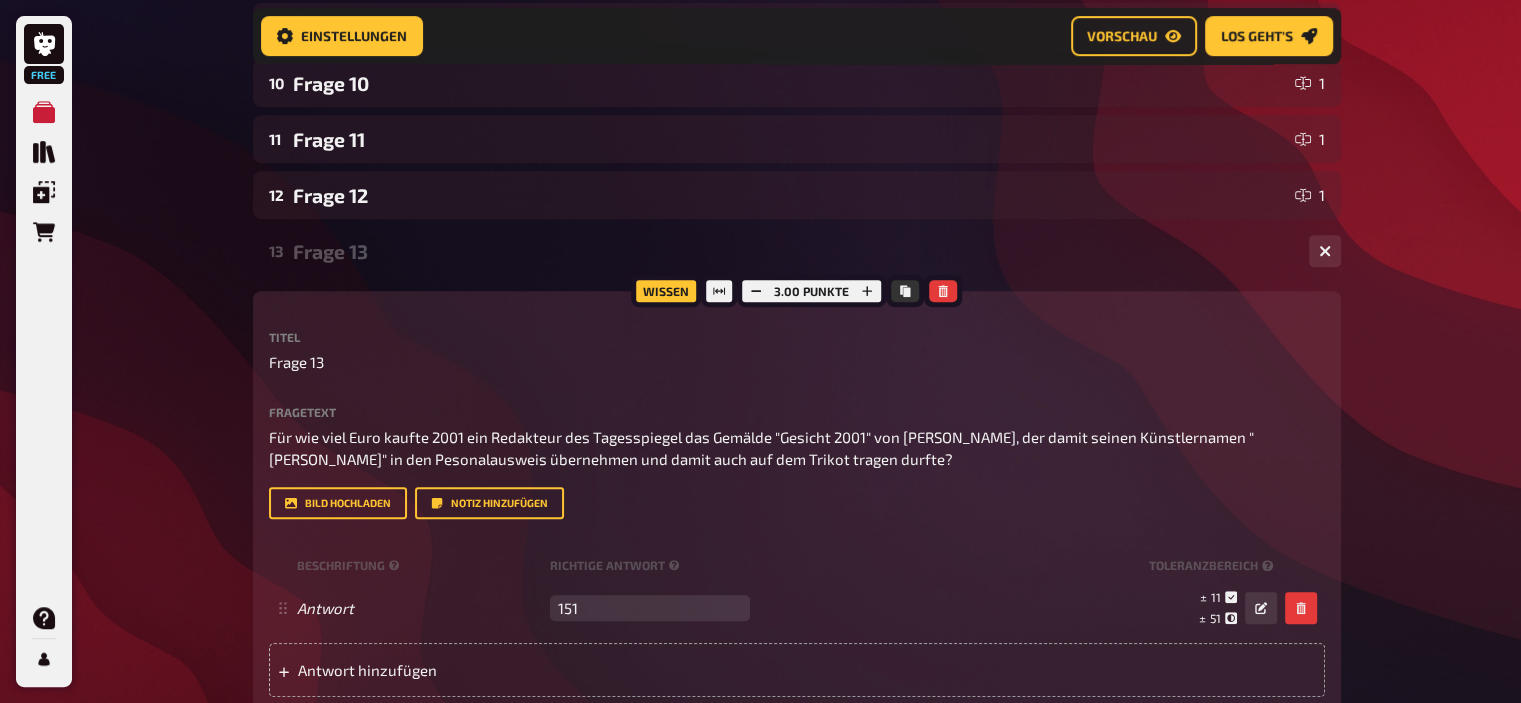 click on "Frage 13" at bounding box center (793, 251) 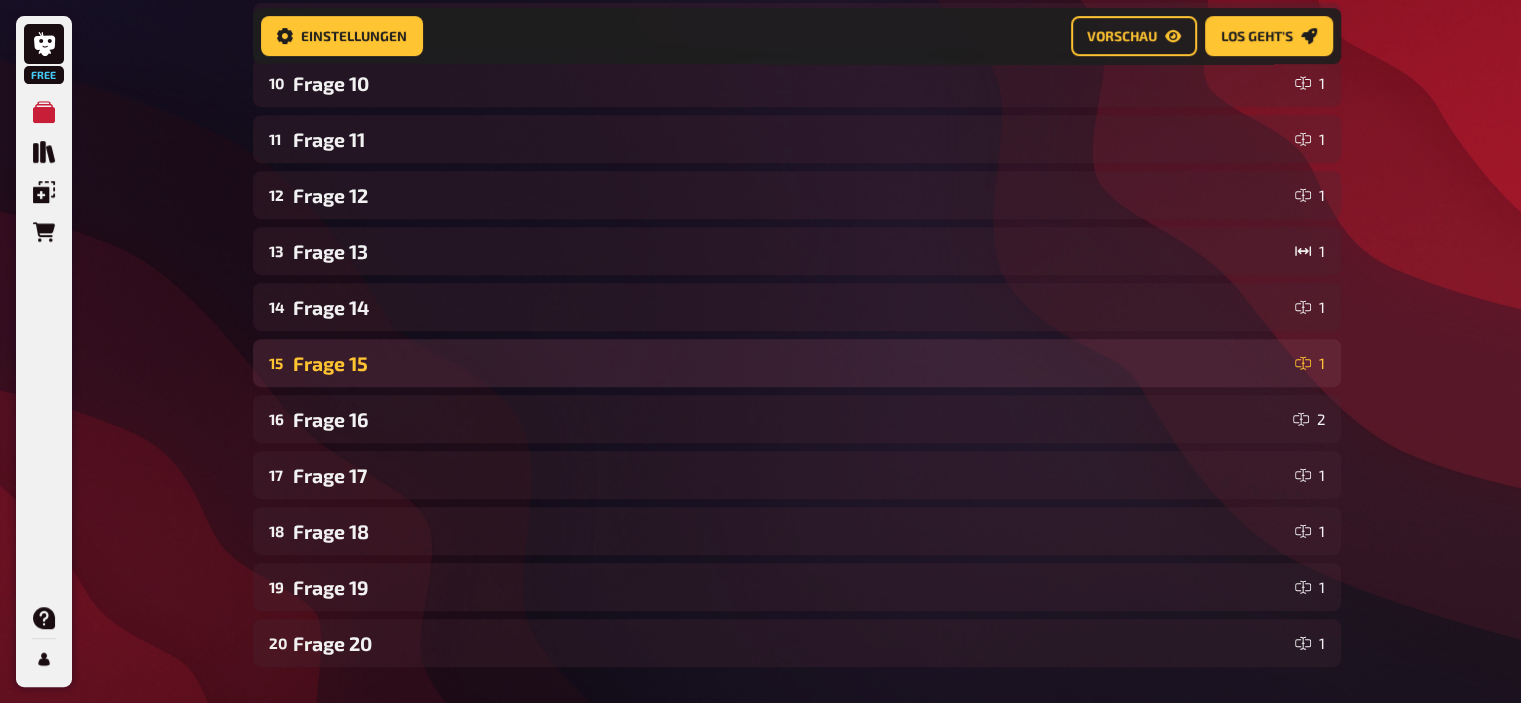 click on "Frage 15" at bounding box center (790, 363) 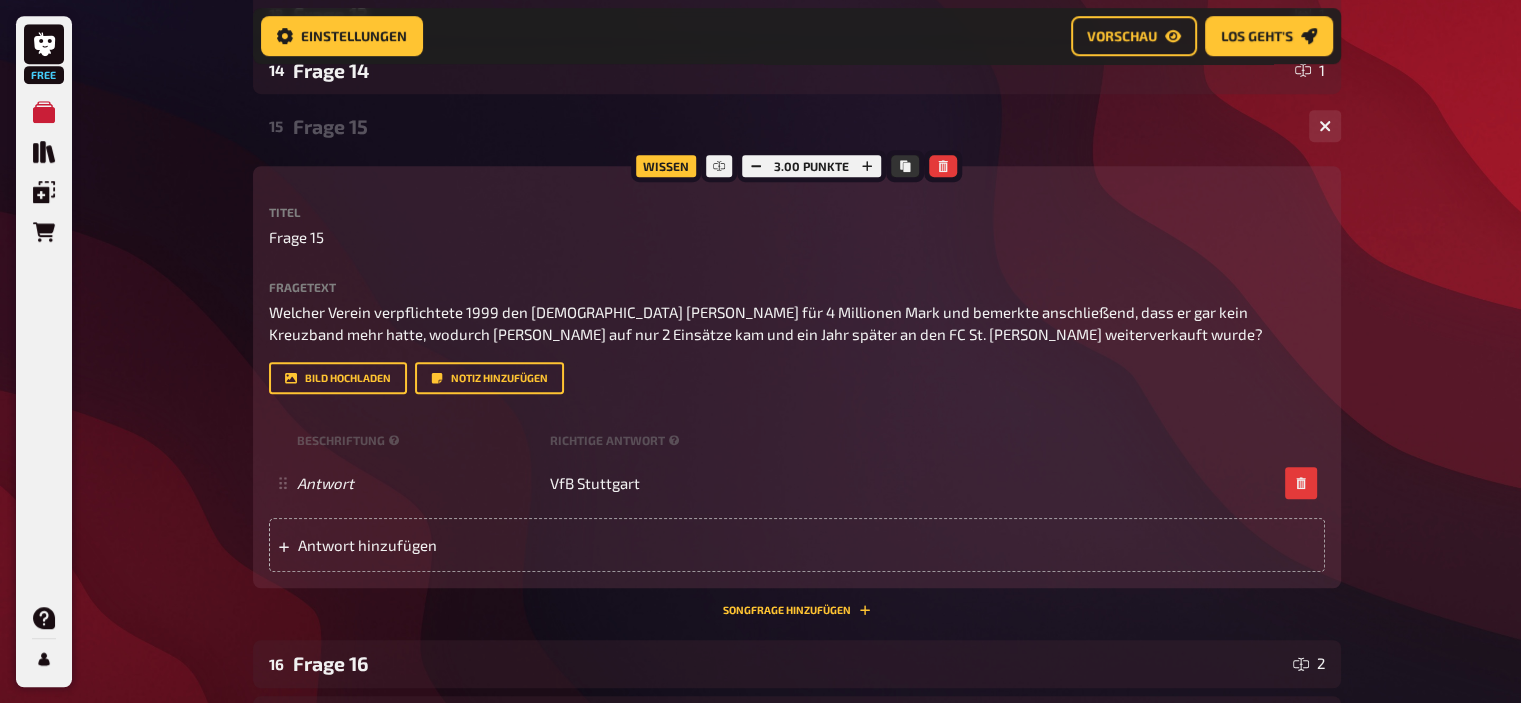 scroll, scrollTop: 1091, scrollLeft: 0, axis: vertical 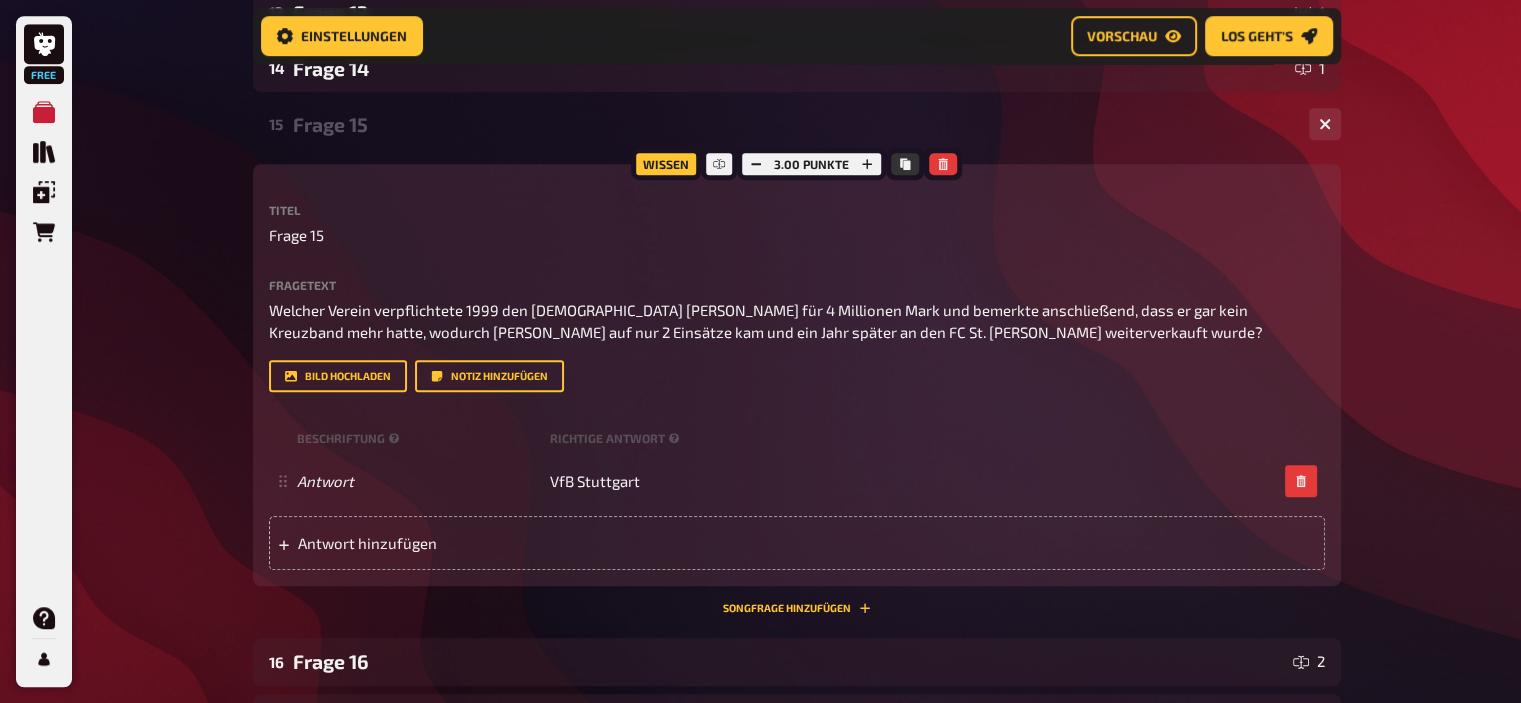 click on "Frage 15" at bounding box center [793, 124] 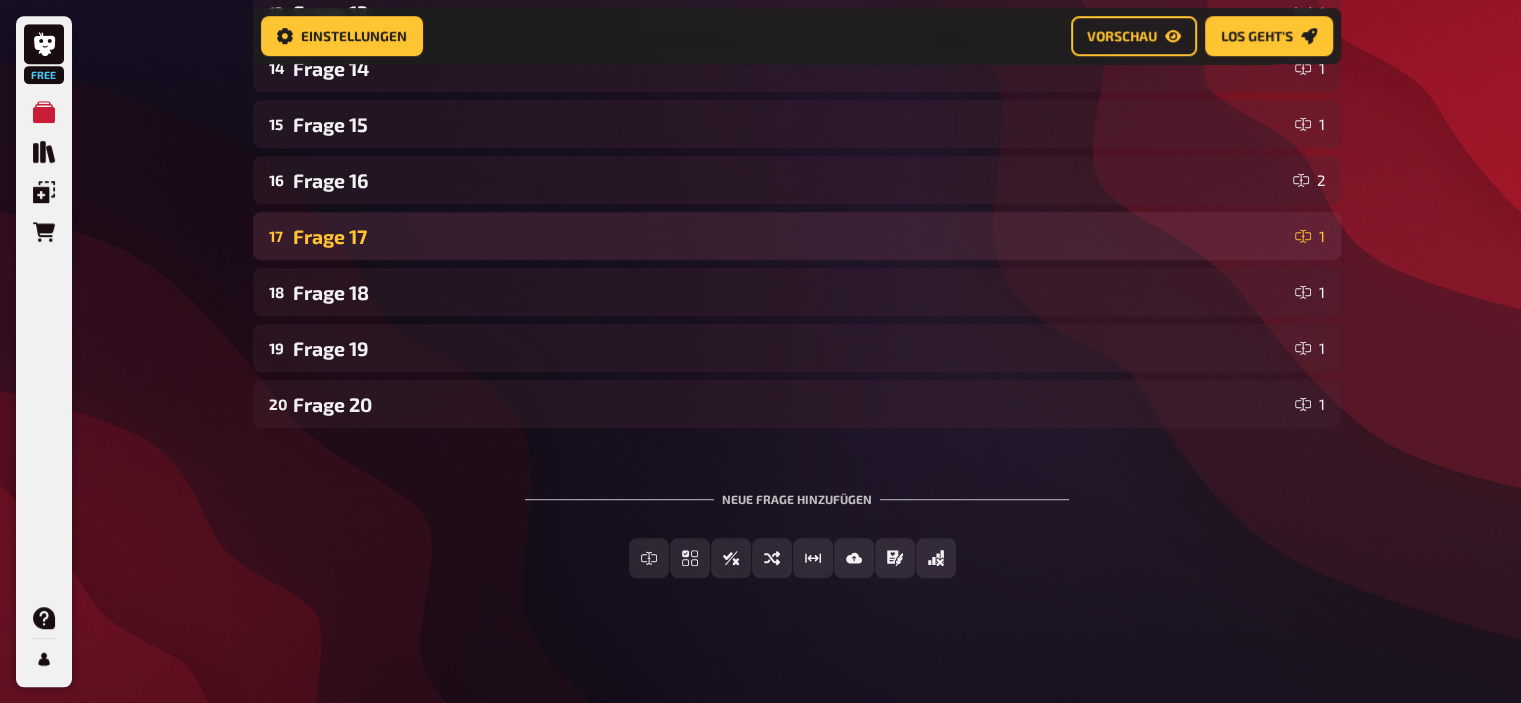 click on "Frage 17" at bounding box center (790, 236) 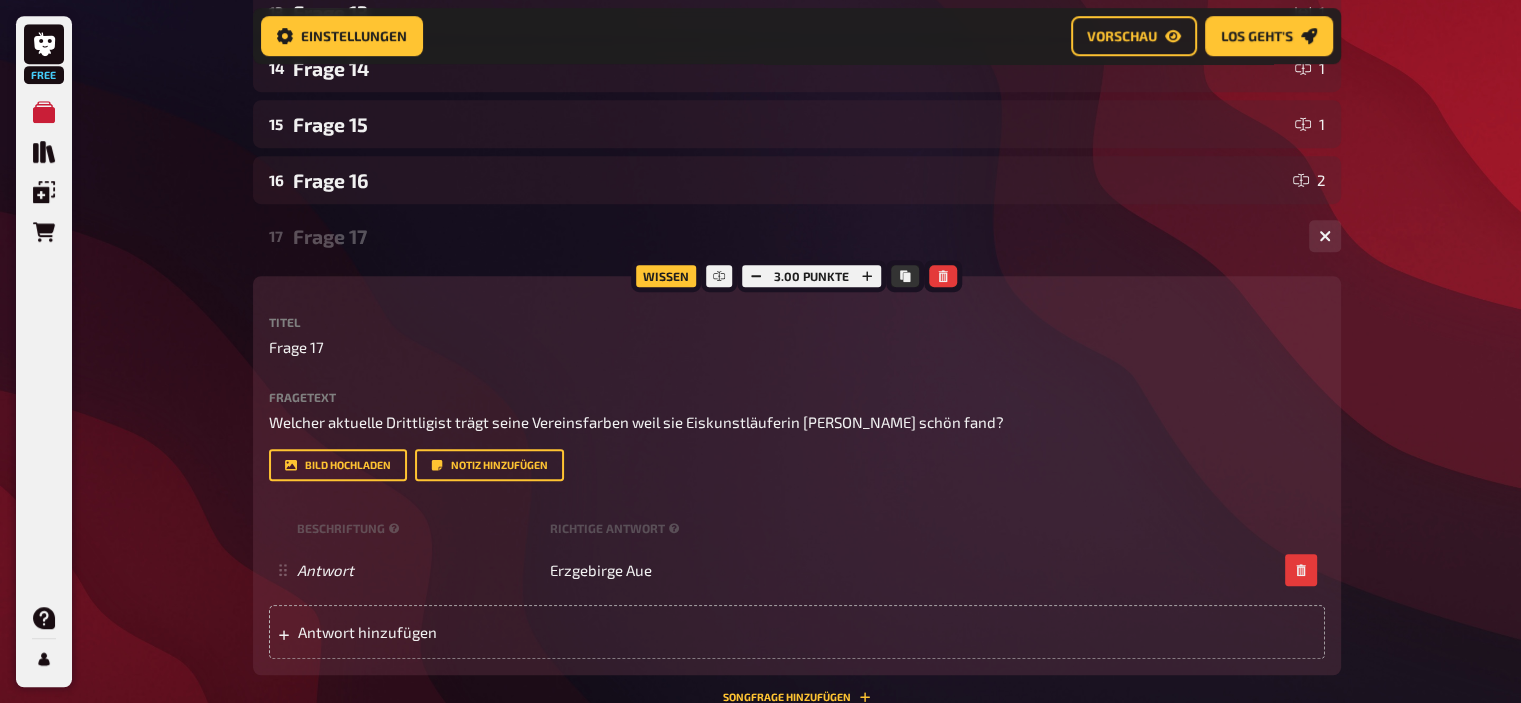click on "Frage 17" at bounding box center [793, 236] 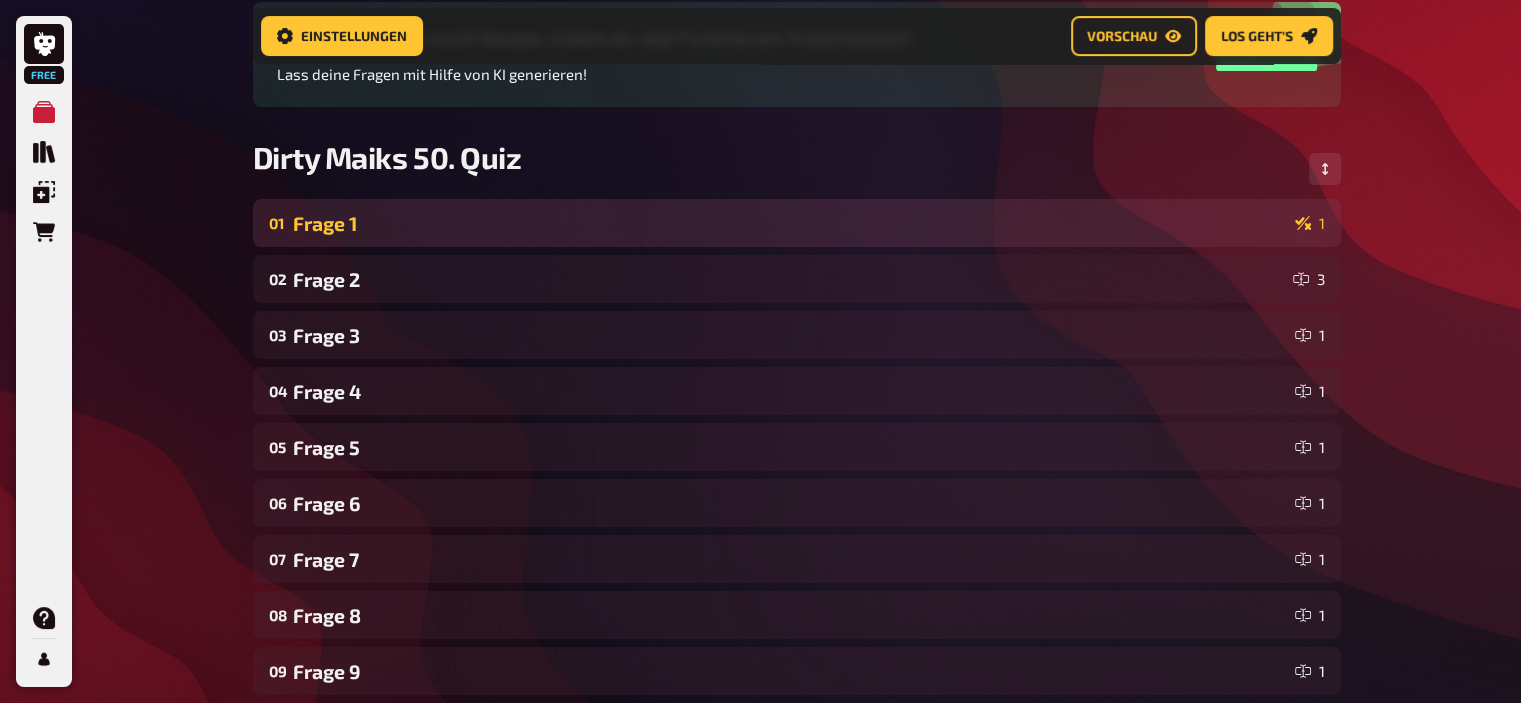 scroll, scrollTop: 0, scrollLeft: 0, axis: both 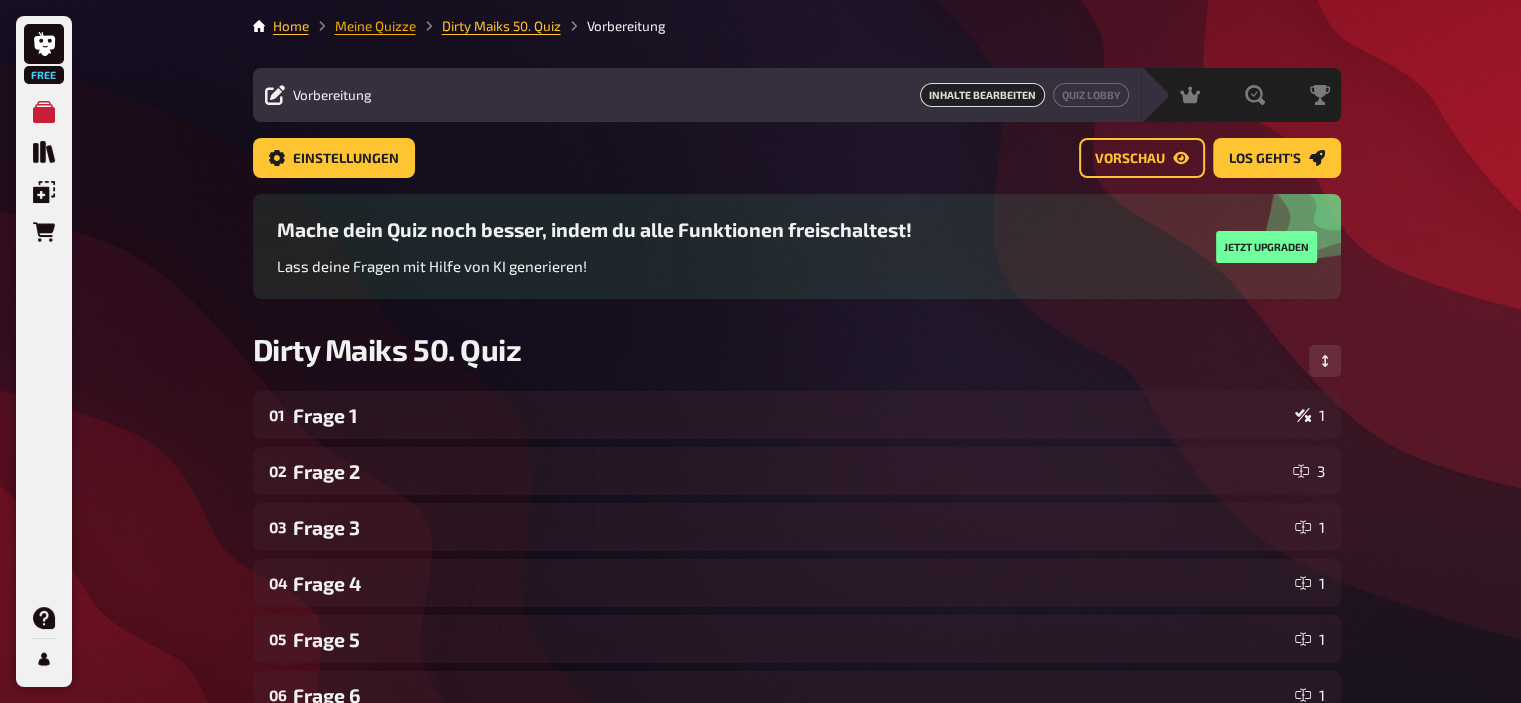 click on "Meine Quizze" at bounding box center (375, 26) 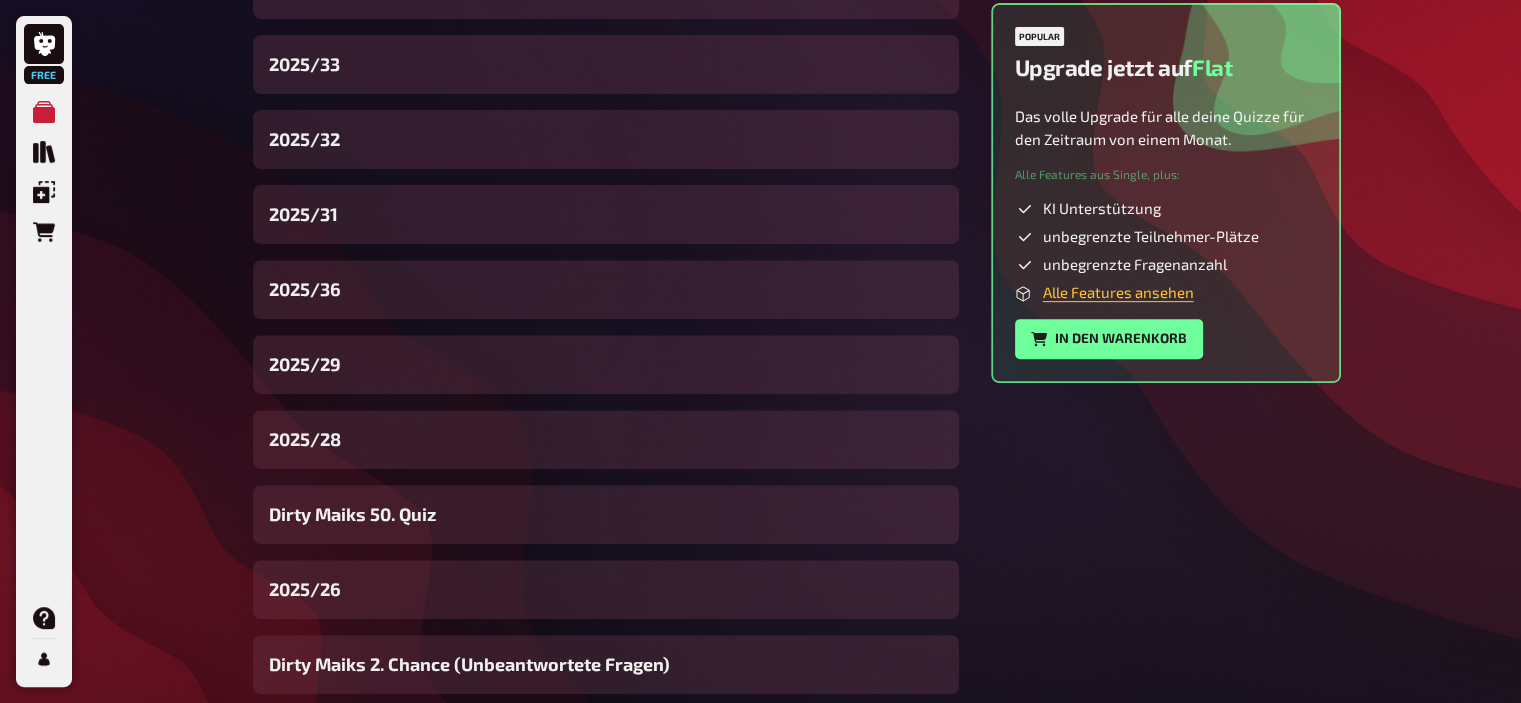scroll, scrollTop: 719, scrollLeft: 0, axis: vertical 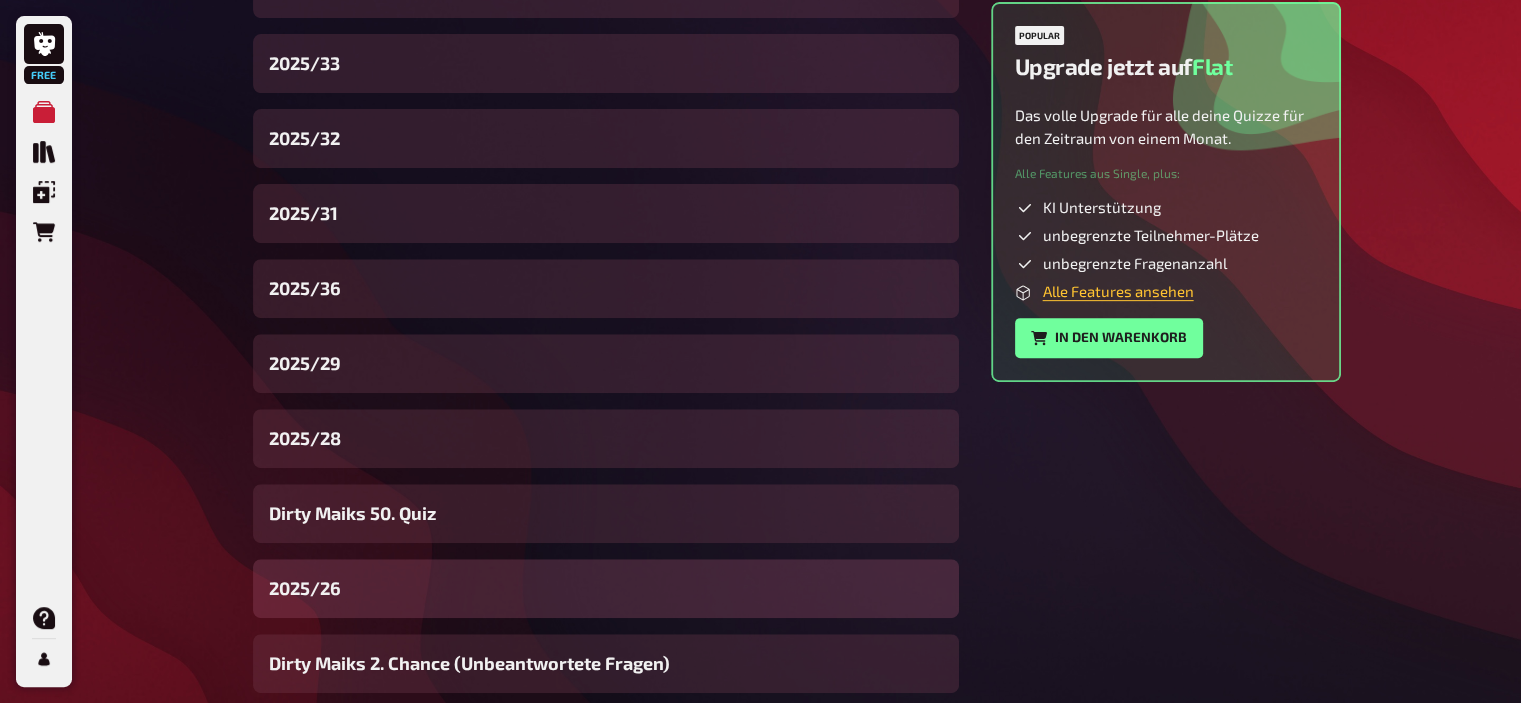 click on "2025/26" at bounding box center [606, 588] 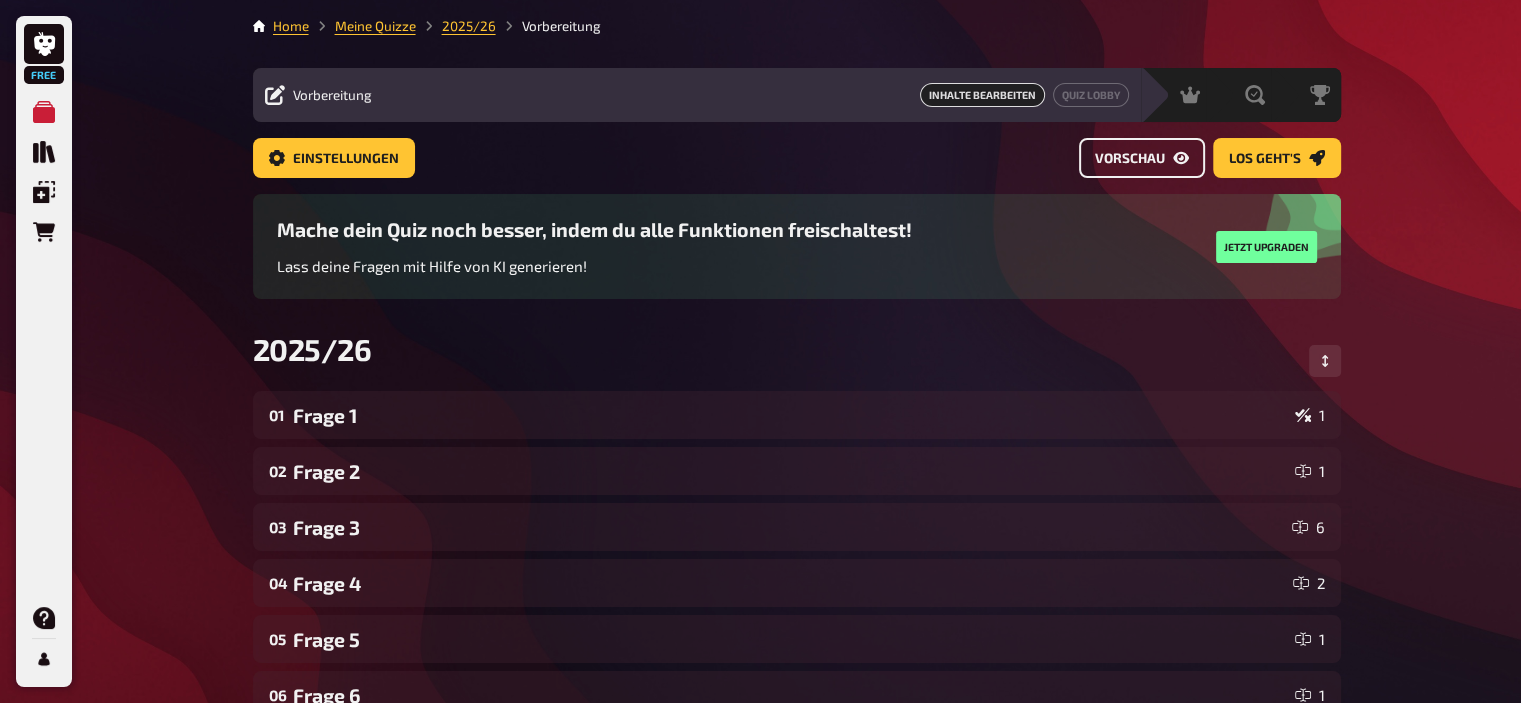 click on "Vorschau" at bounding box center [1130, 159] 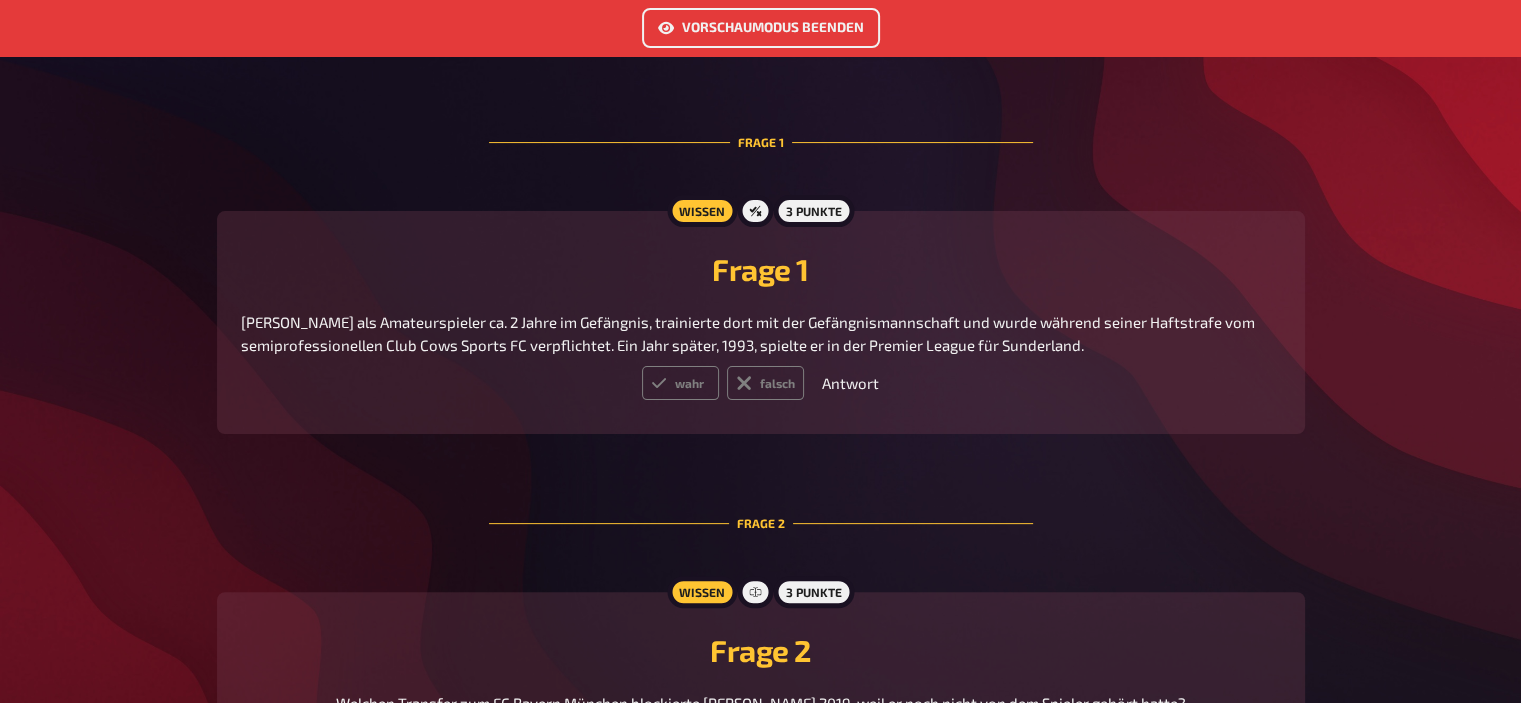 scroll, scrollTop: 496, scrollLeft: 0, axis: vertical 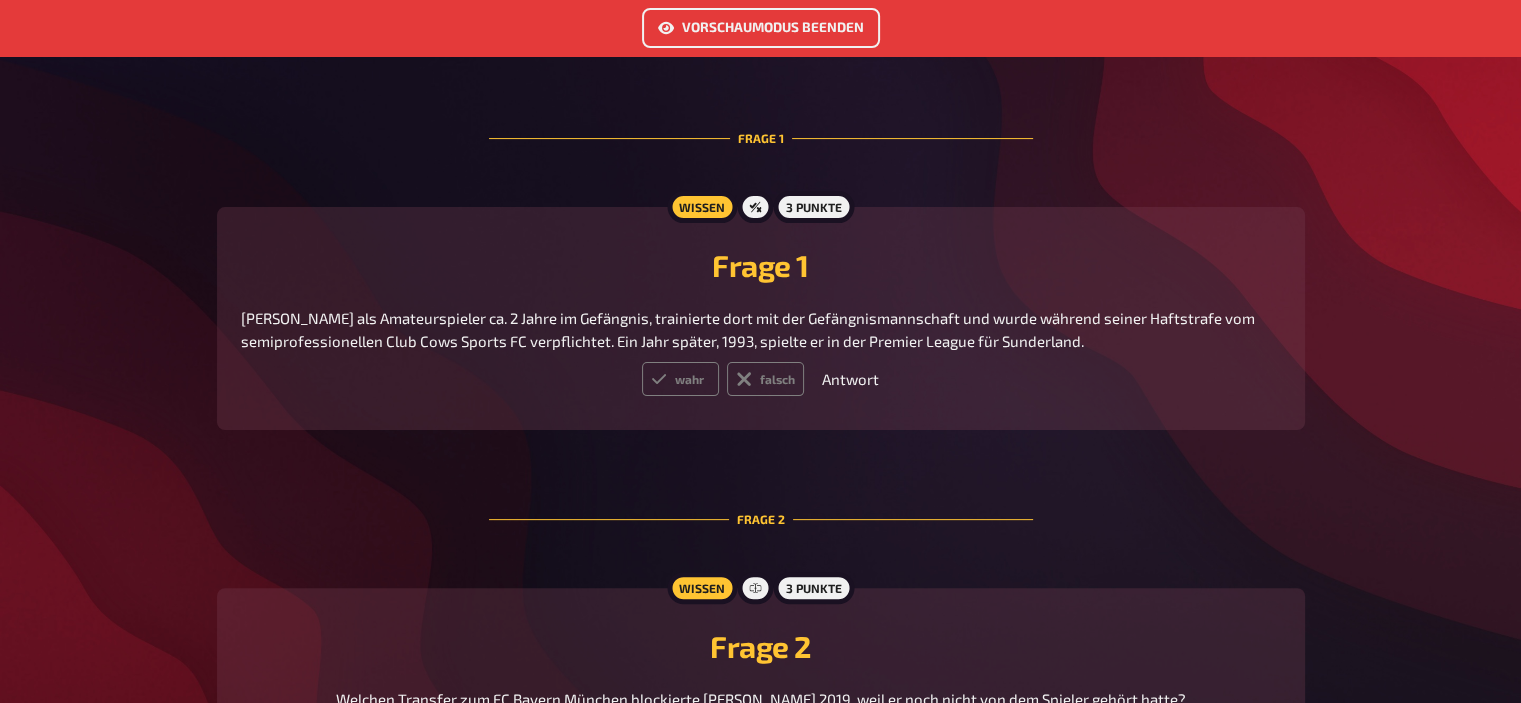 click on "Vorschaumodus beenden" at bounding box center [761, 28] 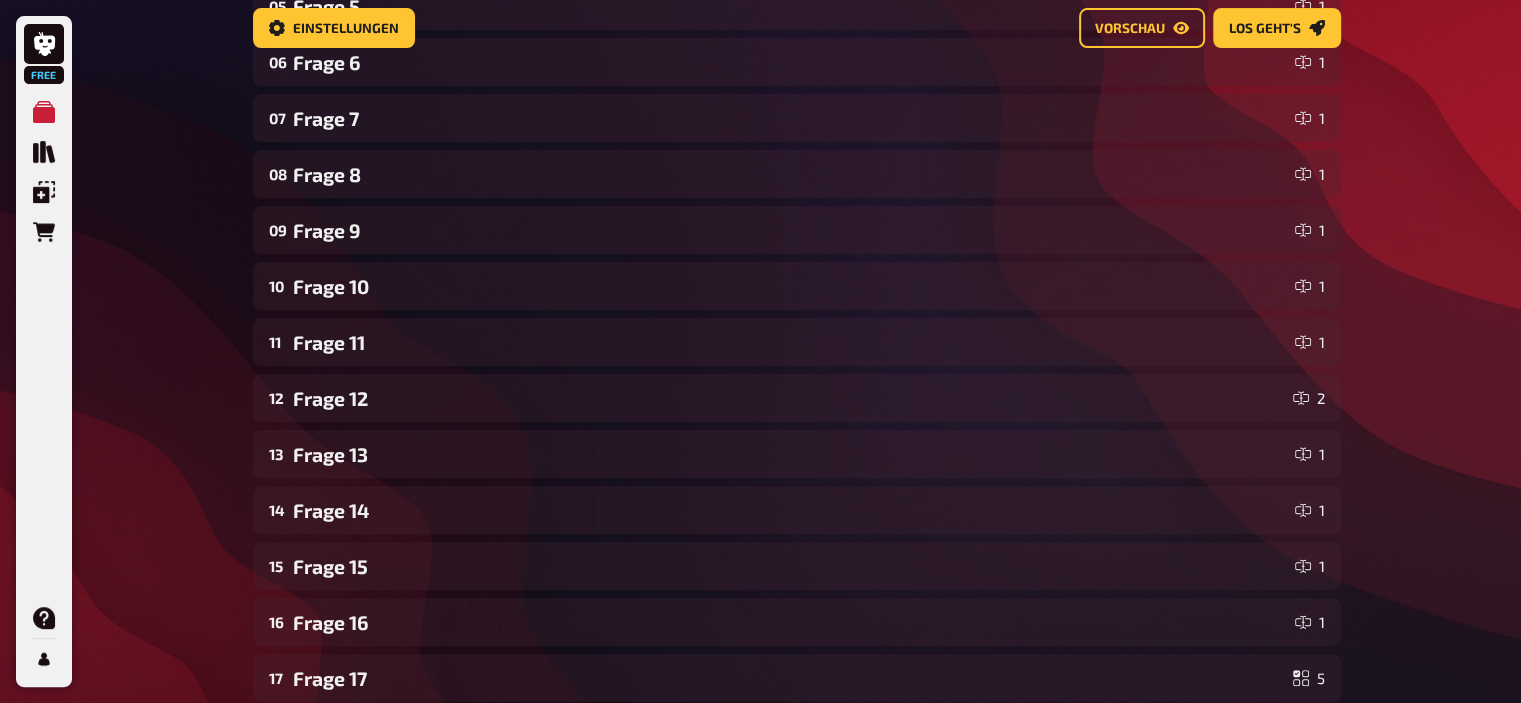 scroll, scrollTop: 0, scrollLeft: 0, axis: both 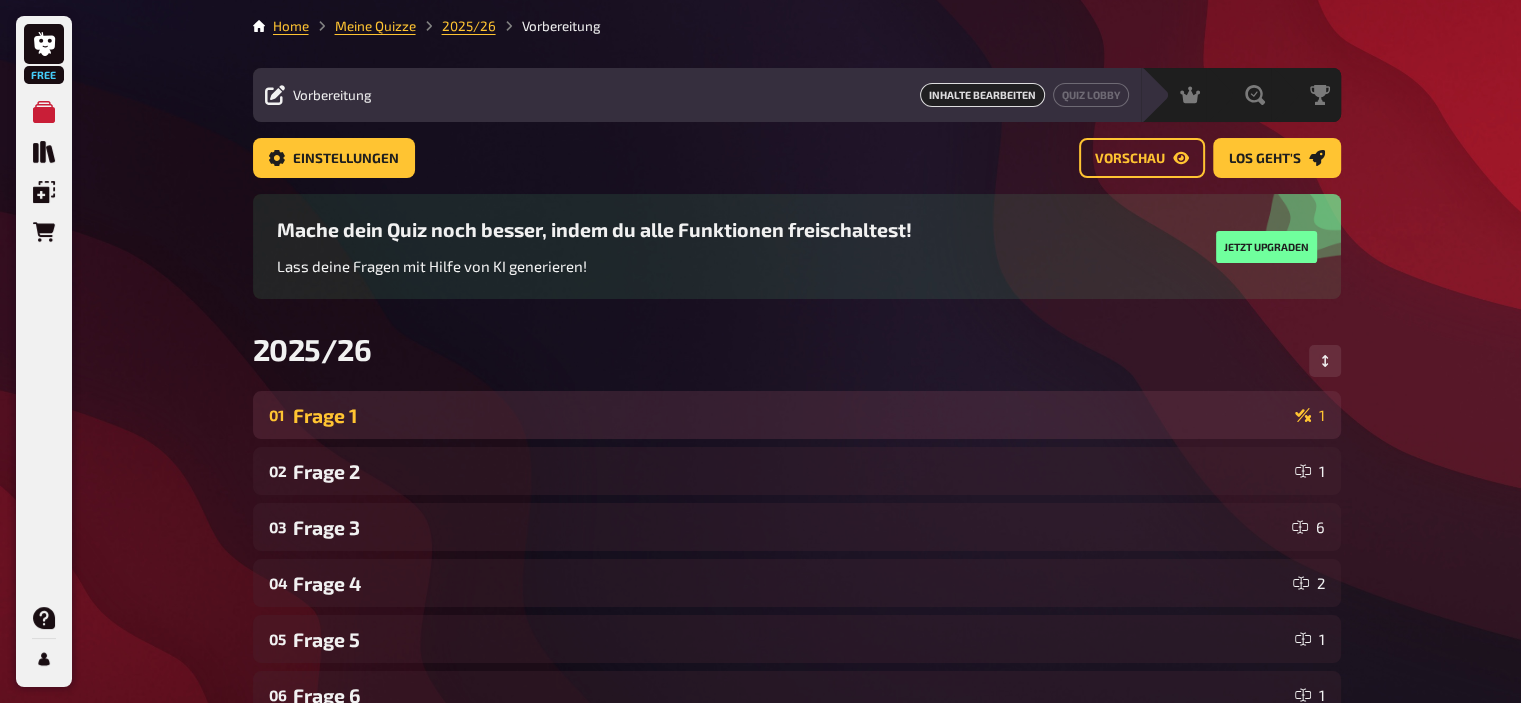 click on "Frage 1" at bounding box center (790, 415) 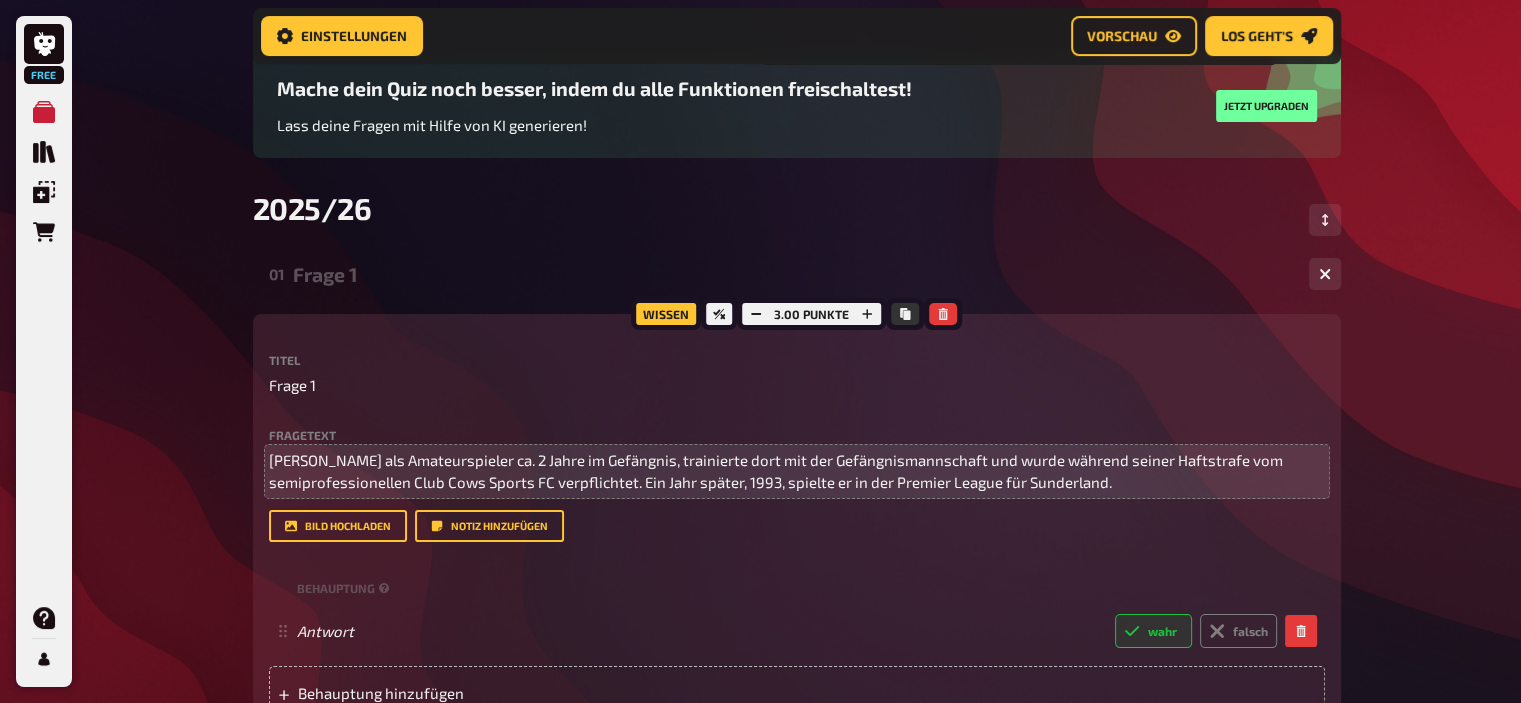 scroll, scrollTop: 166, scrollLeft: 0, axis: vertical 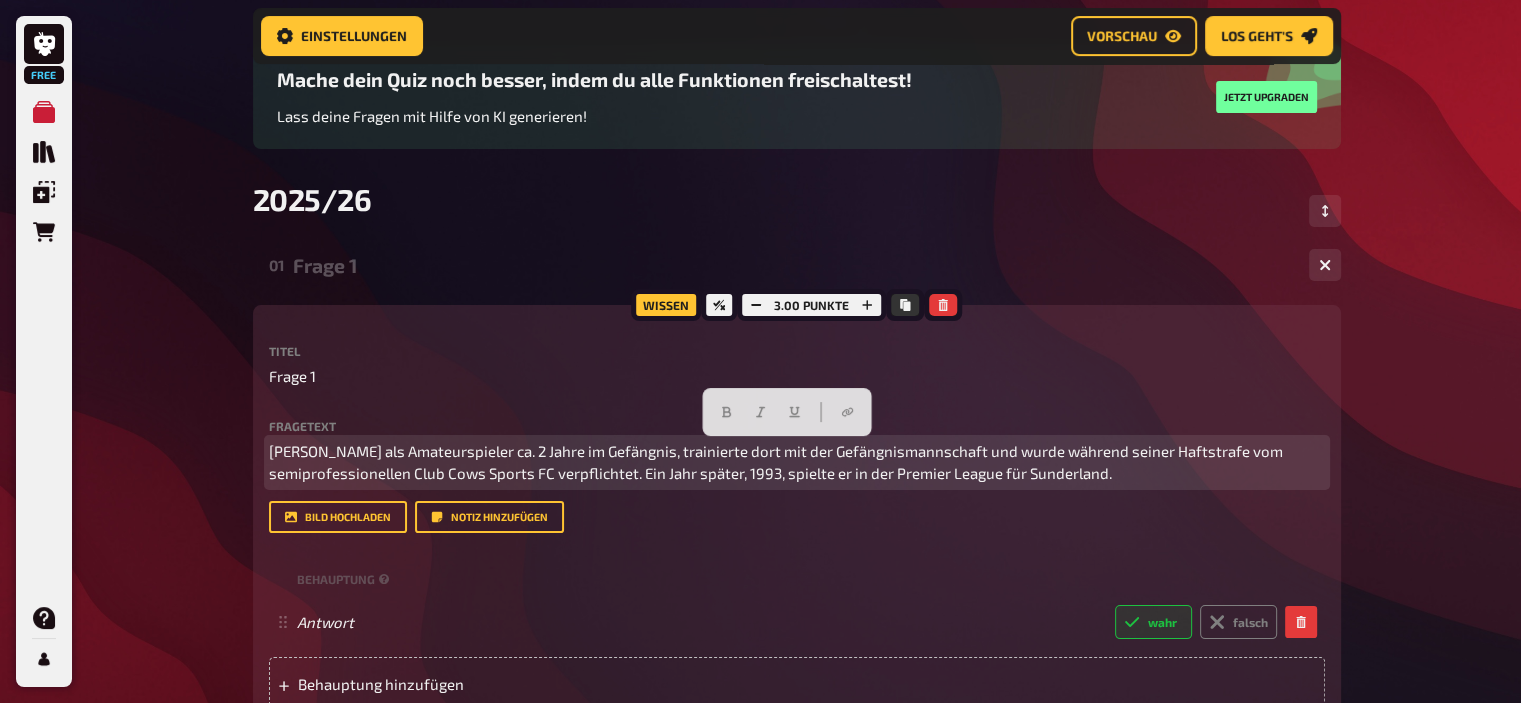 drag, startPoint x: 1114, startPoint y: 478, endPoint x: 481, endPoint y: 420, distance: 635.6516 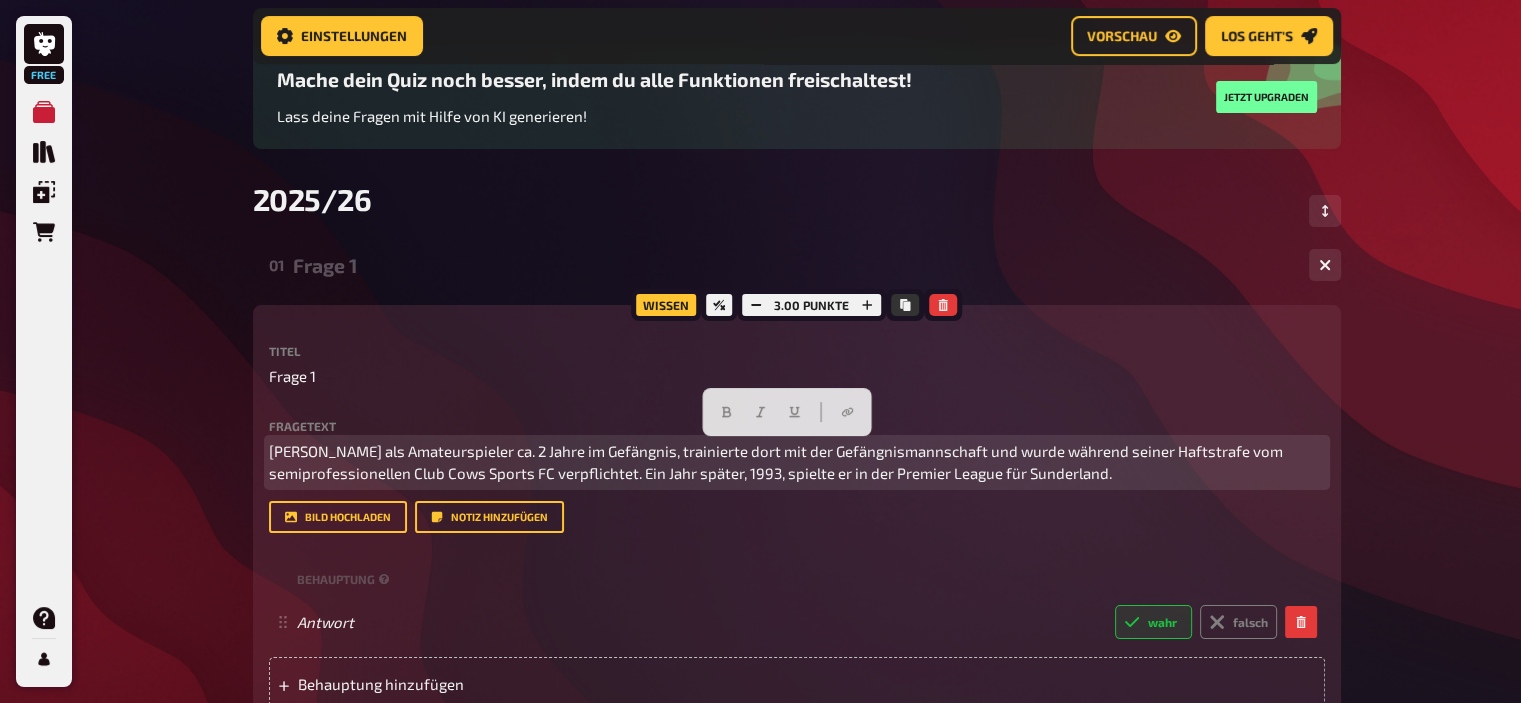 click on "Fragetext [PERSON_NAME] als Amateurspieler ca. 2 Jahre im Gefängnis, trainierte dort mit der Gefängnismannschaft und wurde während seiner Haftstrafe vom semiprofessionellen Club Cows Sports FC verpflichtet. Ein Jahr später, 1993, spielte er in der Premier League für Sunderland. Hier hinziehen für Dateiupload" at bounding box center [797, 452] 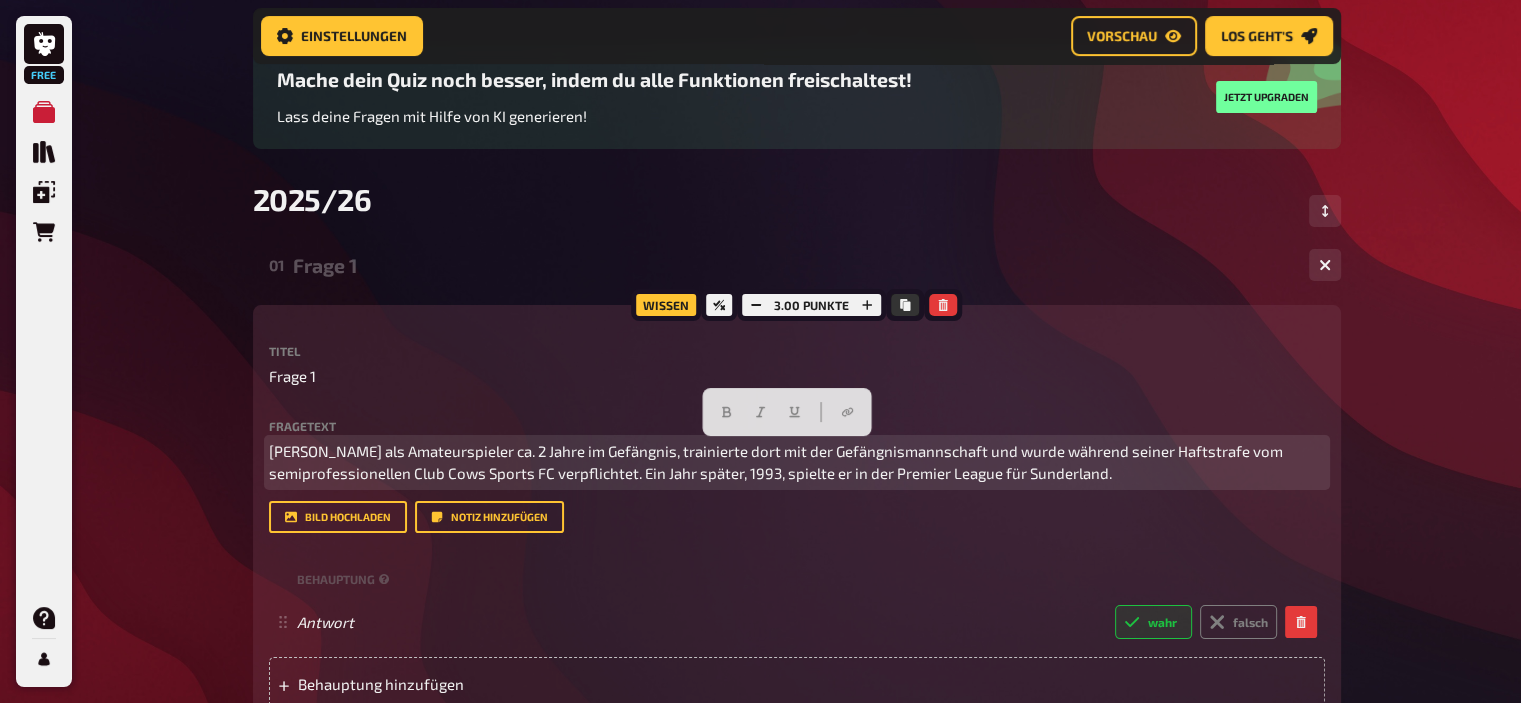 drag, startPoint x: 1115, startPoint y: 480, endPoint x: 187, endPoint y: 387, distance: 932.6484 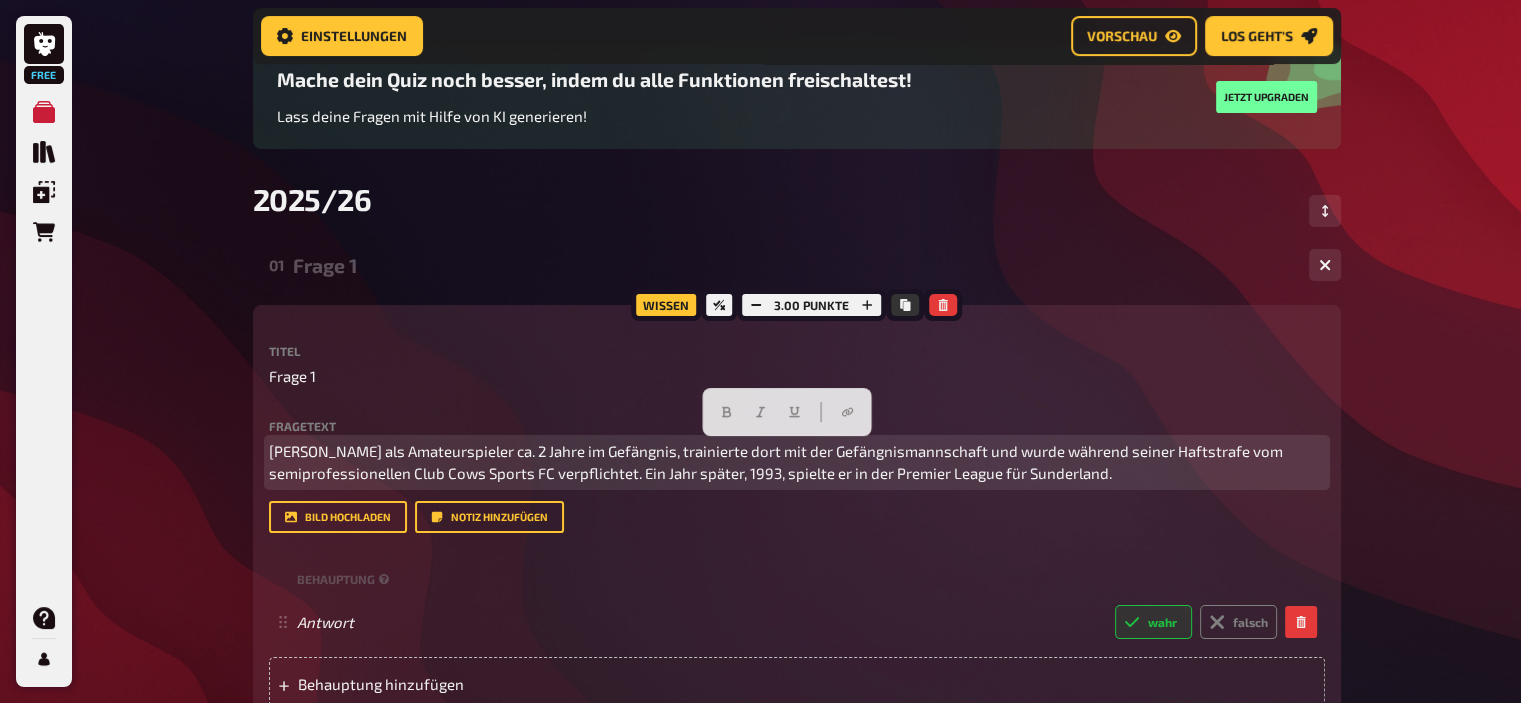 click on "Free Meine Quizze Quiz Sammlung Einblendungen Bestellungen Hilfe Profil Home Meine Quizze 2025/26 Vorbereitung Vorbereitung Inhalte Bearbeiten Quiz Lobby Moderation undefined Auswertung Siegerehrung Einstellungen Vorschau Los geht's Los geht's Mache dein Quiz noch besser, indem du alle Funktionen freischaltest! Lass deine Fragen mit Hilfe von KI generieren! Jetzt upgraden 2025/26 01 Frage 1 1 Wissen 3.00 Punkte Titel Frage 1 Fragetext [PERSON_NAME] als Amateurspieler ca. 2 Jahre im Gefängnis, trainierte dort mit der Gefängnismannschaft und wurde während seiner Haftstrafe vom semiprofessionellen Club Cows Sports FC verpflichtet. Ein Jahr später, 1993, spielte er in der Premier League für Sunderland. Hier hinziehen für Dateiupload Bild hochladen   Notiz hinzufügen Behauptung Antwort wahr falsch
To pick up a draggable item, press the space bar.
While dragging, use the arrow keys to move the item.
Press space again to drop the item in its new position, or press escape to cancel.
02" at bounding box center (760, 973) 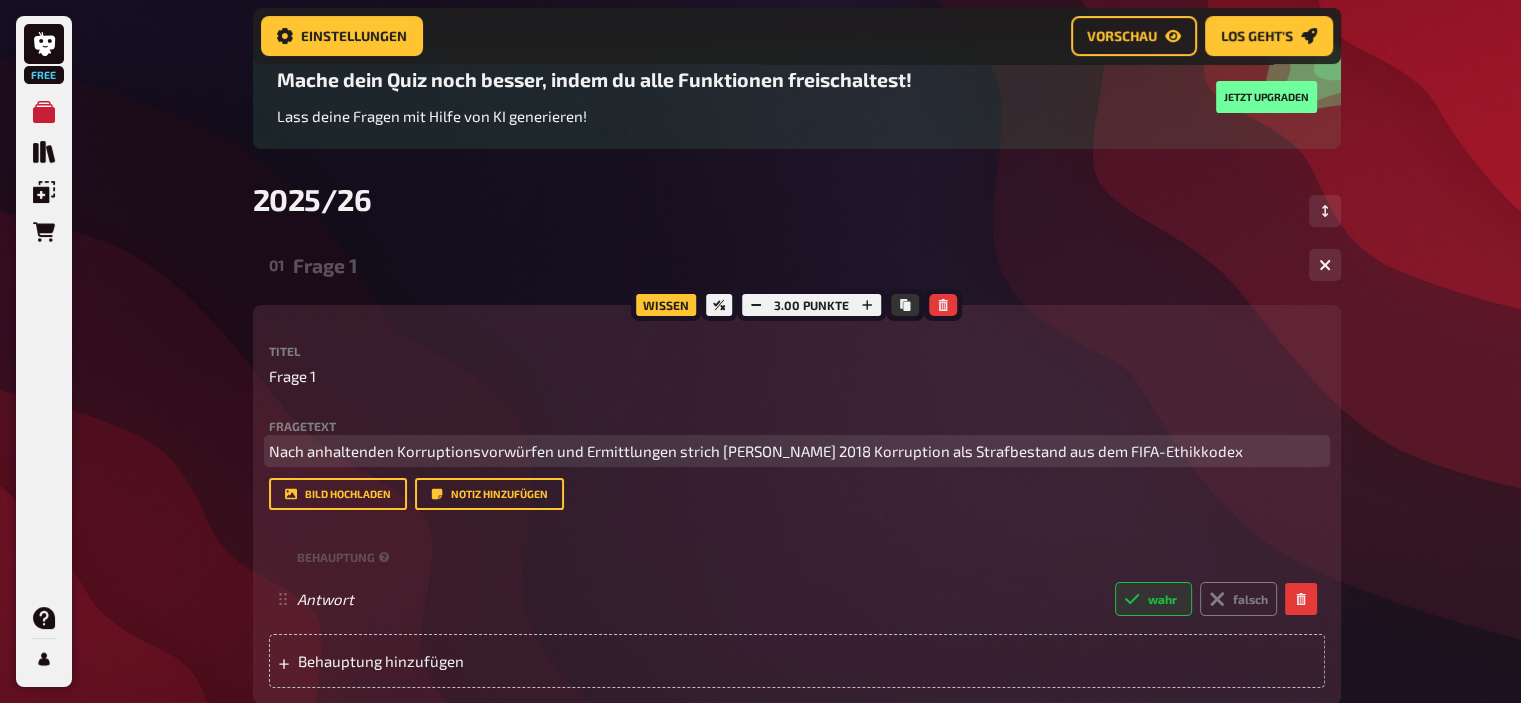 click on "Nach anhaltenden Korruptionsvorwürfen und Ermittlungen strich [PERSON_NAME] 2018 Korruption als Strafbestand aus dem FIFA-Ethikkodex" at bounding box center (756, 451) 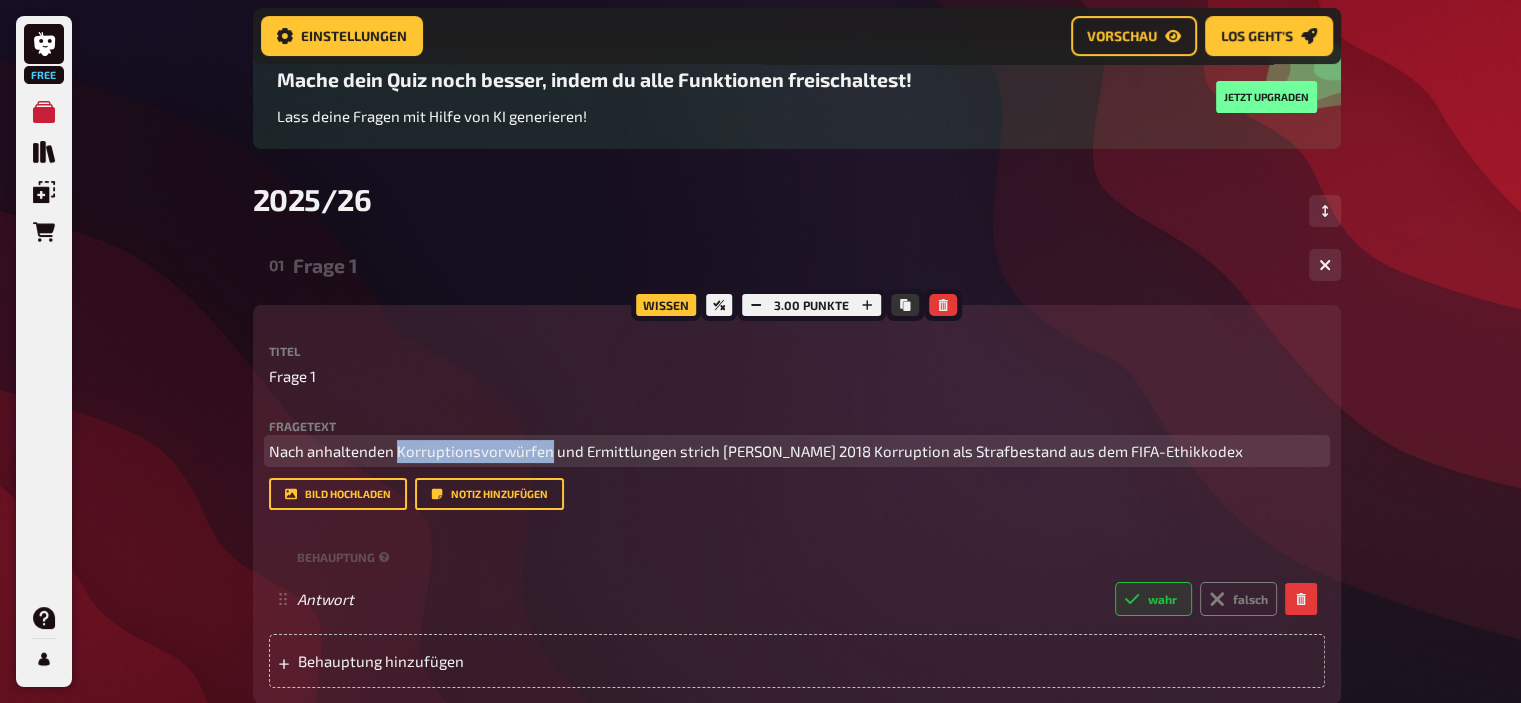 click on "Nach anhaltenden Korruptionsvorwürfen und Ermittlungen strich [PERSON_NAME] 2018 Korruption als Strafbestand aus dem FIFA-Ethikkodex" at bounding box center [756, 451] 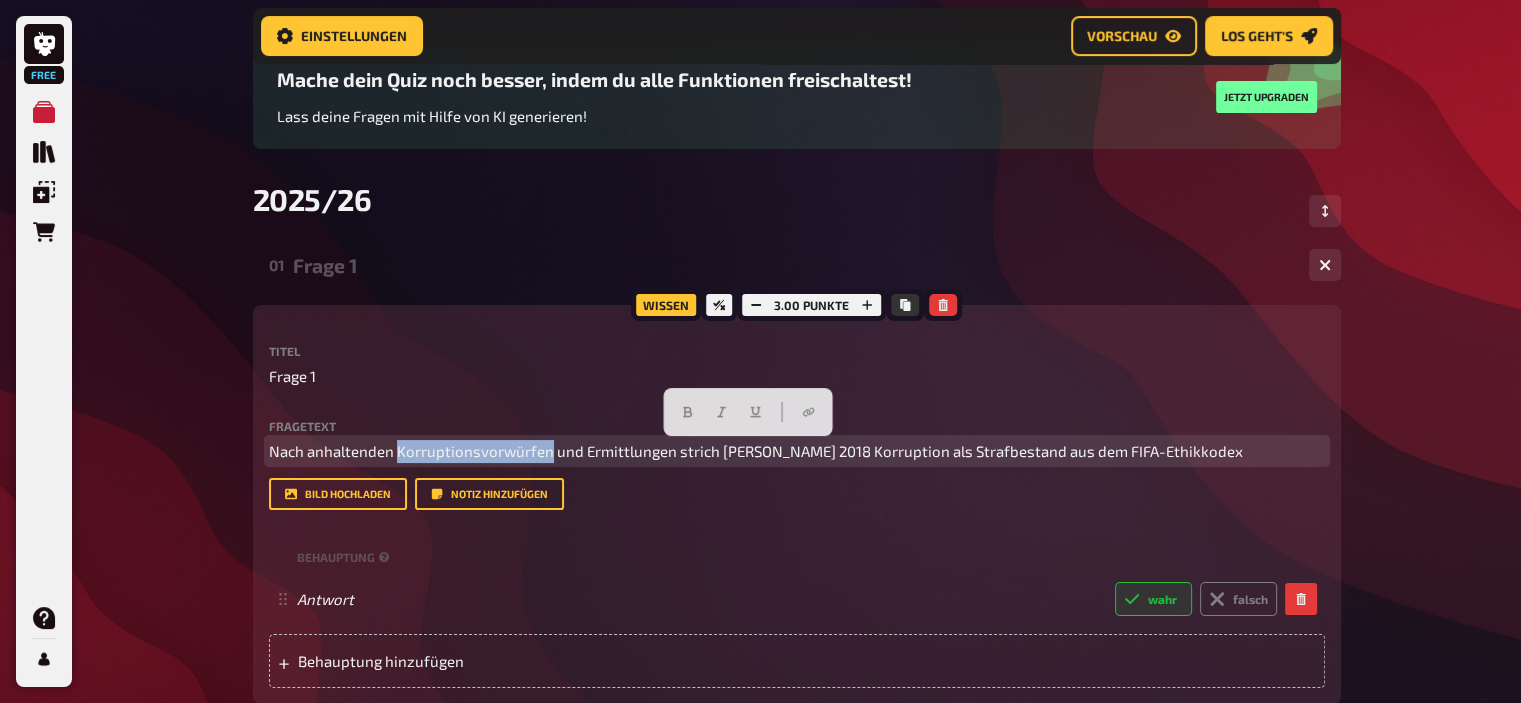 click on "Nach anhaltenden Korruptionsvorwürfen und Ermittlungen strich [PERSON_NAME] 2018 Korruption als Strafbestand aus dem FIFA-Ethikkodex" at bounding box center [756, 451] 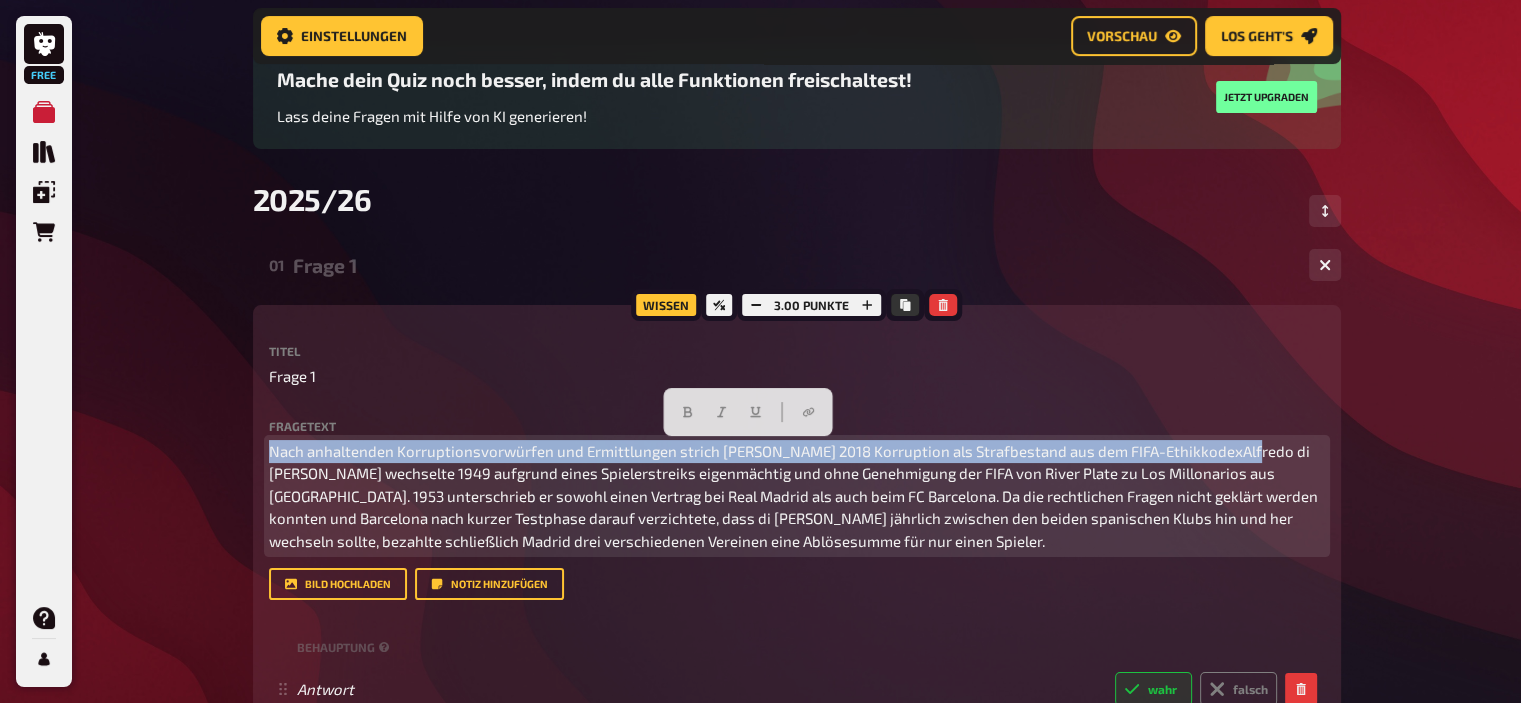 drag, startPoint x: 1224, startPoint y: 453, endPoint x: 250, endPoint y: 393, distance: 975.8463 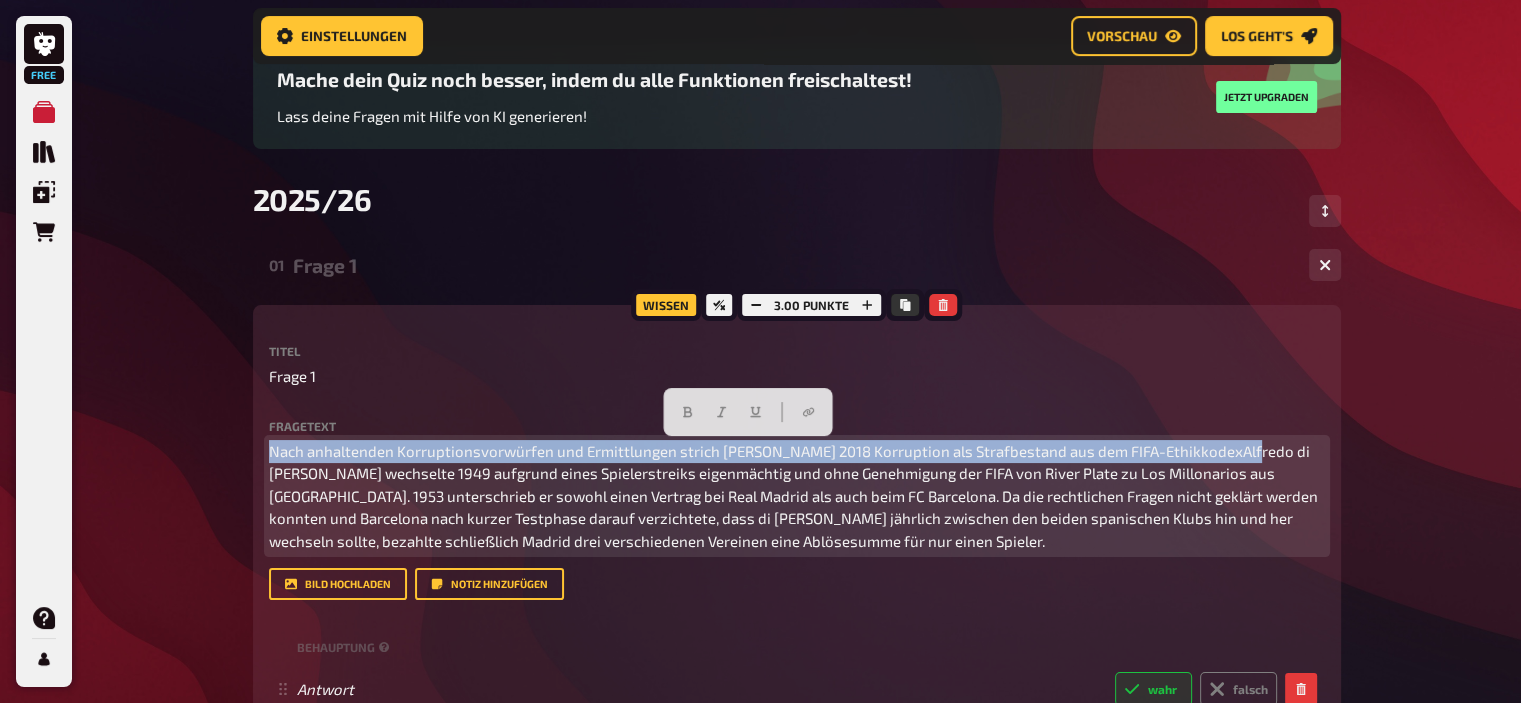 click on "Home Meine Quizze 2025/26 Vorbereitung Vorbereitung Inhalte Bearbeiten Quiz Lobby Moderation undefined Auswertung Siegerehrung Einstellungen Vorschau Los geht's Los geht's Mache dein Quiz noch besser, indem du alle Funktionen freischaltest! Lass deine Fragen mit Hilfe von KI generieren! Jetzt upgraden 2025/26 01 Frage 1 1 Wissen 3.00 Punkte Titel Frage 1 Fragetext Hier hinziehen für Dateiupload Bild hochladen   Notiz hinzufügen Behauptung Antwort wahr falsch
To pick up a draggable item, press the space bar.
While dragging, use the arrow keys to move the item.
Press space again to drop the item in its new position, or press escape to cancel.
Behauptung hinzufügen Songfrage hinzufügen   02 Frage 2 1 03 Frage 3 6 04 Frage 4 2 05 Frage 5 1 06 Frage 6 1 07 Frage 7 1 08 Frage 8 1 09 Frage 9 1 10 Frage 10 1 11 Frage 11 1 12 Frage 12 2 13 Frage 13 1 14 Frage 14 1 15 Frage 15 1 16 Frage 16 1 17 Frage 17 5 18 Frage 18 1 19 Frage 19 1 20 Frage 20 3 Neue Frage hinzufügen   Freitext Eingabe" at bounding box center (797, 1007) 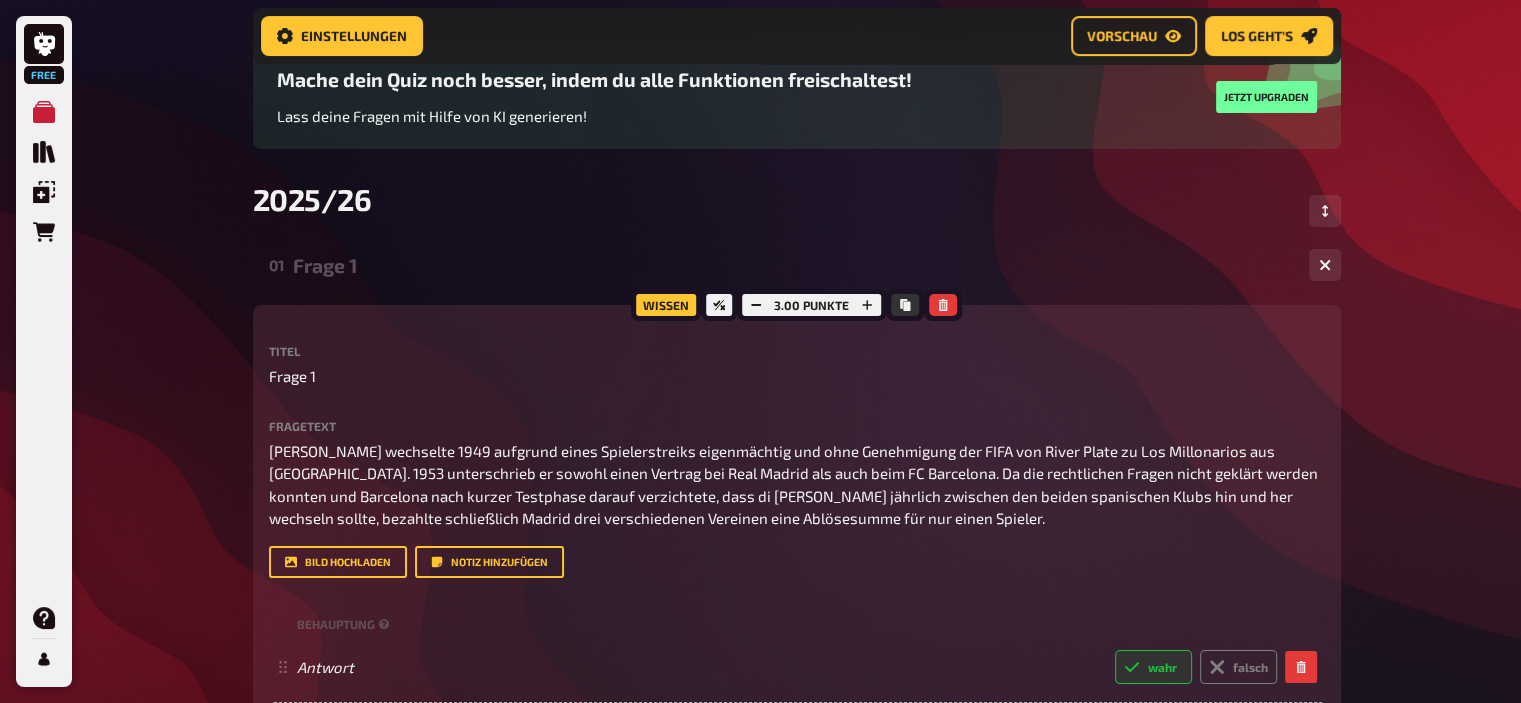 click on "01 Frage 1 1" at bounding box center (797, 265) 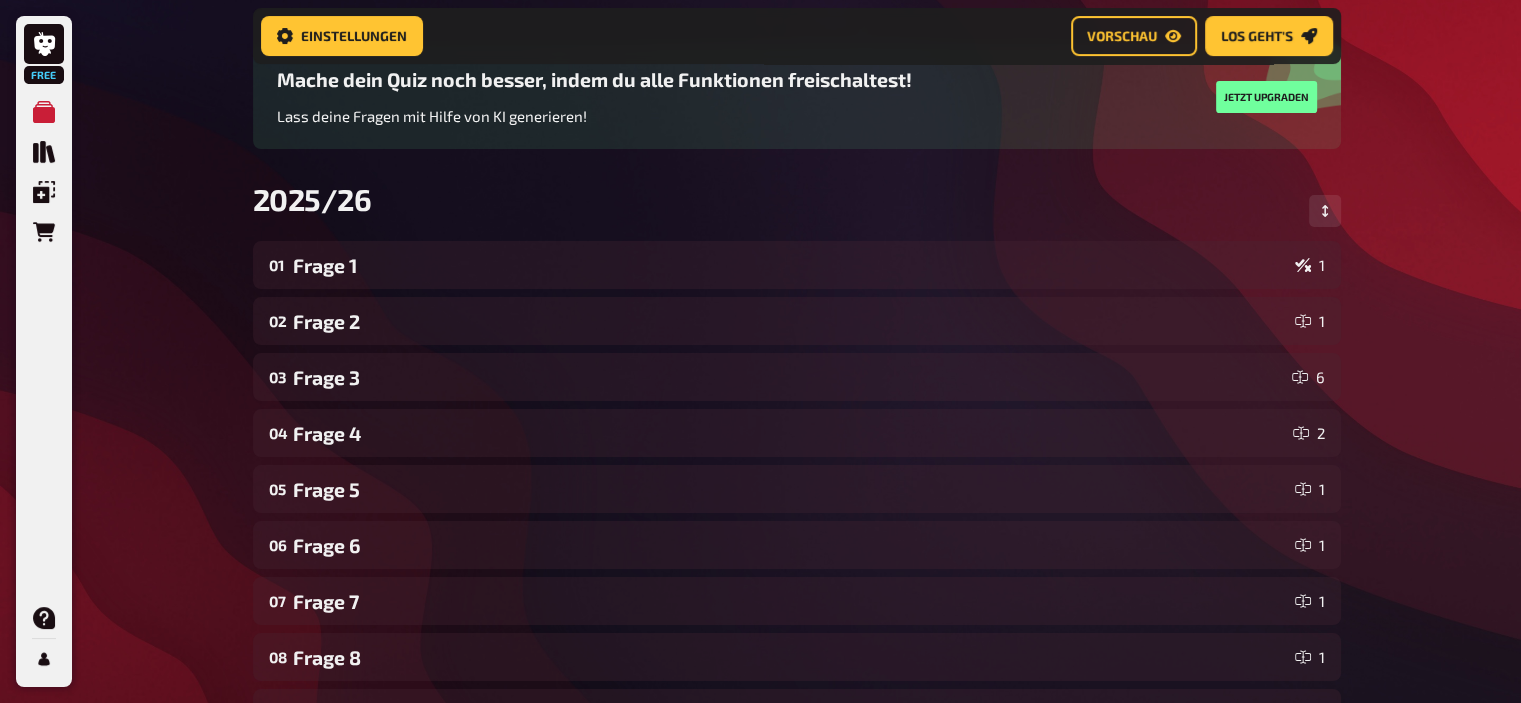 scroll, scrollTop: 0, scrollLeft: 0, axis: both 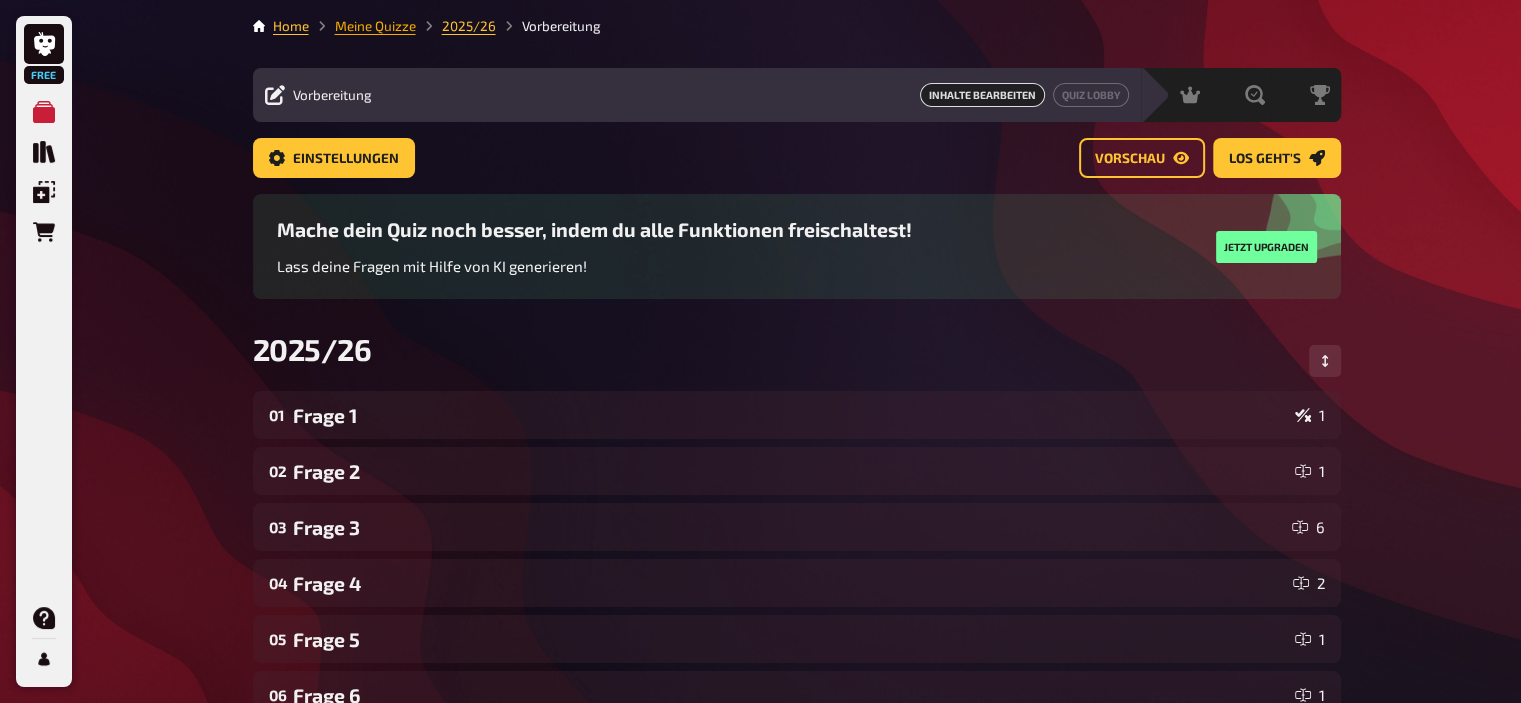 click on "Meine Quizze" at bounding box center (375, 26) 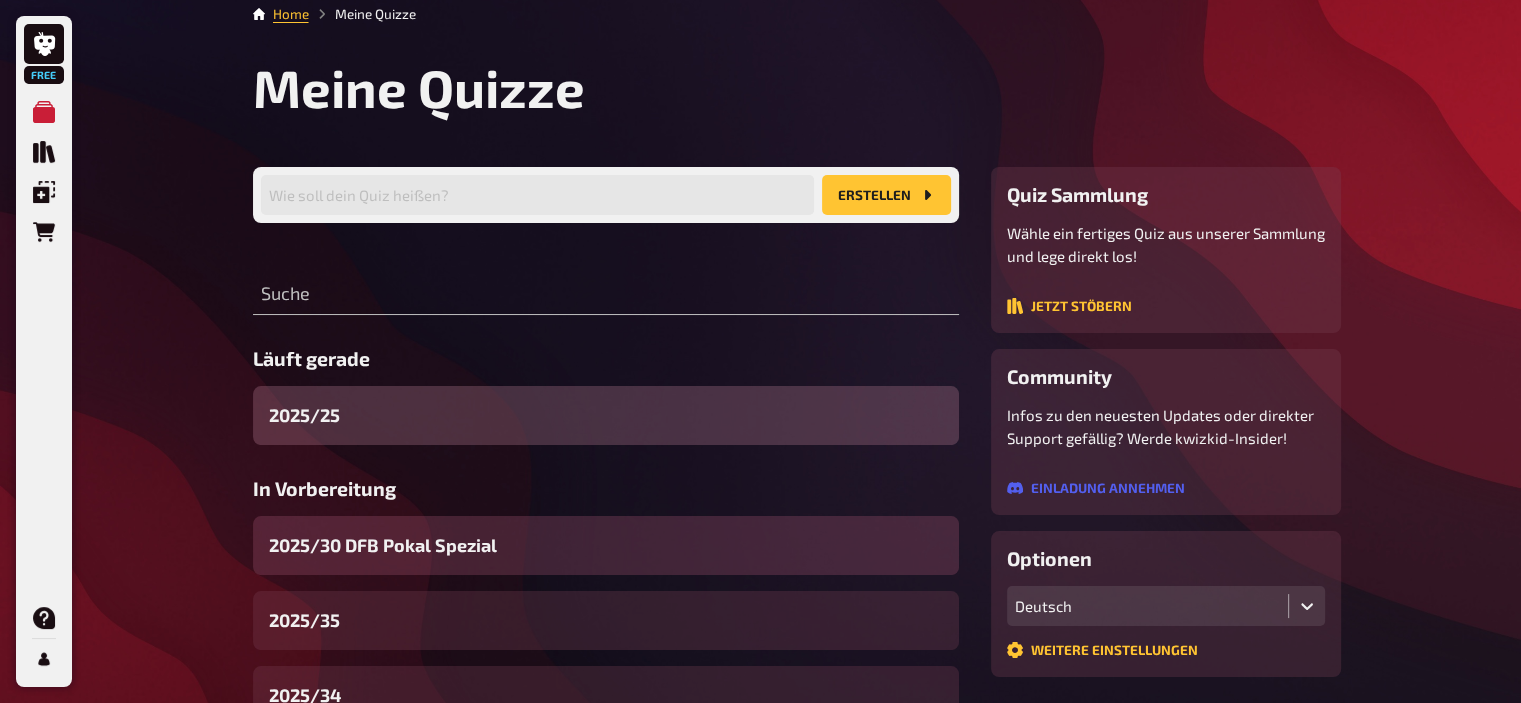 scroll, scrollTop: 0, scrollLeft: 0, axis: both 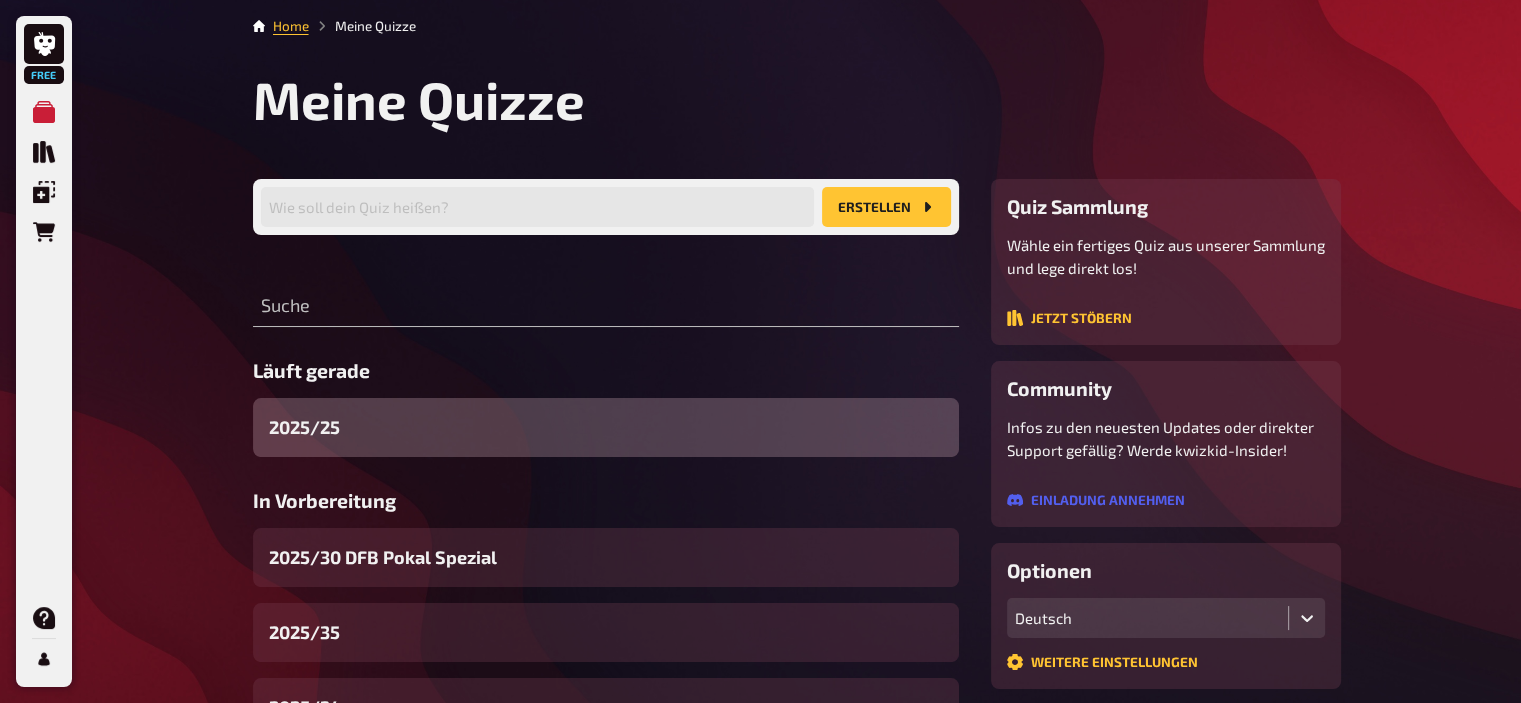 click on "2025/25" at bounding box center (606, 427) 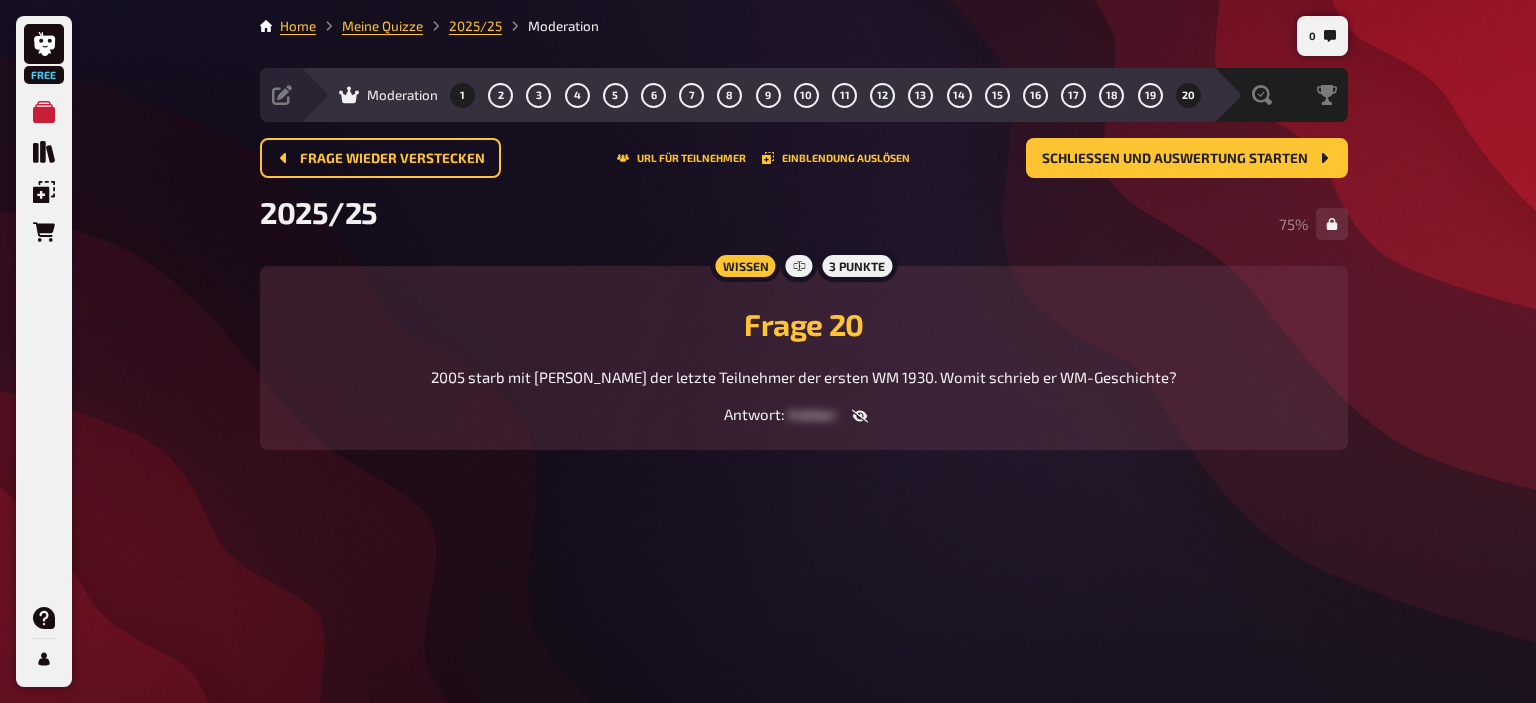 click on "1" at bounding box center [463, 95] 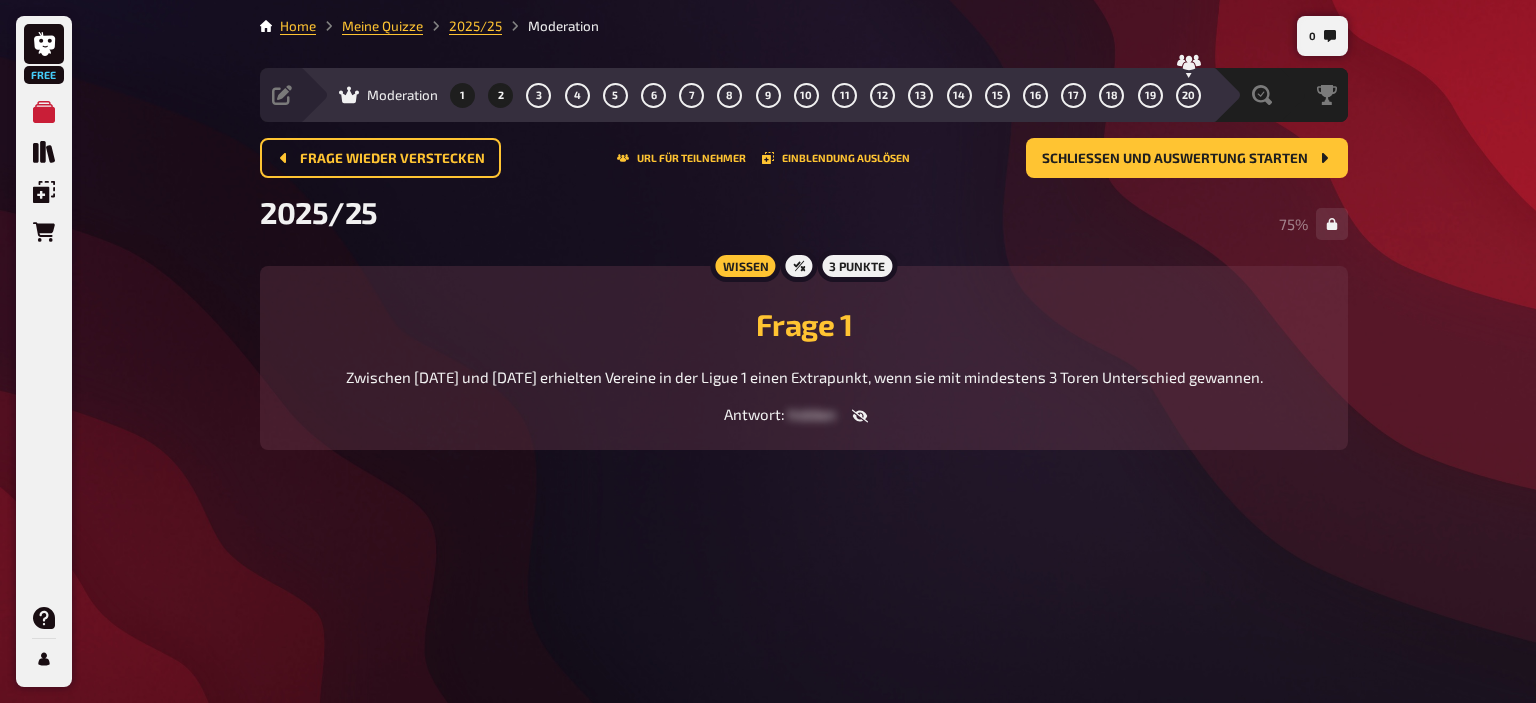 click on "2" at bounding box center (501, 95) 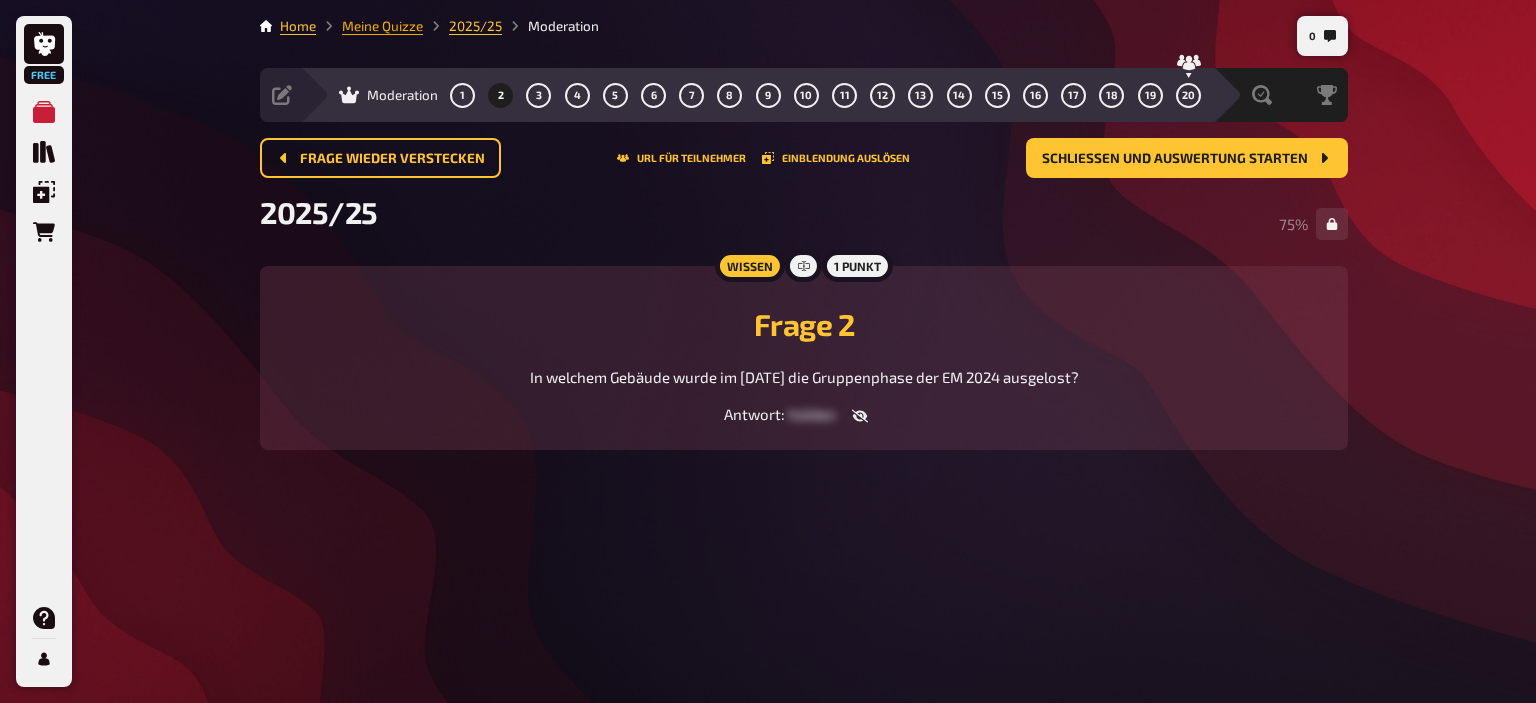 click on "Meine Quizze" at bounding box center [382, 26] 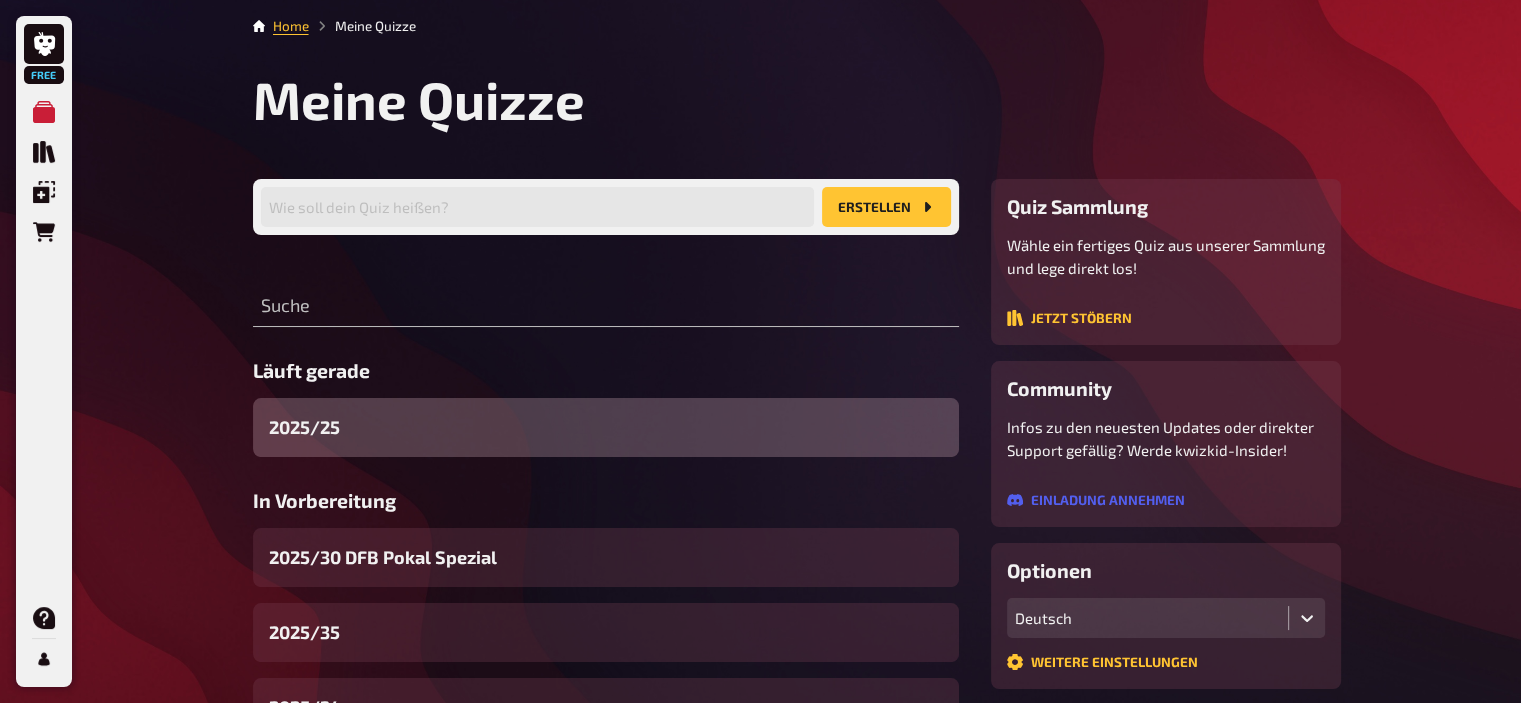 click on "2025/25" at bounding box center (606, 427) 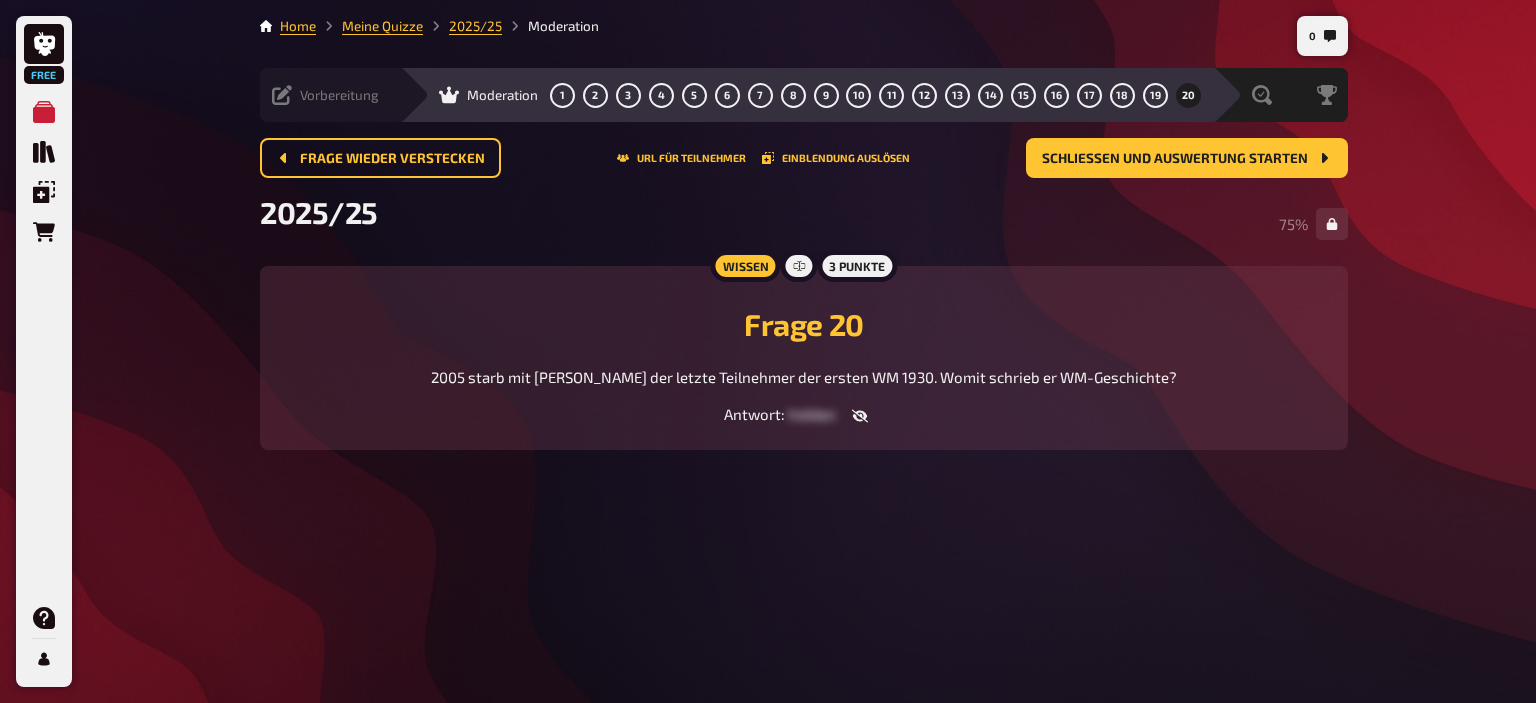 click on "Vorbereitung" at bounding box center (325, 95) 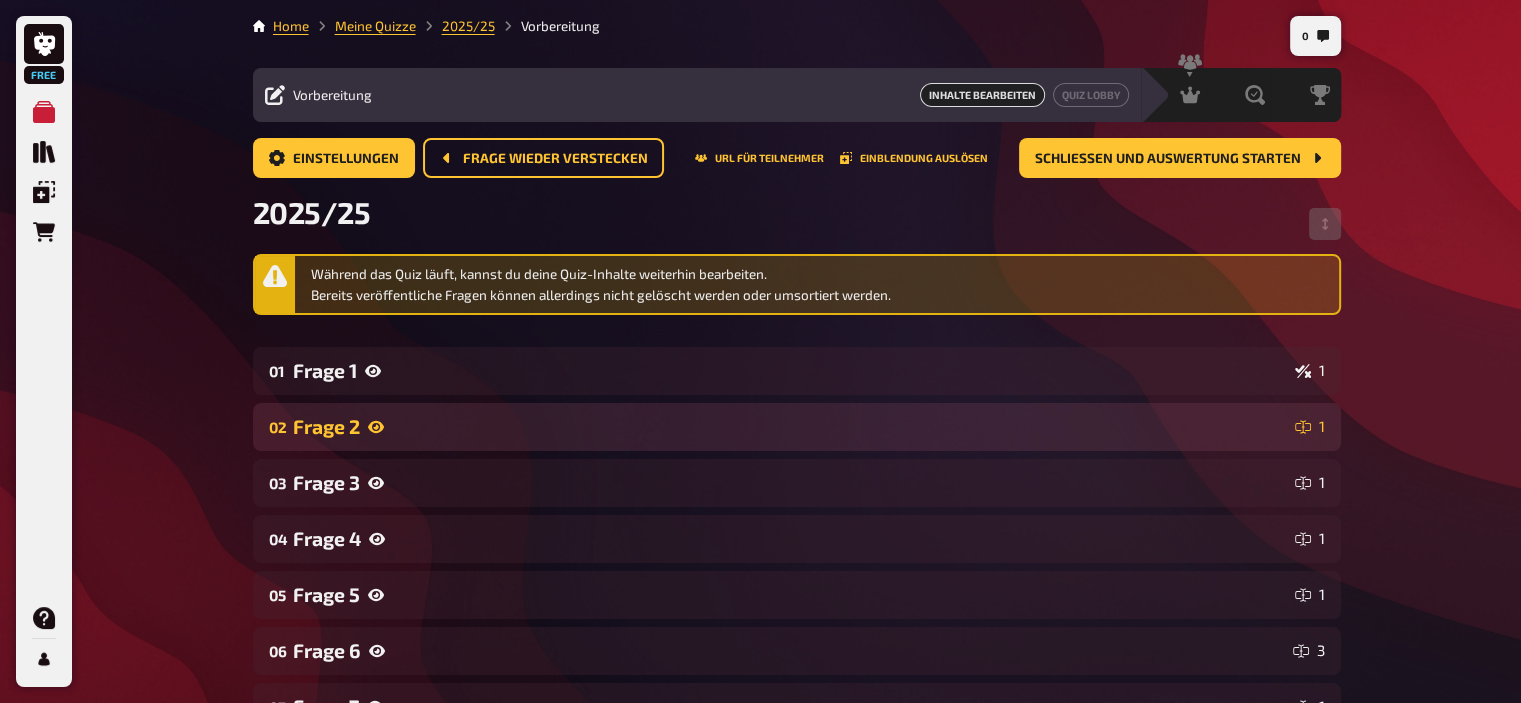 click on "Frage 2" at bounding box center (790, 426) 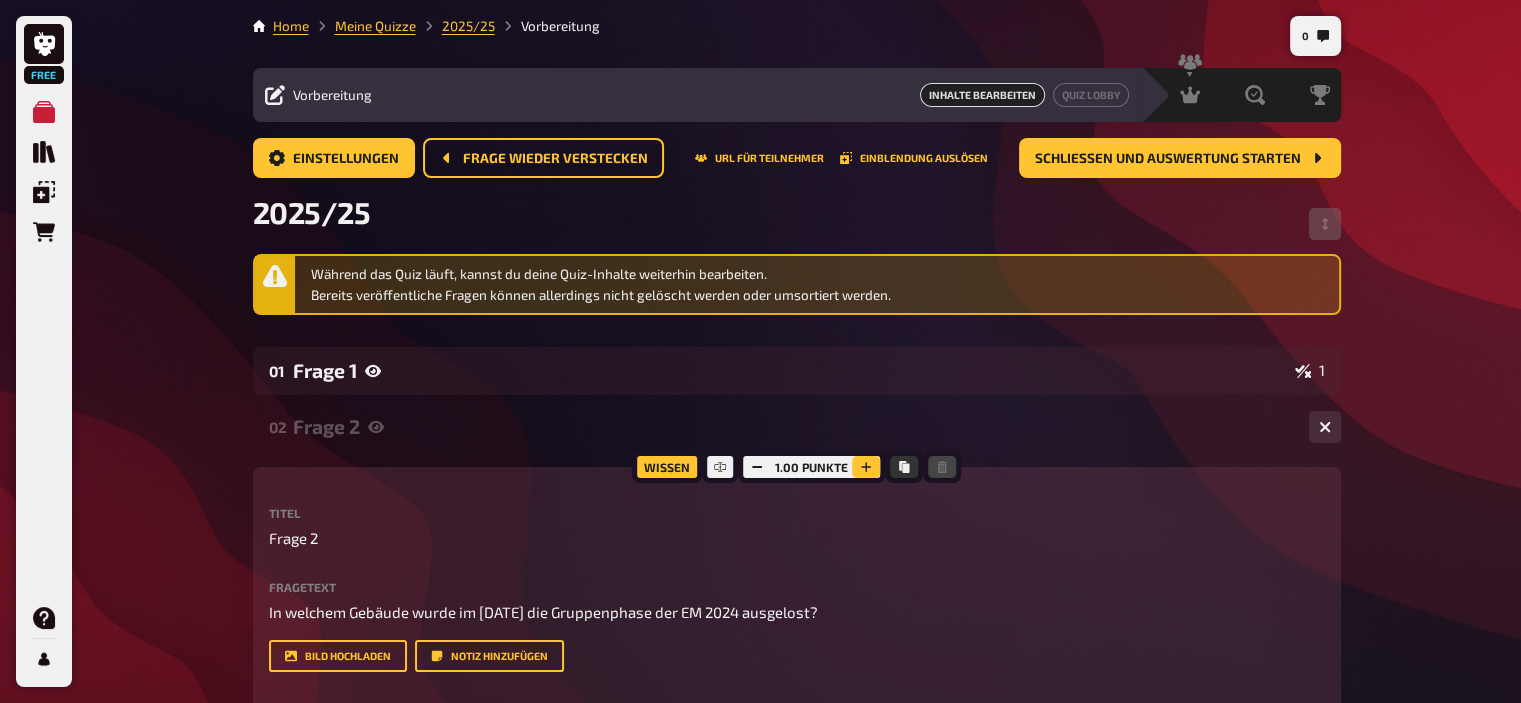 click 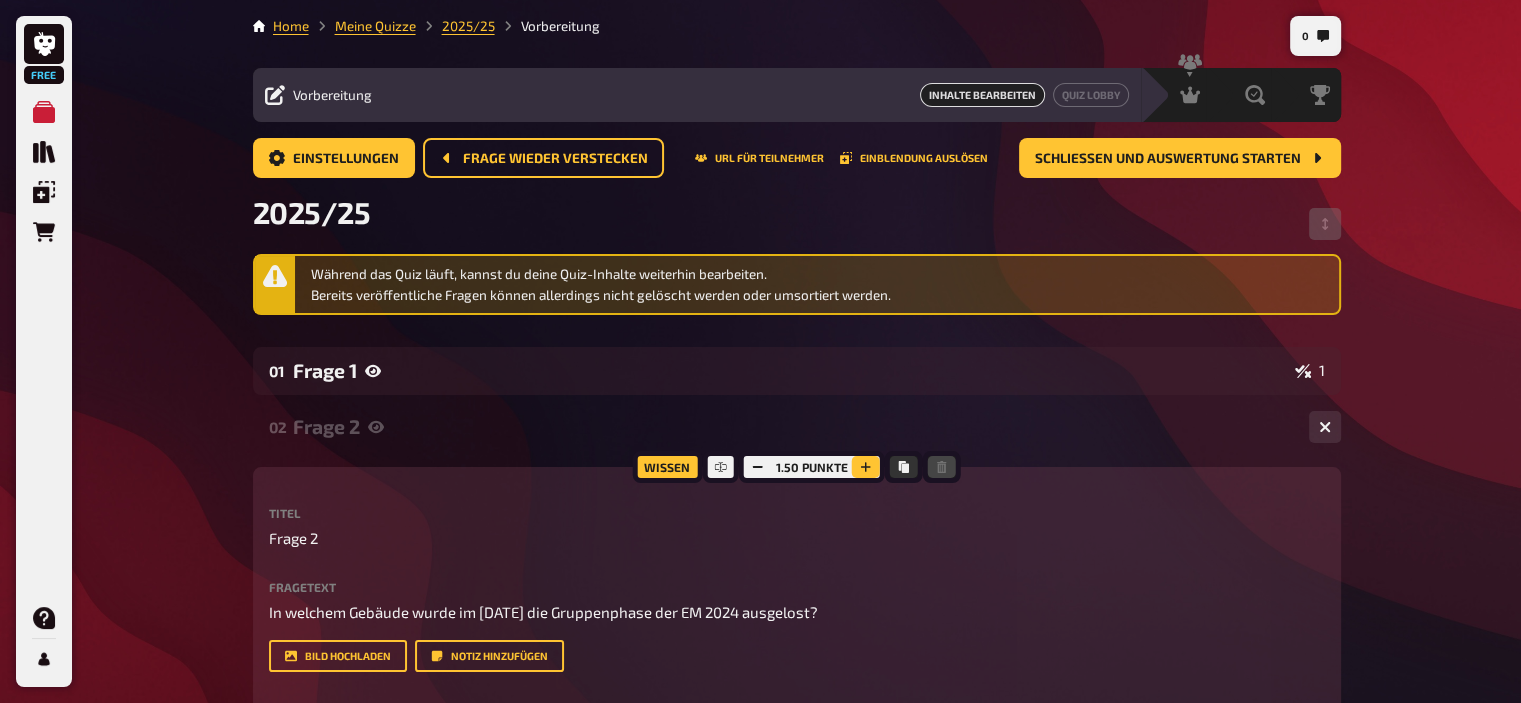 click at bounding box center [866, 467] 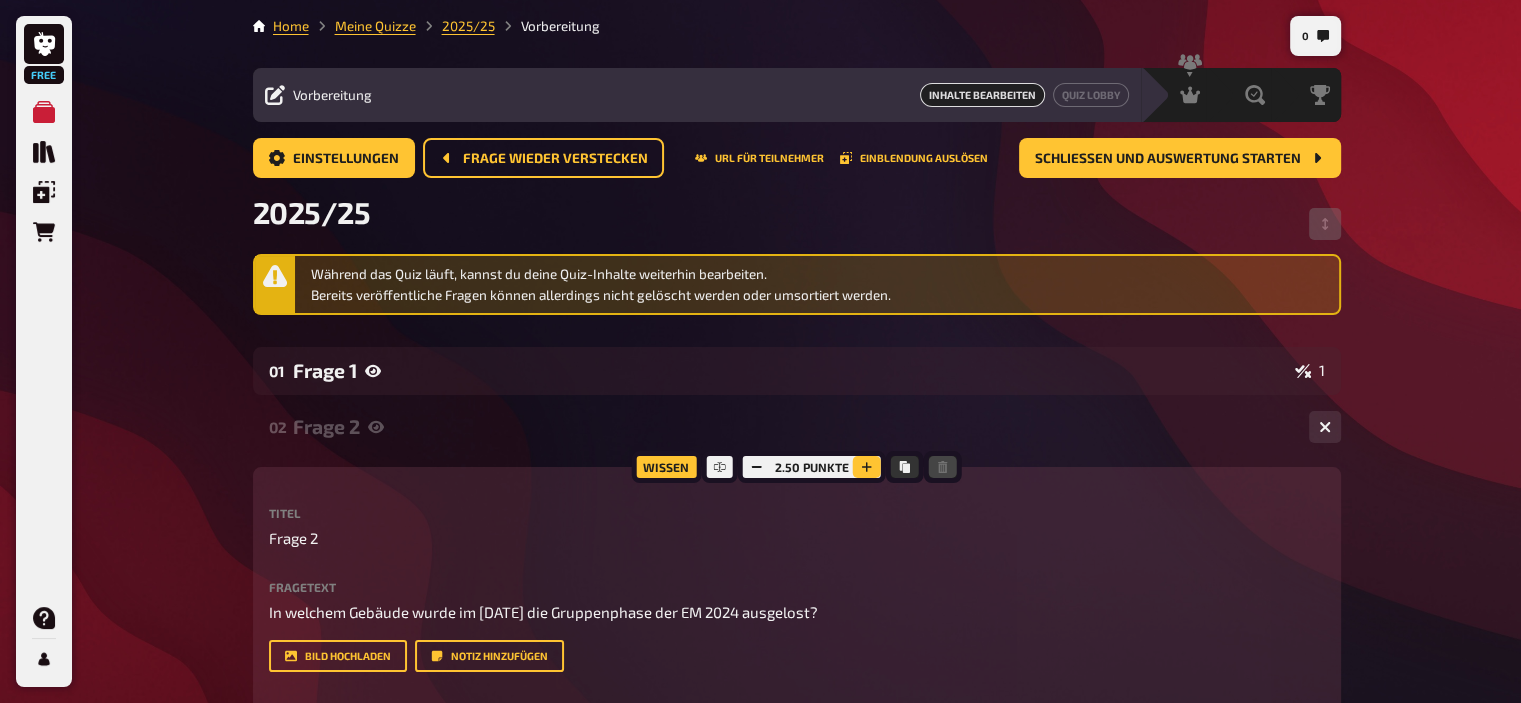 click 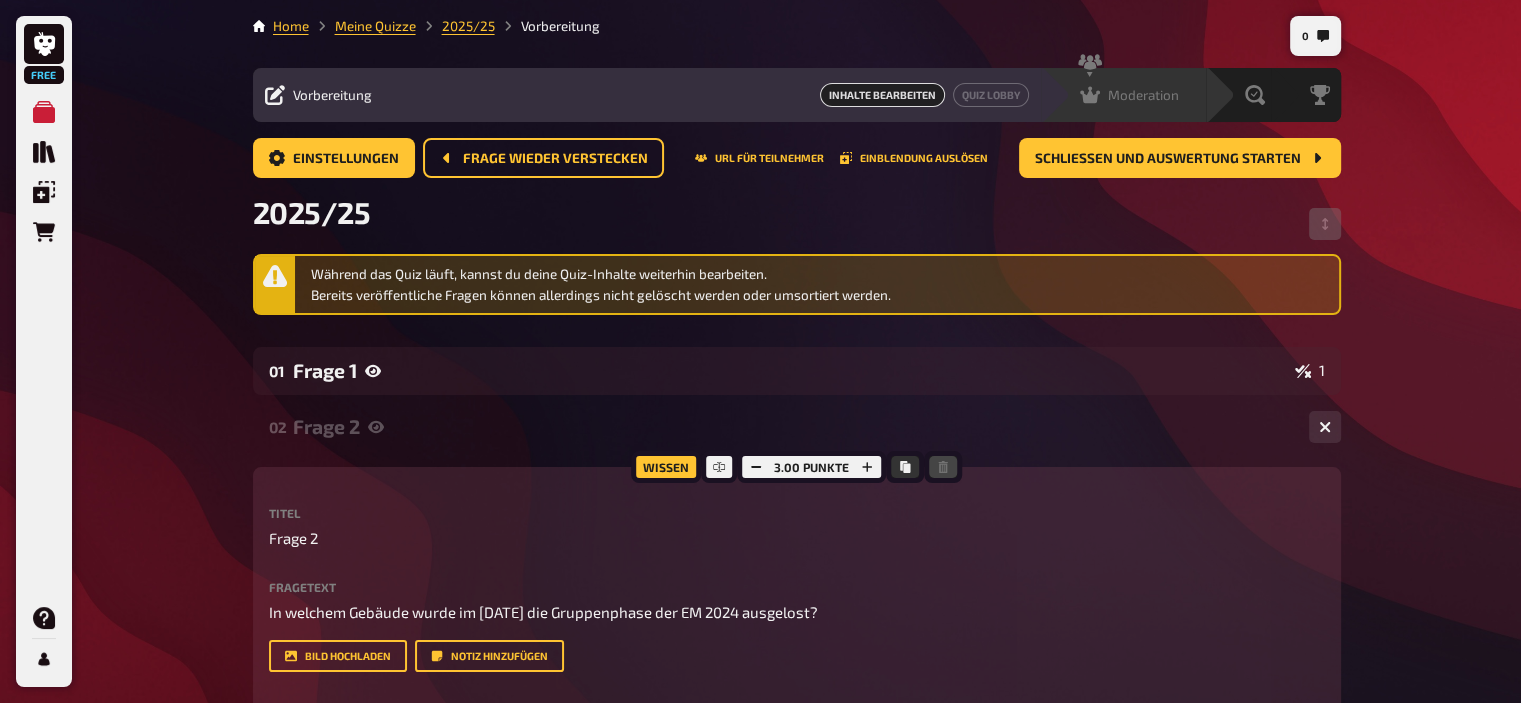 click on "Moderation" at bounding box center [1143, 95] 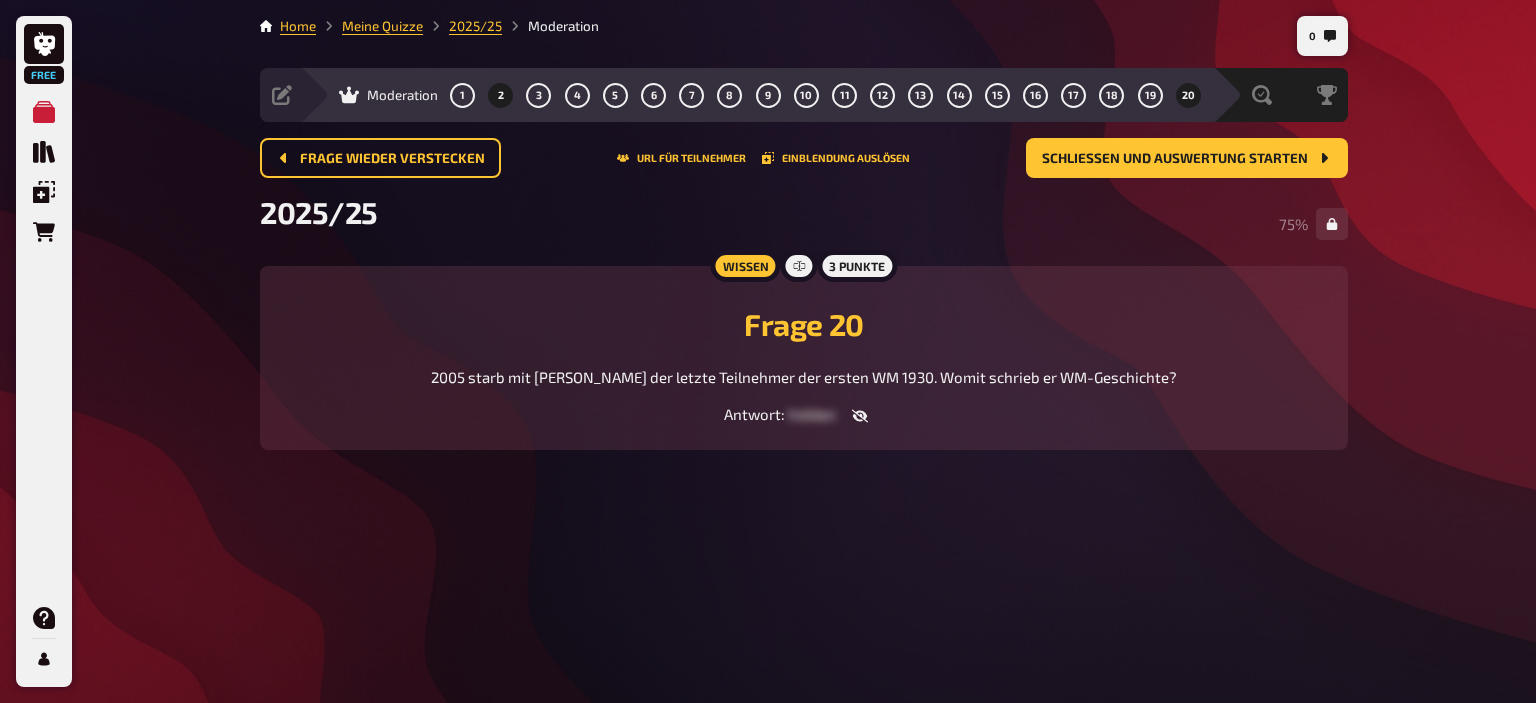 click on "2" at bounding box center [501, 95] 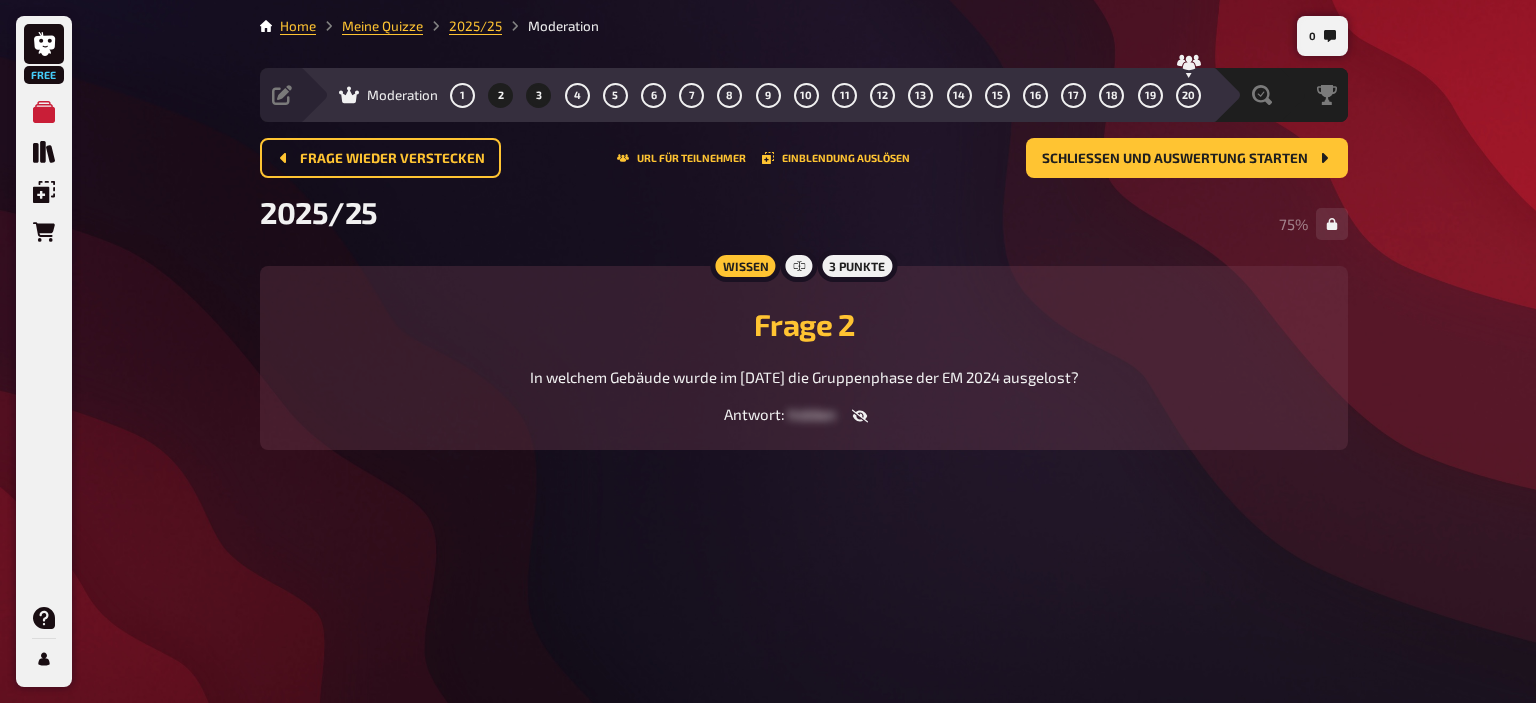 click on "3" at bounding box center [539, 95] 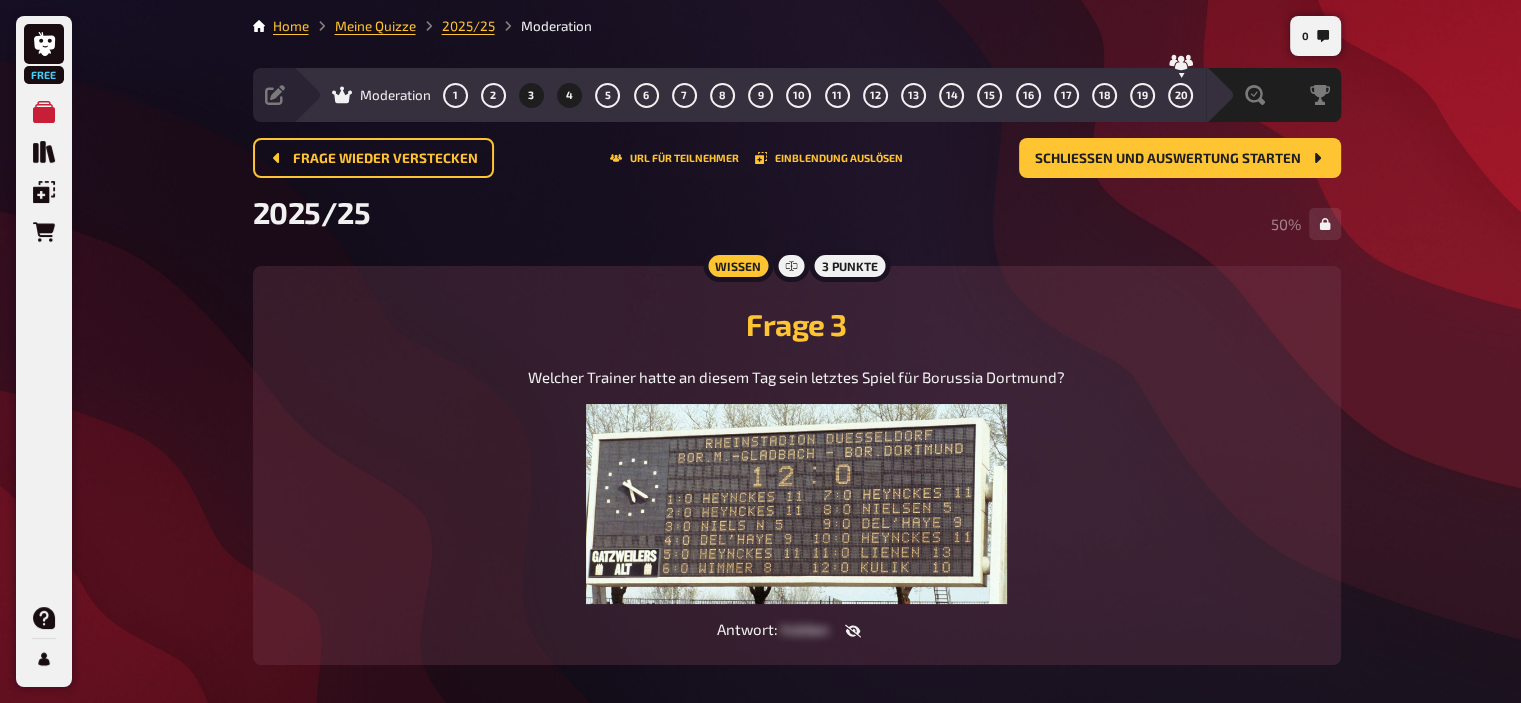 click on "4" at bounding box center [570, 95] 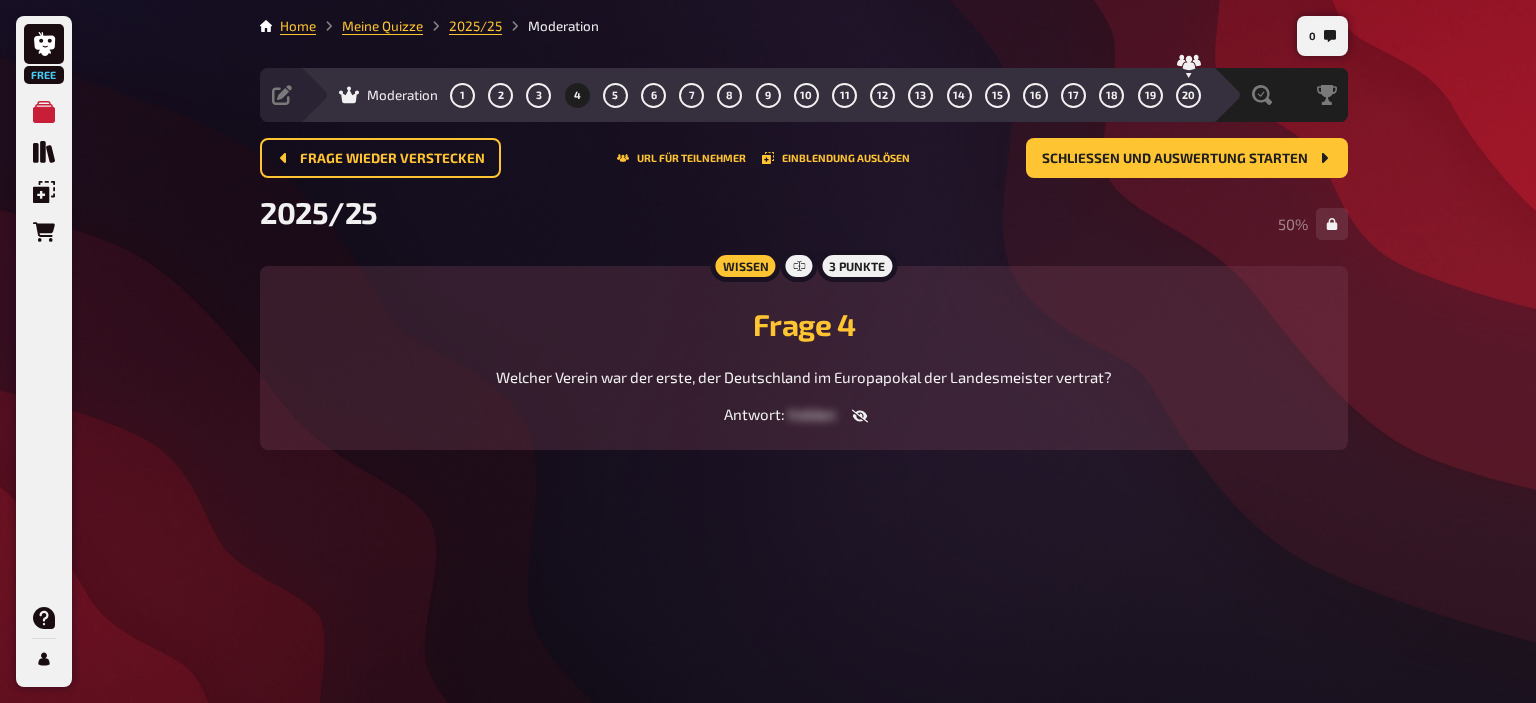 click 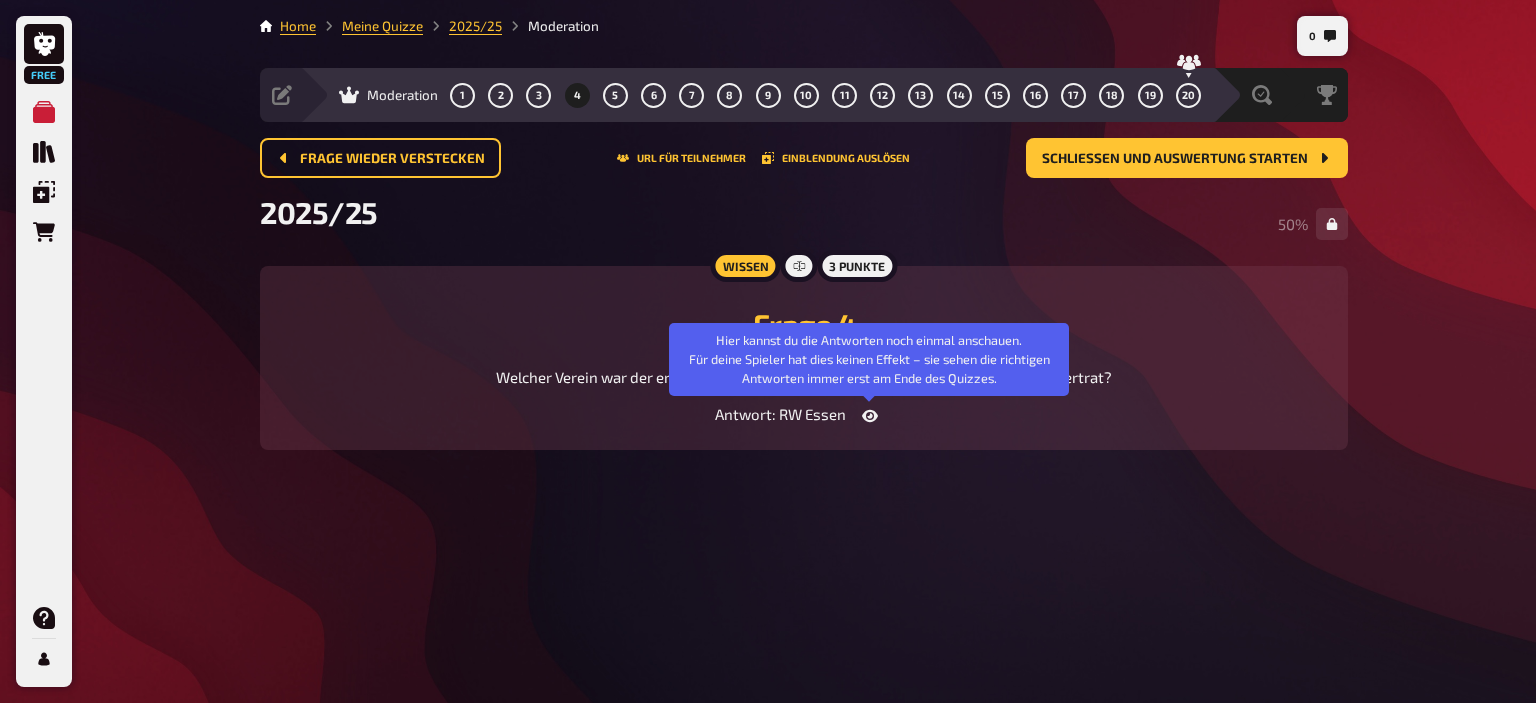 click 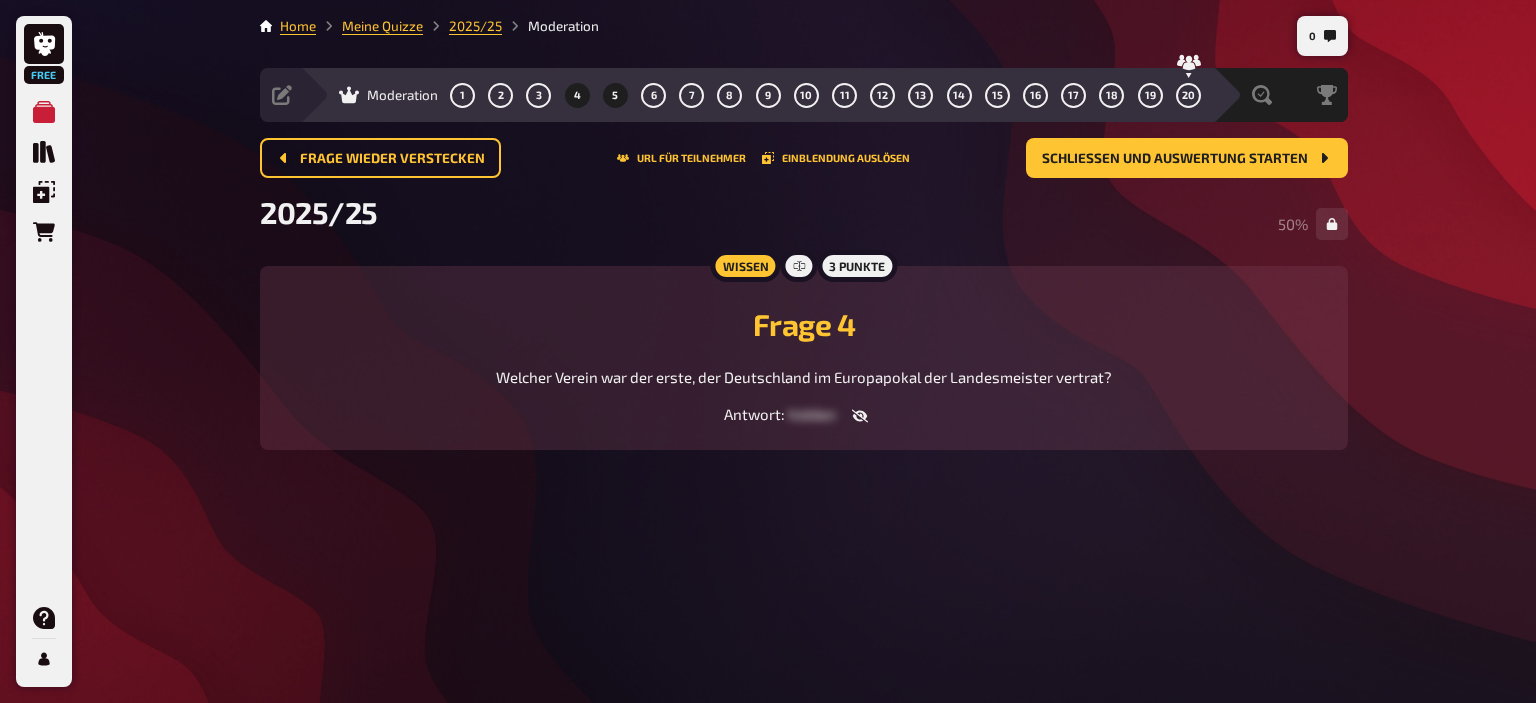 click on "5" at bounding box center [615, 95] 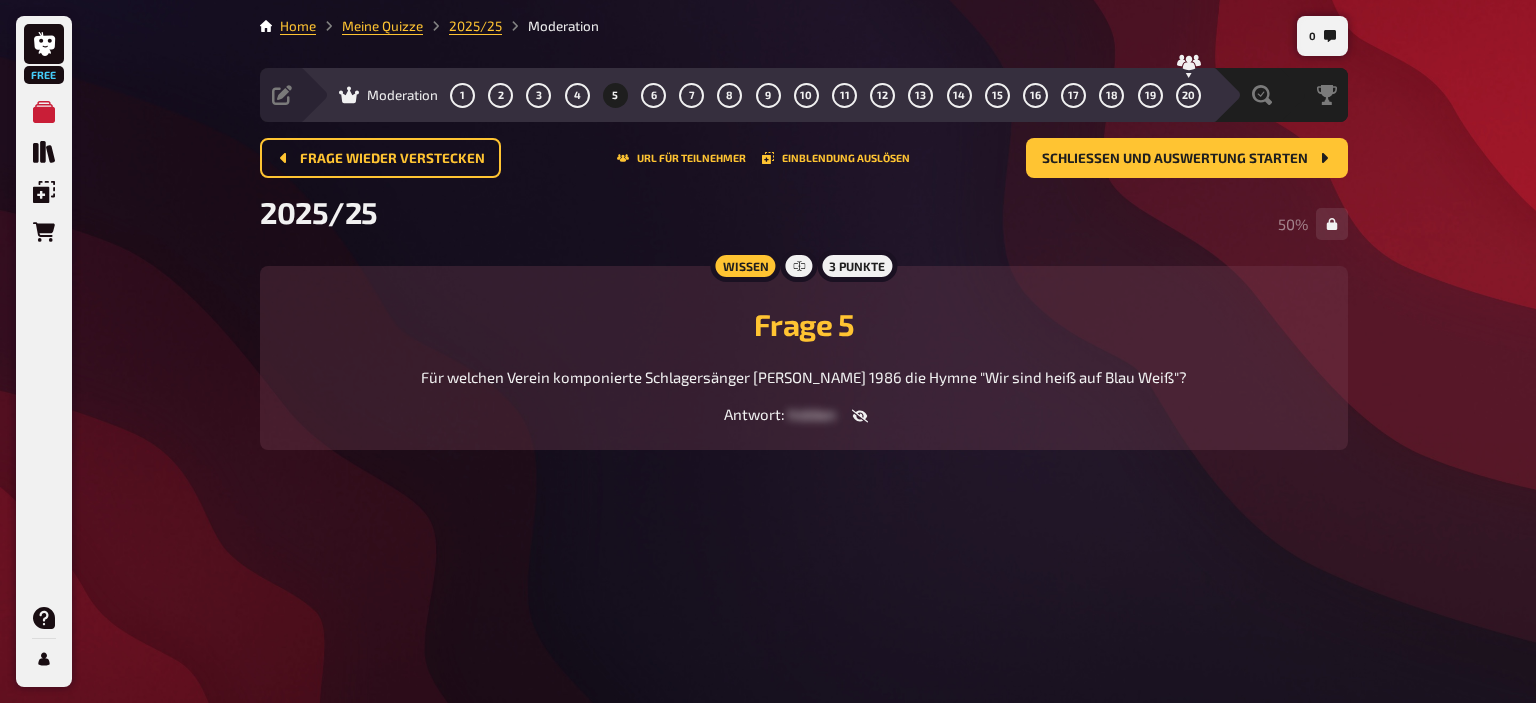 click 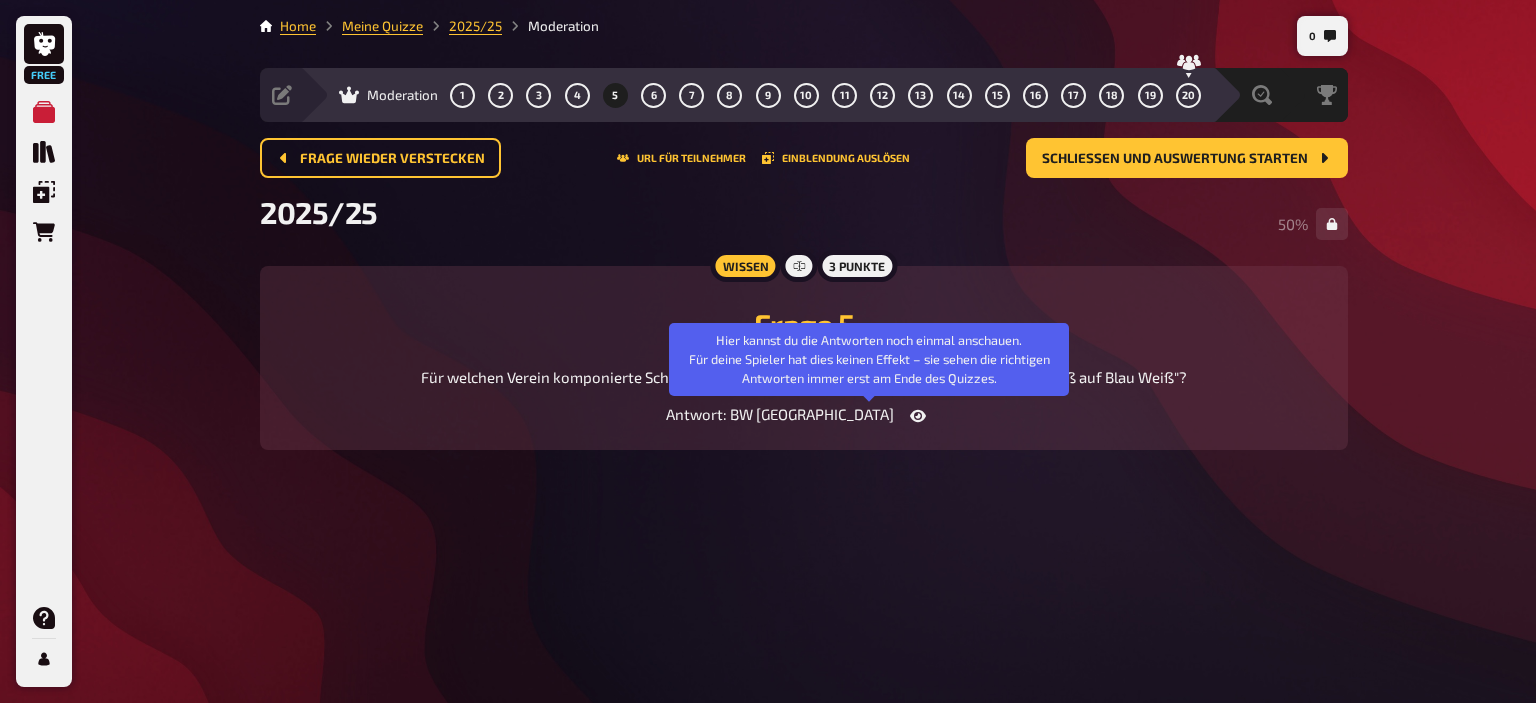 click at bounding box center (918, 416) 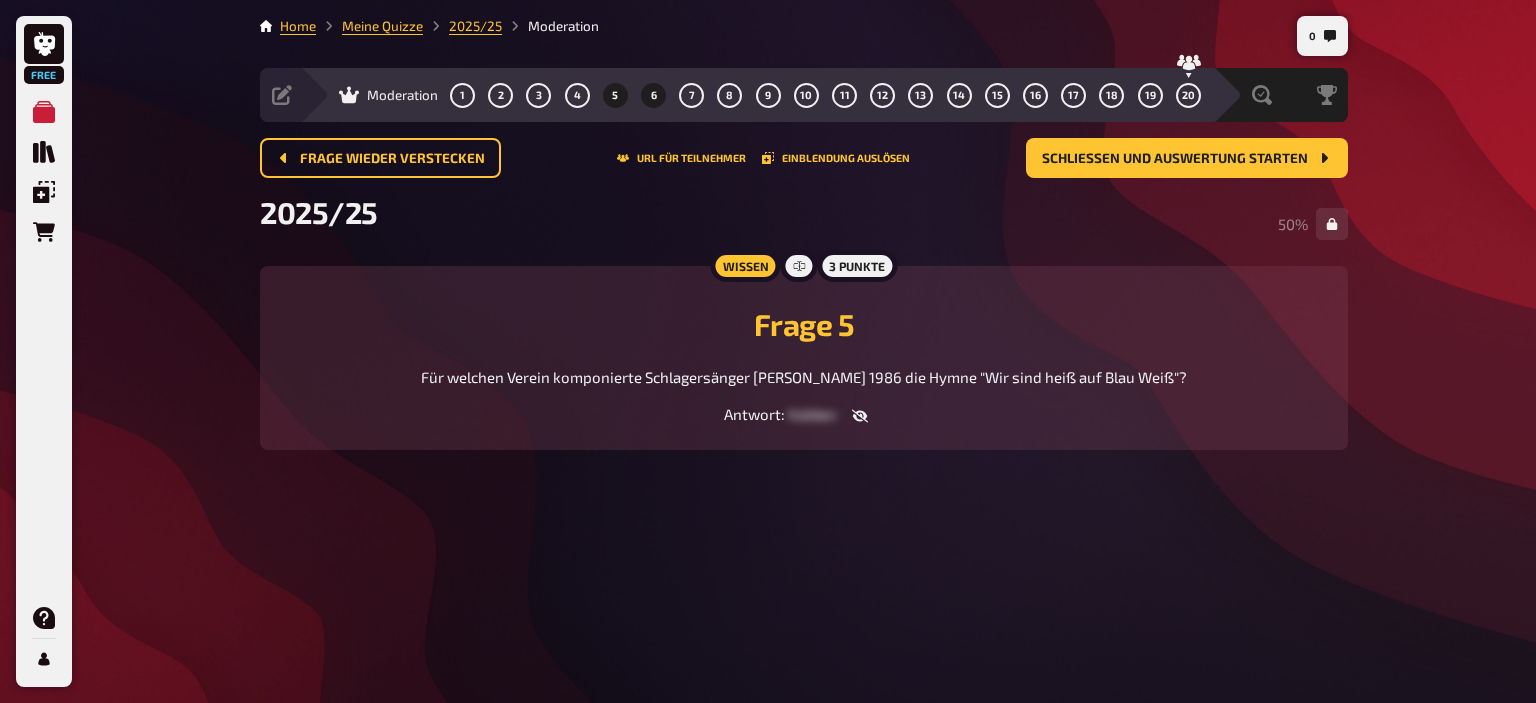 click on "6" at bounding box center (654, 95) 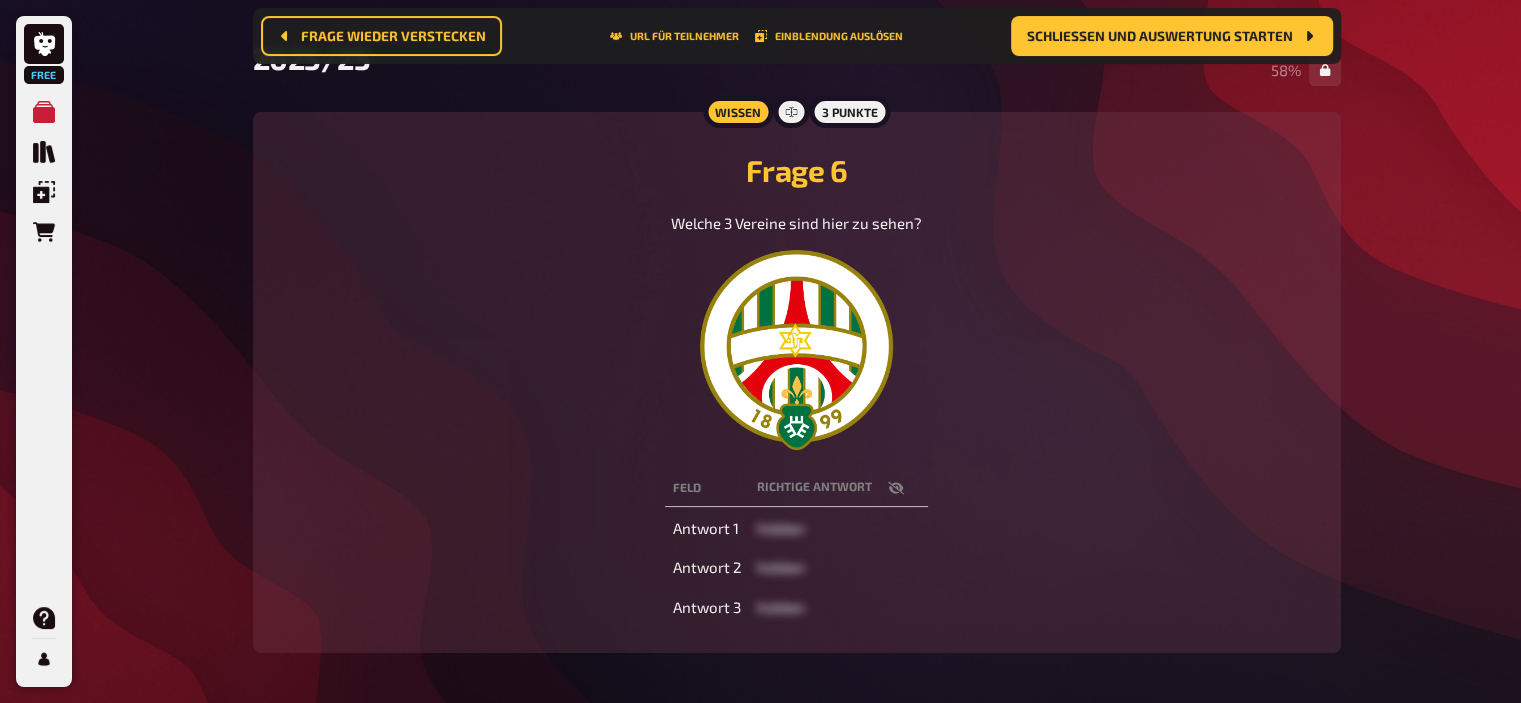scroll, scrollTop: 186, scrollLeft: 0, axis: vertical 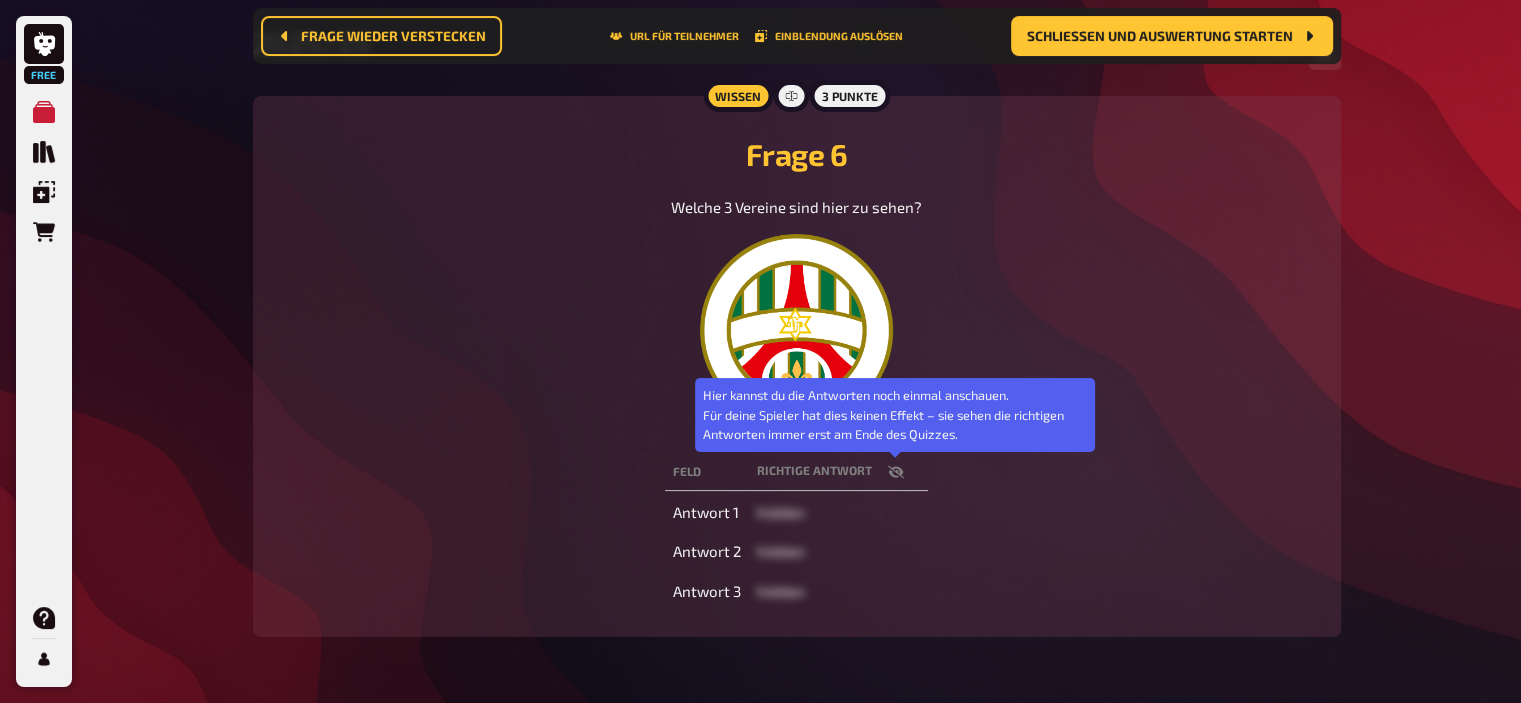 click 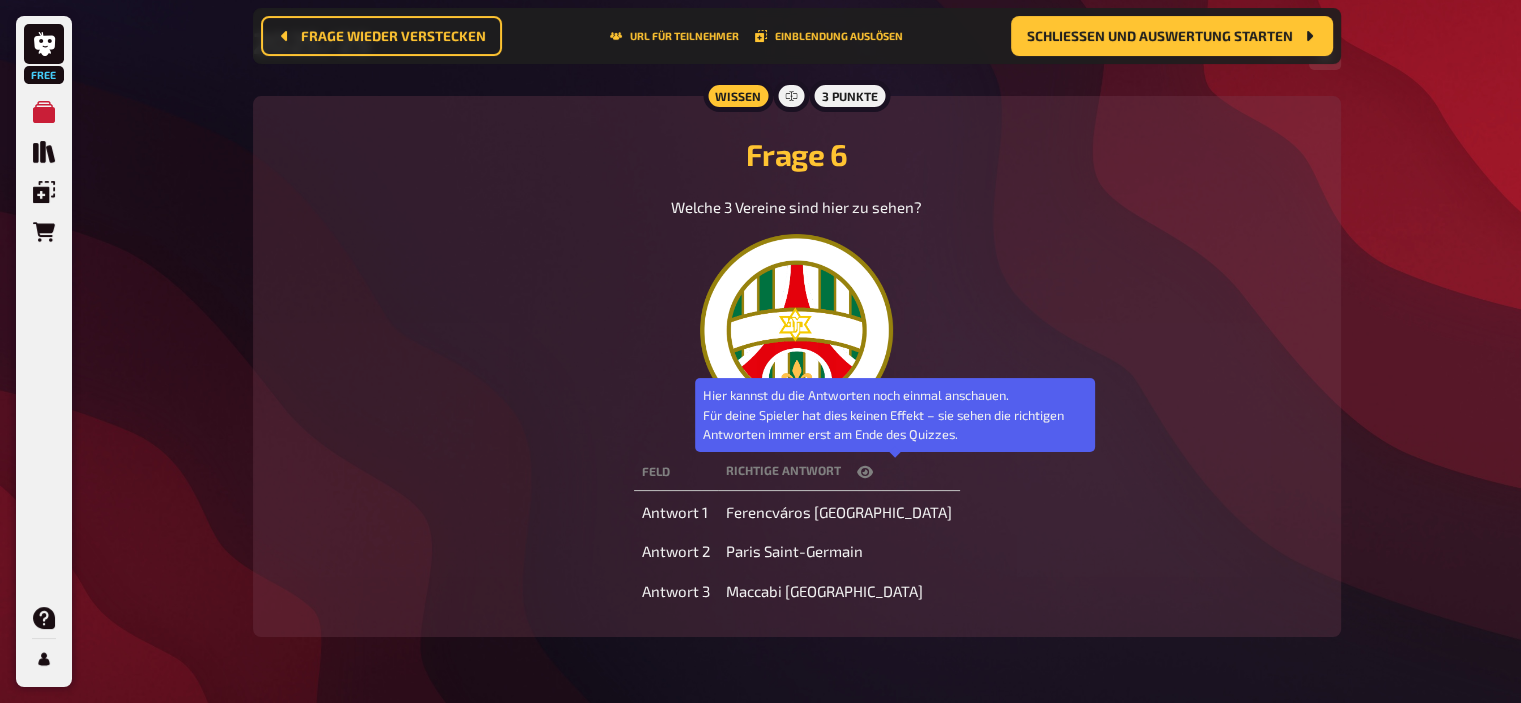 click 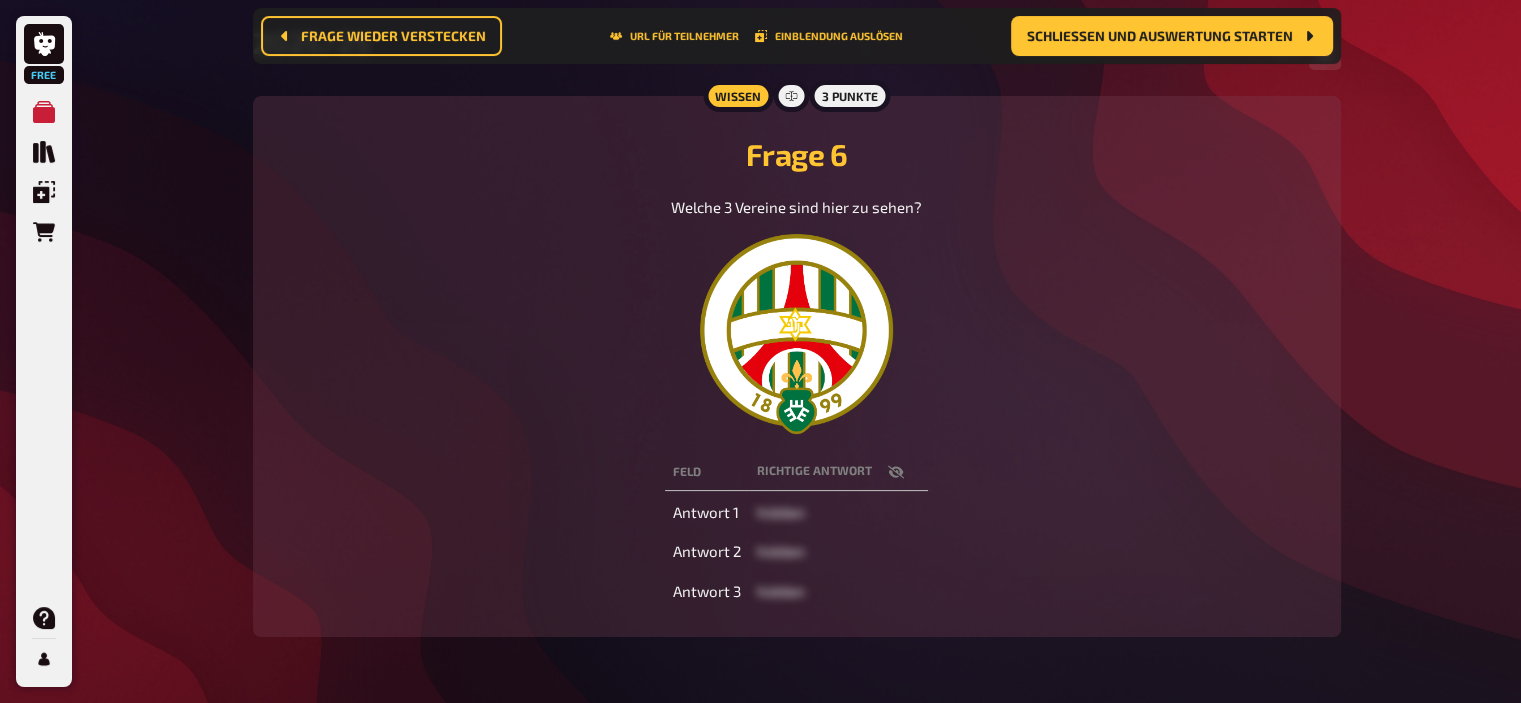 scroll, scrollTop: 0, scrollLeft: 0, axis: both 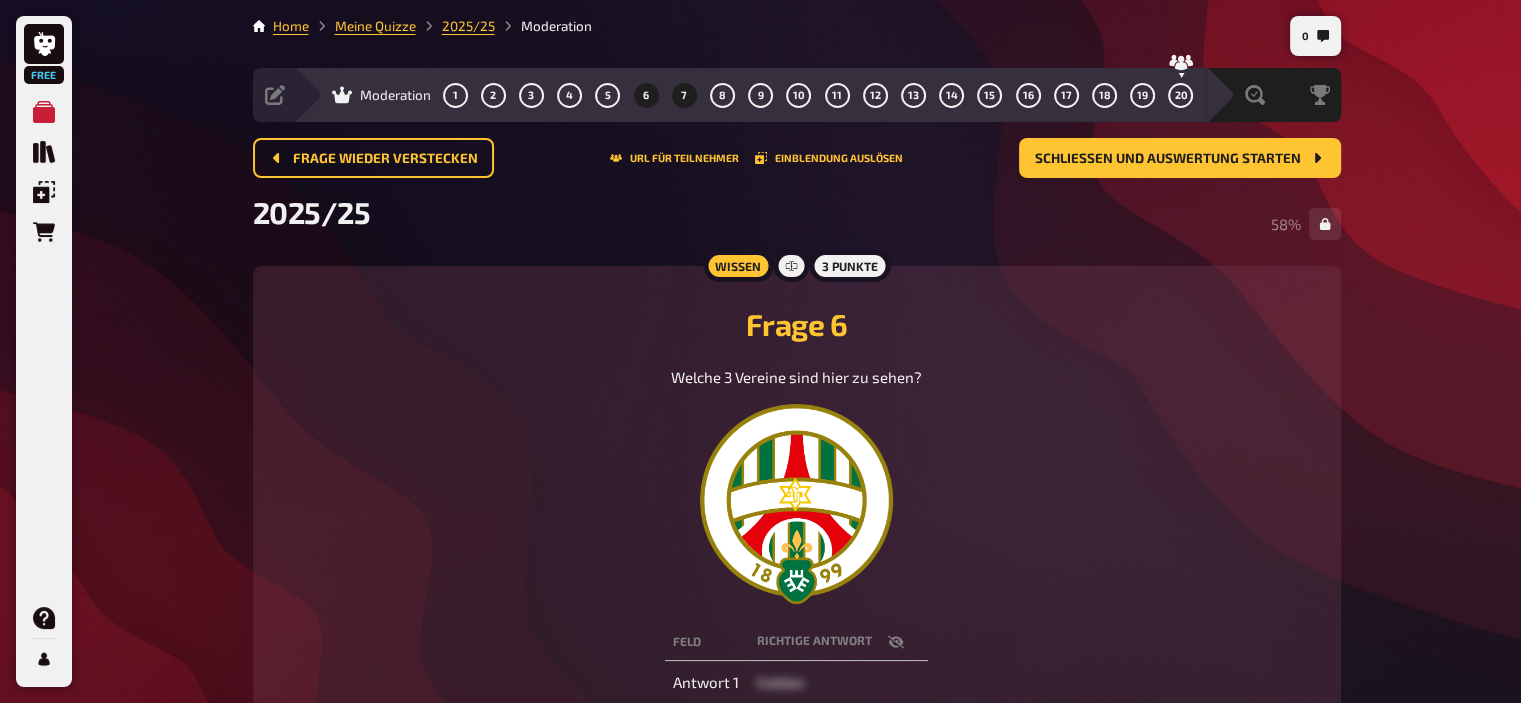 click on "7" at bounding box center [684, 95] 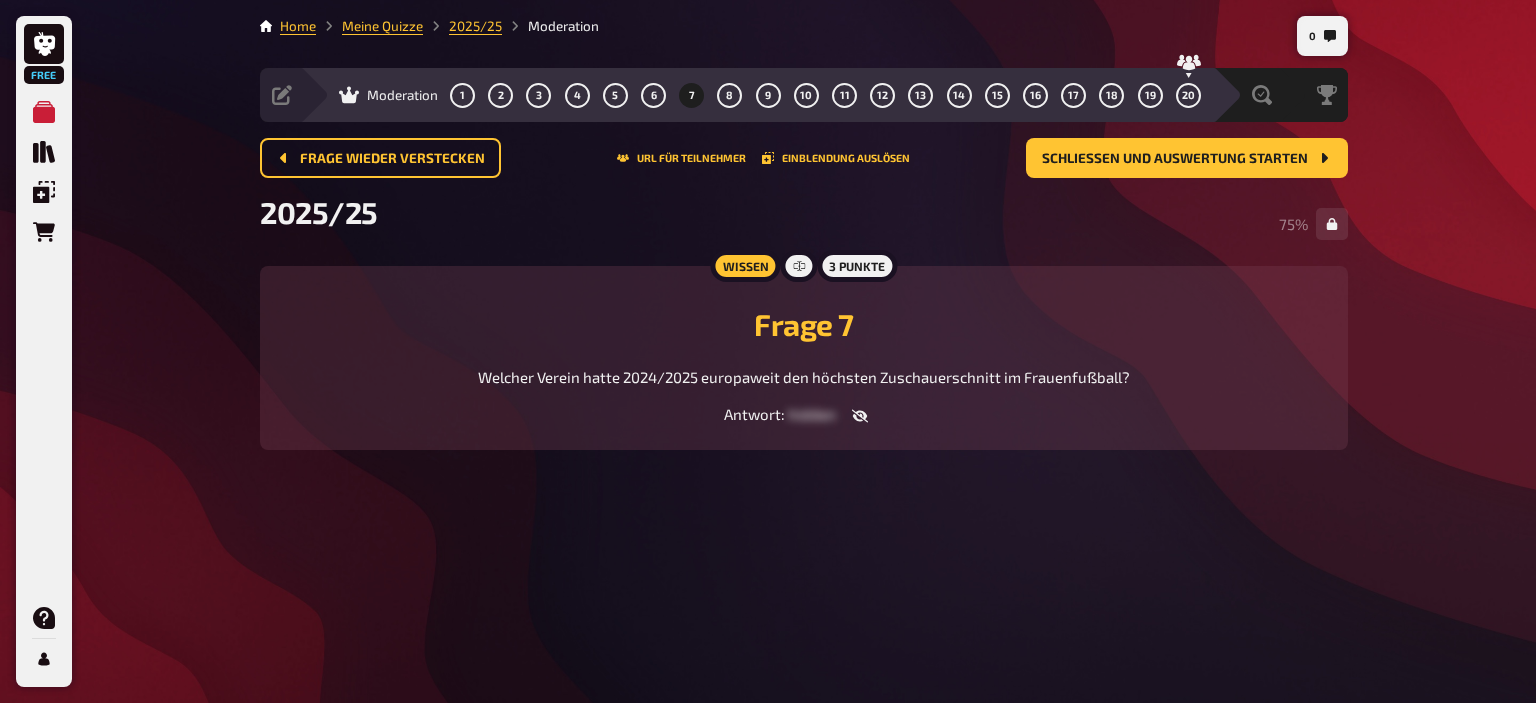 click 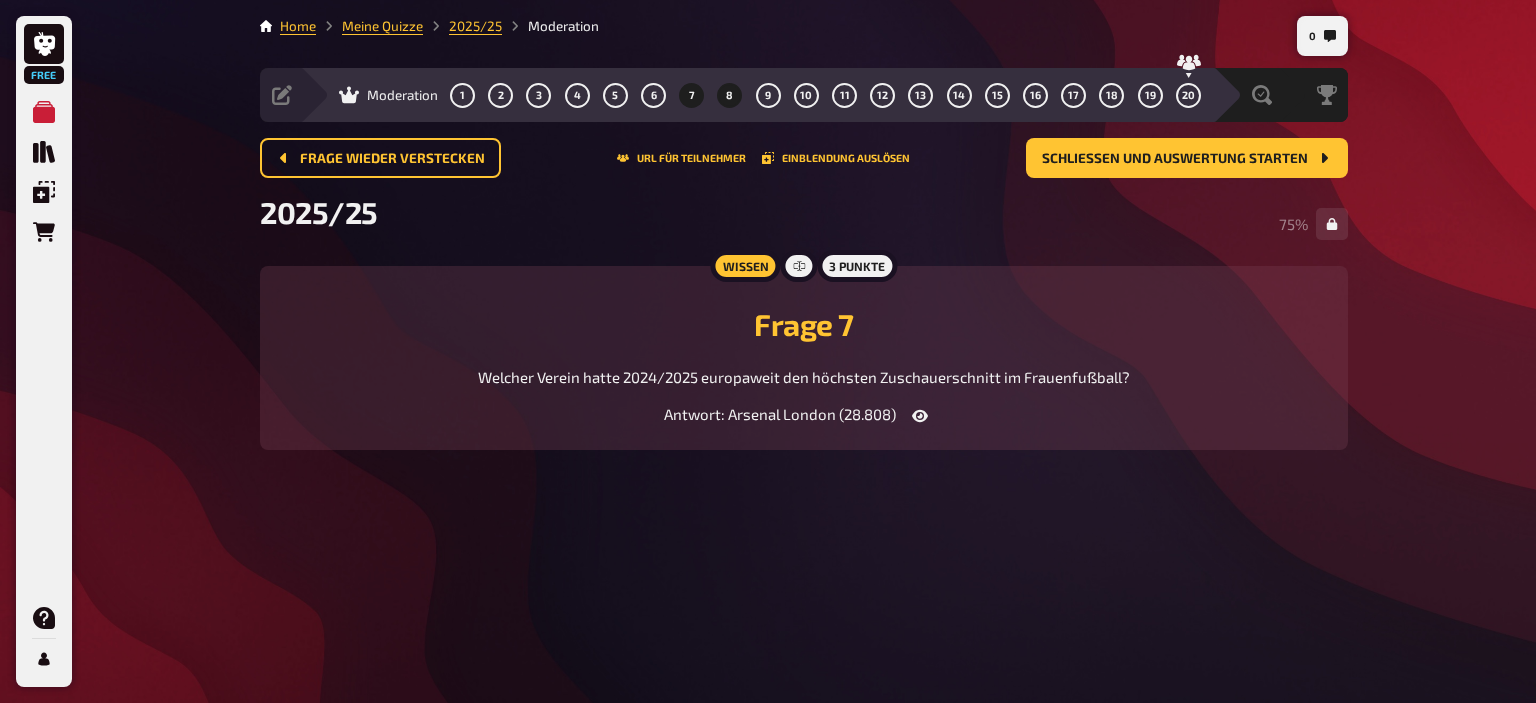 click on "8" at bounding box center [730, 95] 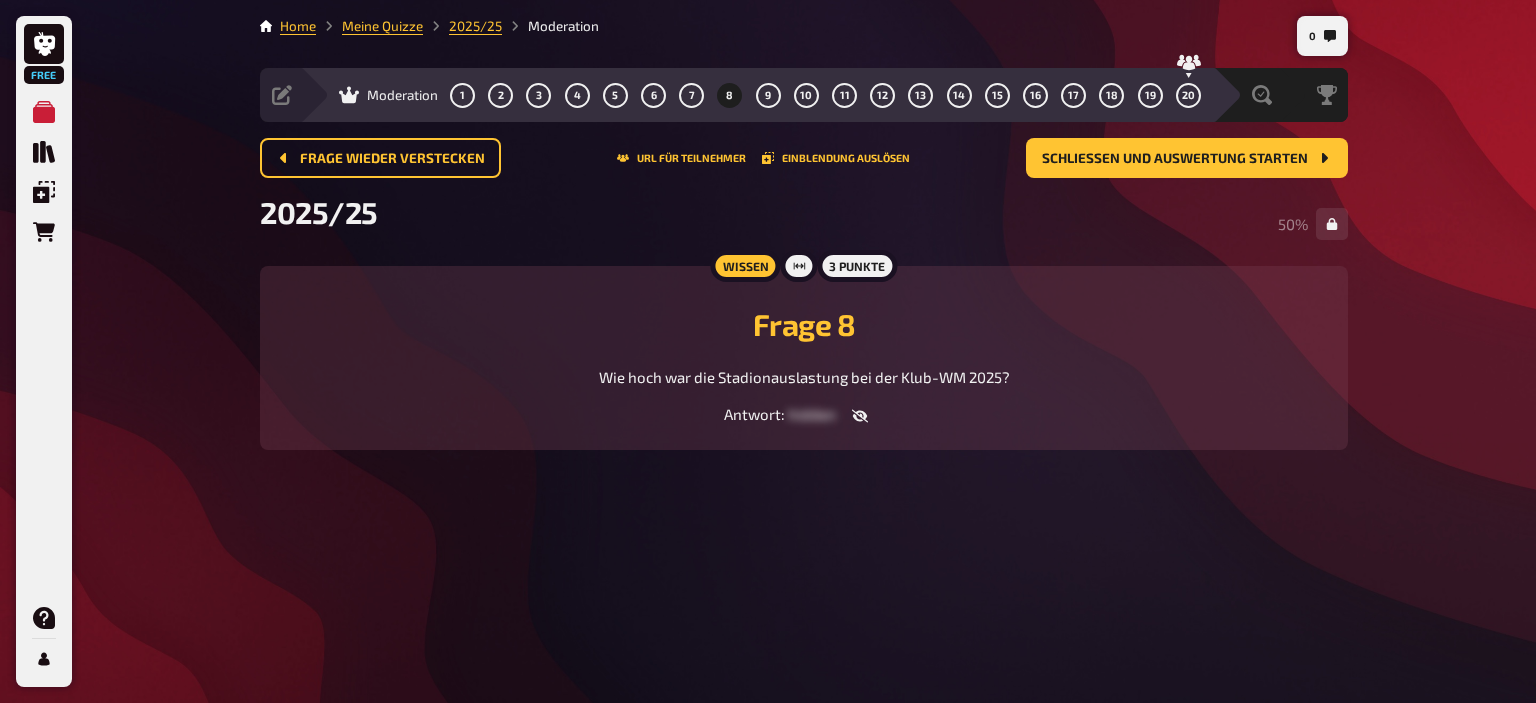 click 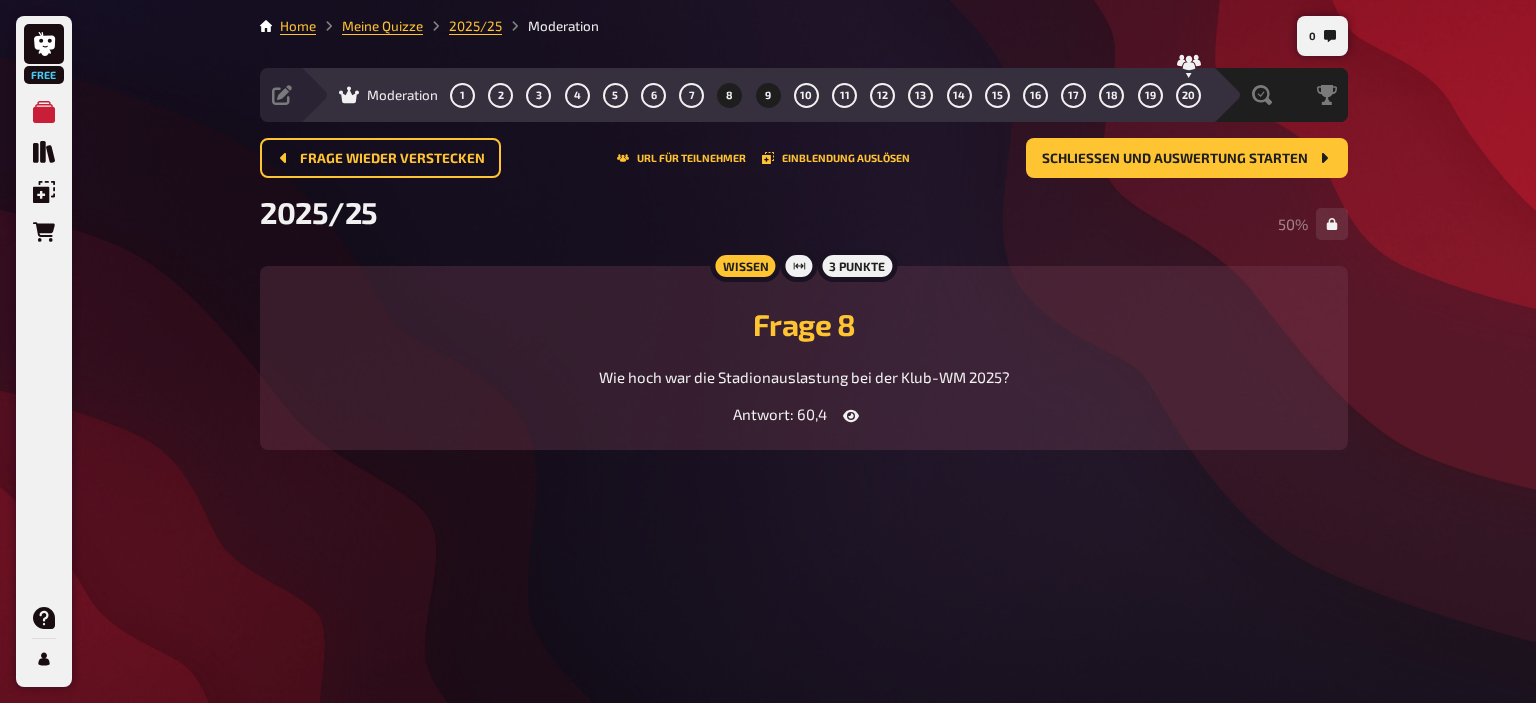 click on "9" at bounding box center (768, 95) 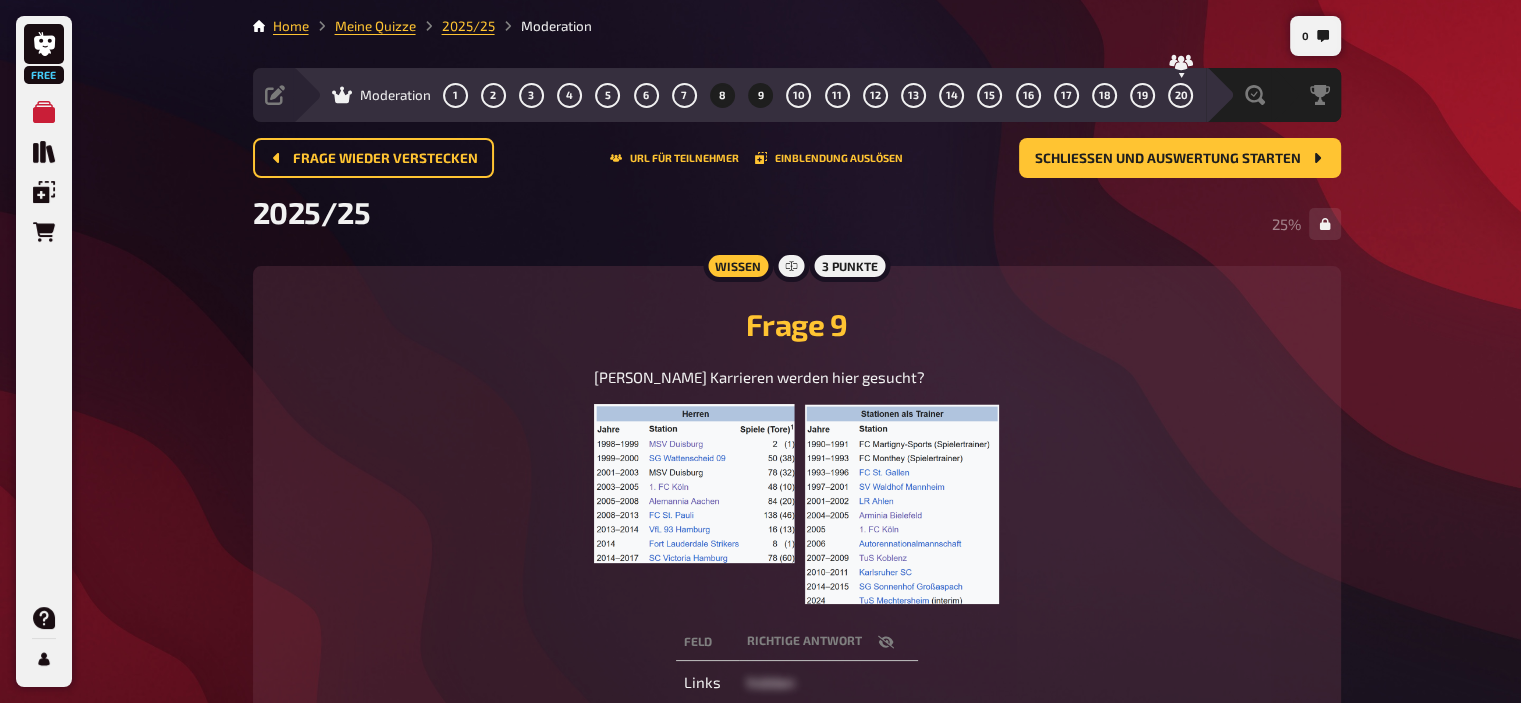 click on "8" at bounding box center [722, 95] 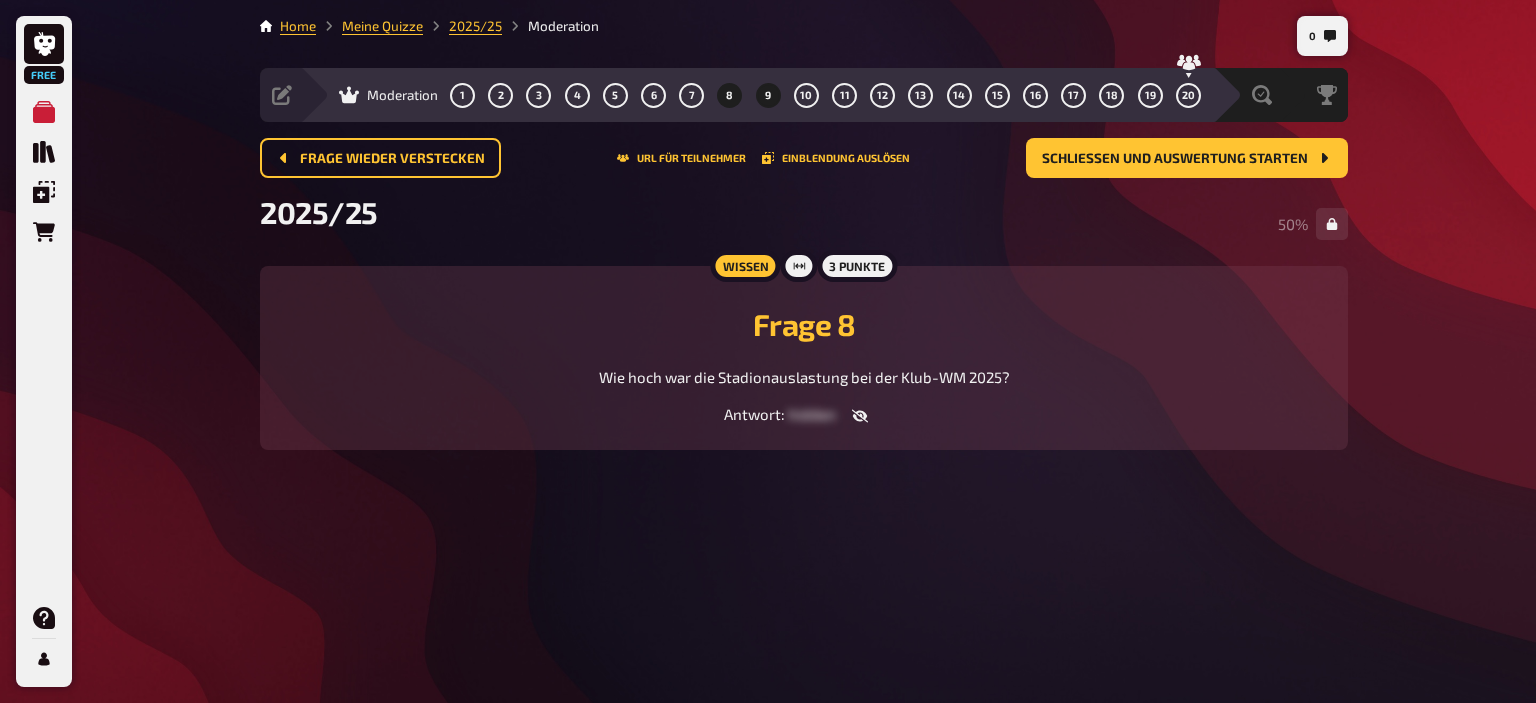 click on "9" at bounding box center (768, 95) 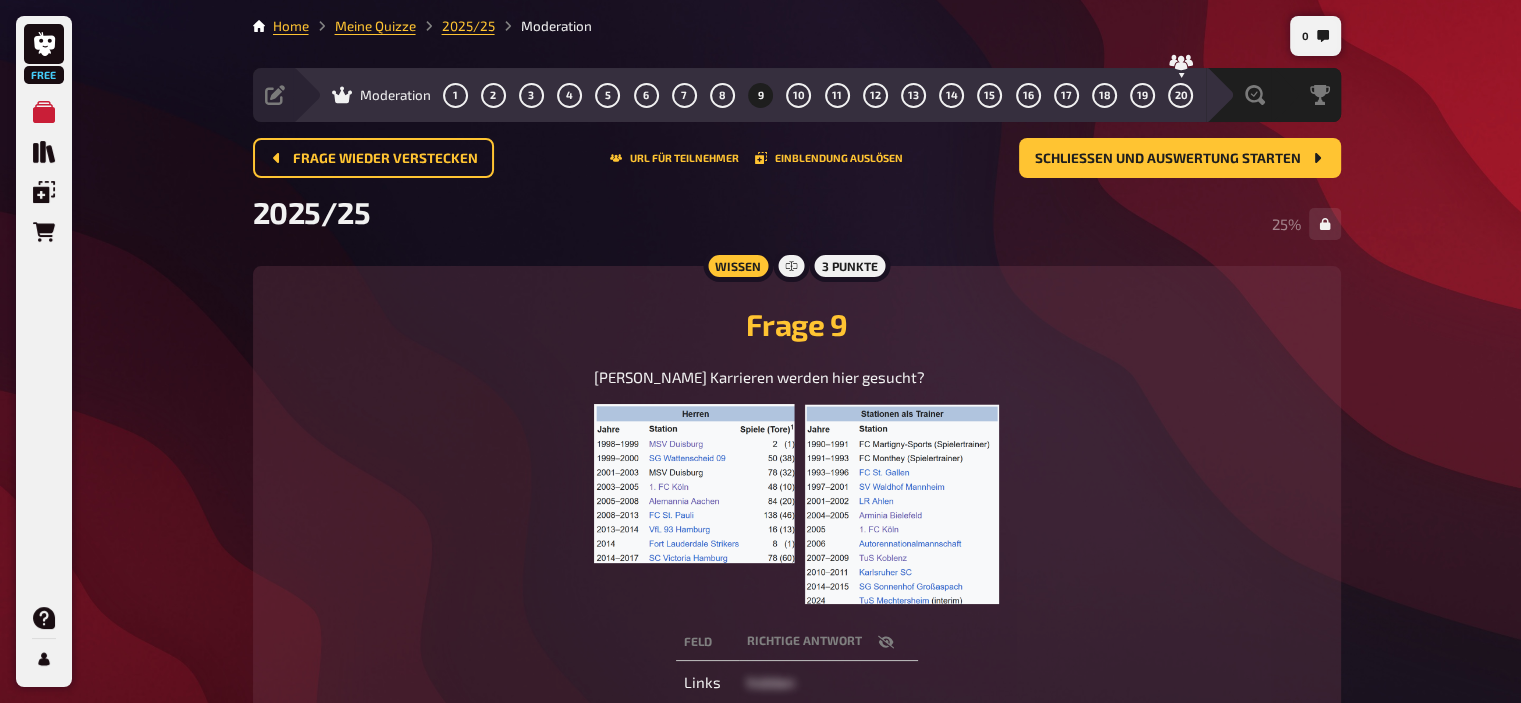 click at bounding box center [886, 642] 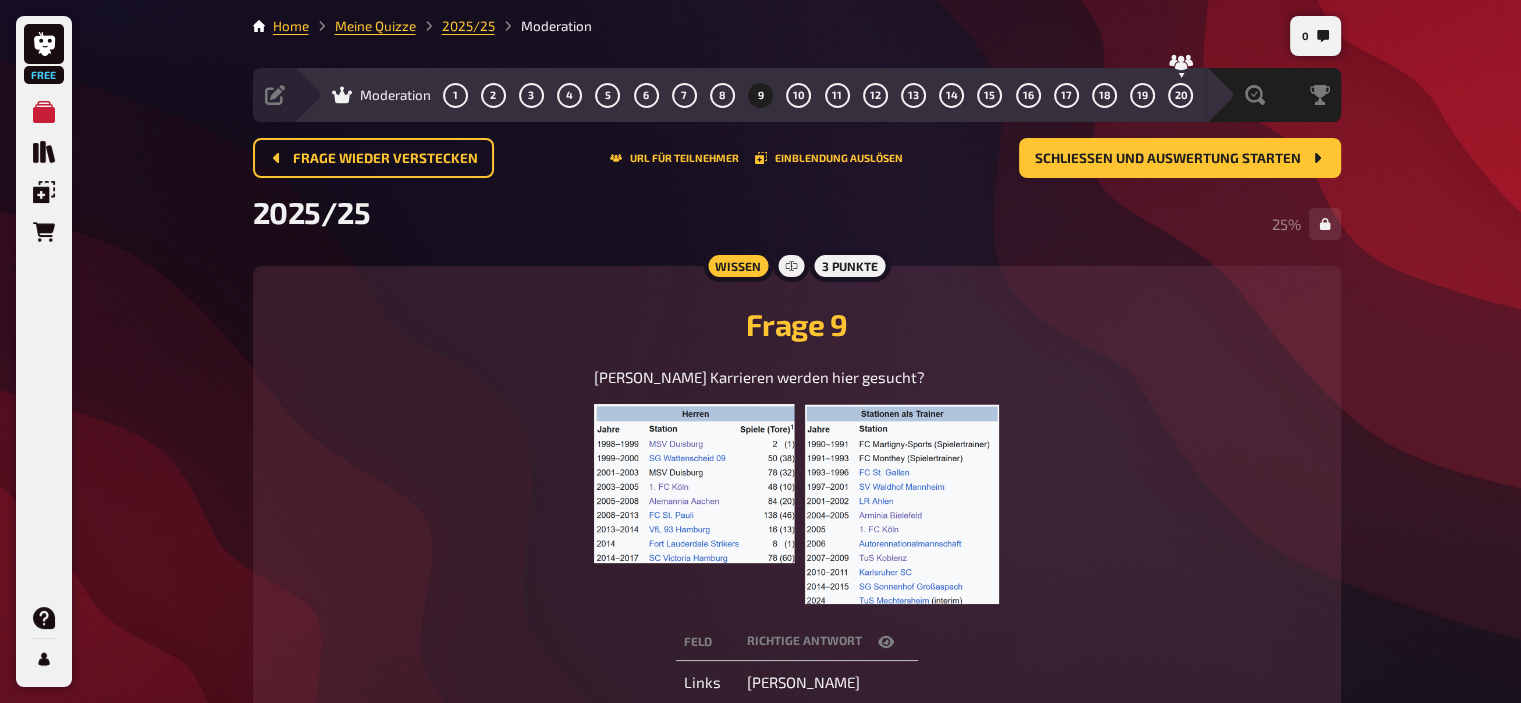 click at bounding box center [886, 642] 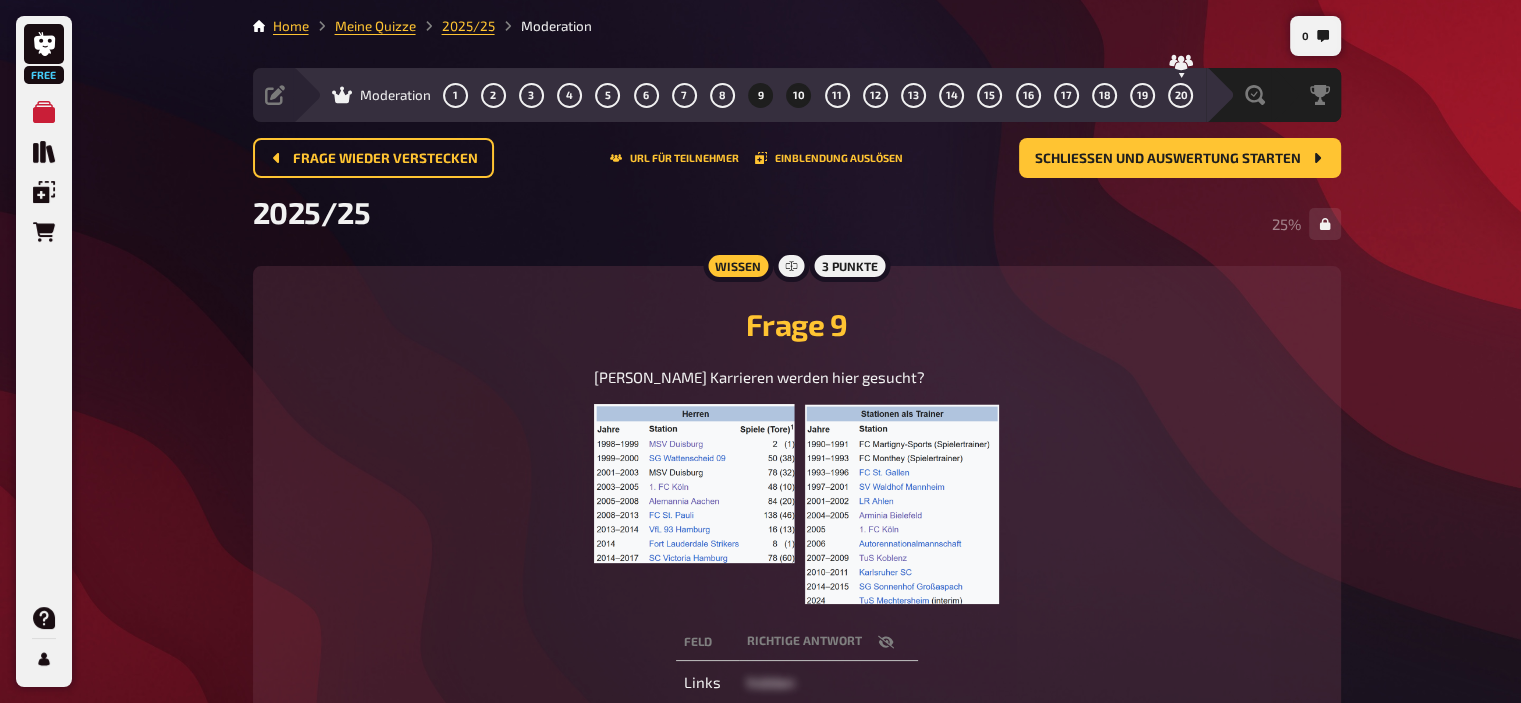 click on "10" at bounding box center (799, 95) 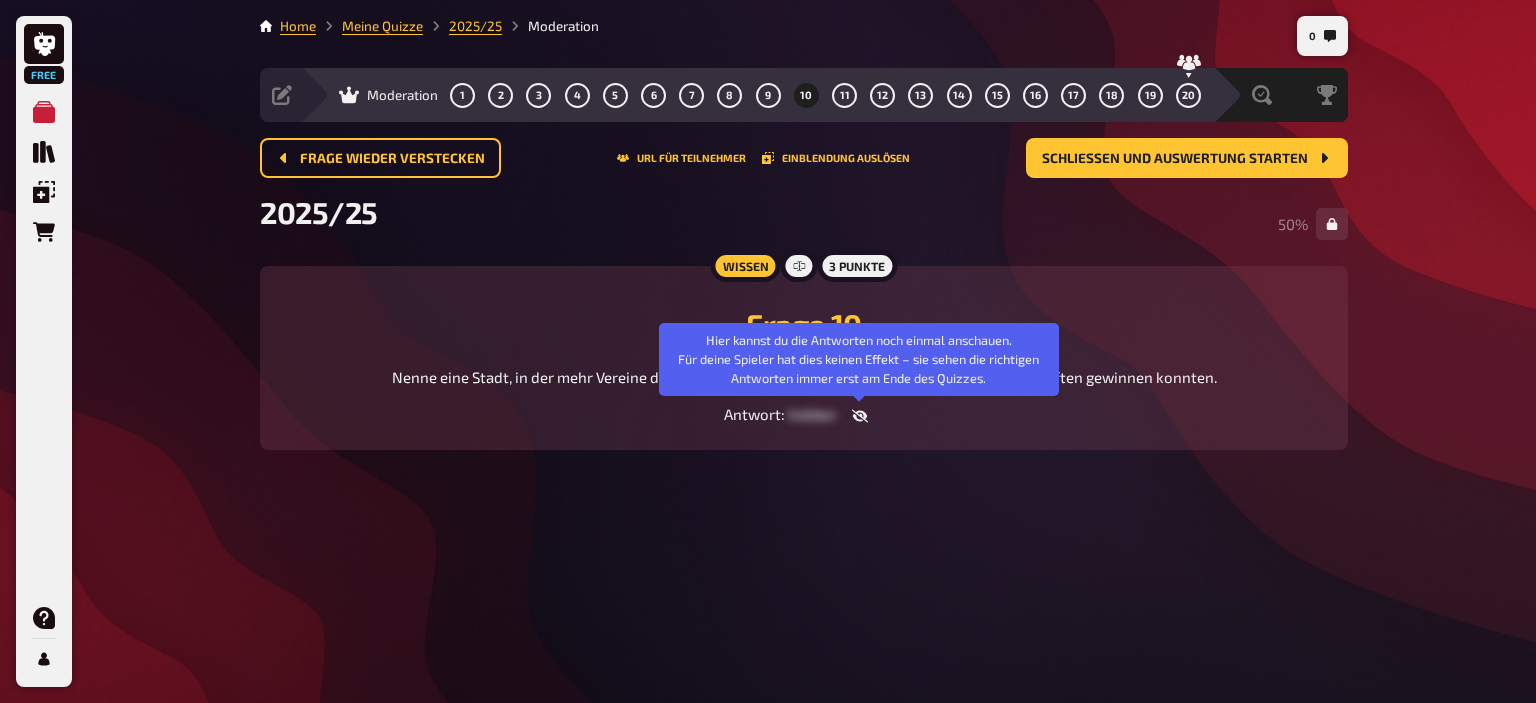click 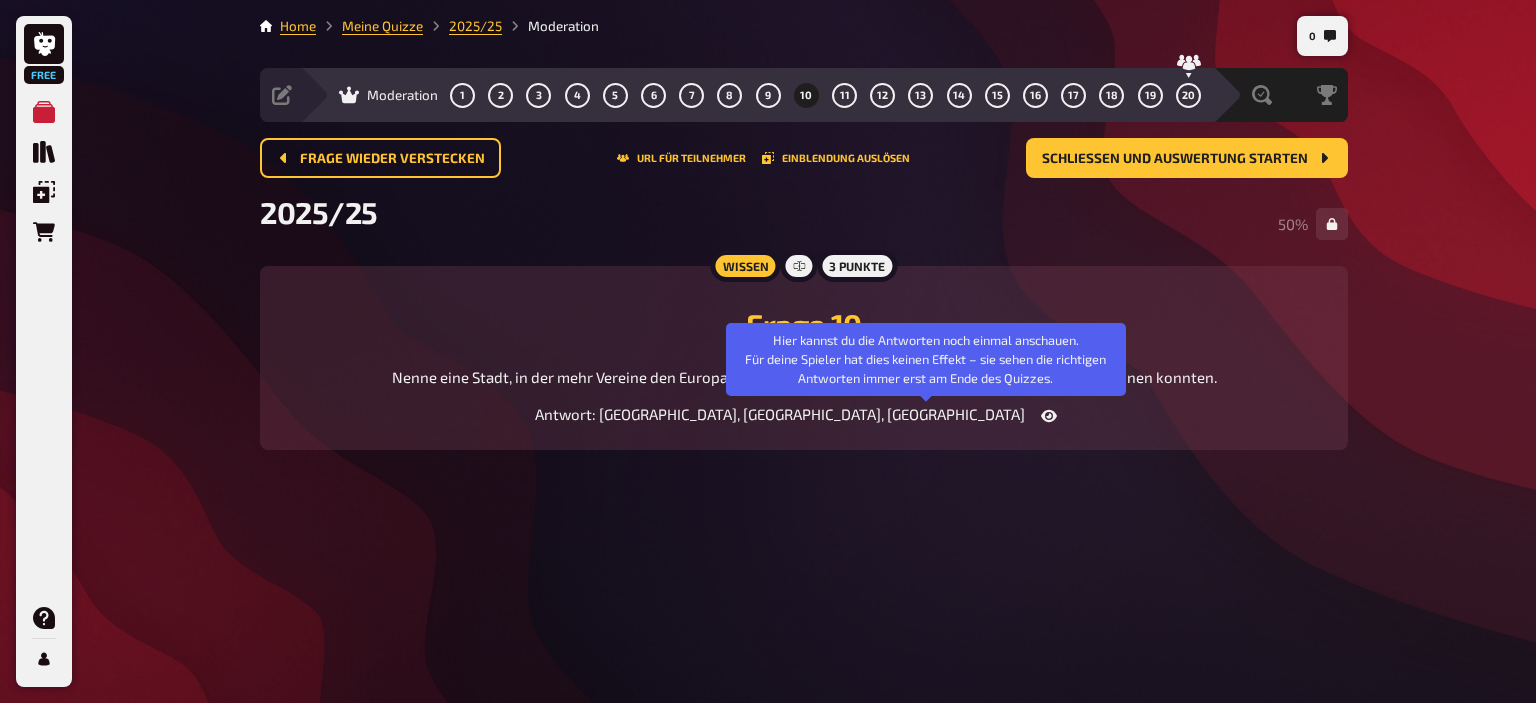 click 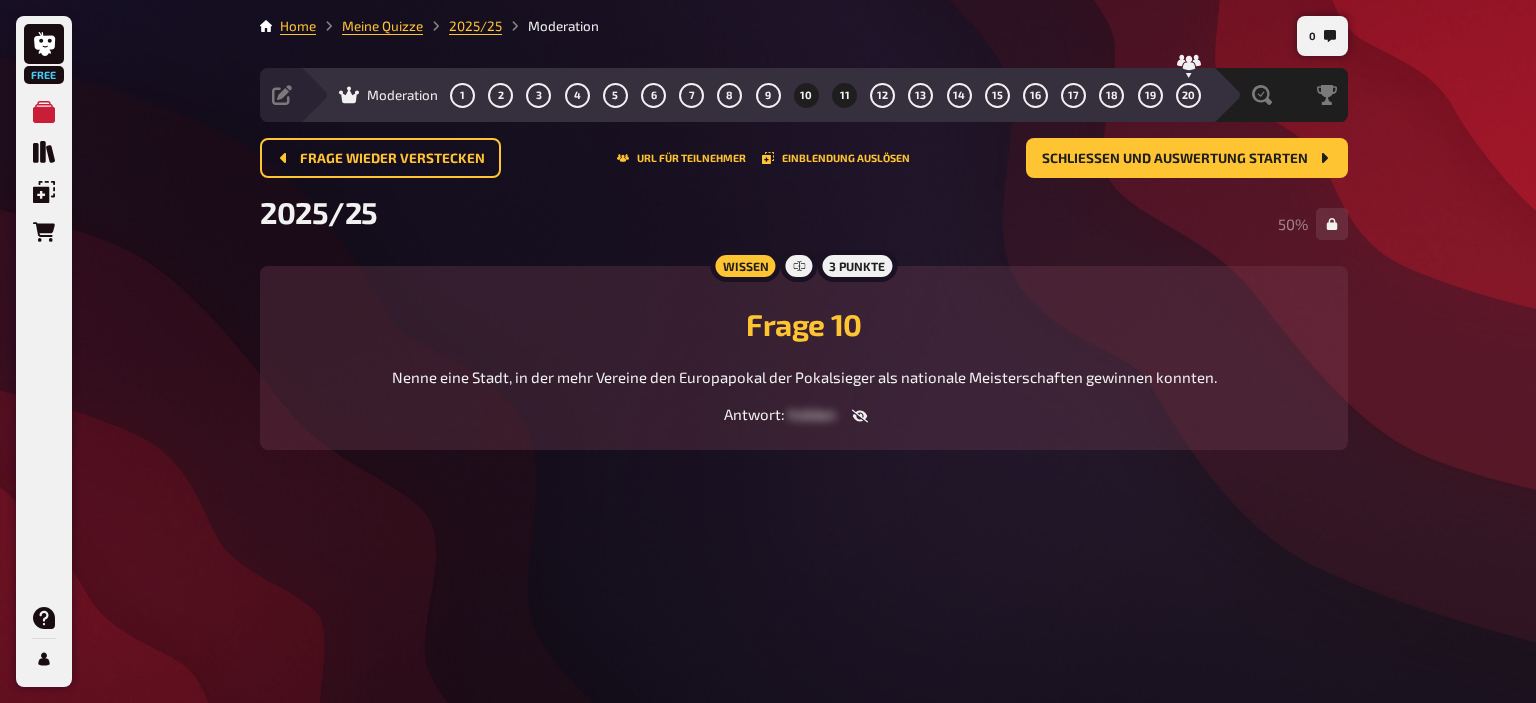 click on "11" at bounding box center (845, 95) 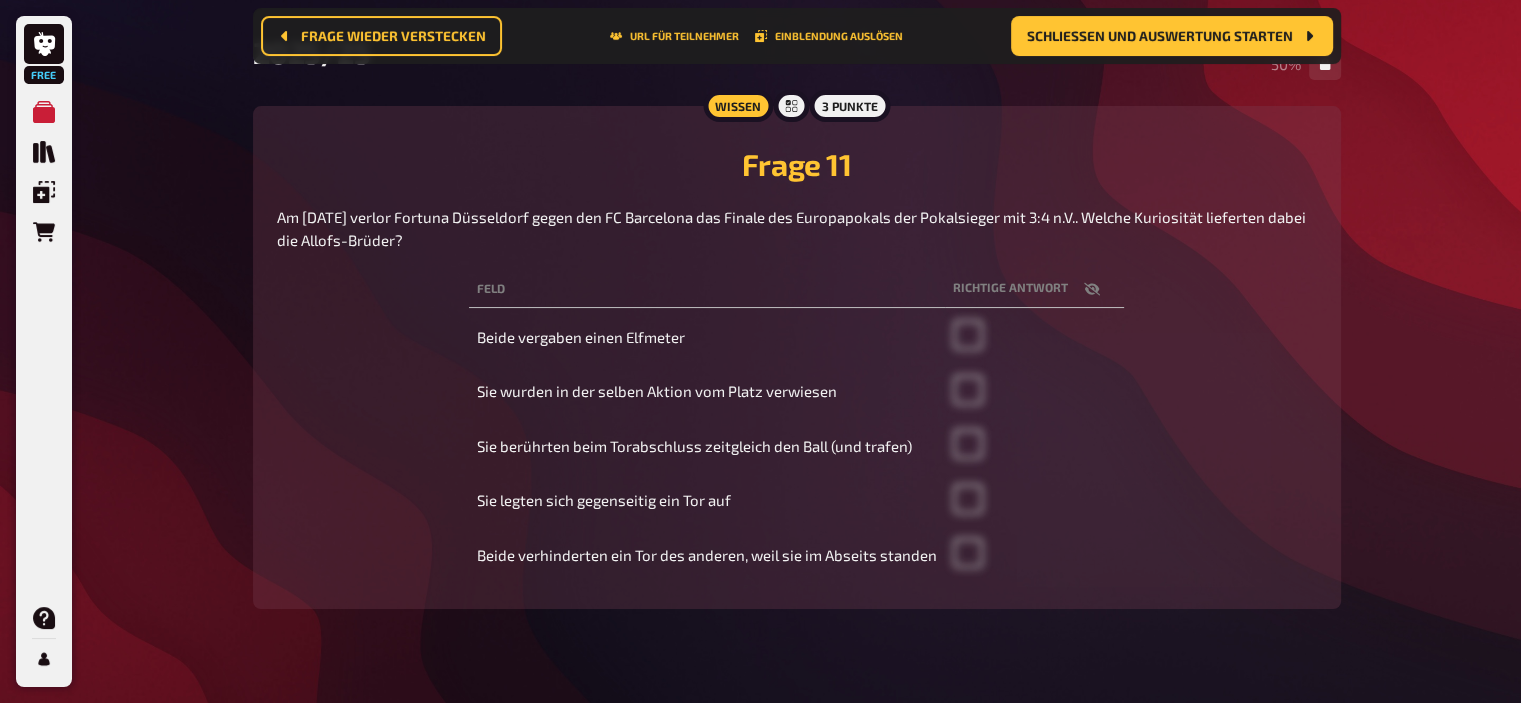 scroll, scrollTop: 208, scrollLeft: 0, axis: vertical 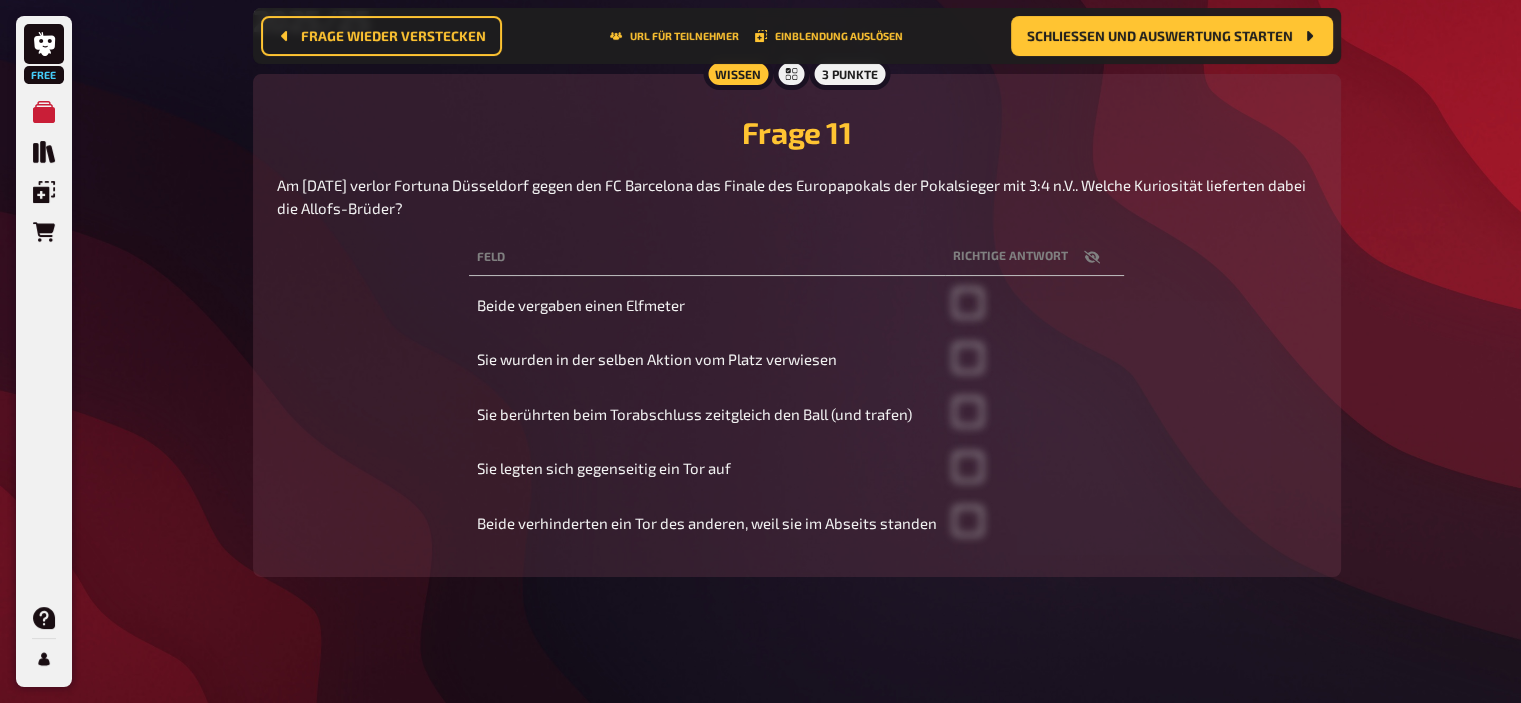 drag, startPoint x: 376, startPoint y: 545, endPoint x: 356, endPoint y: 492, distance: 56.648037 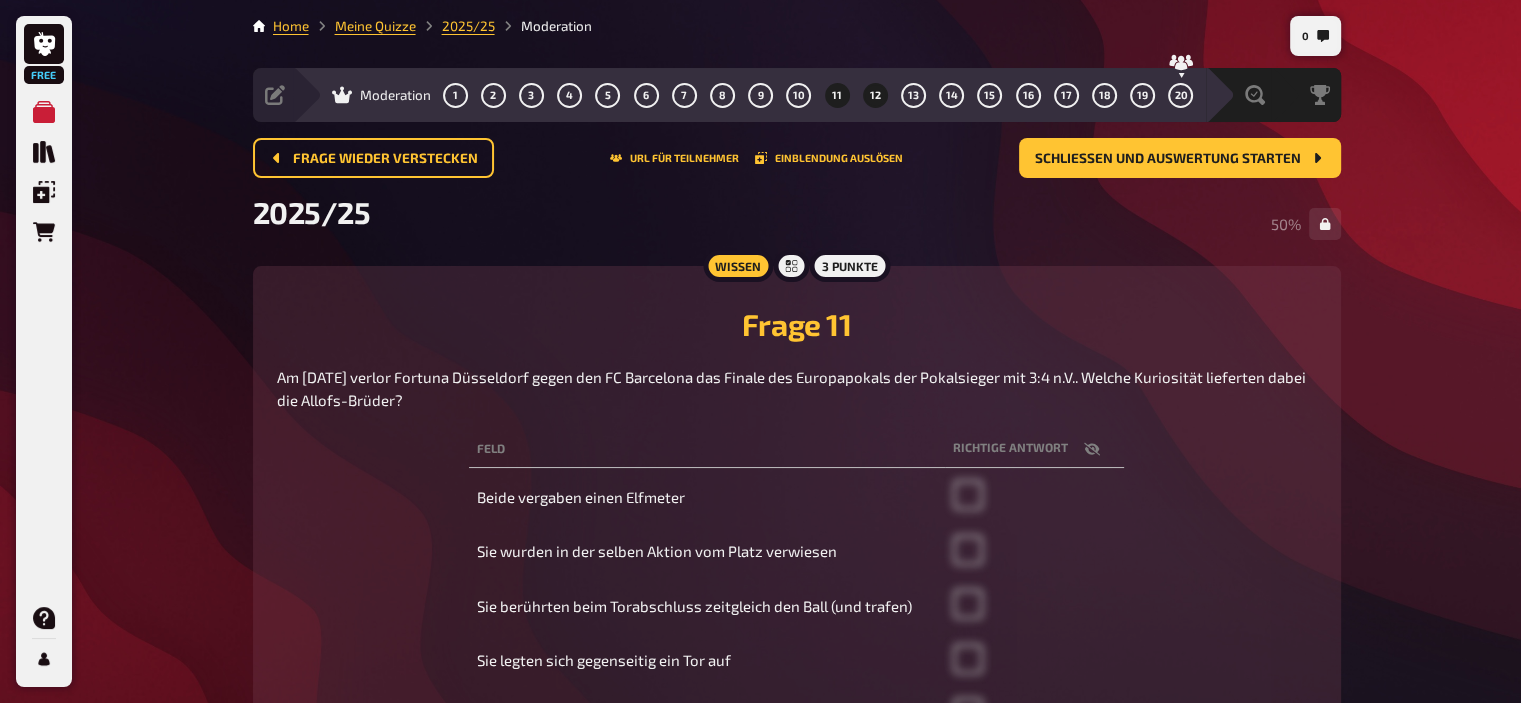 click on "12" at bounding box center (875, 95) 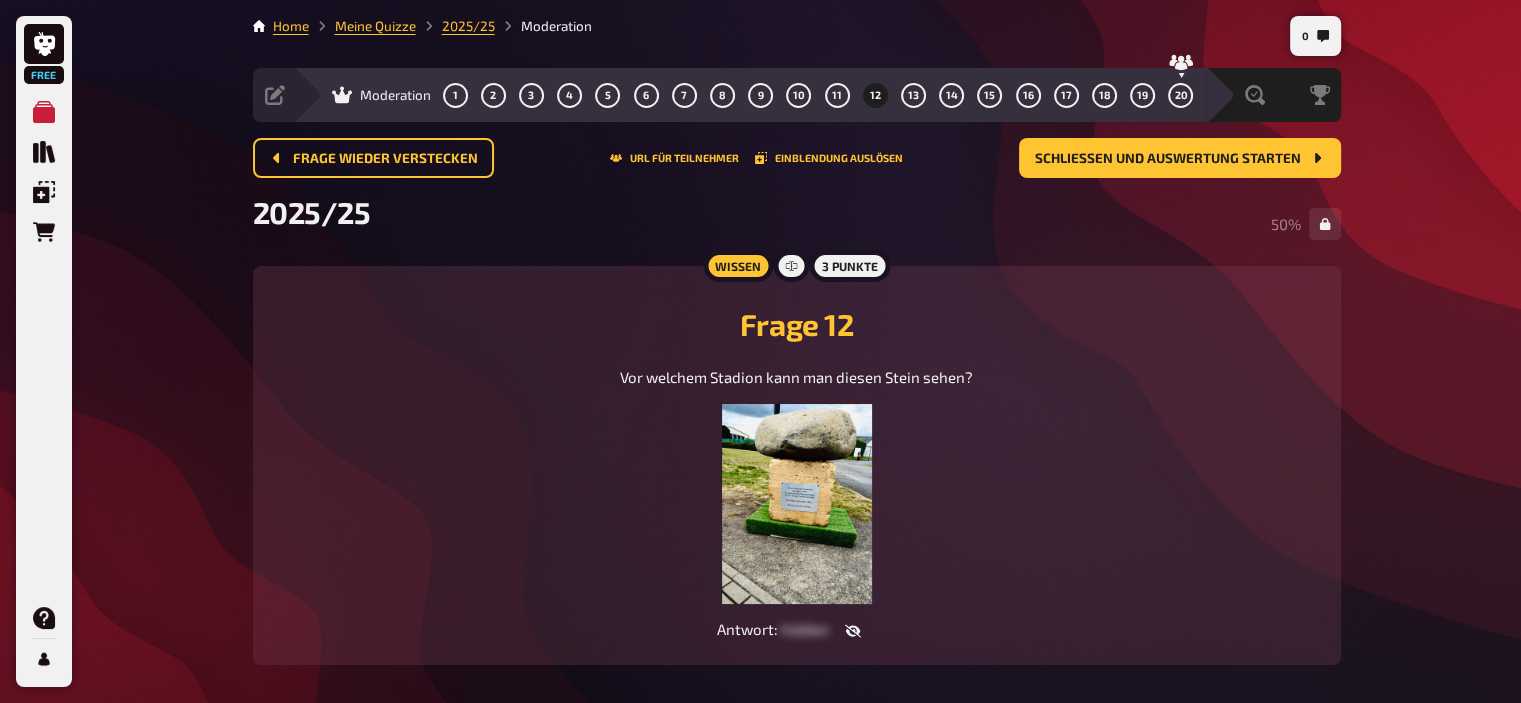 click at bounding box center (797, 504) 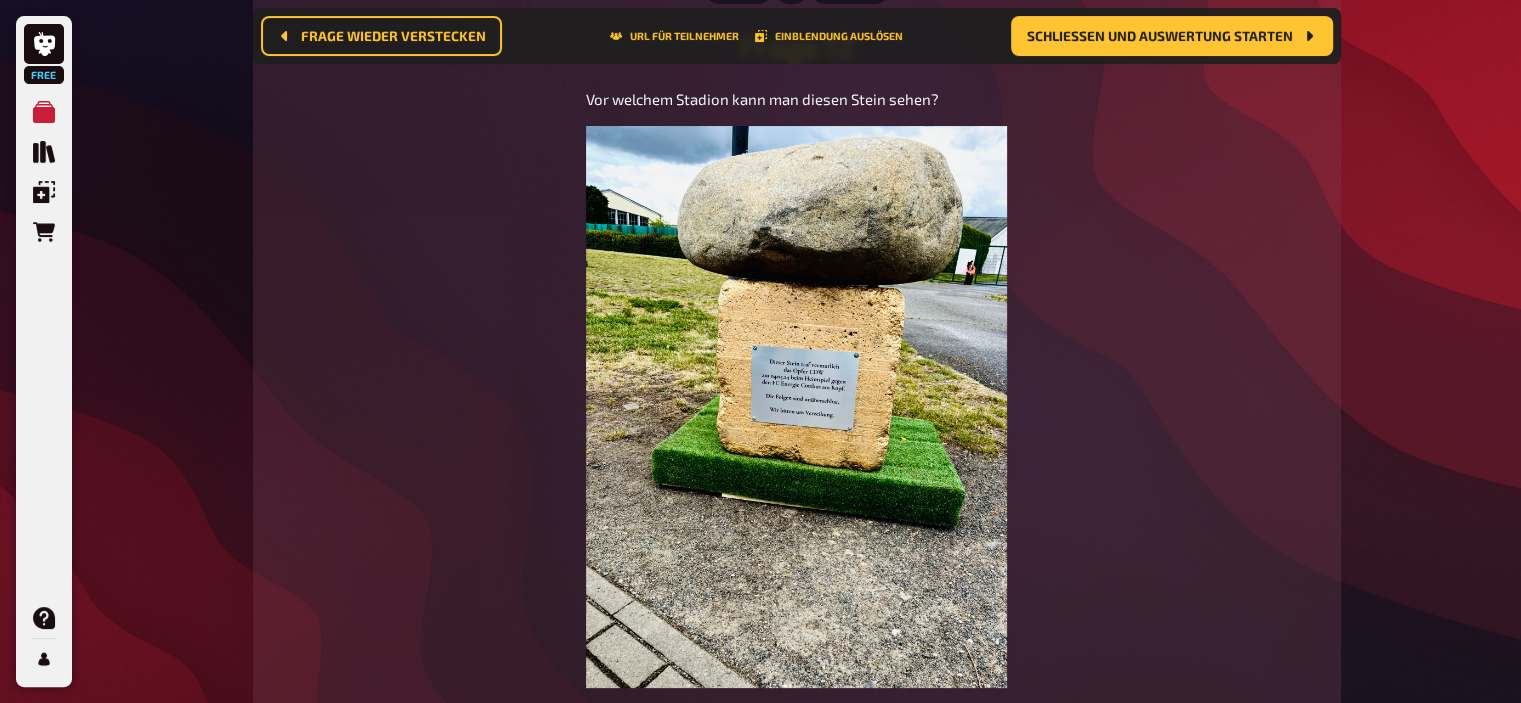 scroll, scrollTop: 298, scrollLeft: 0, axis: vertical 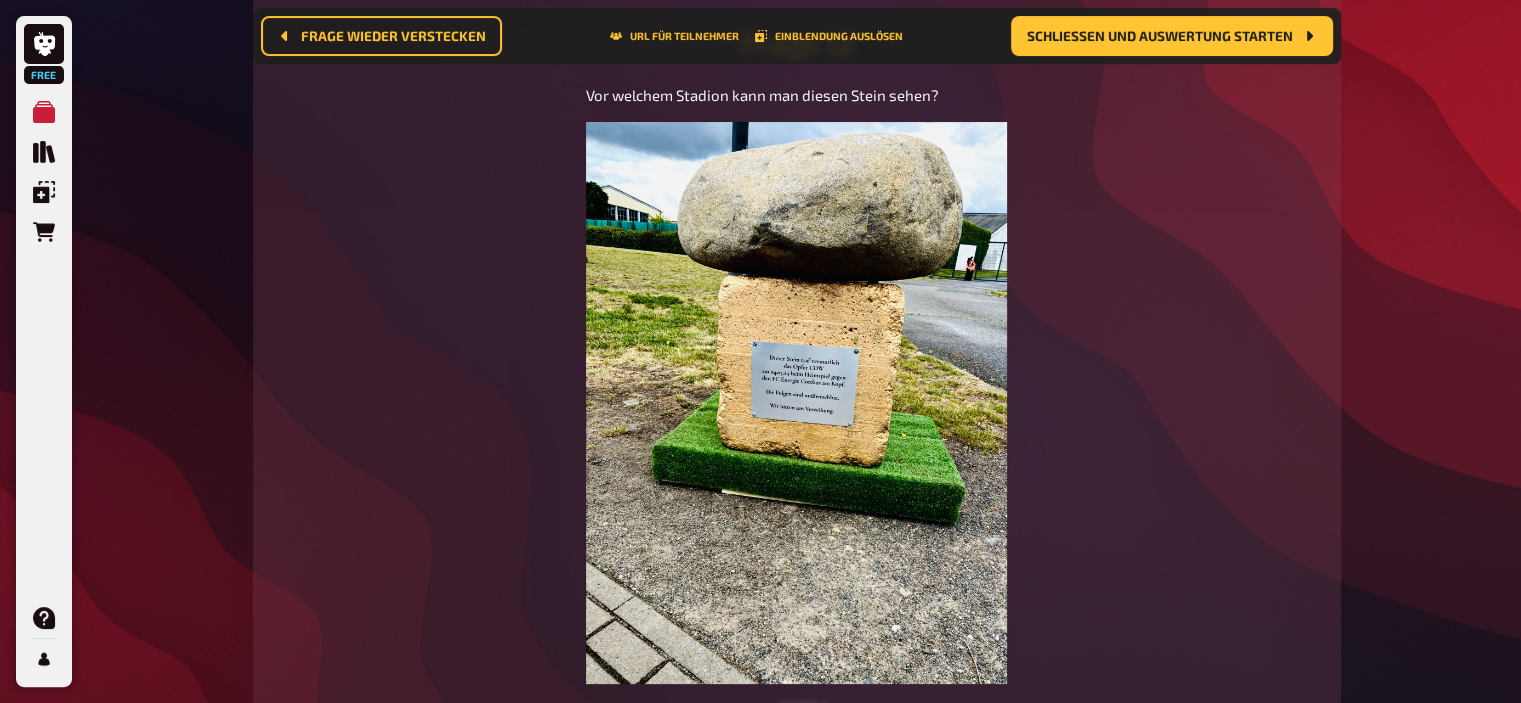 click at bounding box center [797, 403] 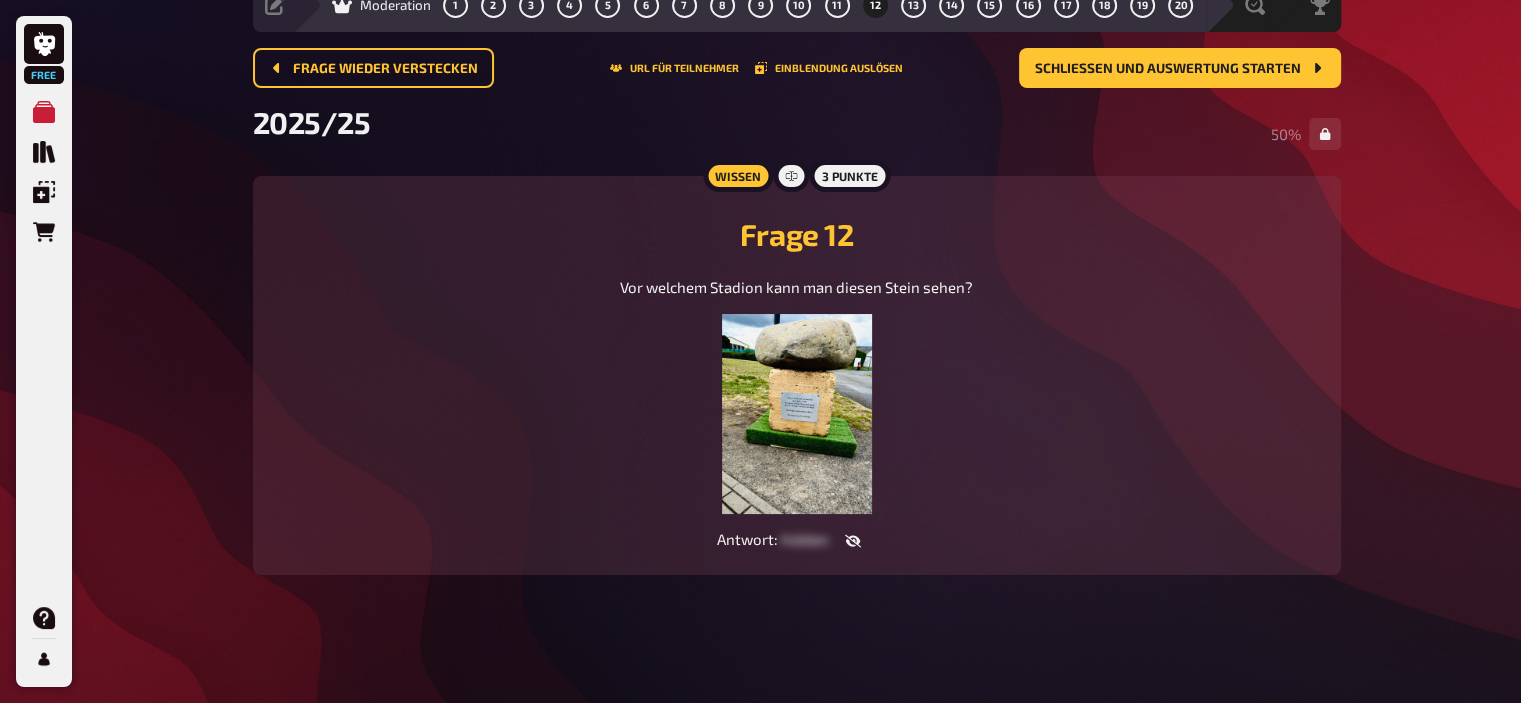 scroll, scrollTop: 0, scrollLeft: 0, axis: both 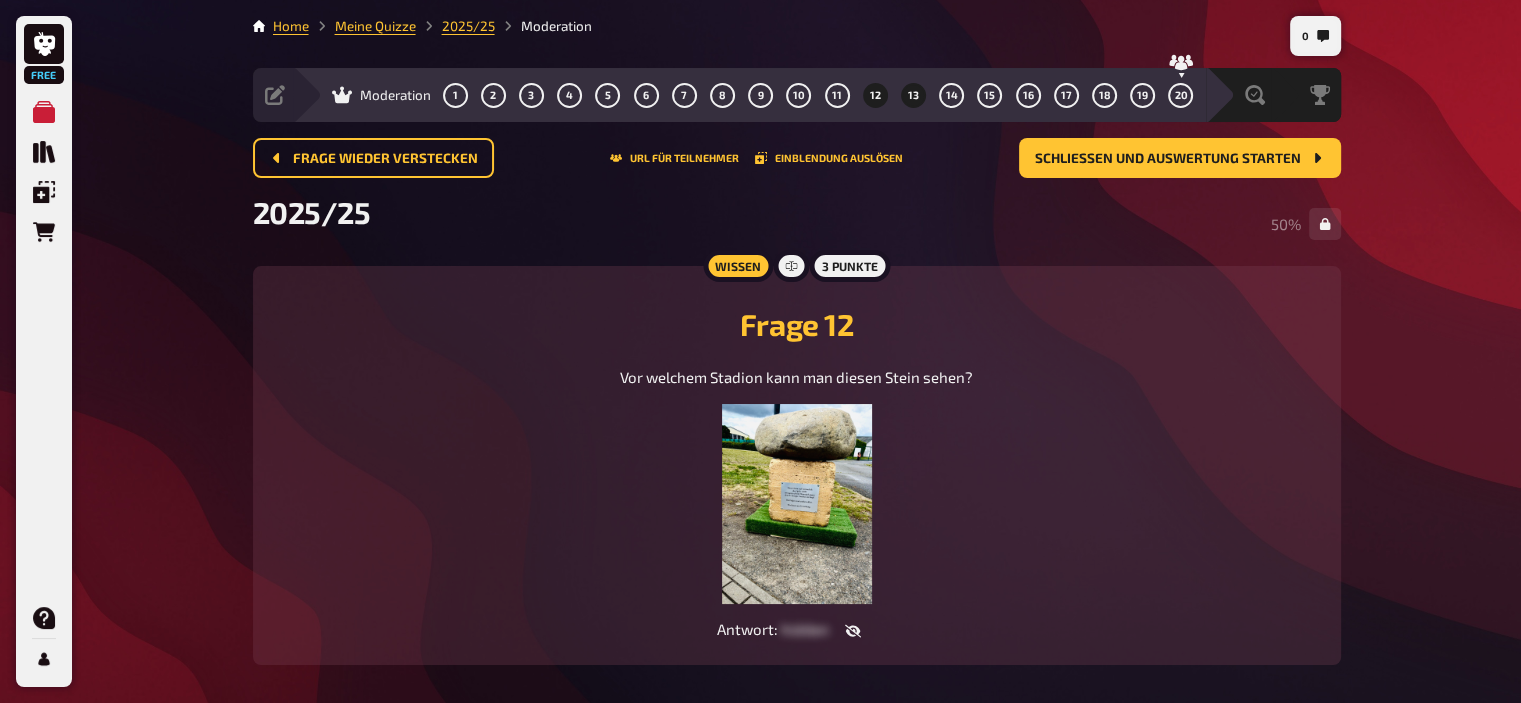 click on "13" at bounding box center [913, 95] 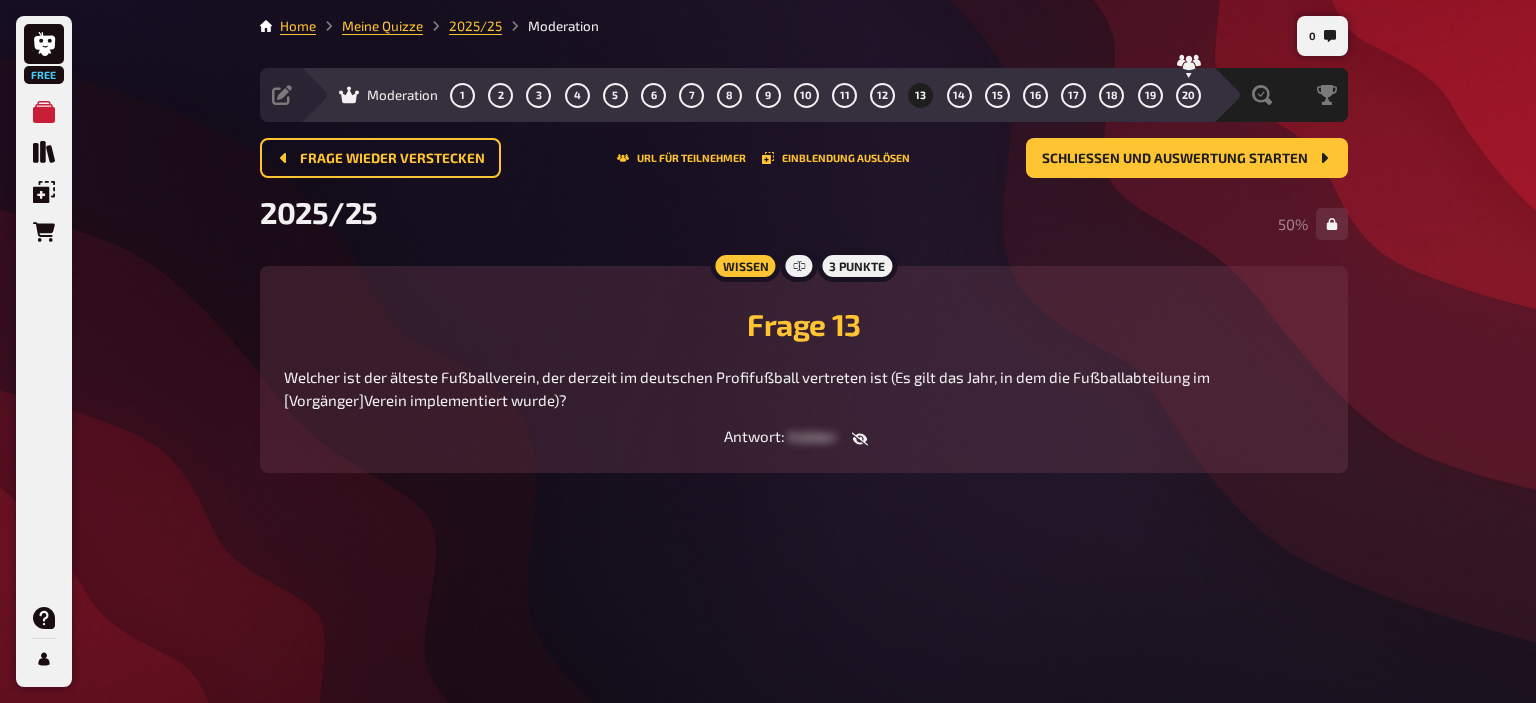 click 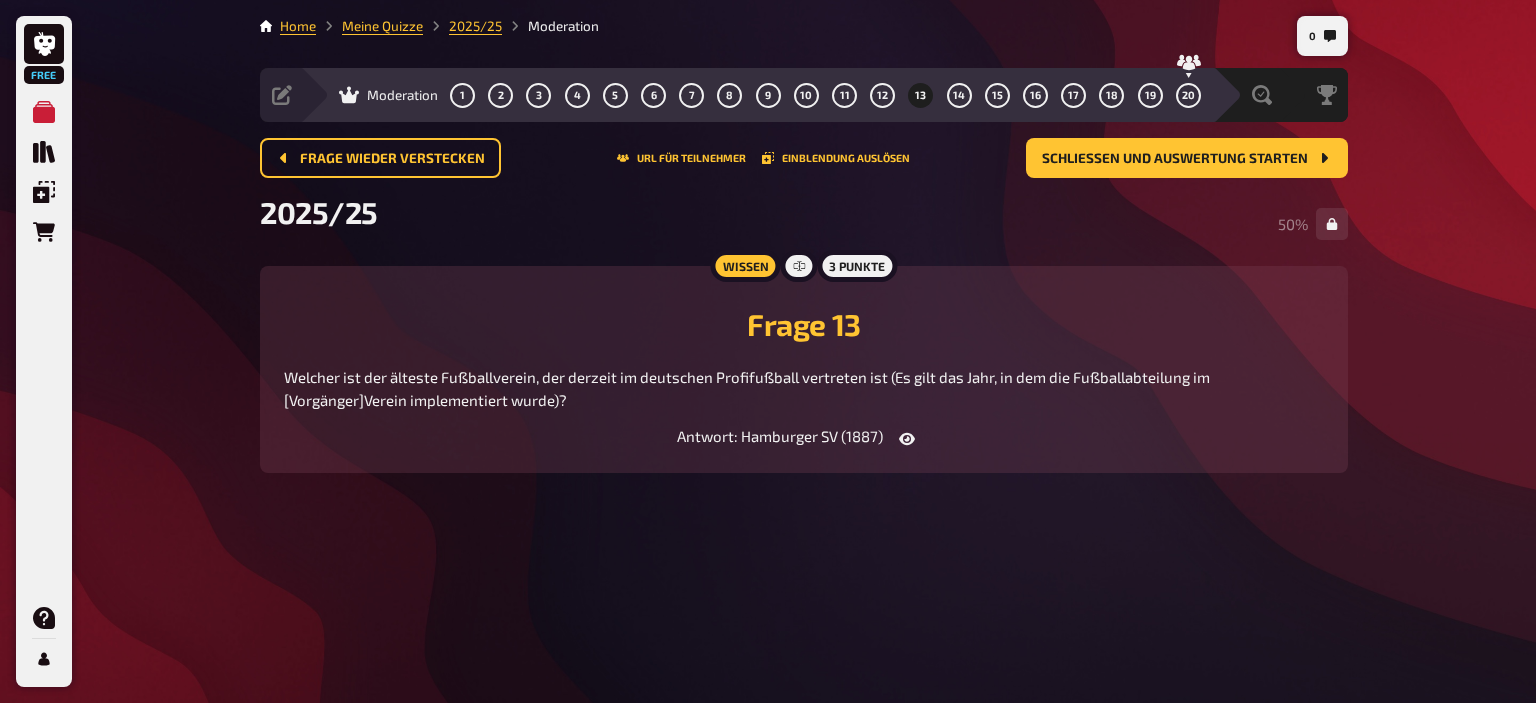 click 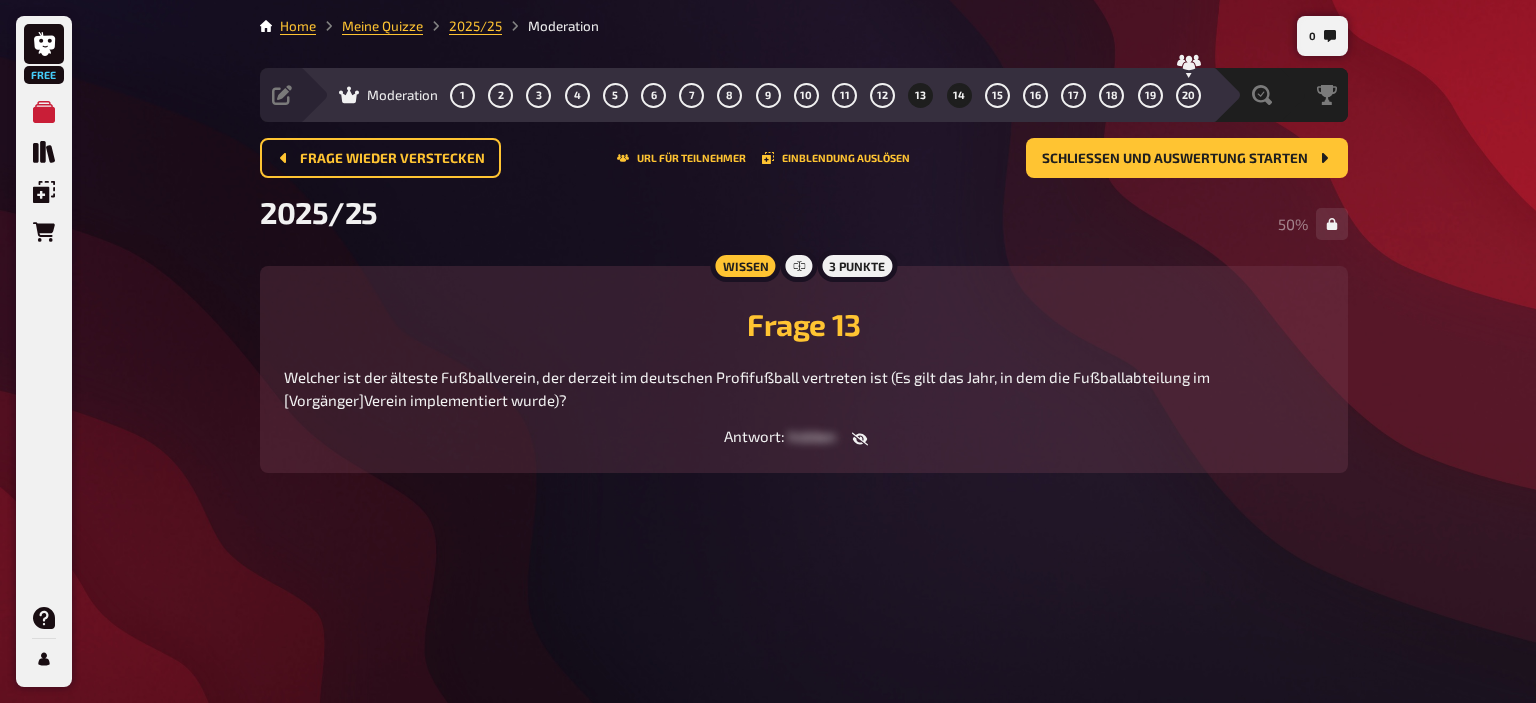 click on "14" at bounding box center (959, 95) 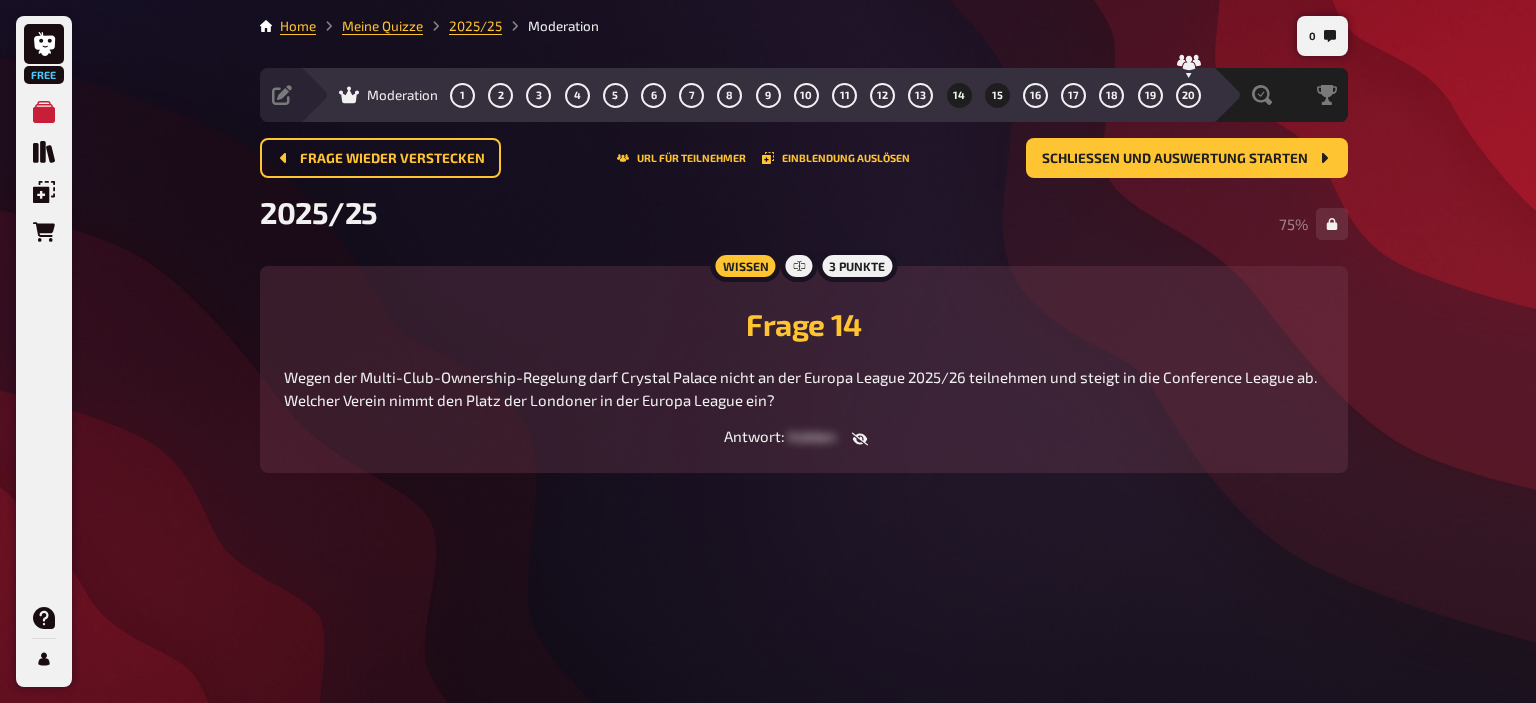 click on "15" at bounding box center [997, 95] 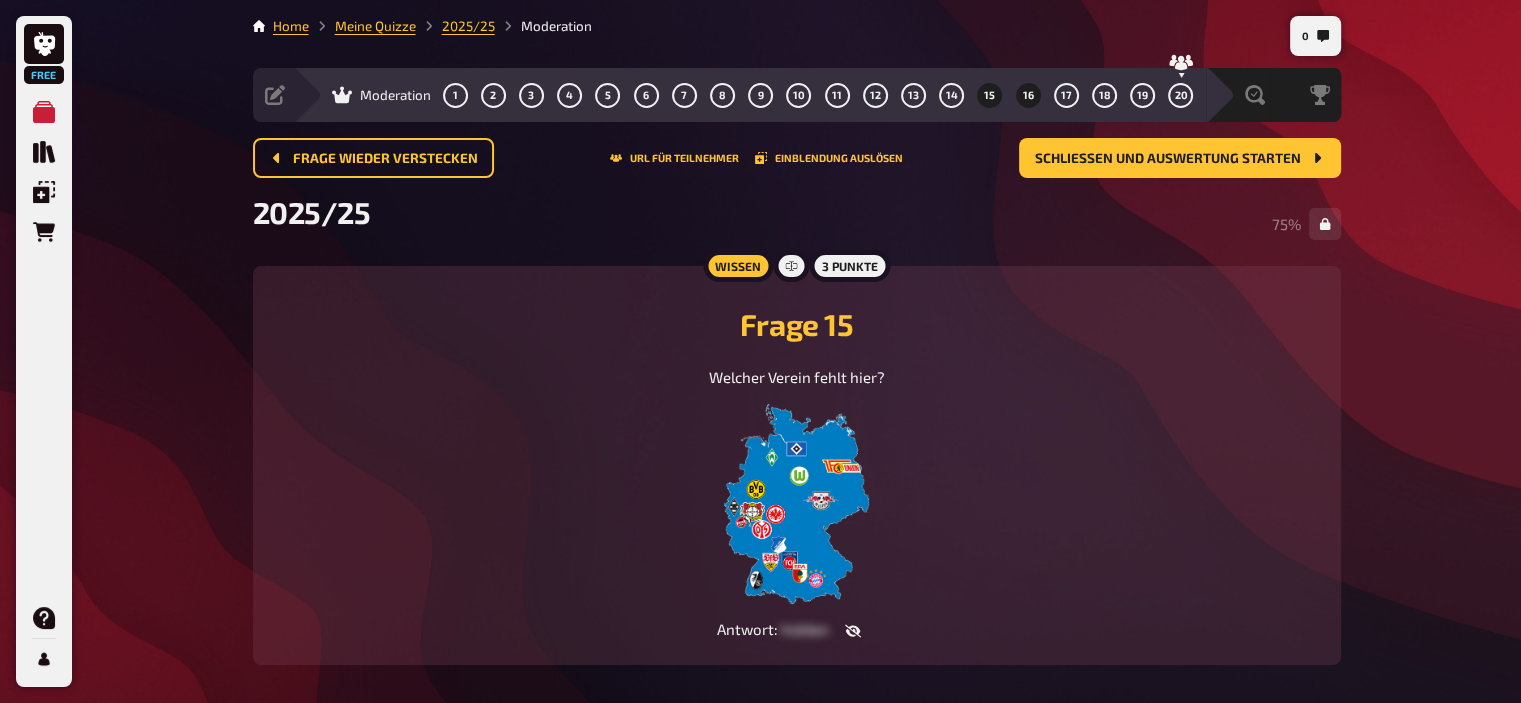 click on "16" at bounding box center (1028, 95) 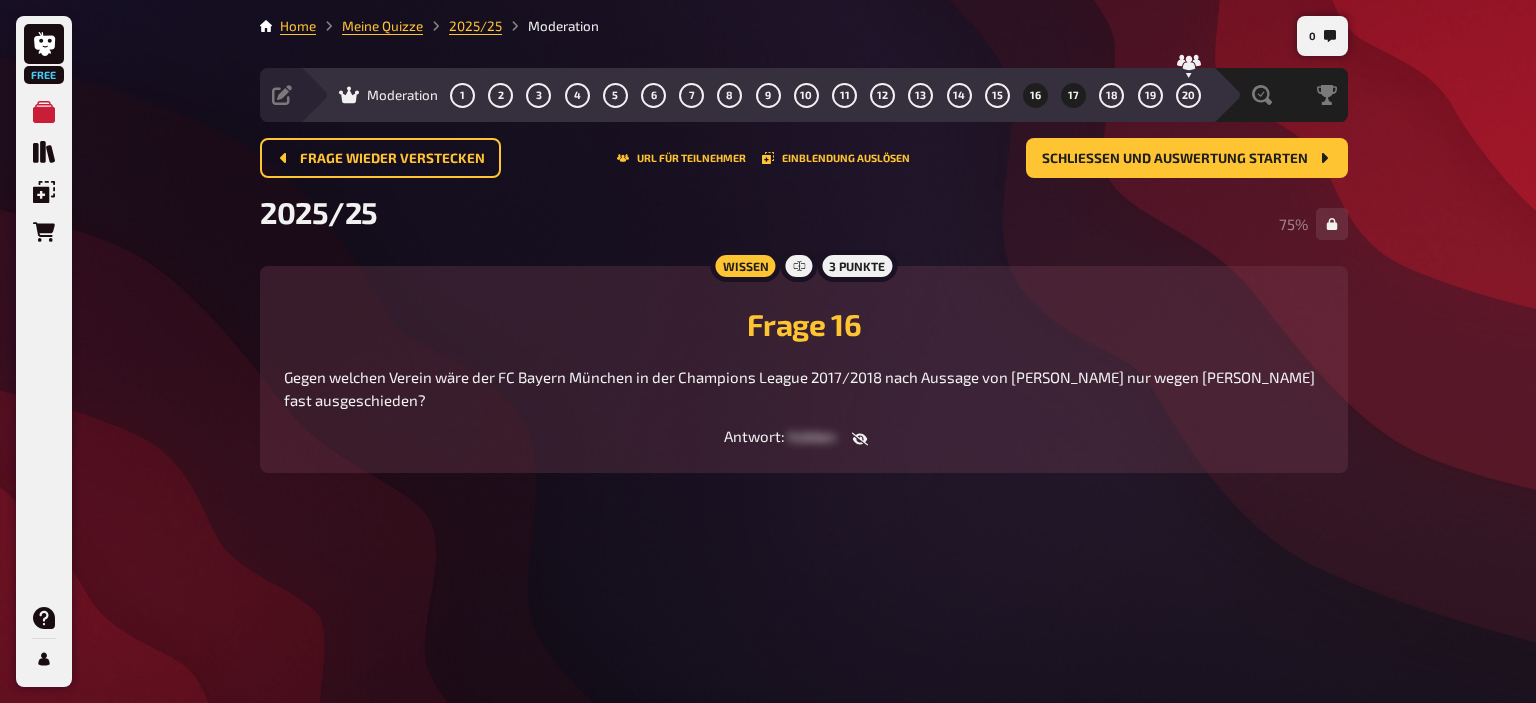 click on "17" at bounding box center (1073, 95) 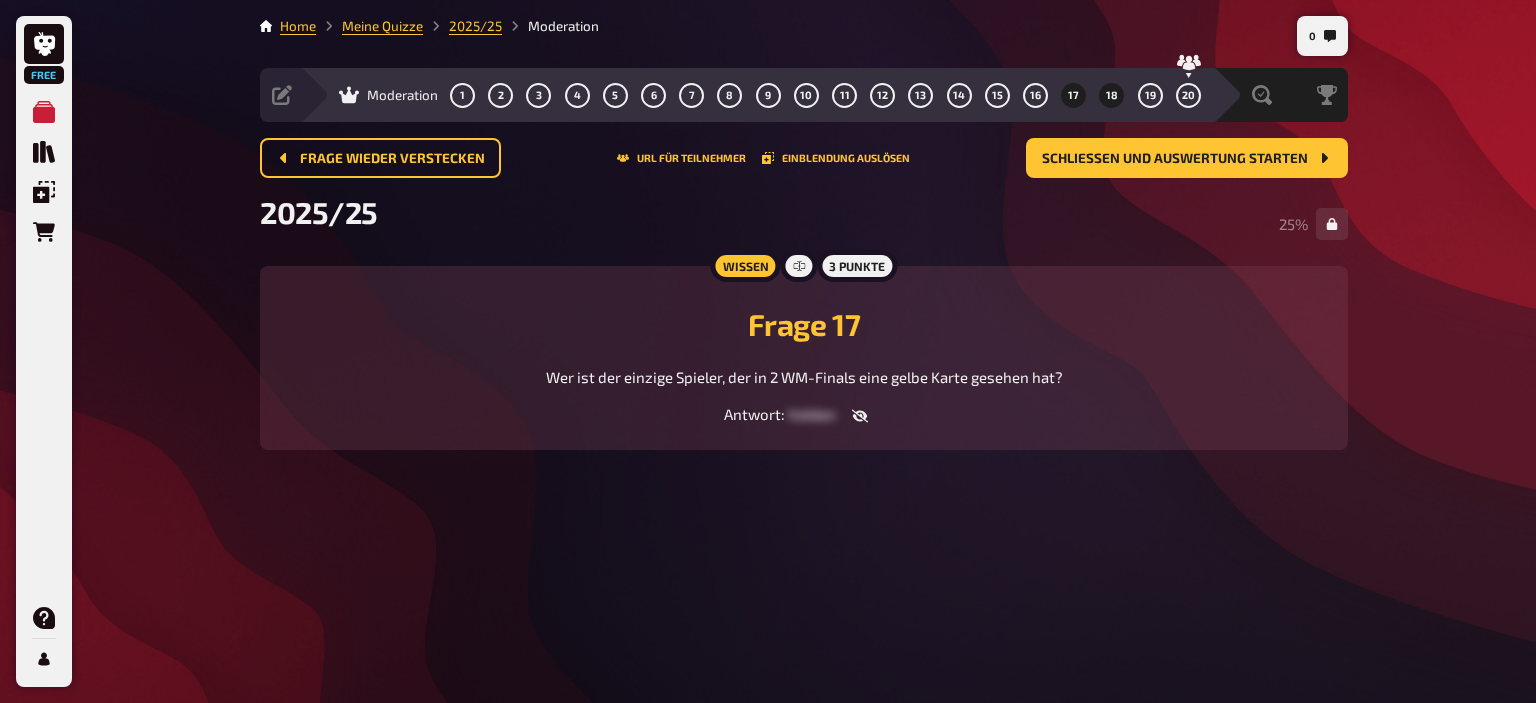 click on "18" at bounding box center (1112, 95) 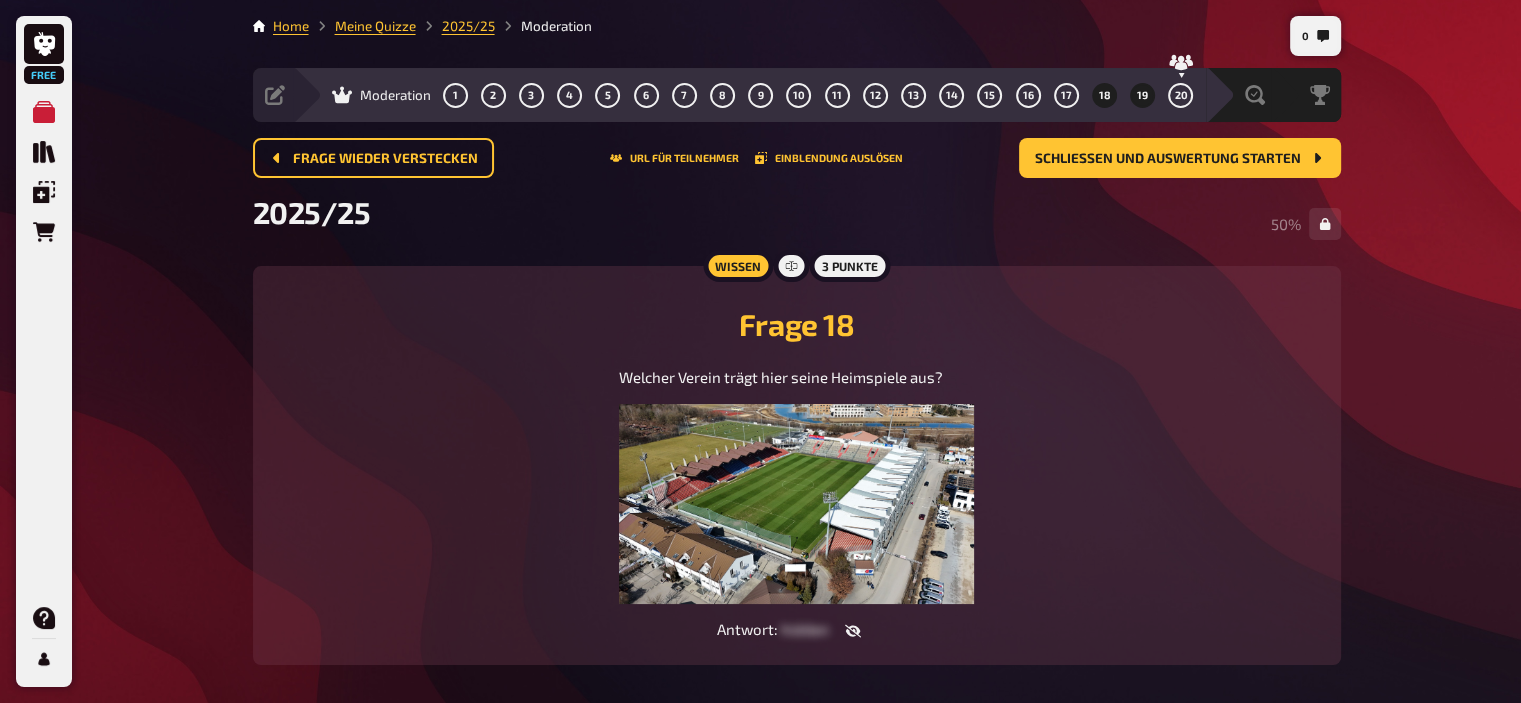 click on "19" at bounding box center (1142, 95) 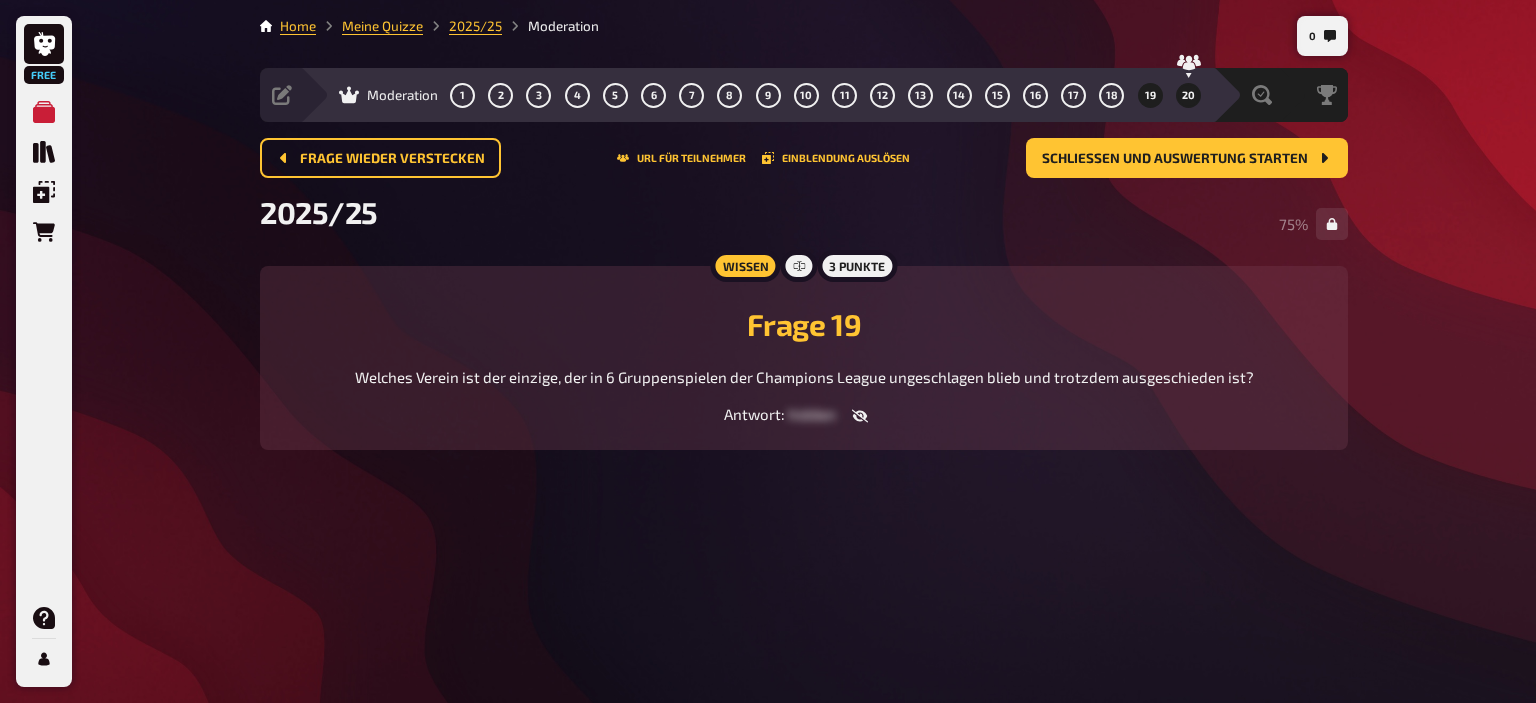 click on "20" at bounding box center [1188, 95] 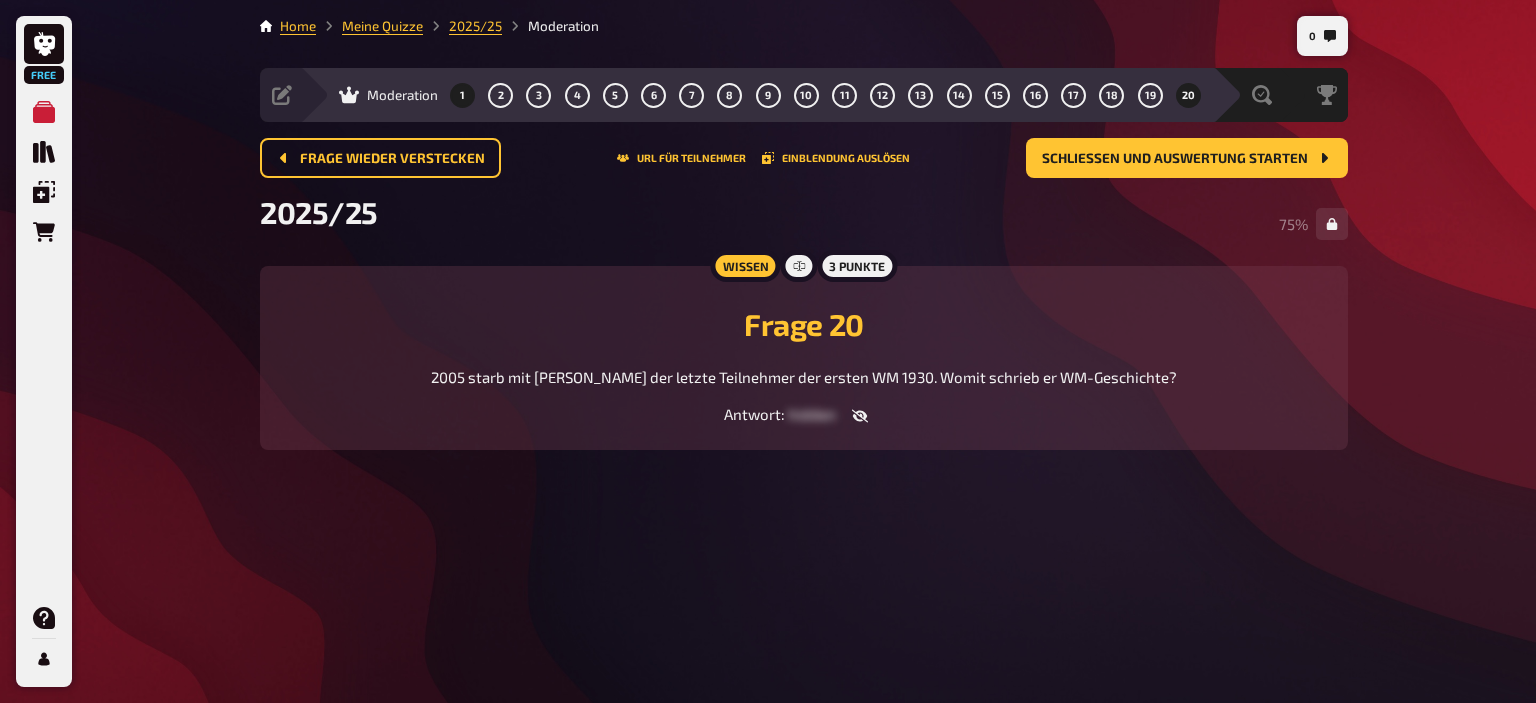 click on "1" at bounding box center (463, 95) 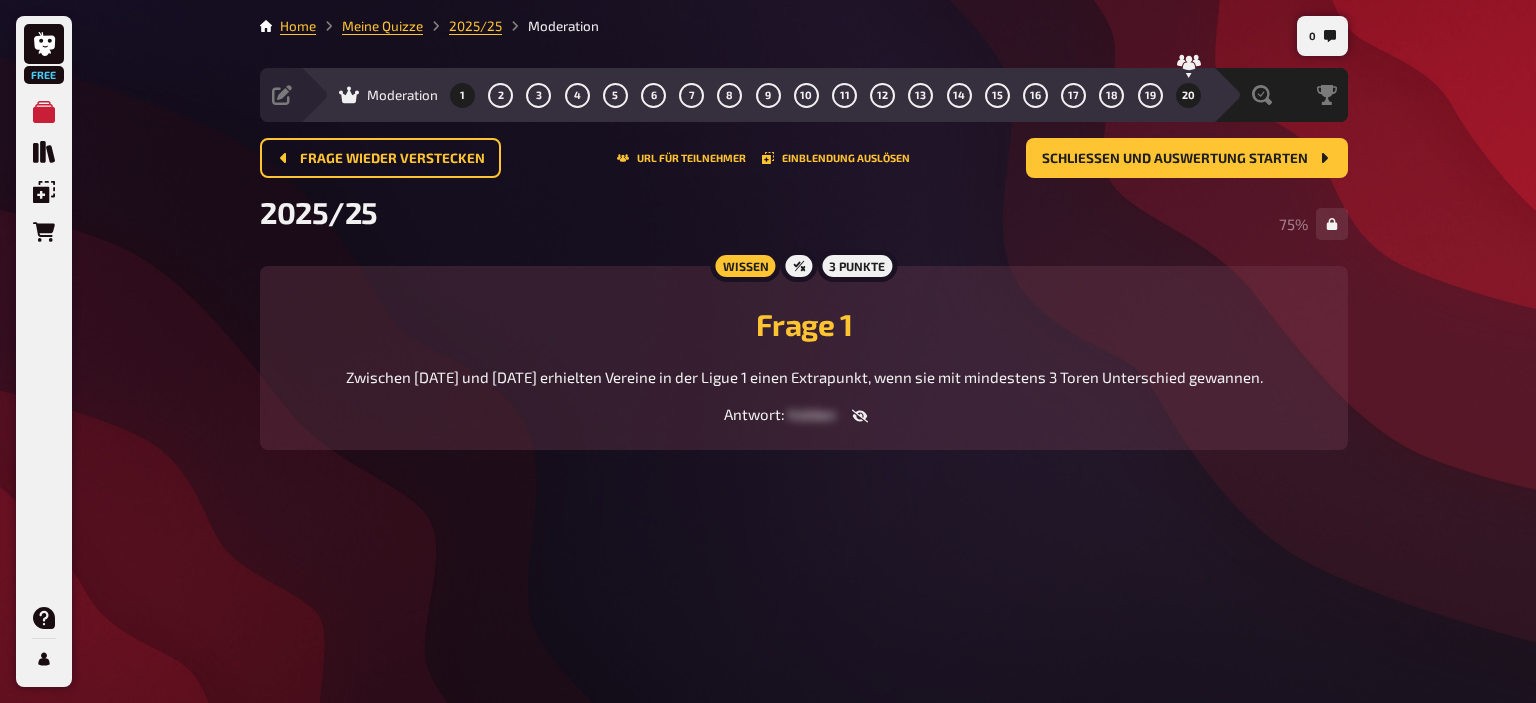 click on "20" at bounding box center (1188, 95) 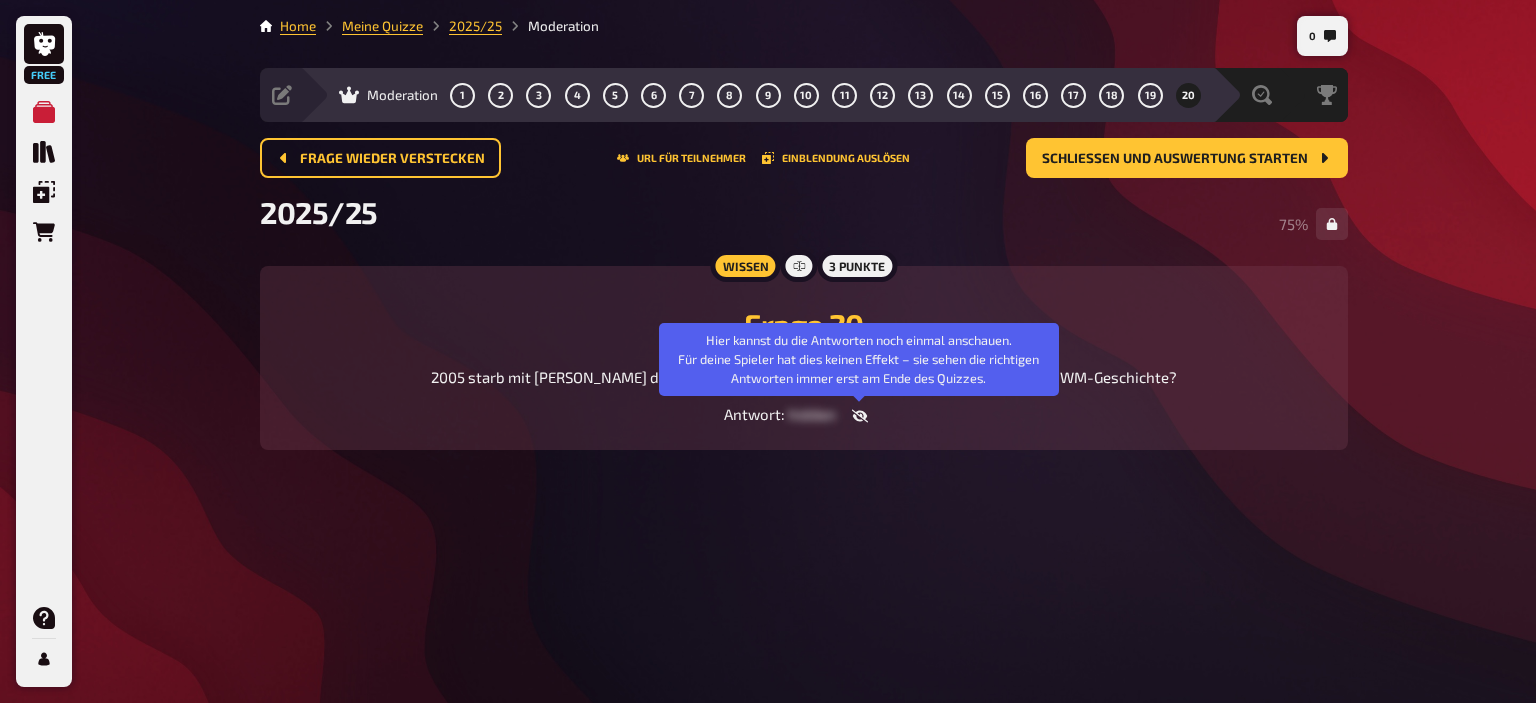 click 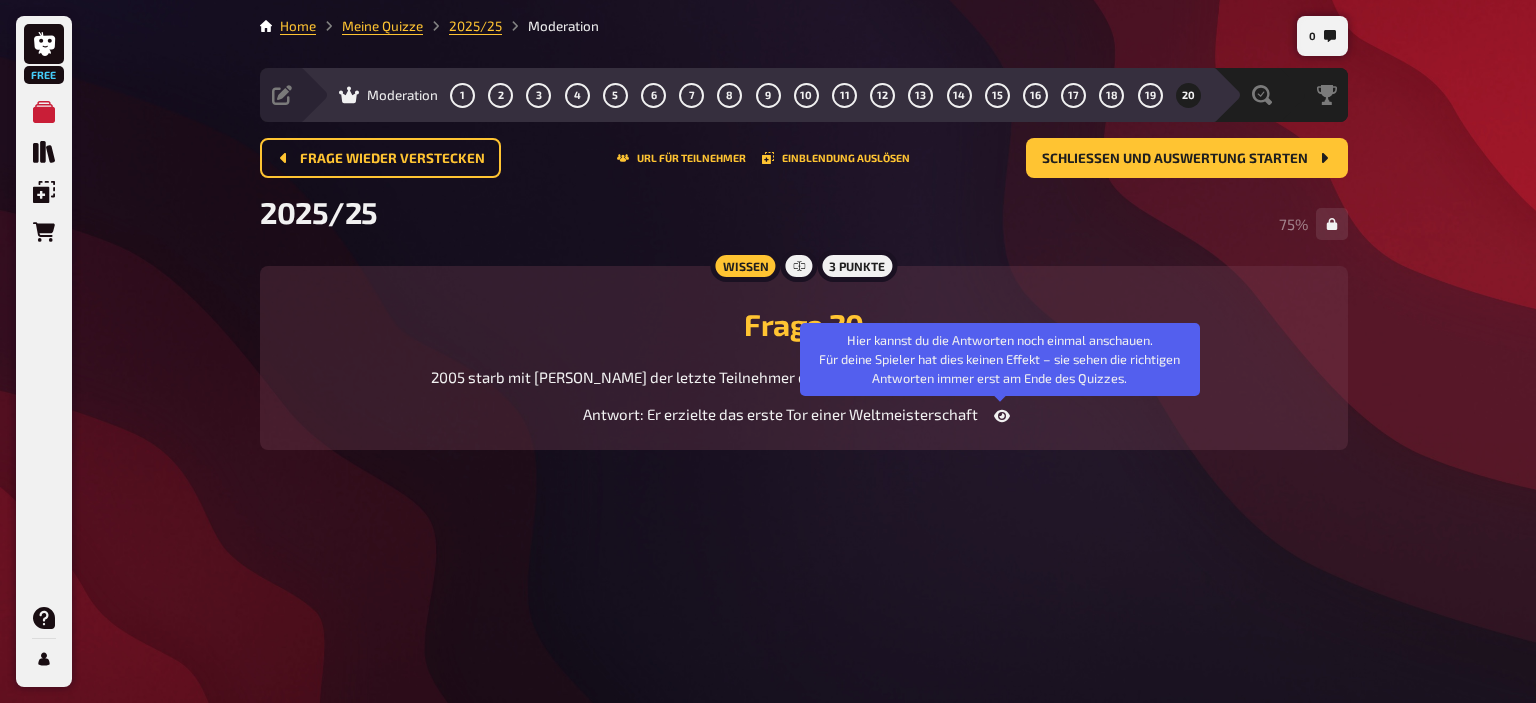 click 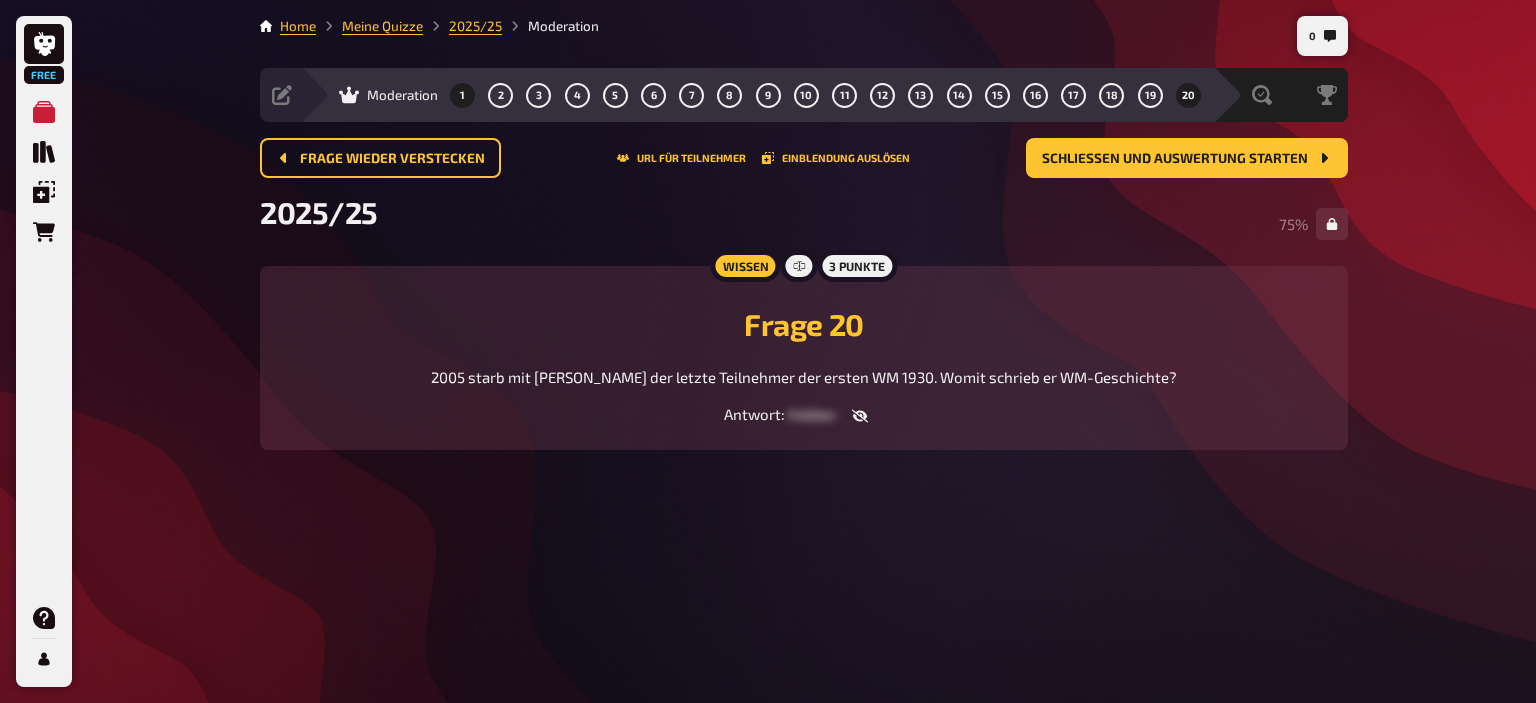 click on "1" at bounding box center [463, 95] 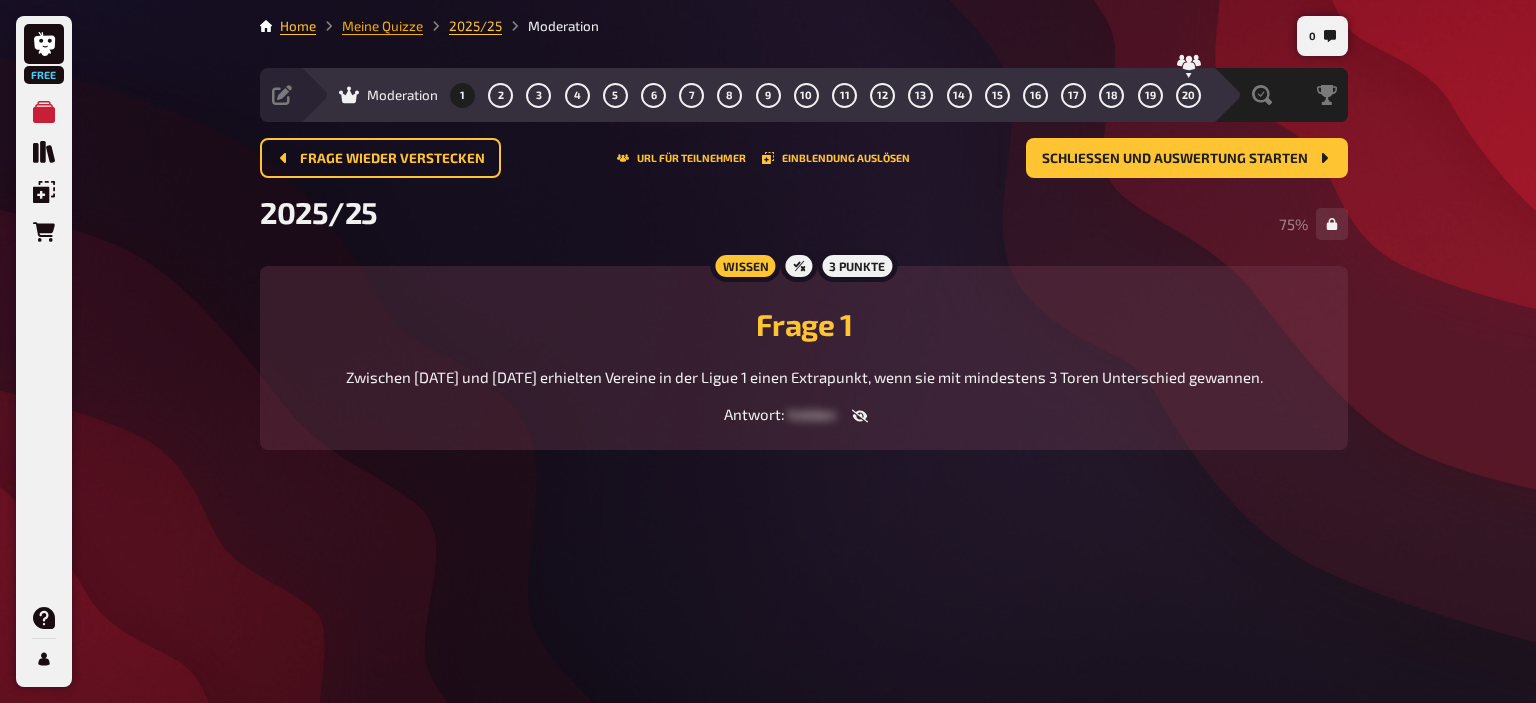 click on "Meine Quizze" at bounding box center [382, 26] 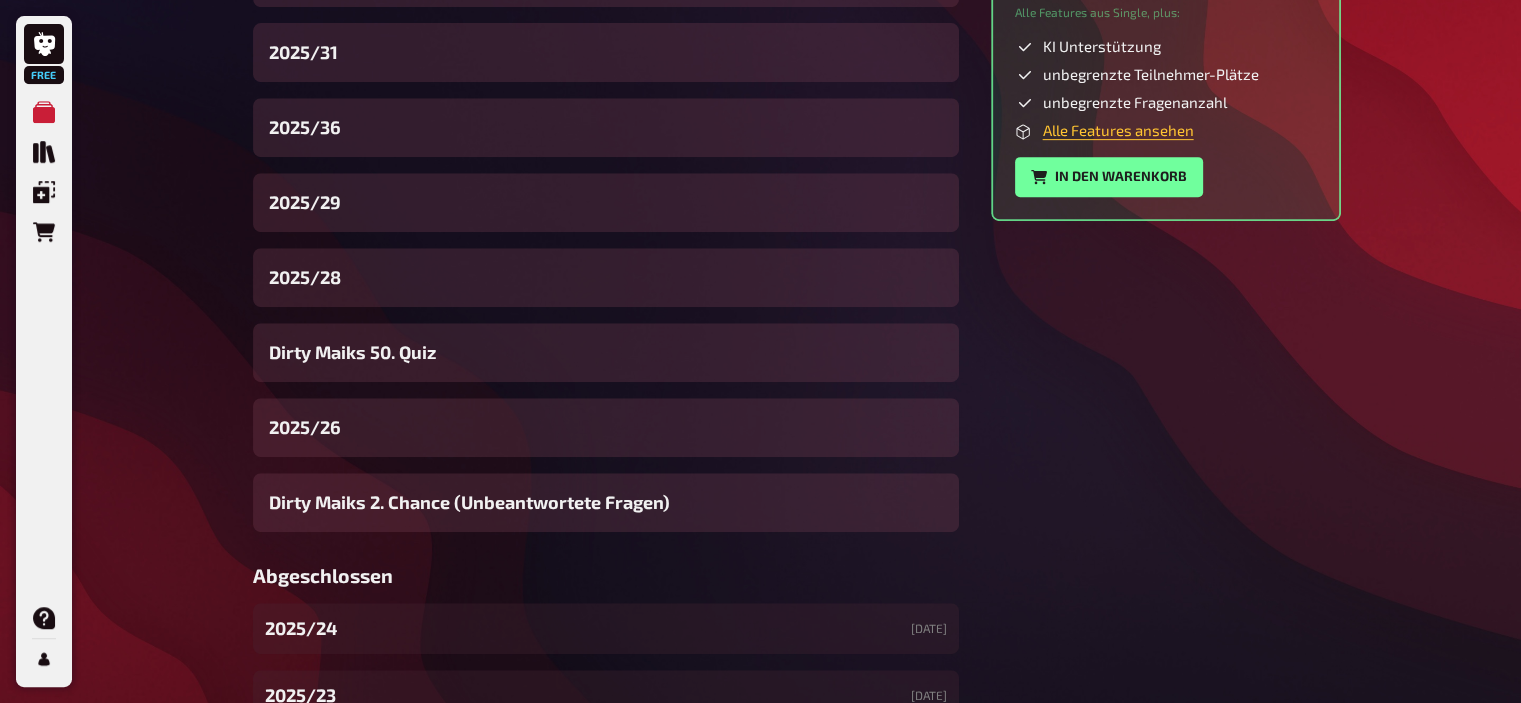 scroll, scrollTop: 891, scrollLeft: 0, axis: vertical 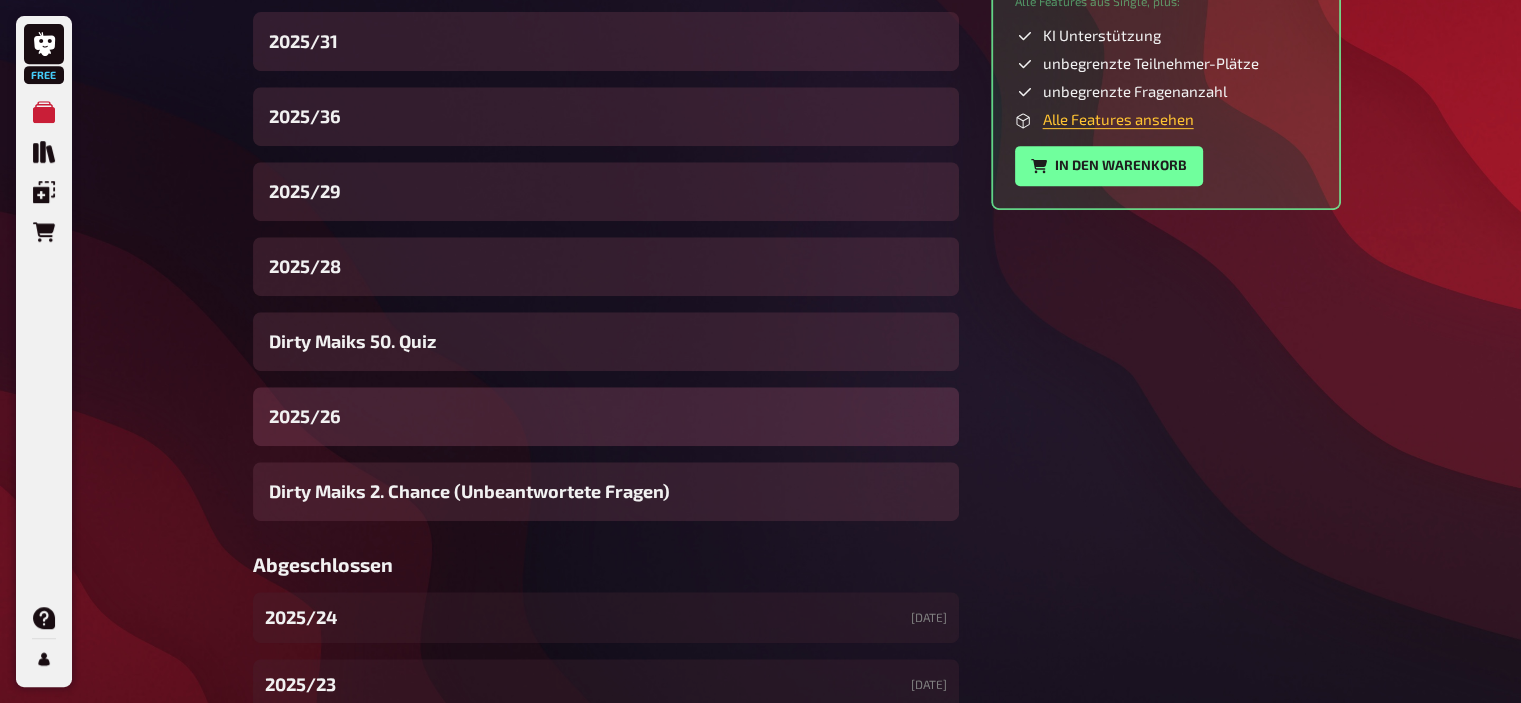 click on "2025/26" at bounding box center (606, 416) 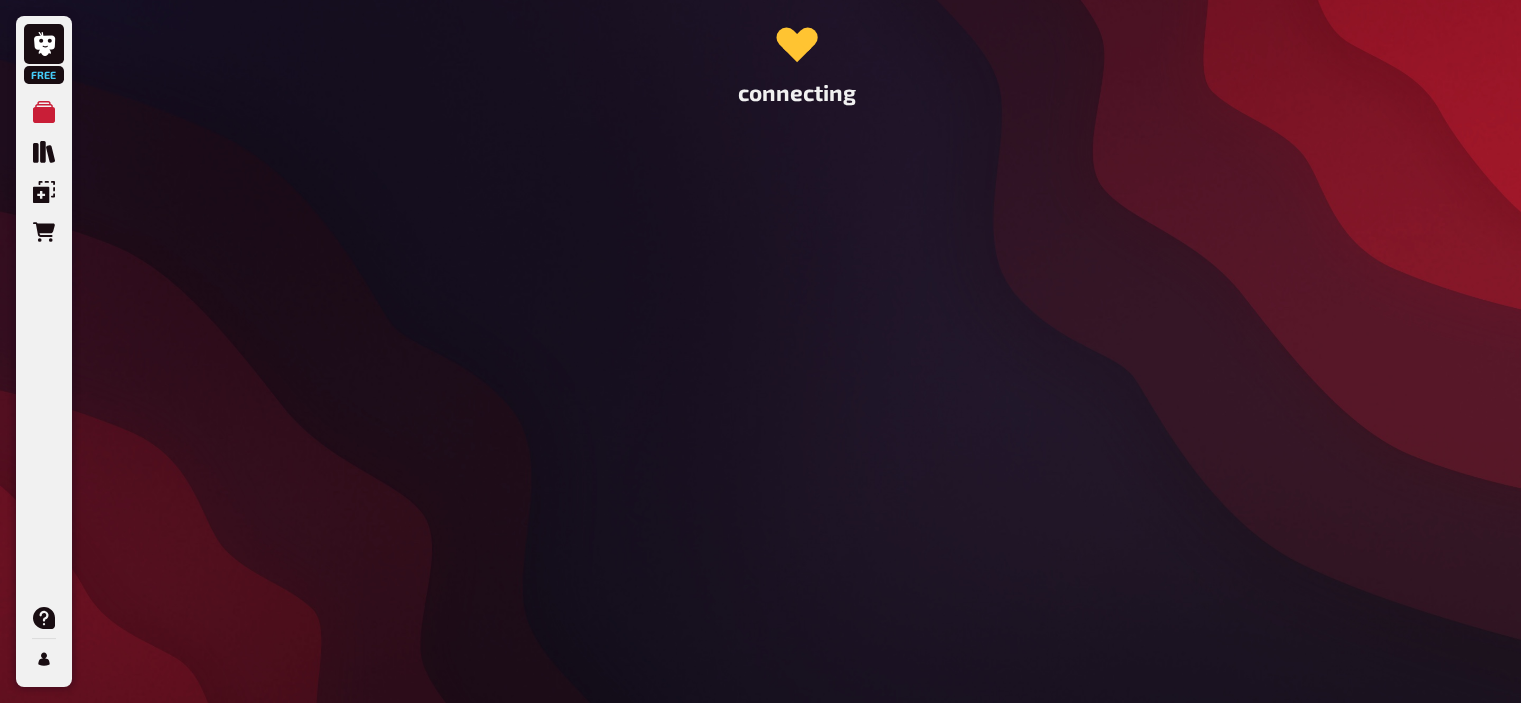 scroll, scrollTop: 0, scrollLeft: 0, axis: both 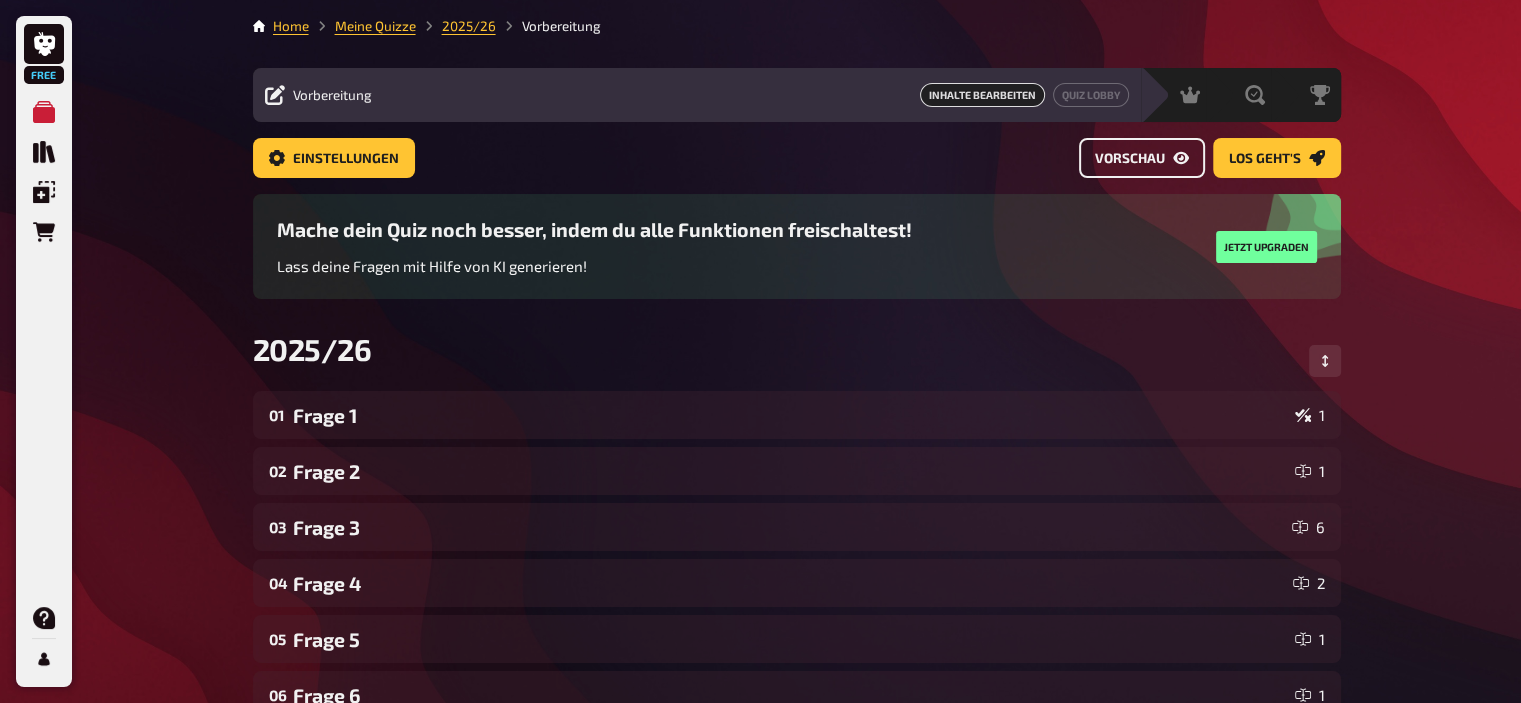 click on "Vorschau" at bounding box center (1142, 158) 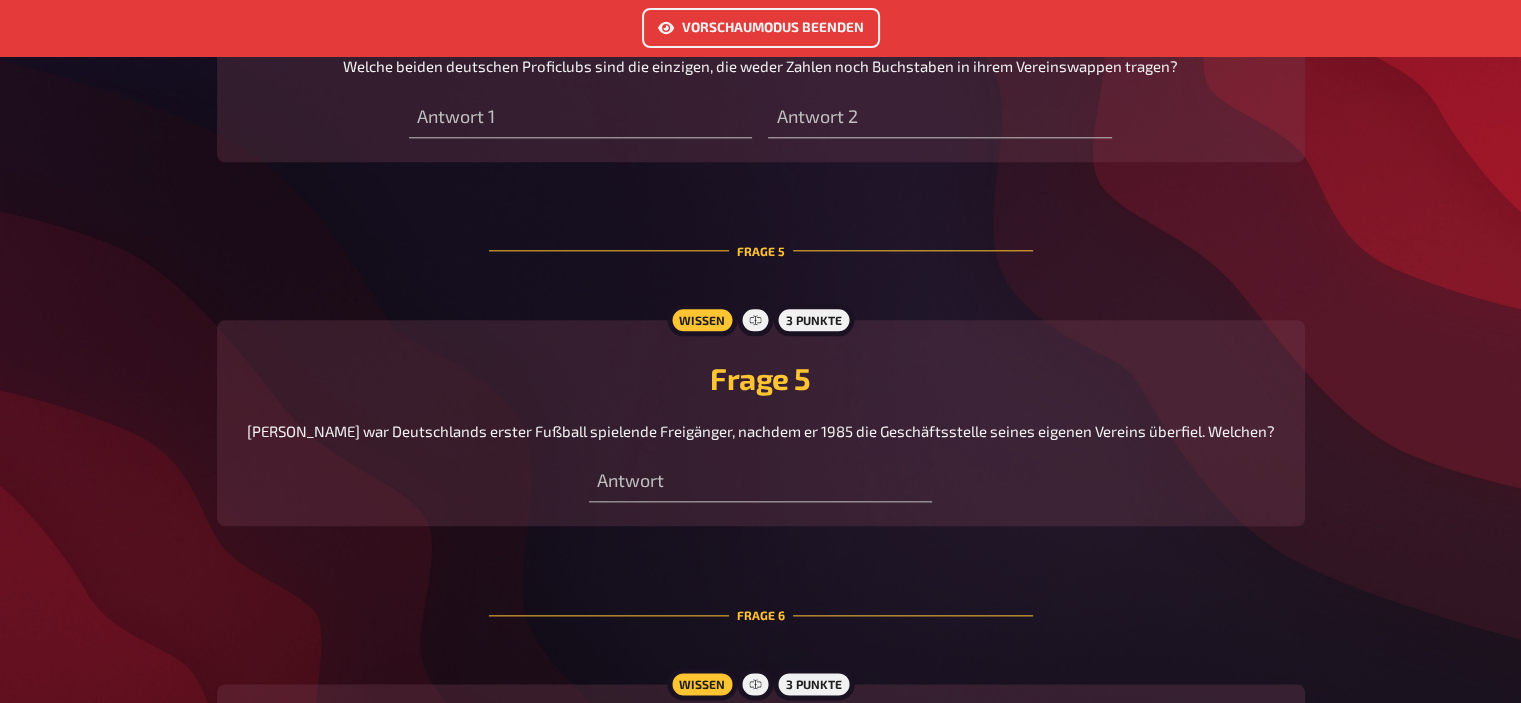 scroll, scrollTop: 2195, scrollLeft: 0, axis: vertical 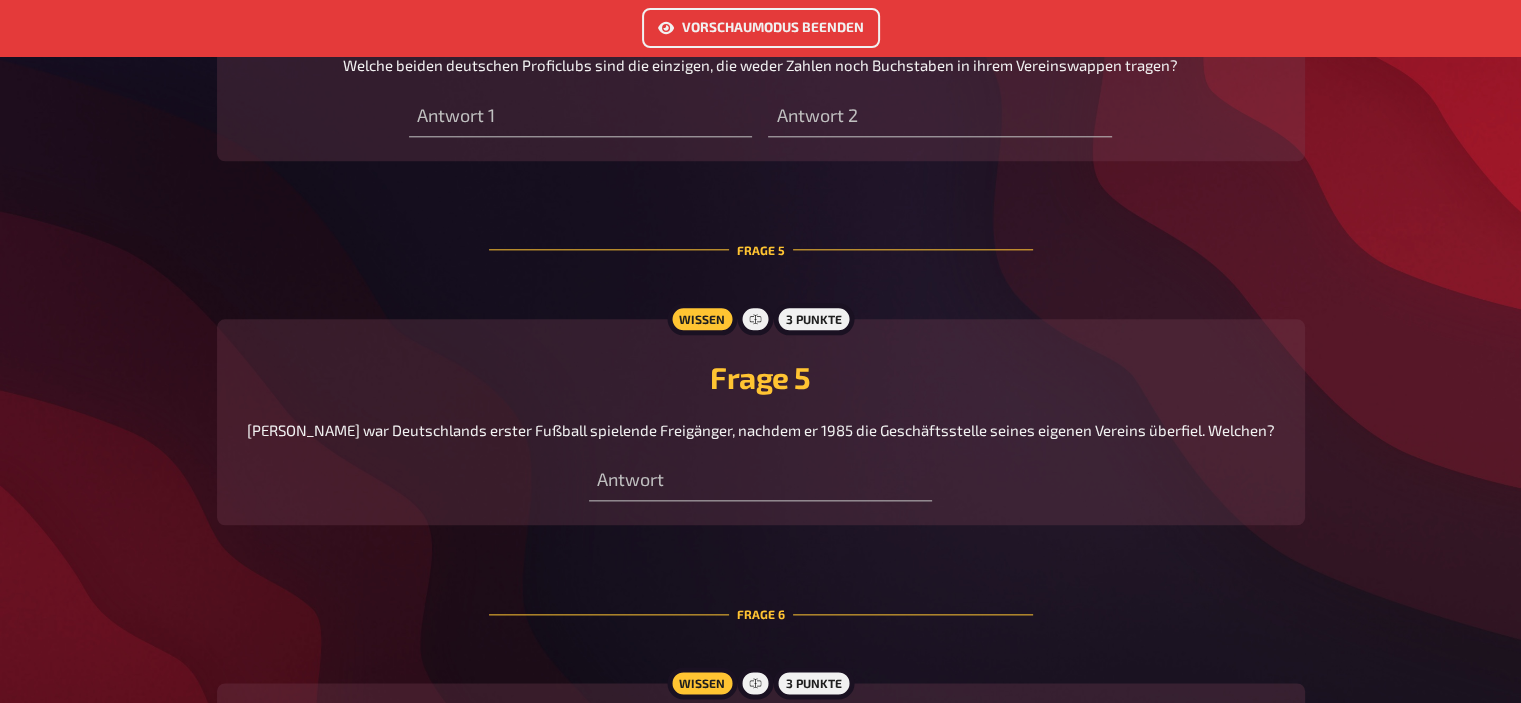 click on "Vorschaumodus beenden" at bounding box center [761, 28] 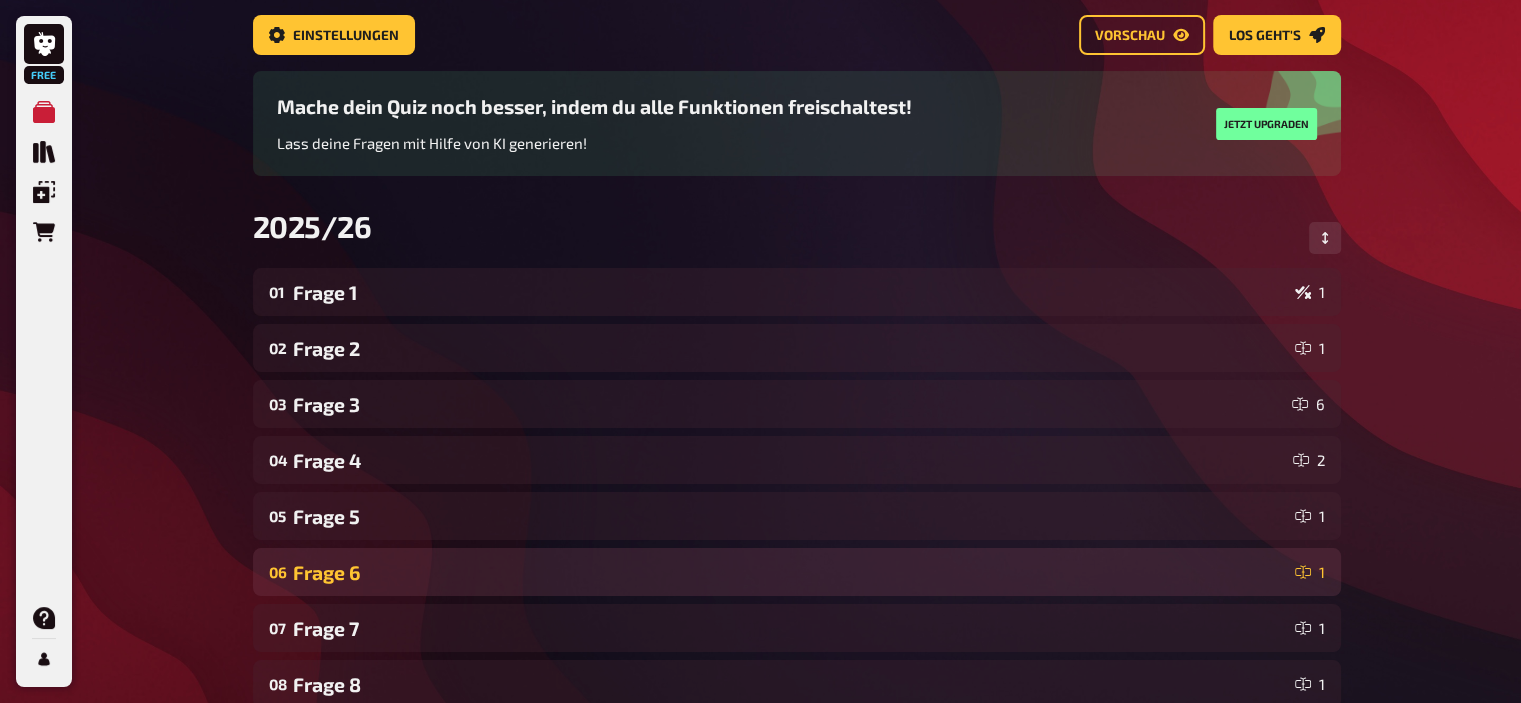scroll, scrollTop: 124, scrollLeft: 0, axis: vertical 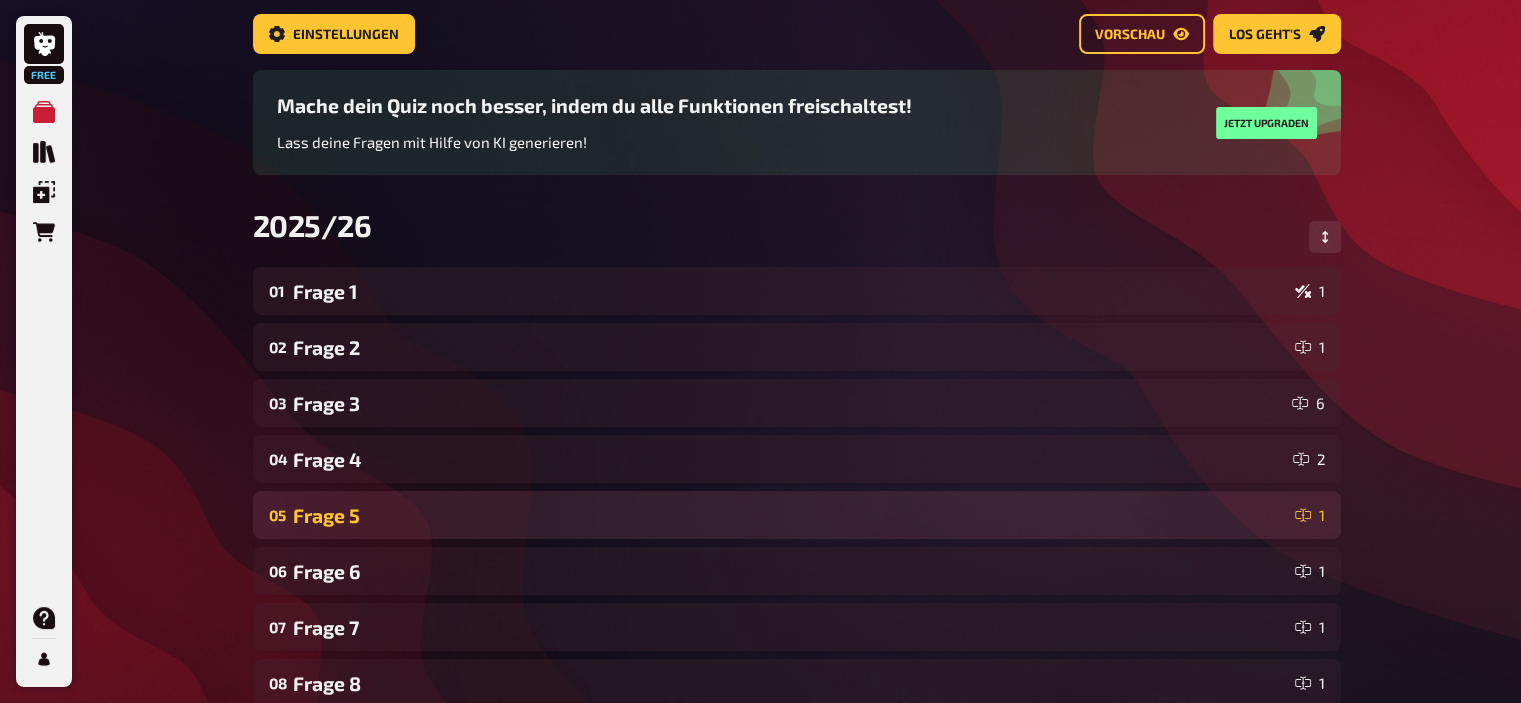 click on "05 Frage 5 1" at bounding box center (797, 515) 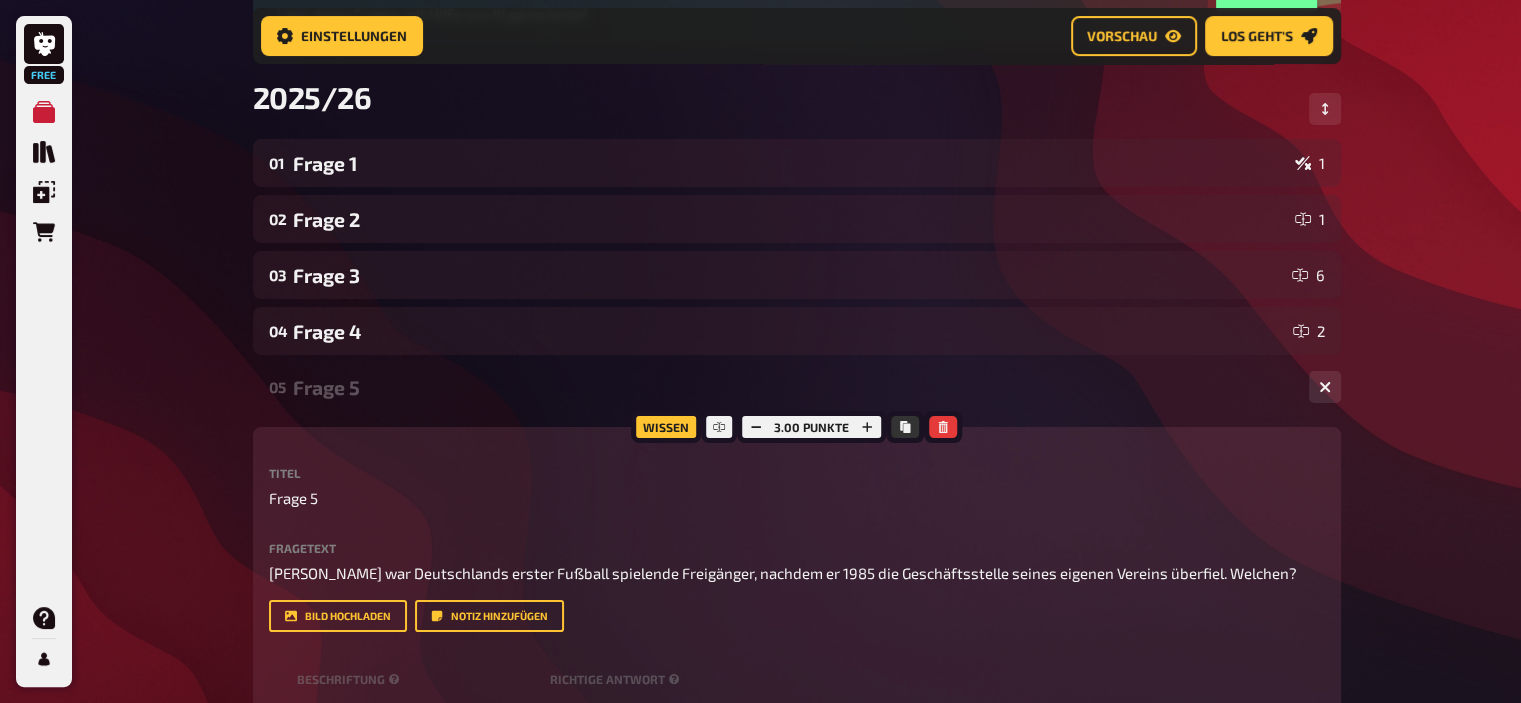 scroll, scrollTop: 288, scrollLeft: 0, axis: vertical 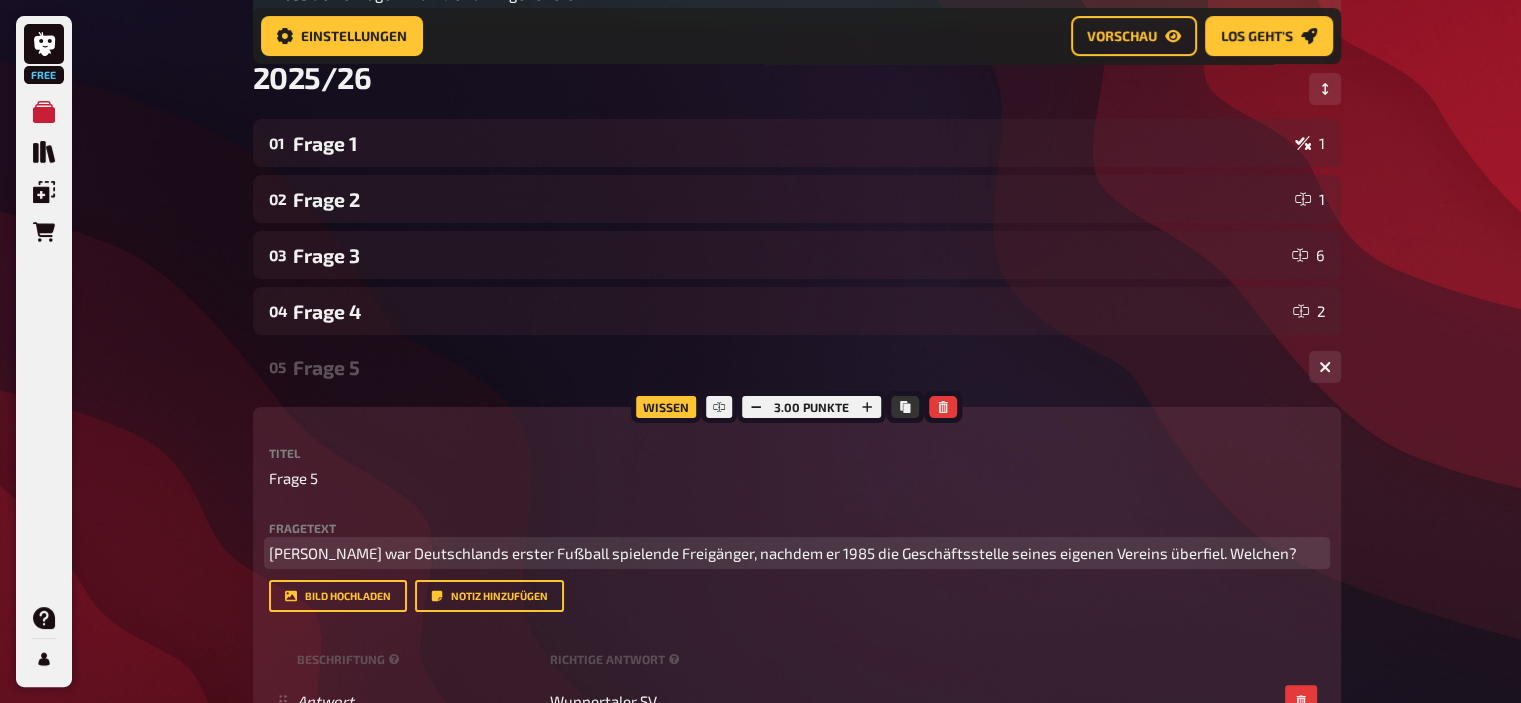 click on "[PERSON_NAME] war Deutschlands erster Fußball spielende Freigänger, nachdem er 1985 die Geschäftsstelle seines eigenen Vereins überfiel. Welchen?" at bounding box center [783, 553] 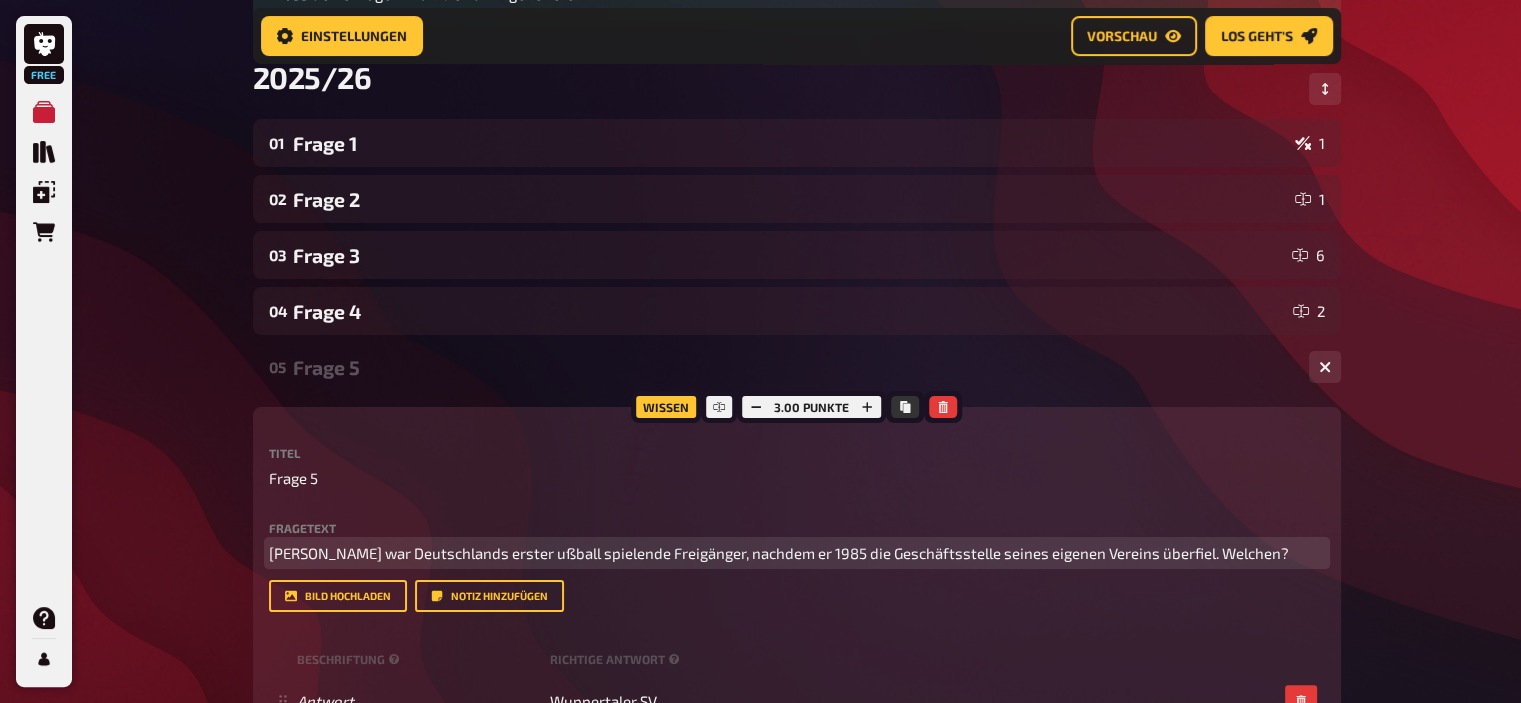 type 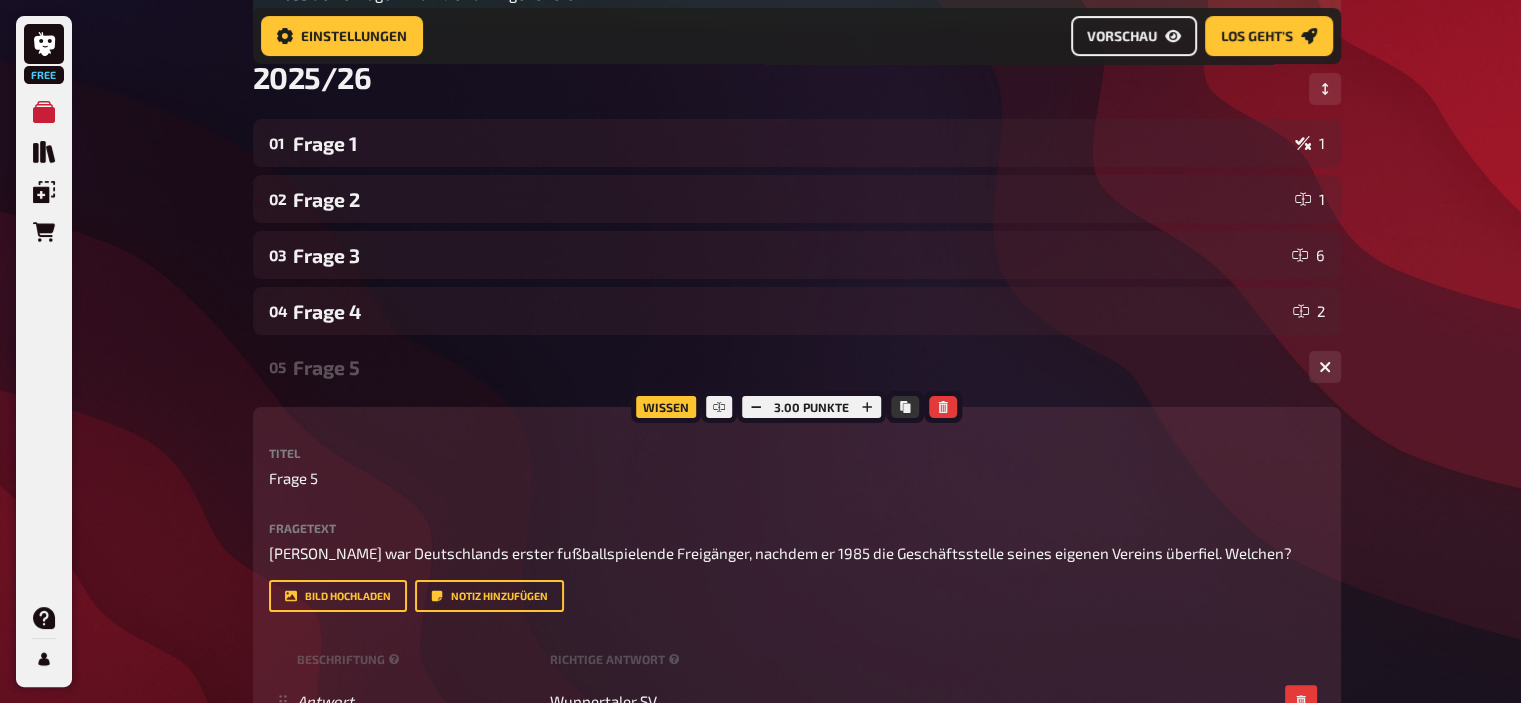 click on "Vorschau" at bounding box center (1134, 36) 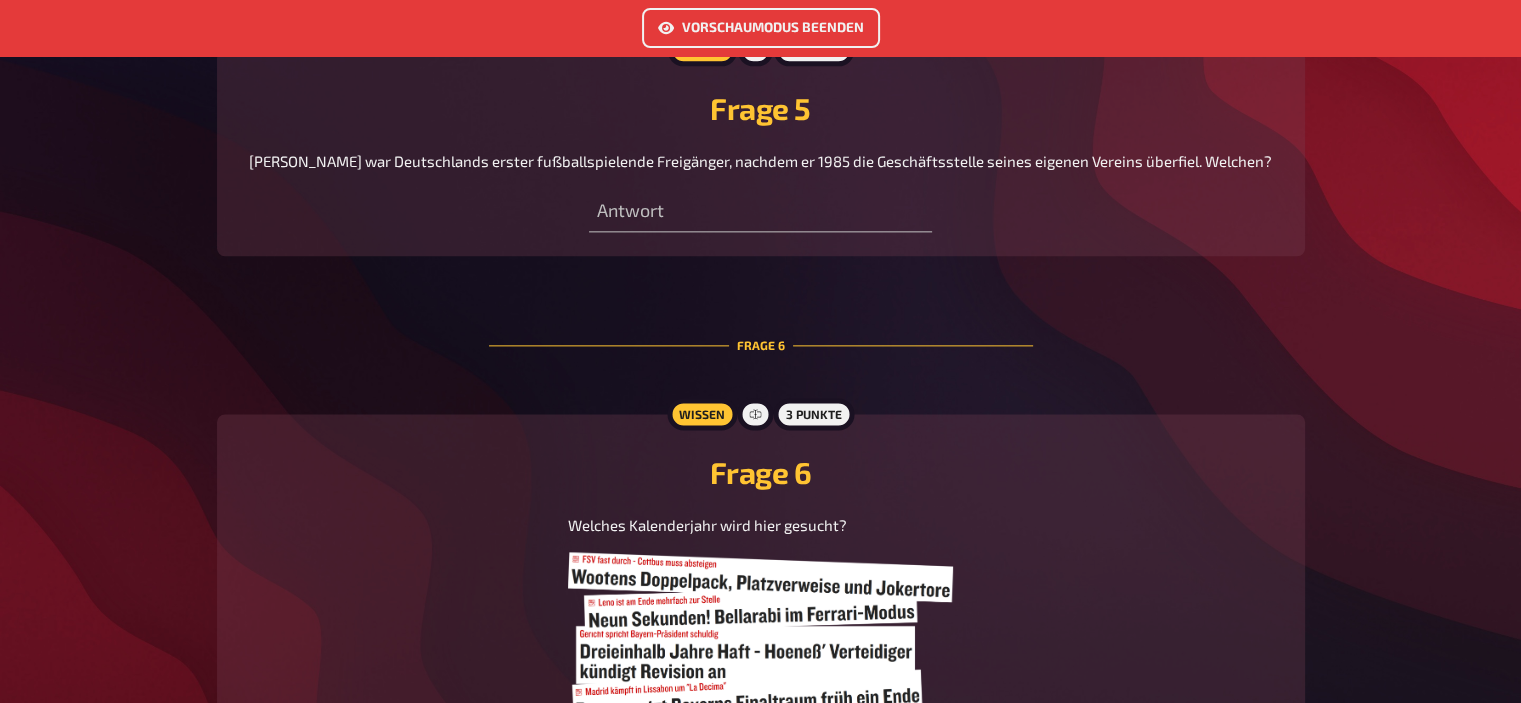 scroll, scrollTop: 2460, scrollLeft: 0, axis: vertical 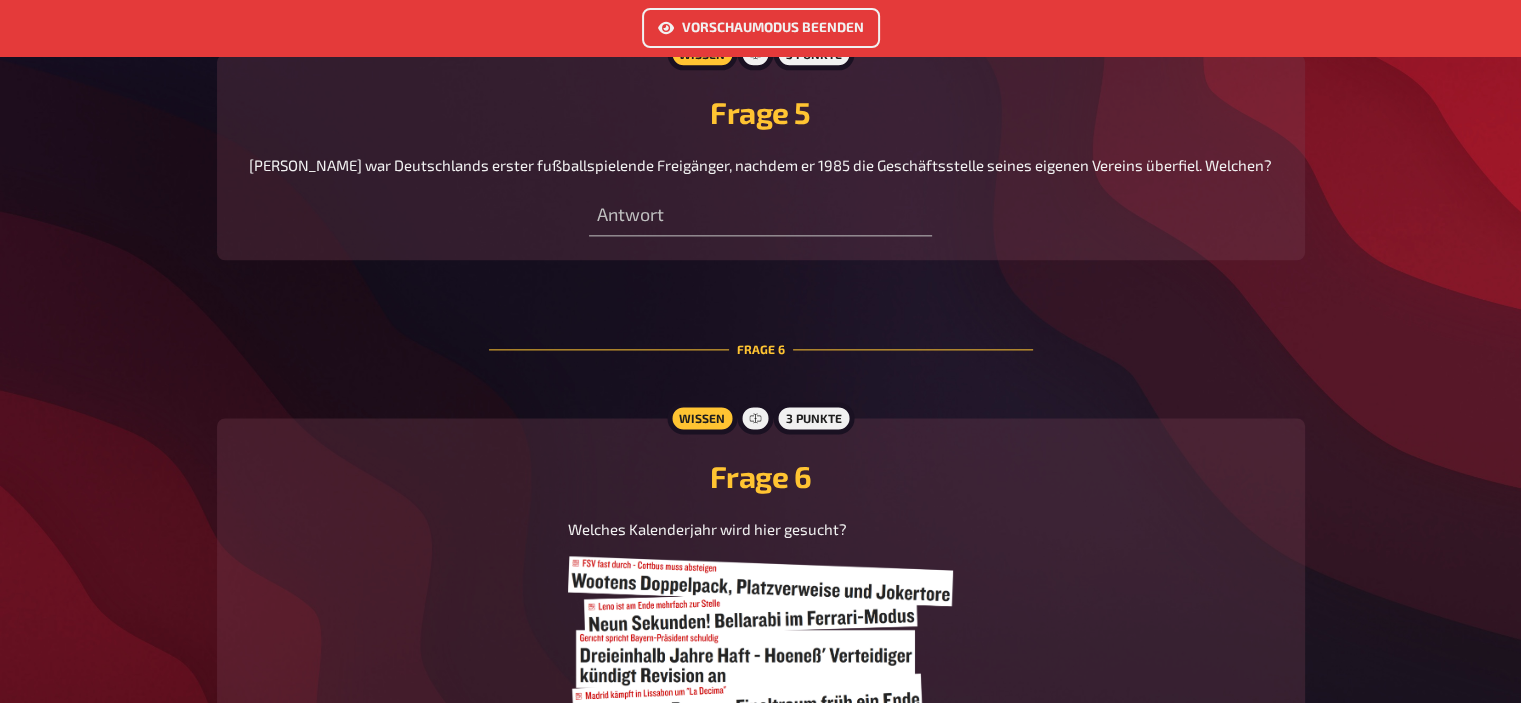 click on "Vorschaumodus beenden" at bounding box center [761, 28] 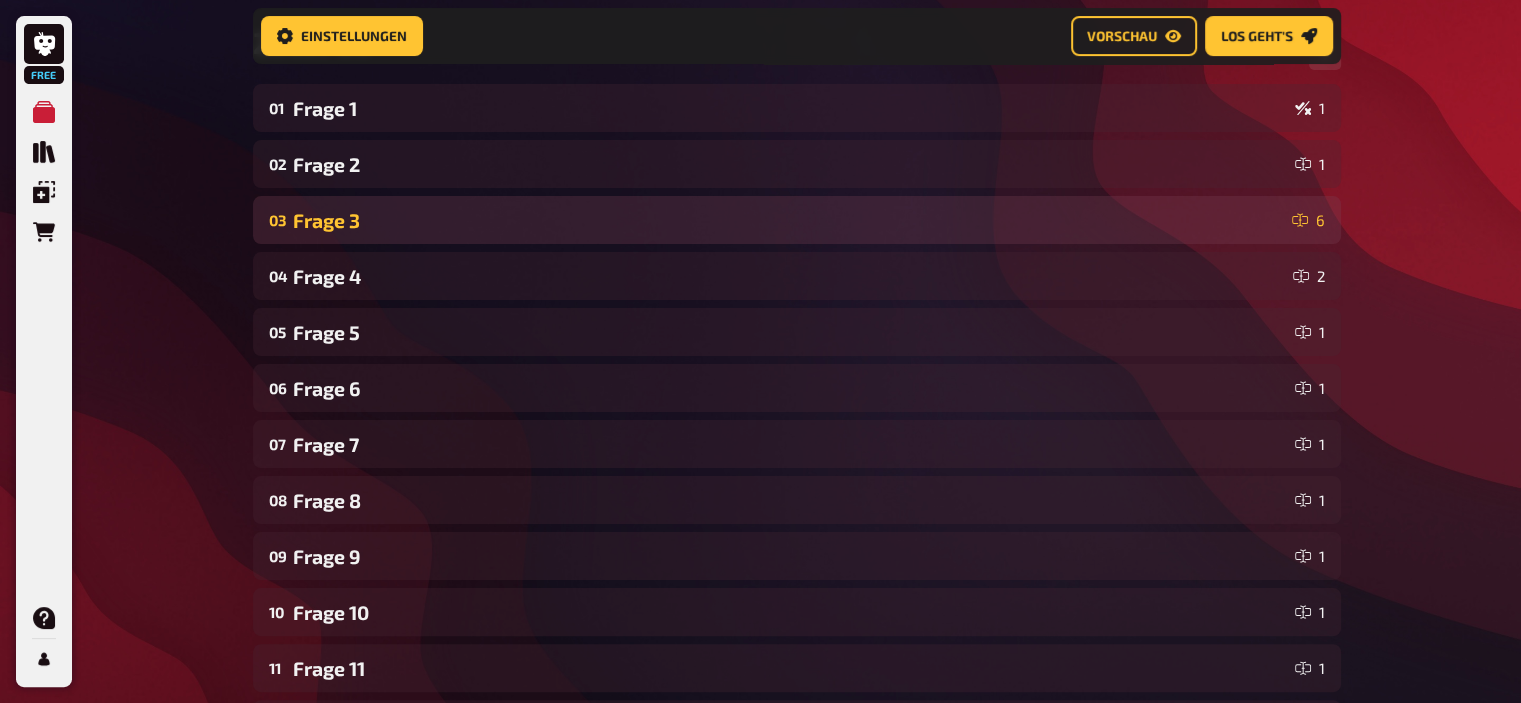 scroll, scrollTop: 330, scrollLeft: 0, axis: vertical 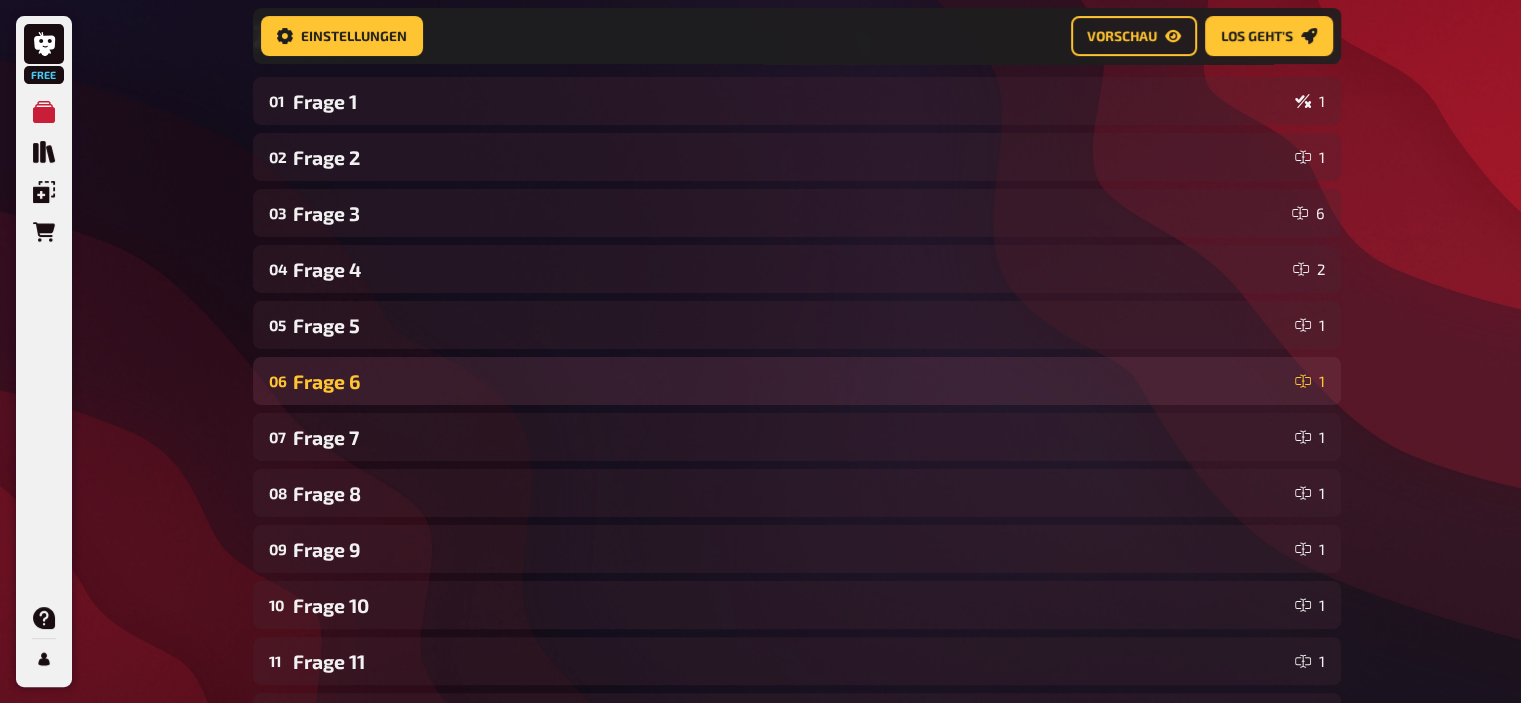 click on "Frage 6" at bounding box center [790, 381] 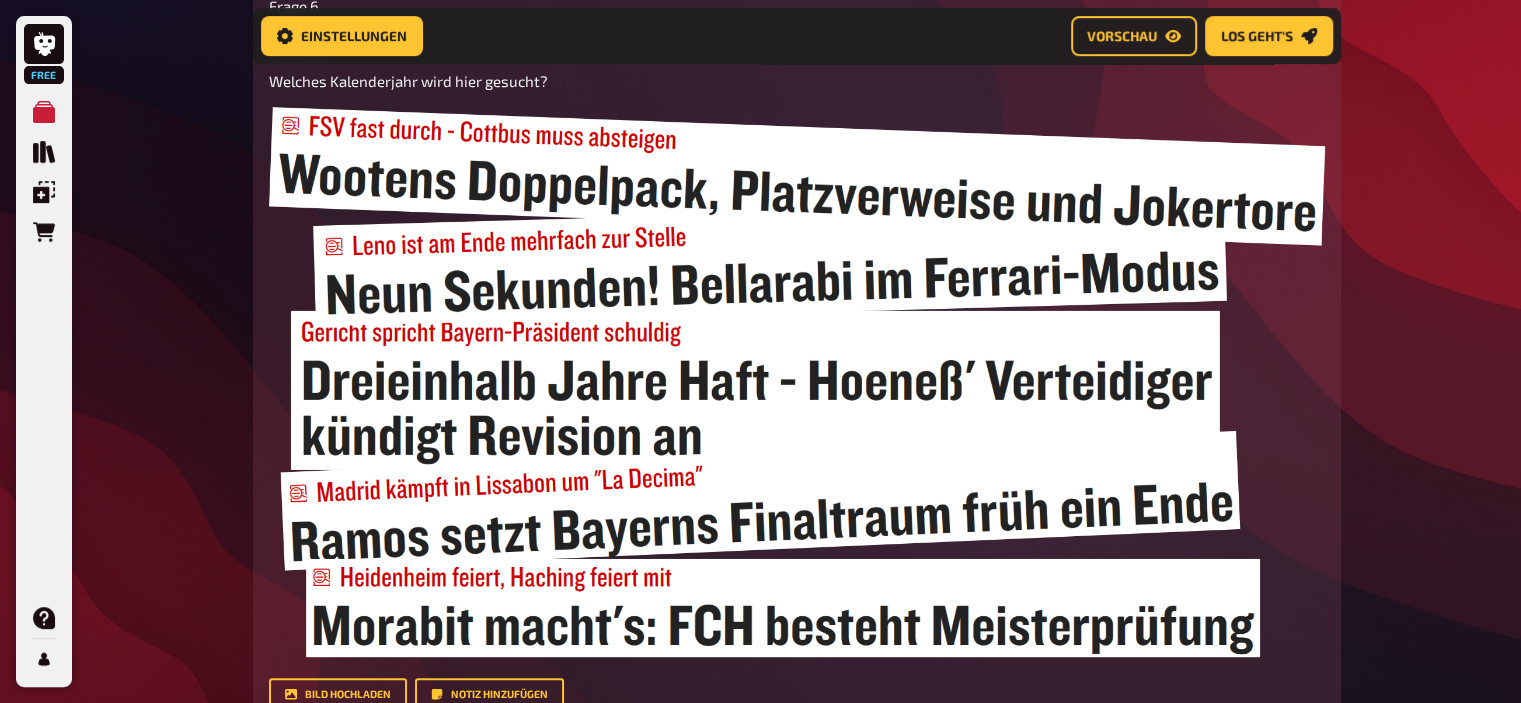 scroll, scrollTop: 815, scrollLeft: 0, axis: vertical 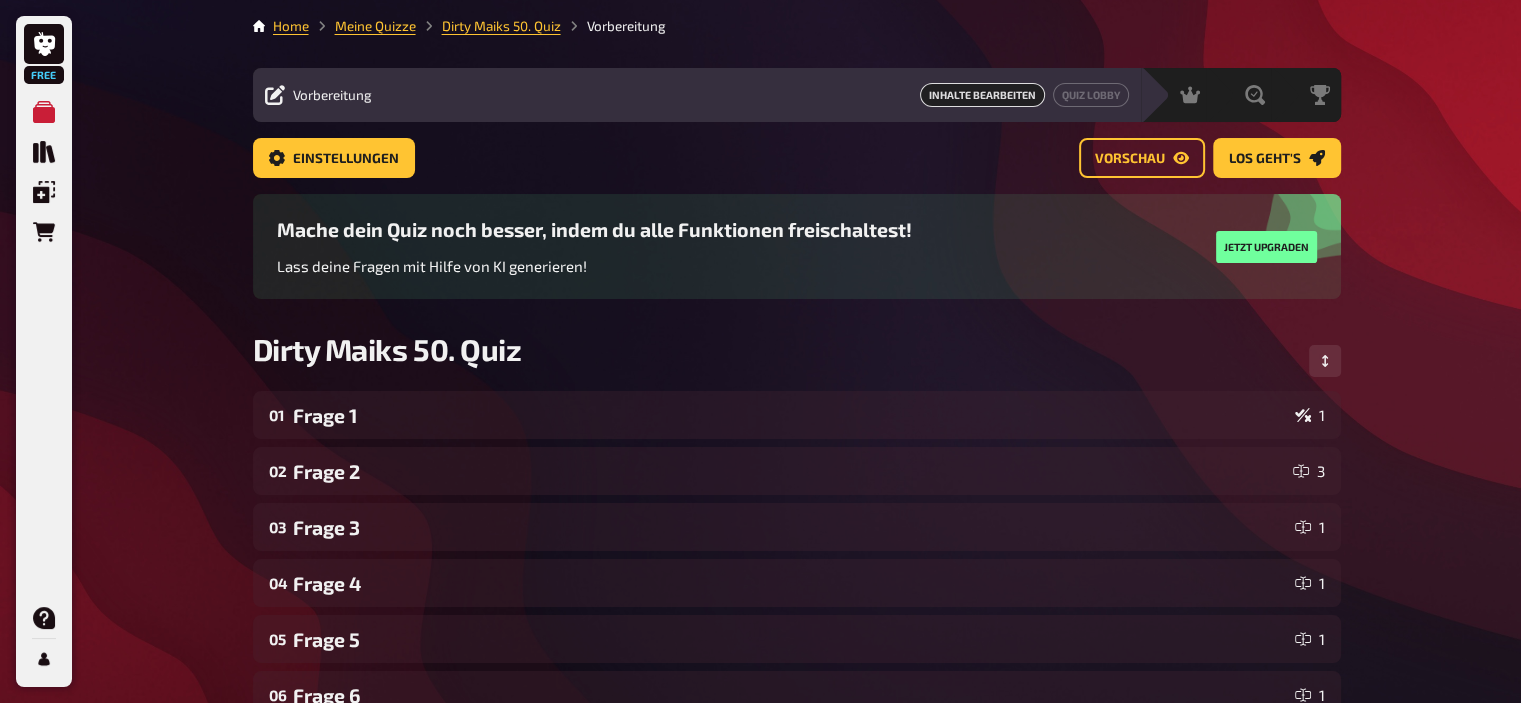 click on "Meine Quizze" at bounding box center (362, 26) 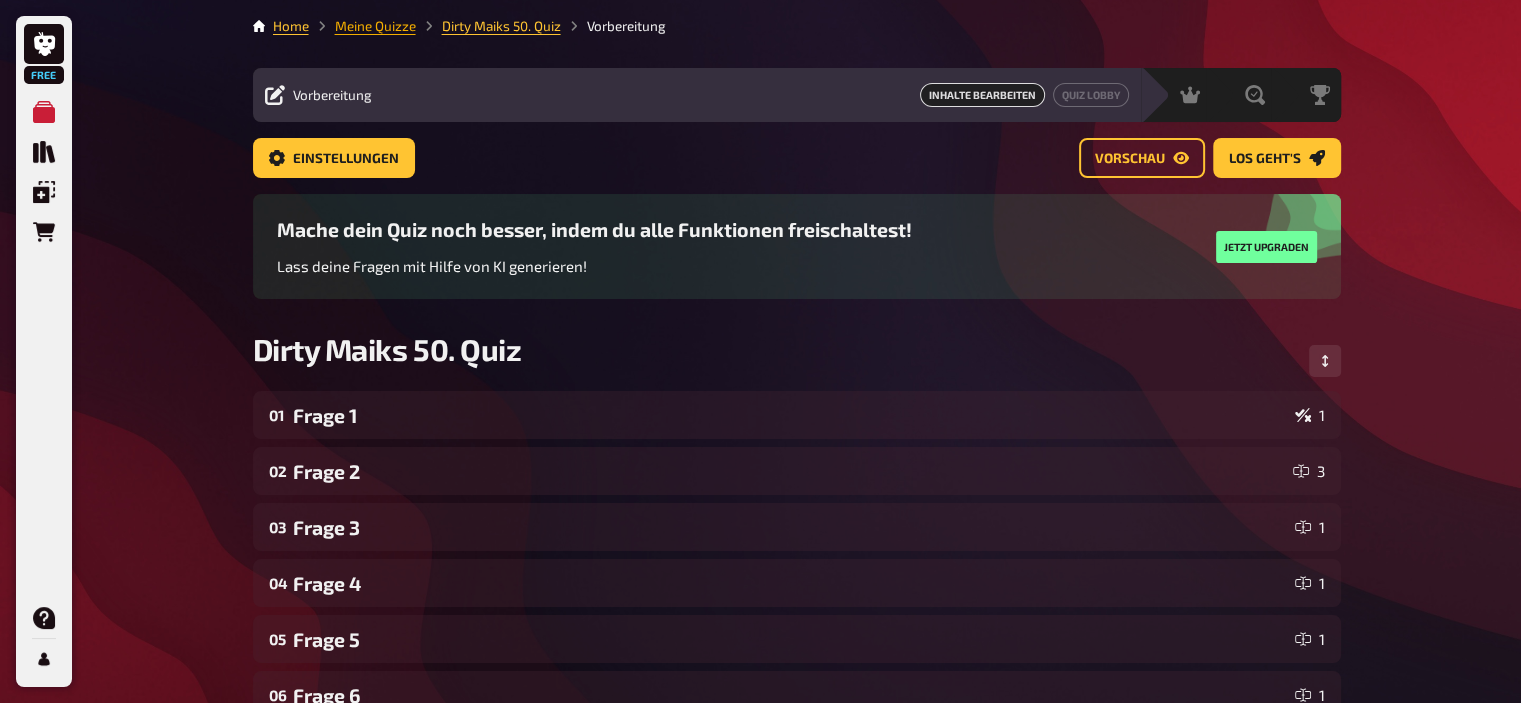 click on "Meine Quizze" at bounding box center [375, 26] 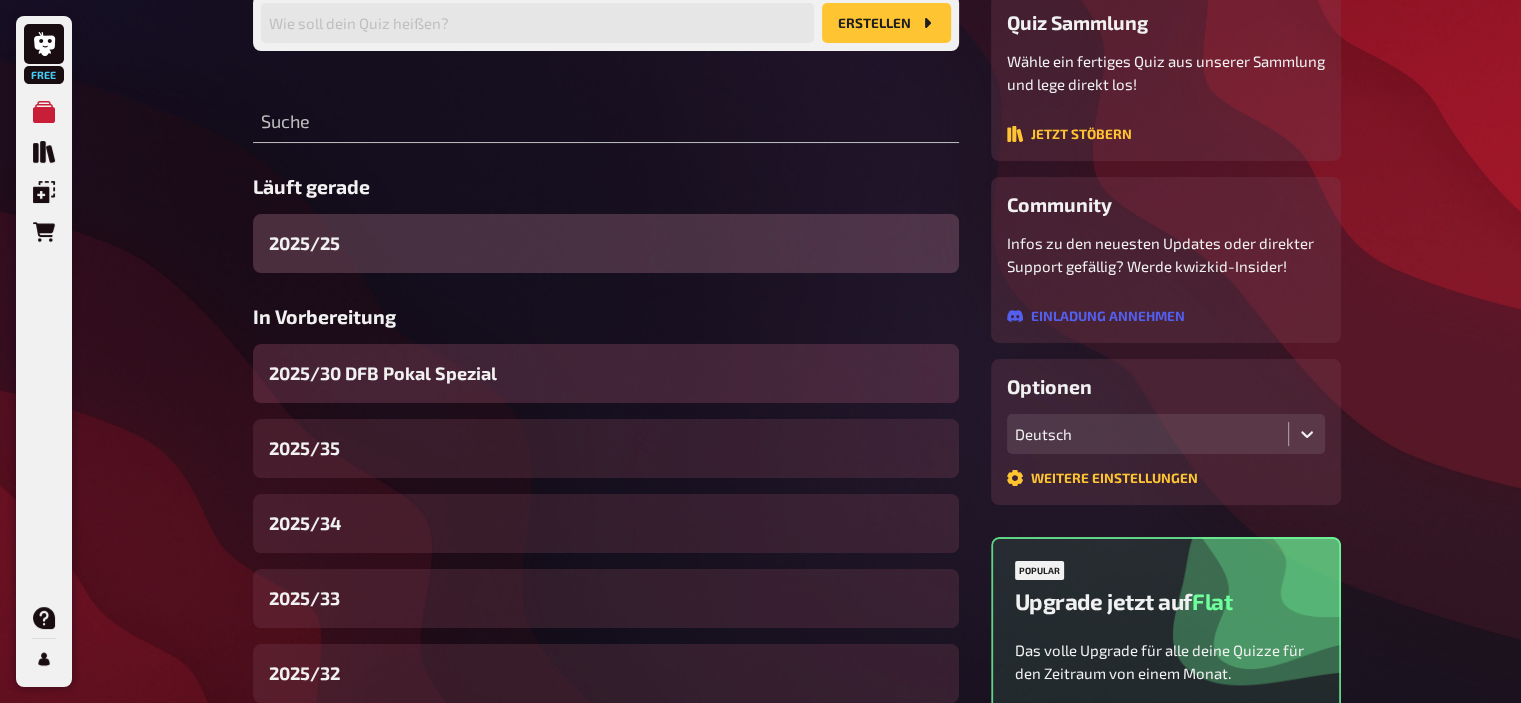 scroll, scrollTop: 186, scrollLeft: 0, axis: vertical 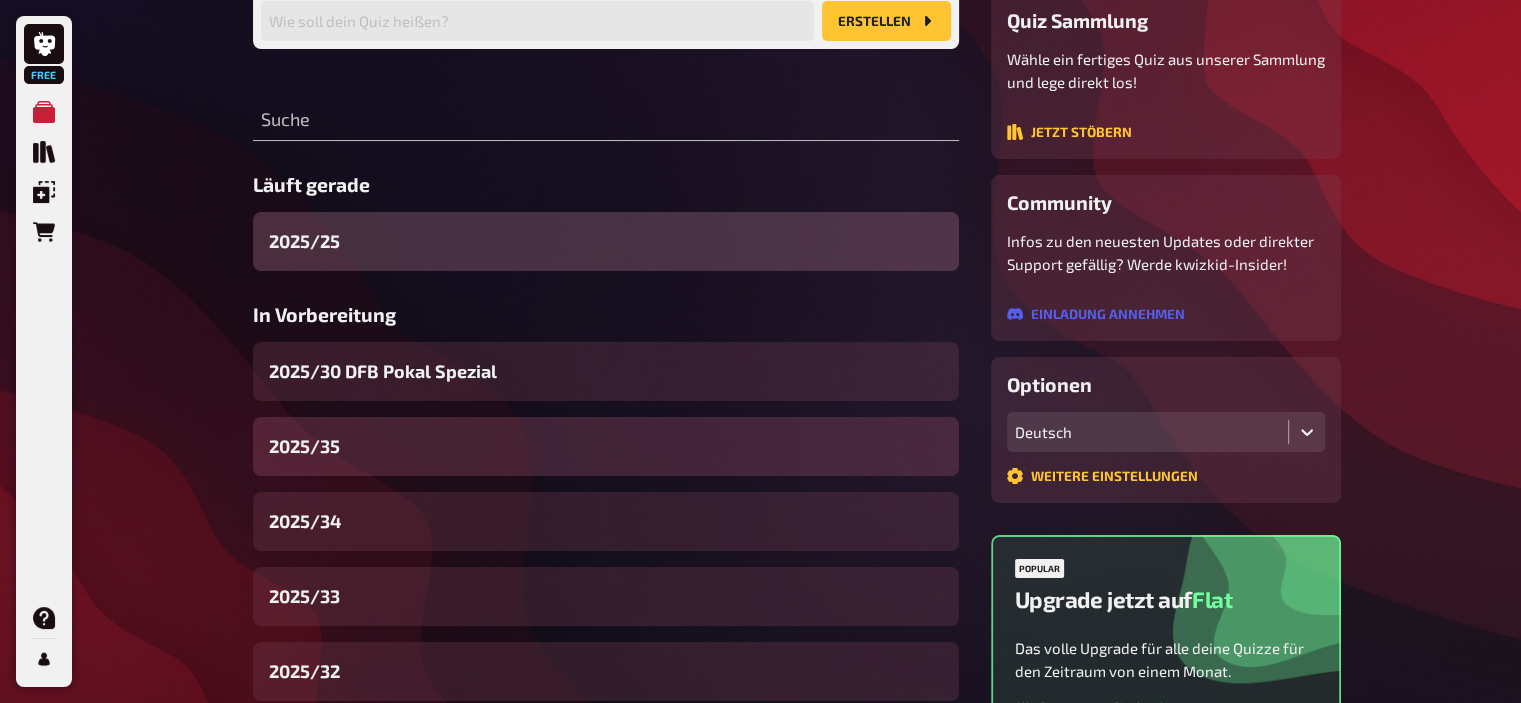 click on "2025/35" at bounding box center [606, 446] 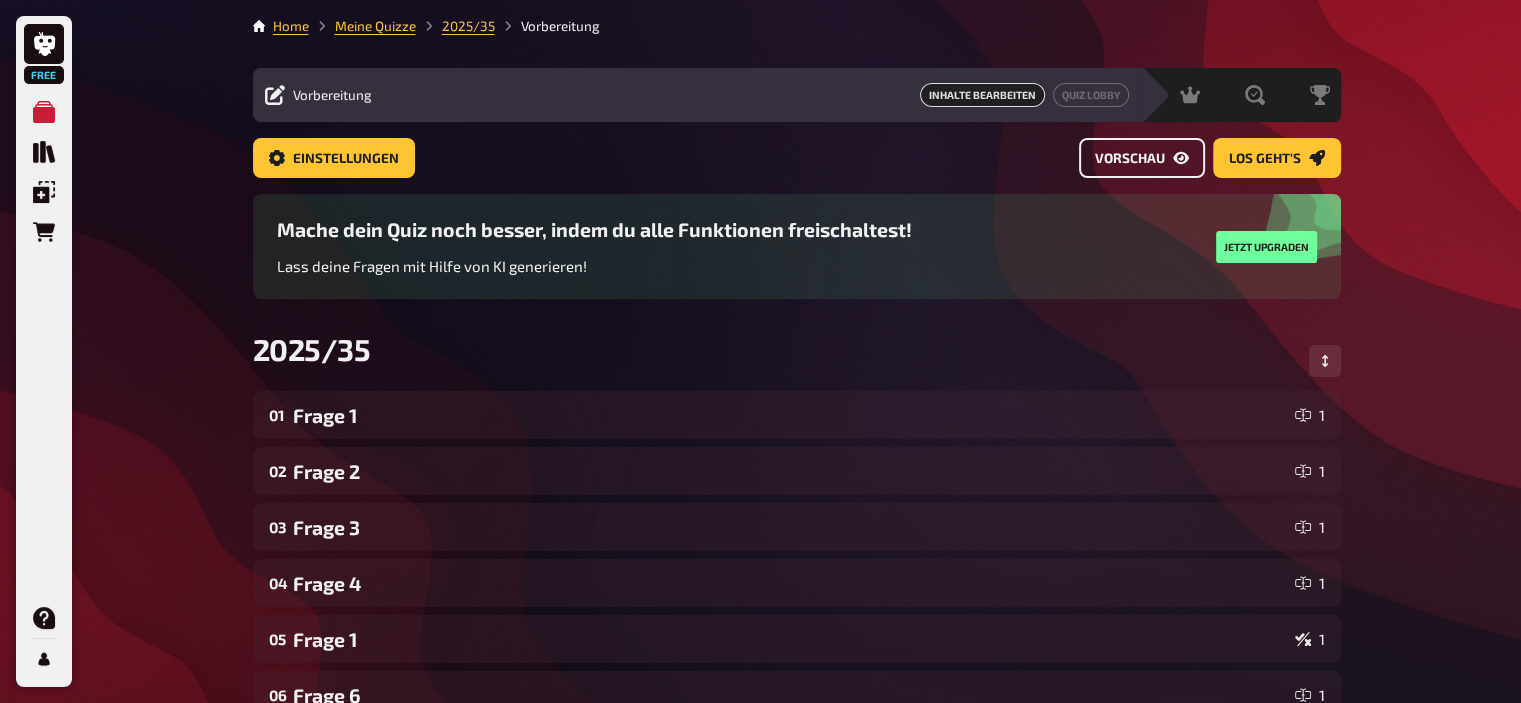click on "Vorschau" at bounding box center (1142, 158) 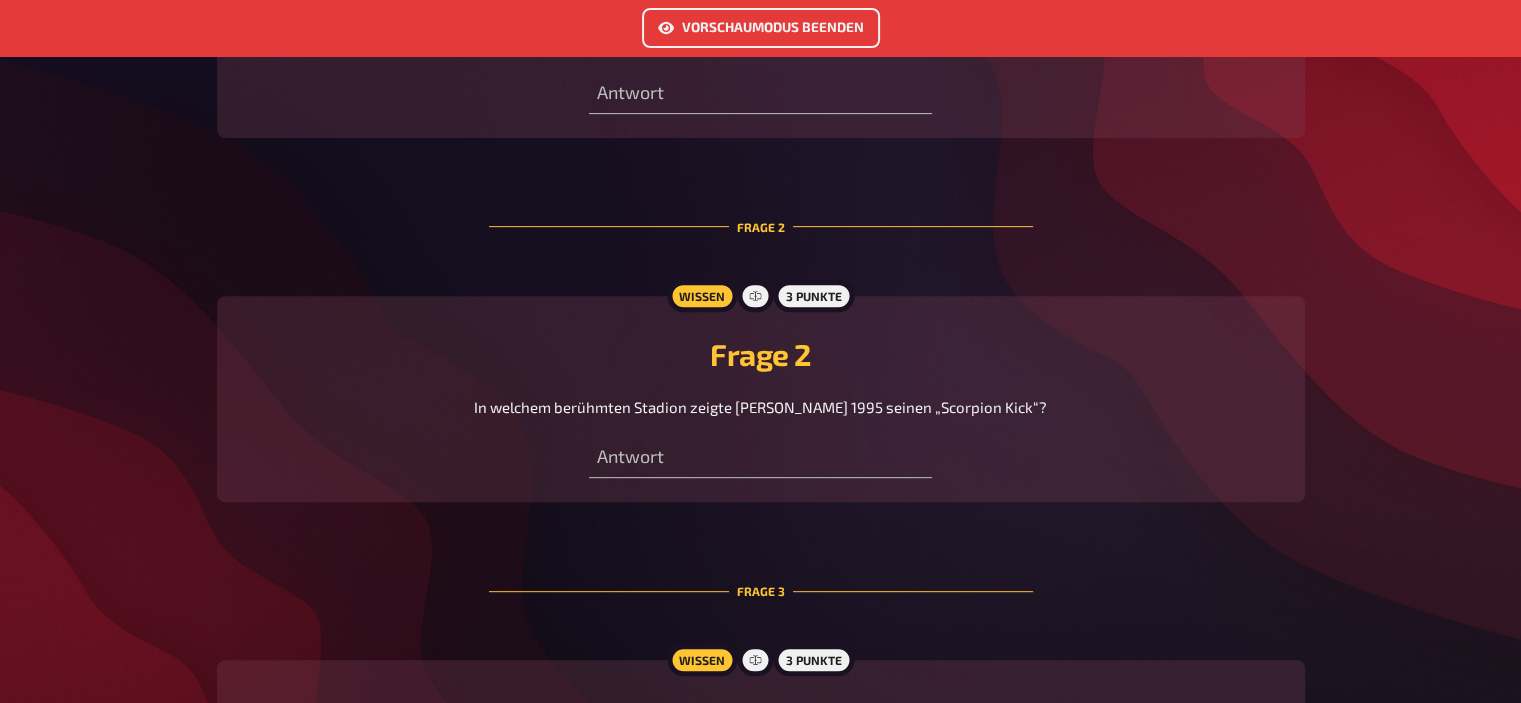 scroll, scrollTop: 772, scrollLeft: 0, axis: vertical 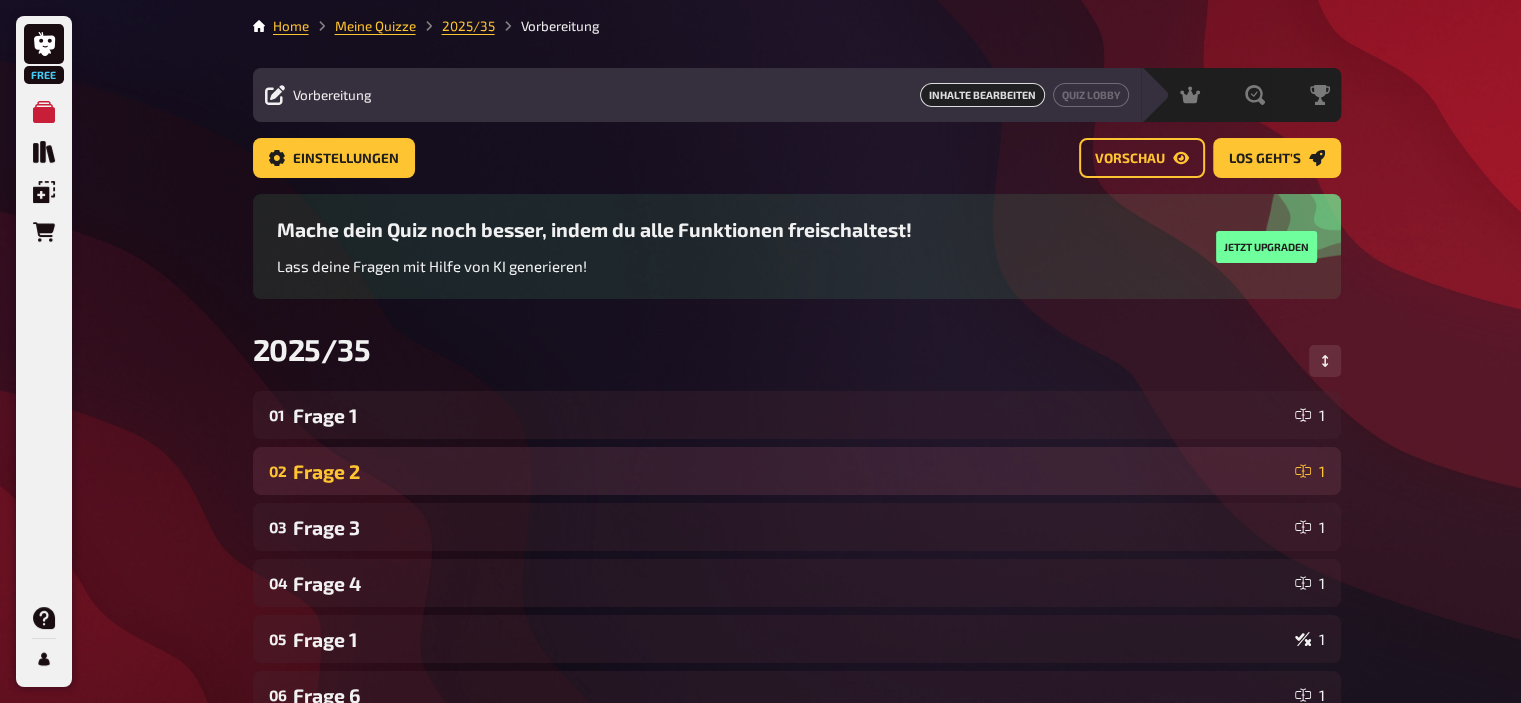click on "Frage 2" at bounding box center [790, 471] 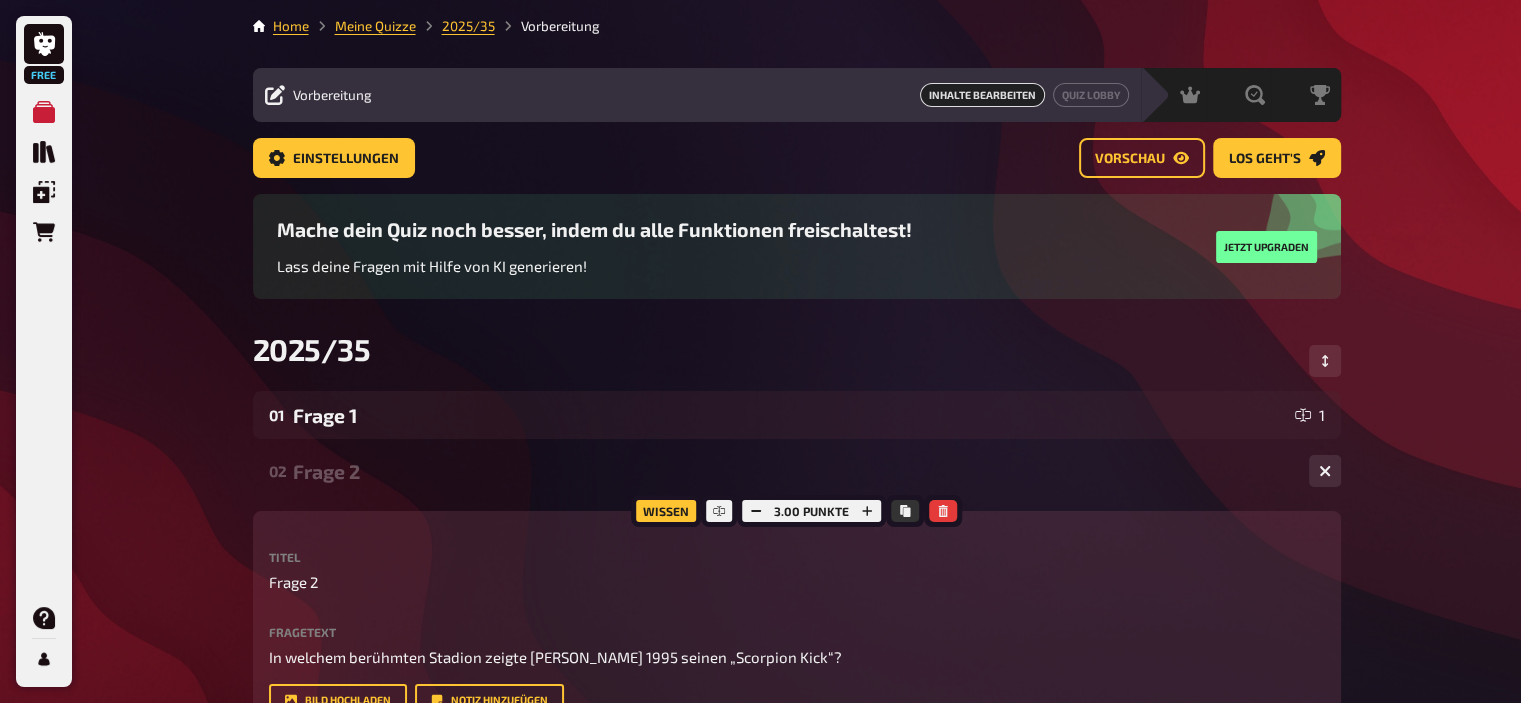 scroll, scrollTop: 64, scrollLeft: 0, axis: vertical 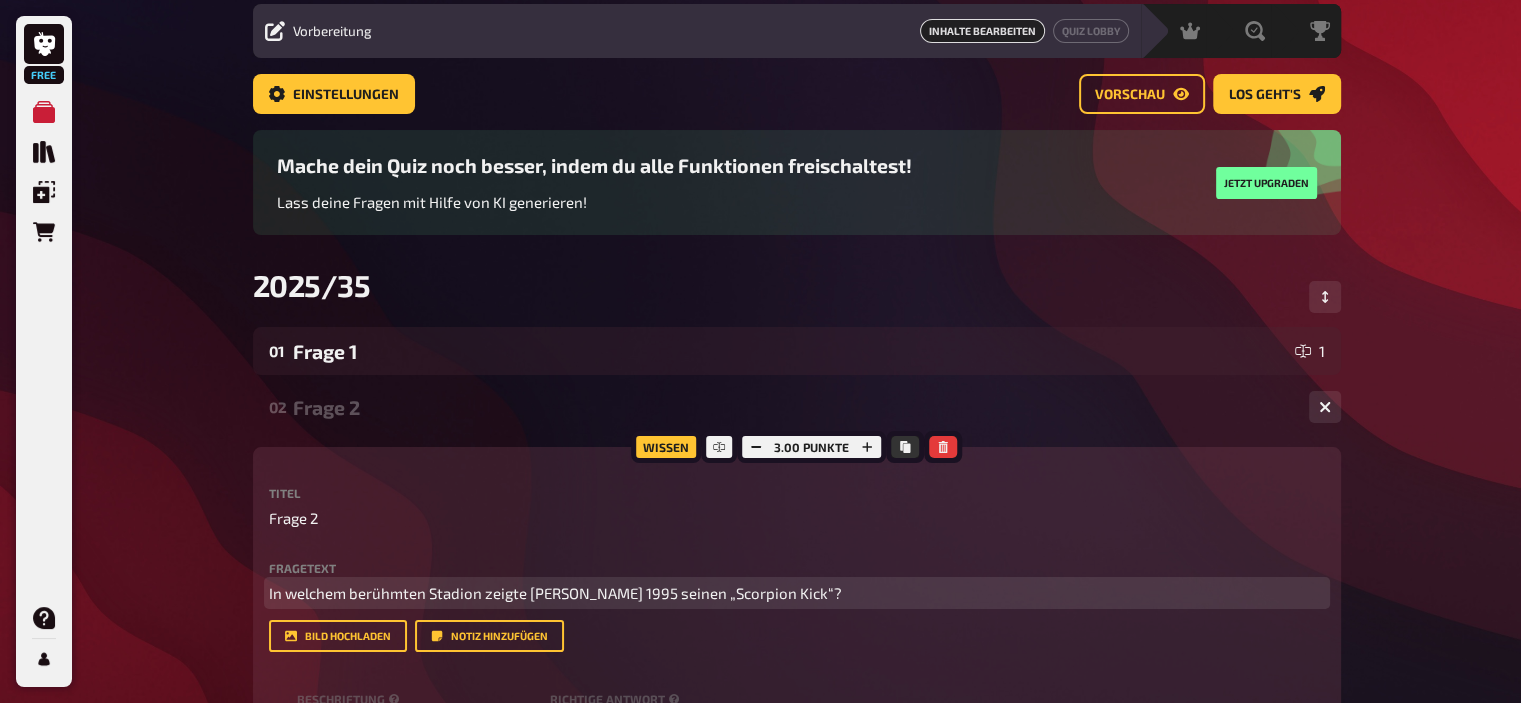 click on "In welchem berühmten Stadion zeigte [PERSON_NAME] 1995 seinen „Scorpion Kick“?" at bounding box center [555, 593] 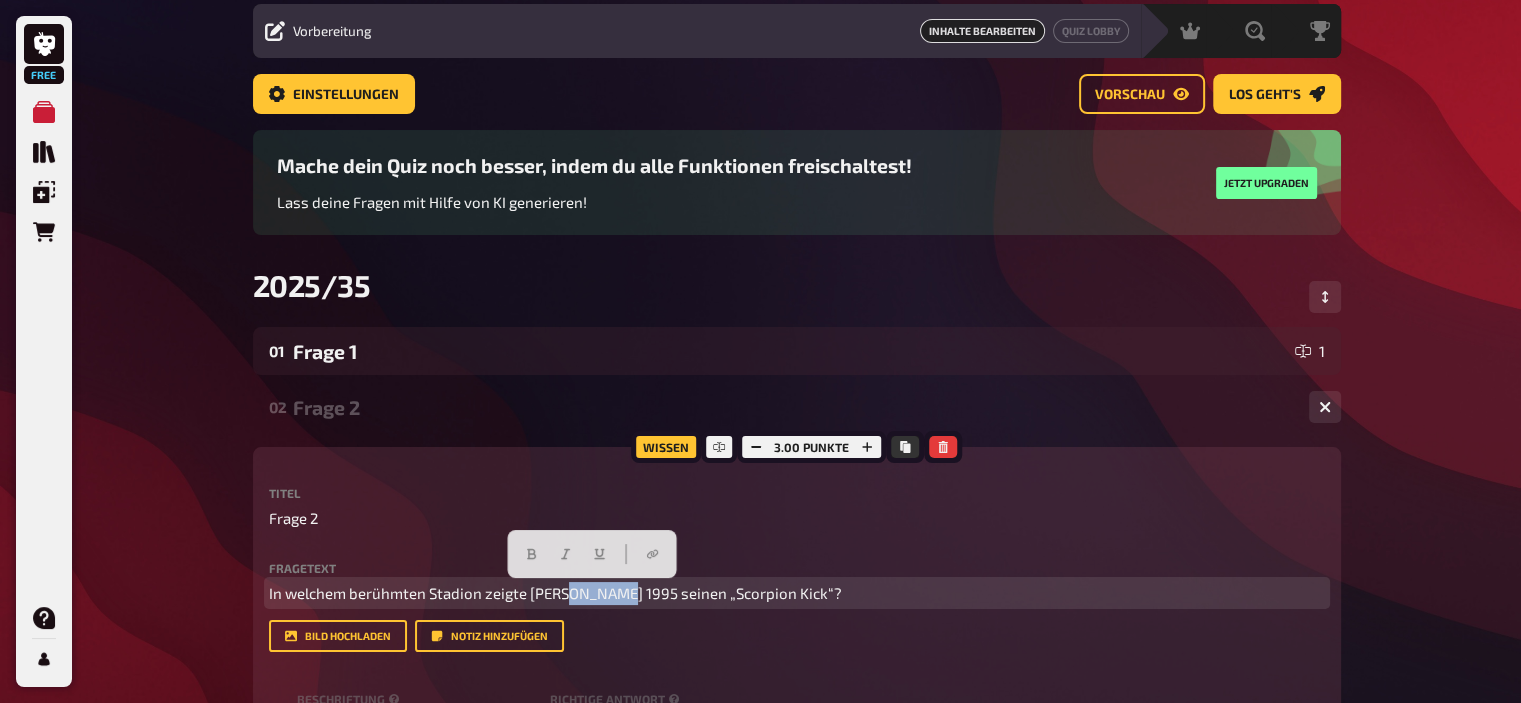 click on "In welchem berühmten Stadion zeigte [PERSON_NAME] 1995 seinen „Scorpion Kick“?" at bounding box center [555, 593] 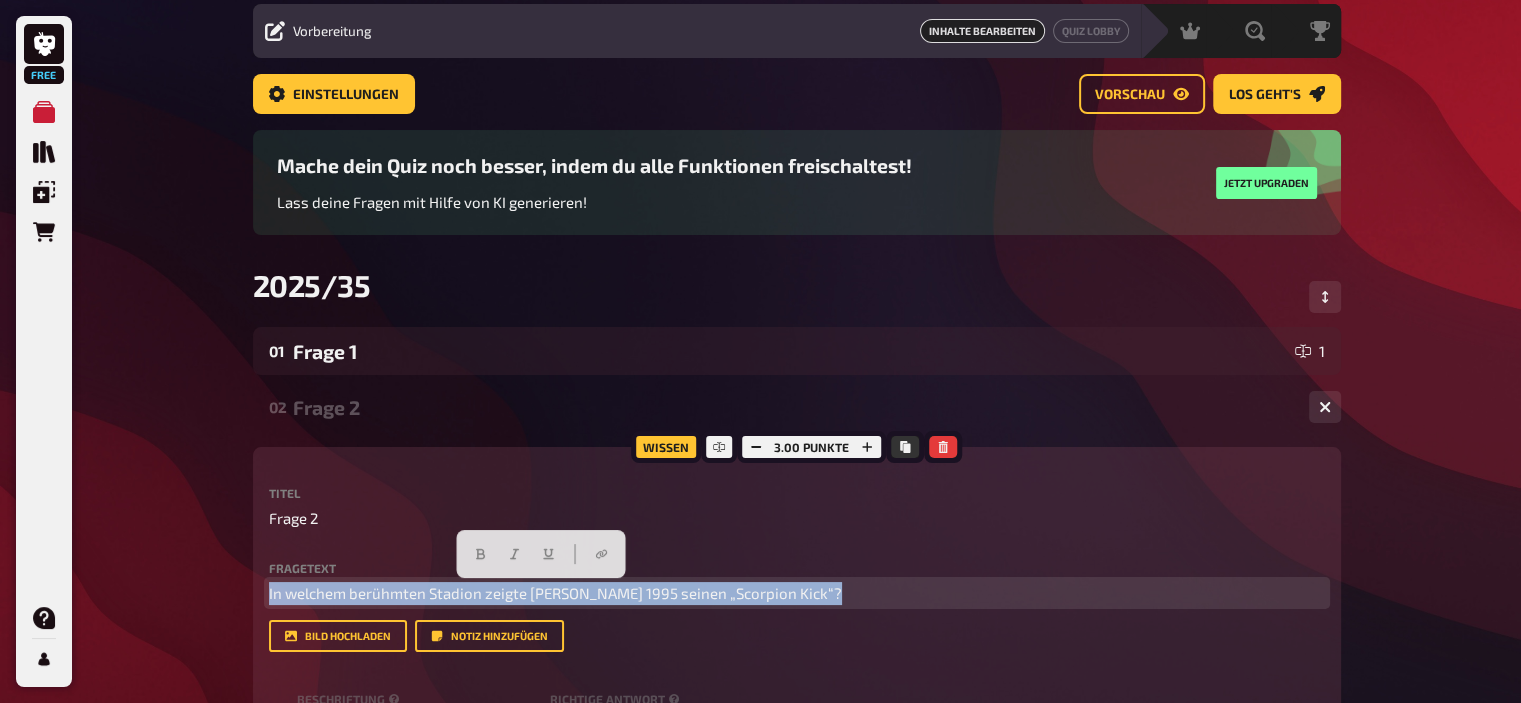 click on "In welchem berühmten Stadion zeigte [PERSON_NAME] 1995 seinen „Scorpion Kick“?" at bounding box center [555, 593] 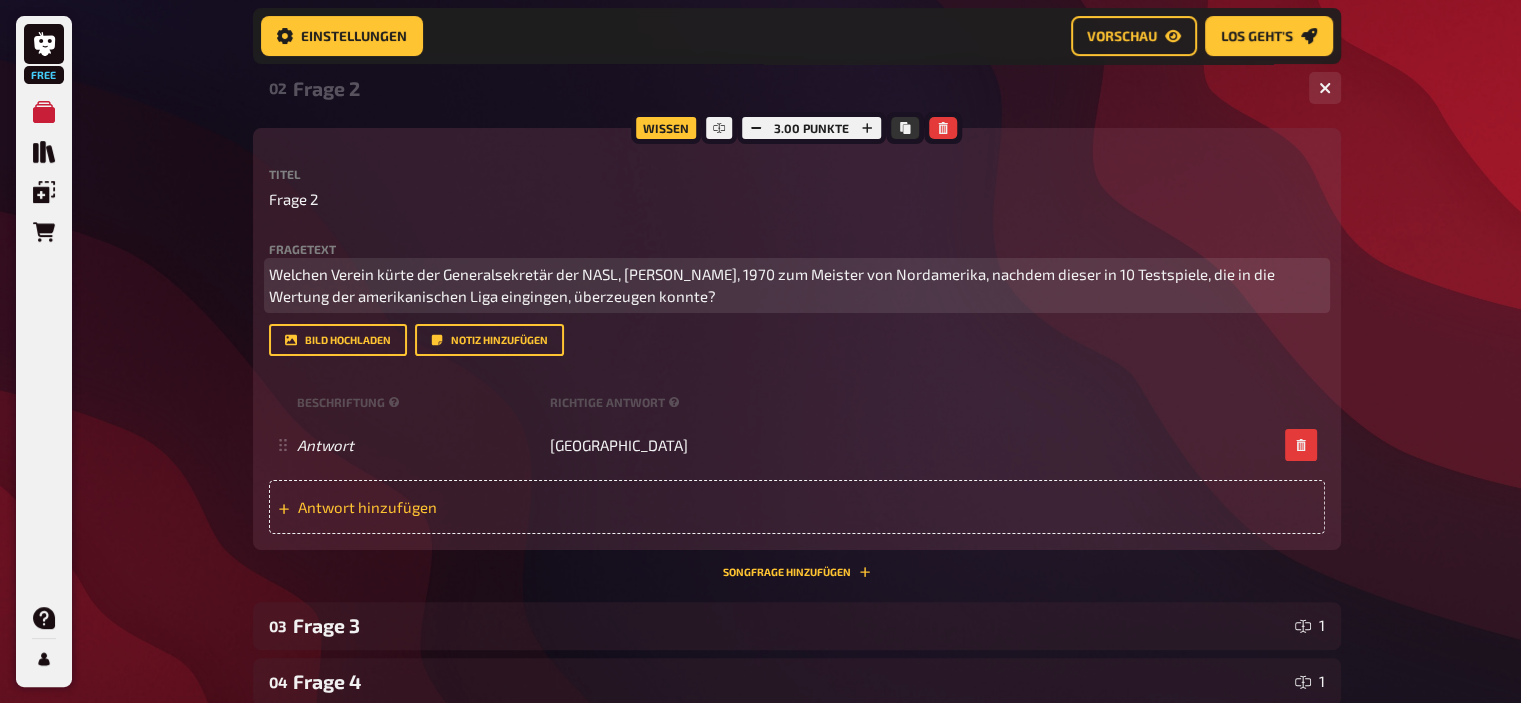scroll, scrollTop: 400, scrollLeft: 0, axis: vertical 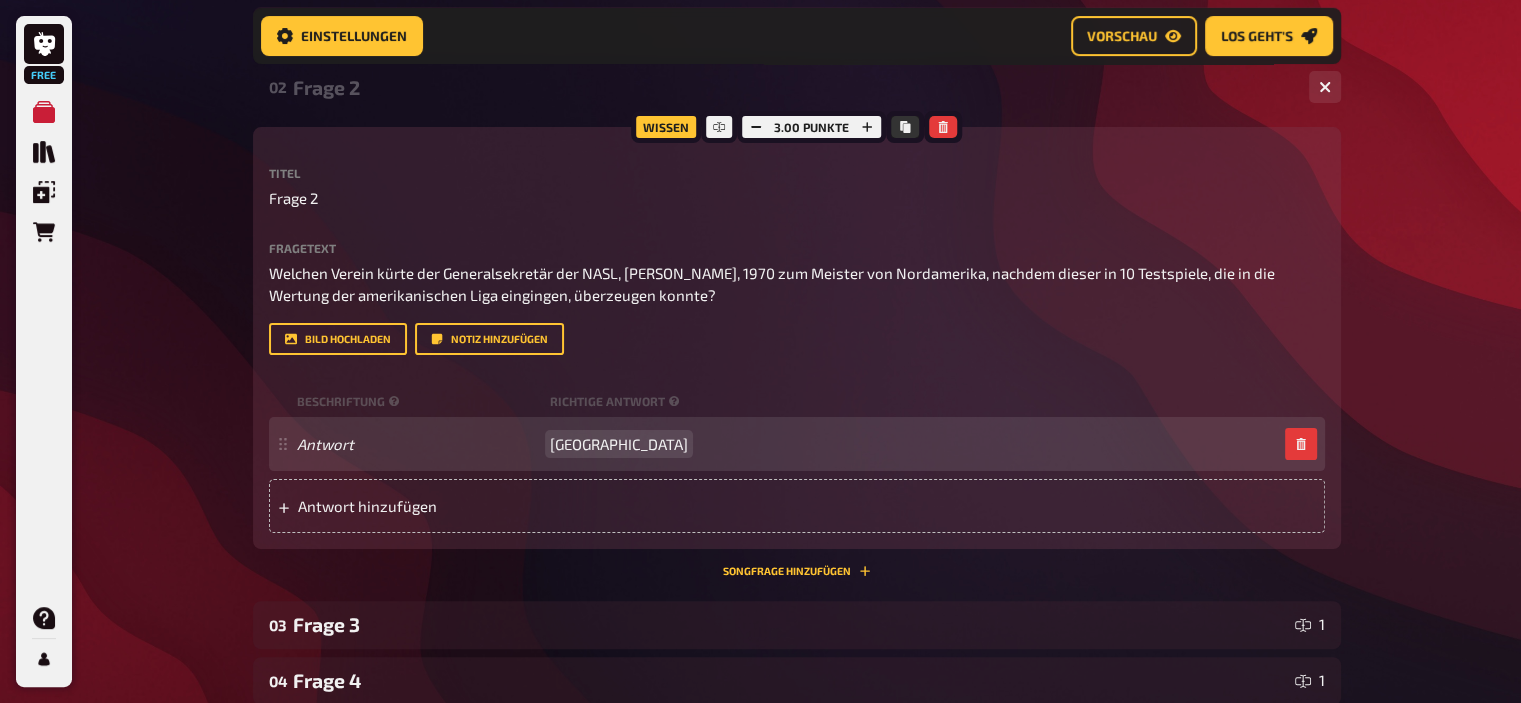 click on "[GEOGRAPHIC_DATA]" at bounding box center [619, 444] 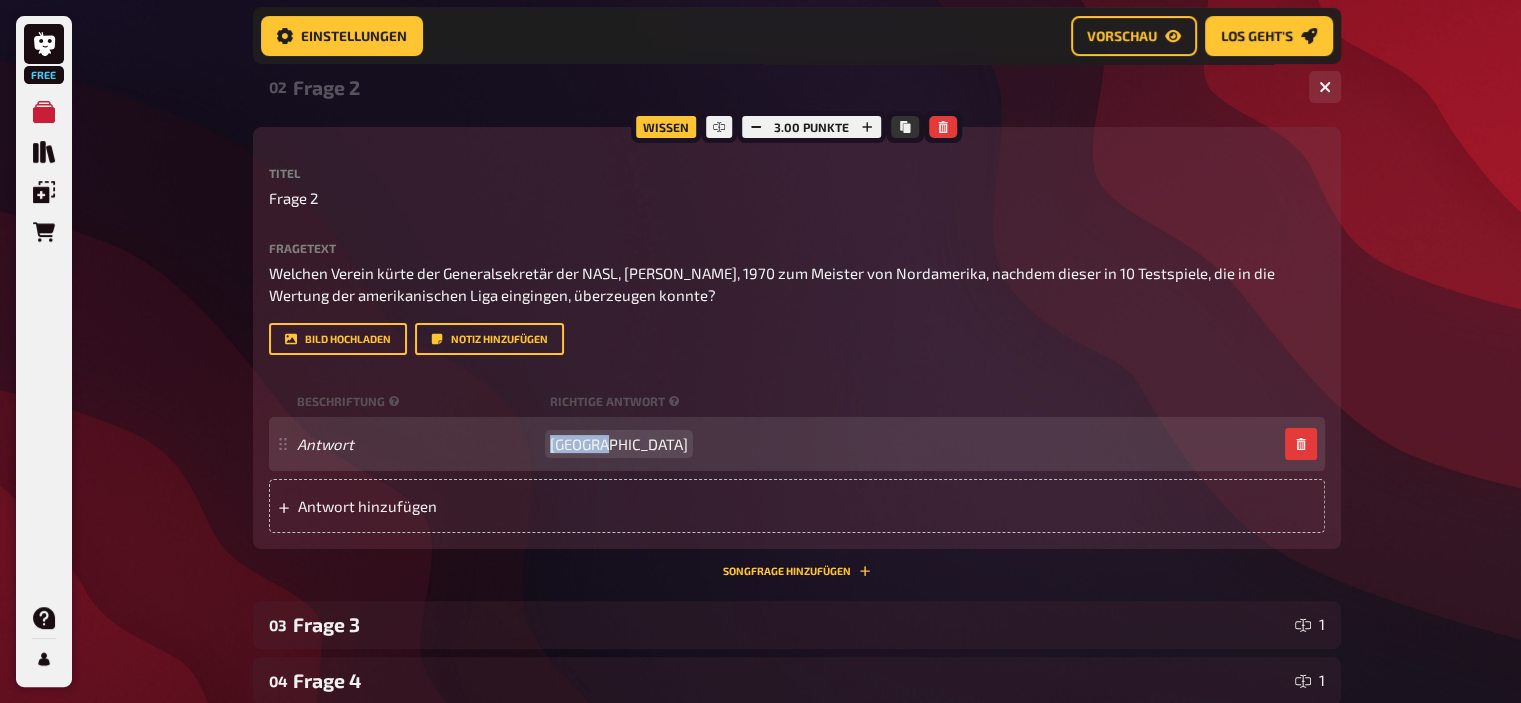 click on "[GEOGRAPHIC_DATA]" at bounding box center [619, 444] 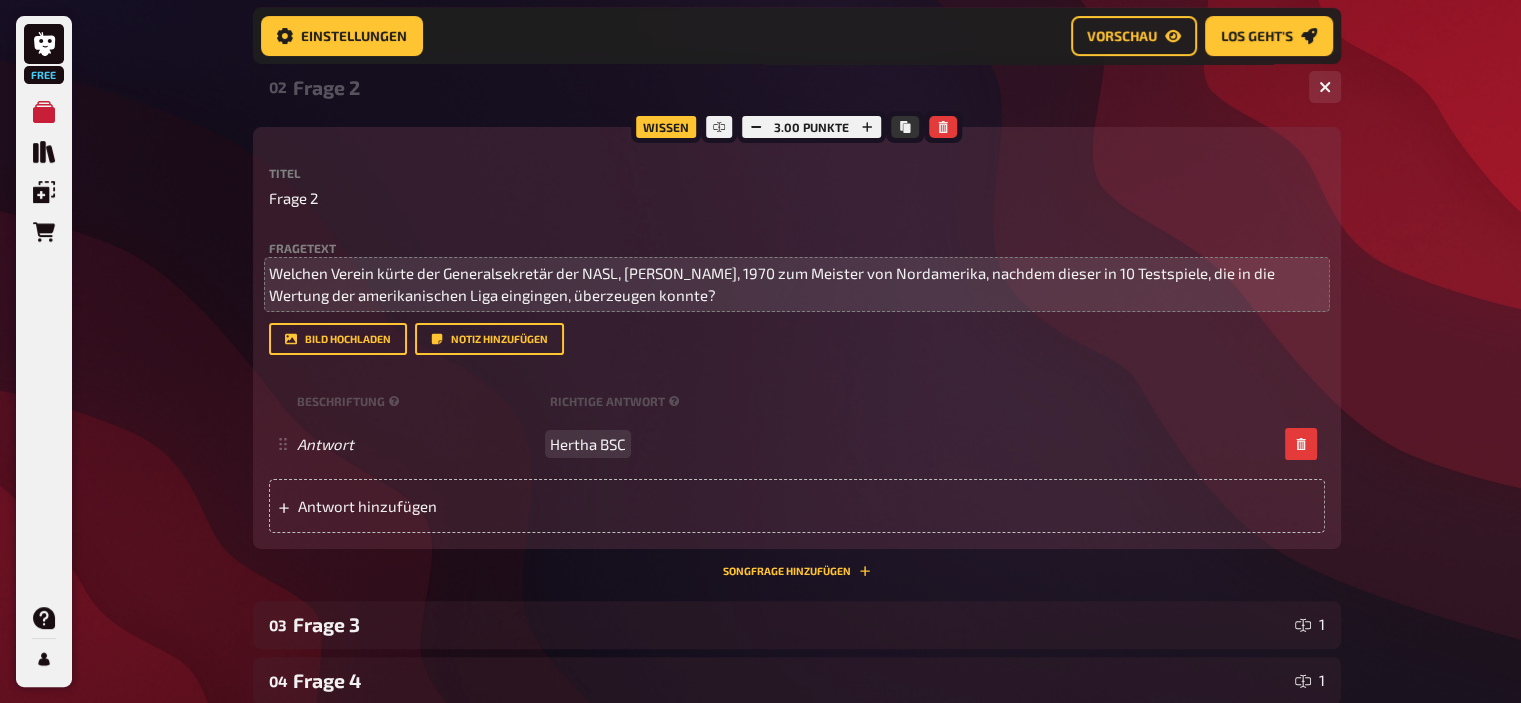 scroll, scrollTop: 152, scrollLeft: 0, axis: vertical 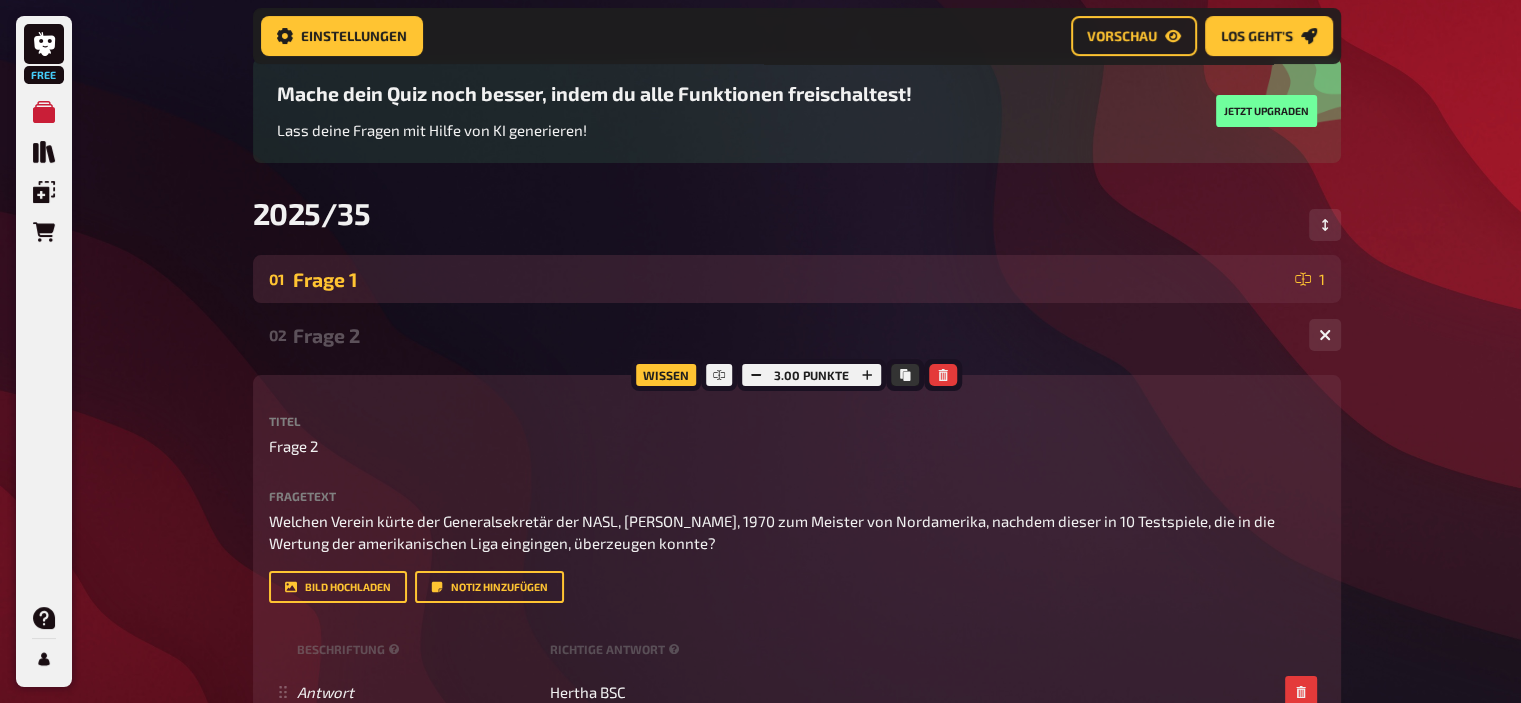 click on "Frage 1" at bounding box center (790, 279) 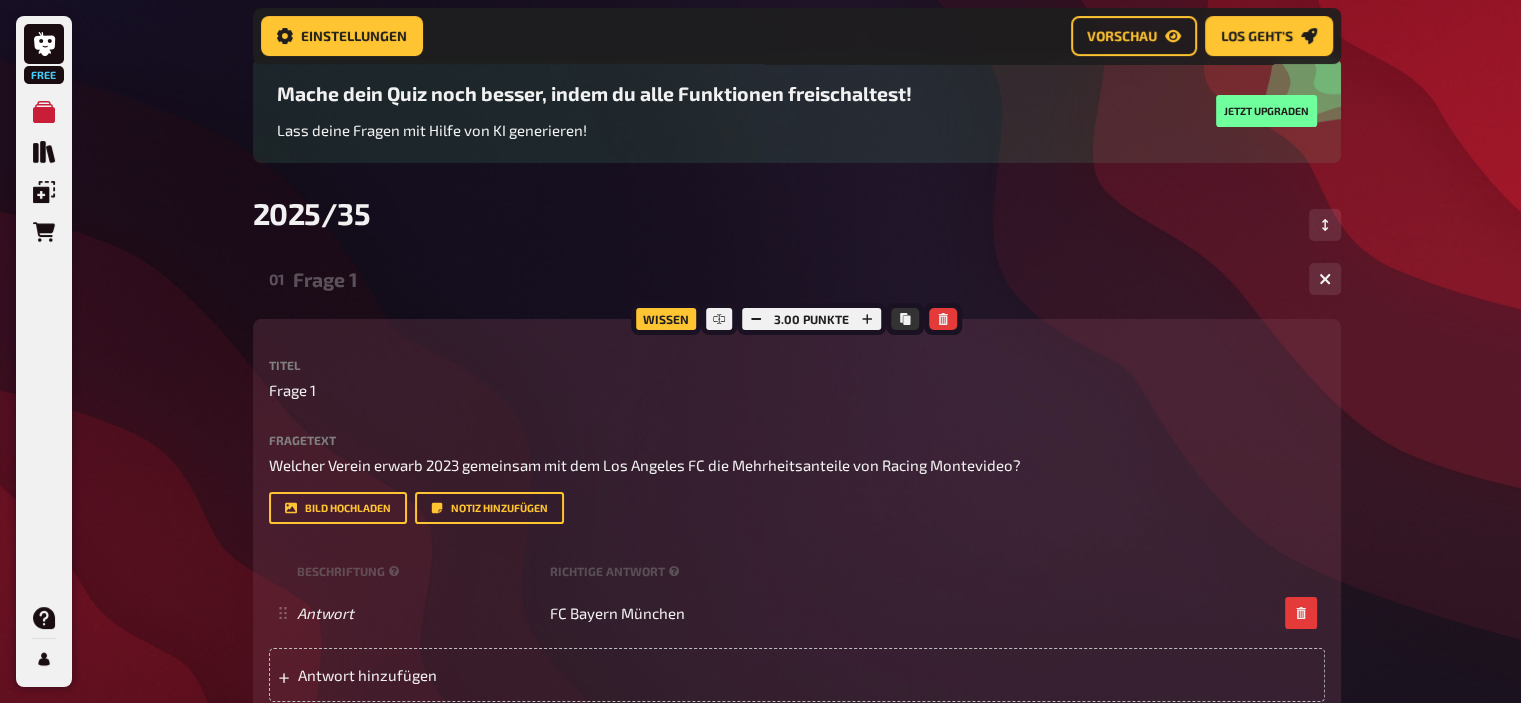 click on "Frage 1" at bounding box center (793, 279) 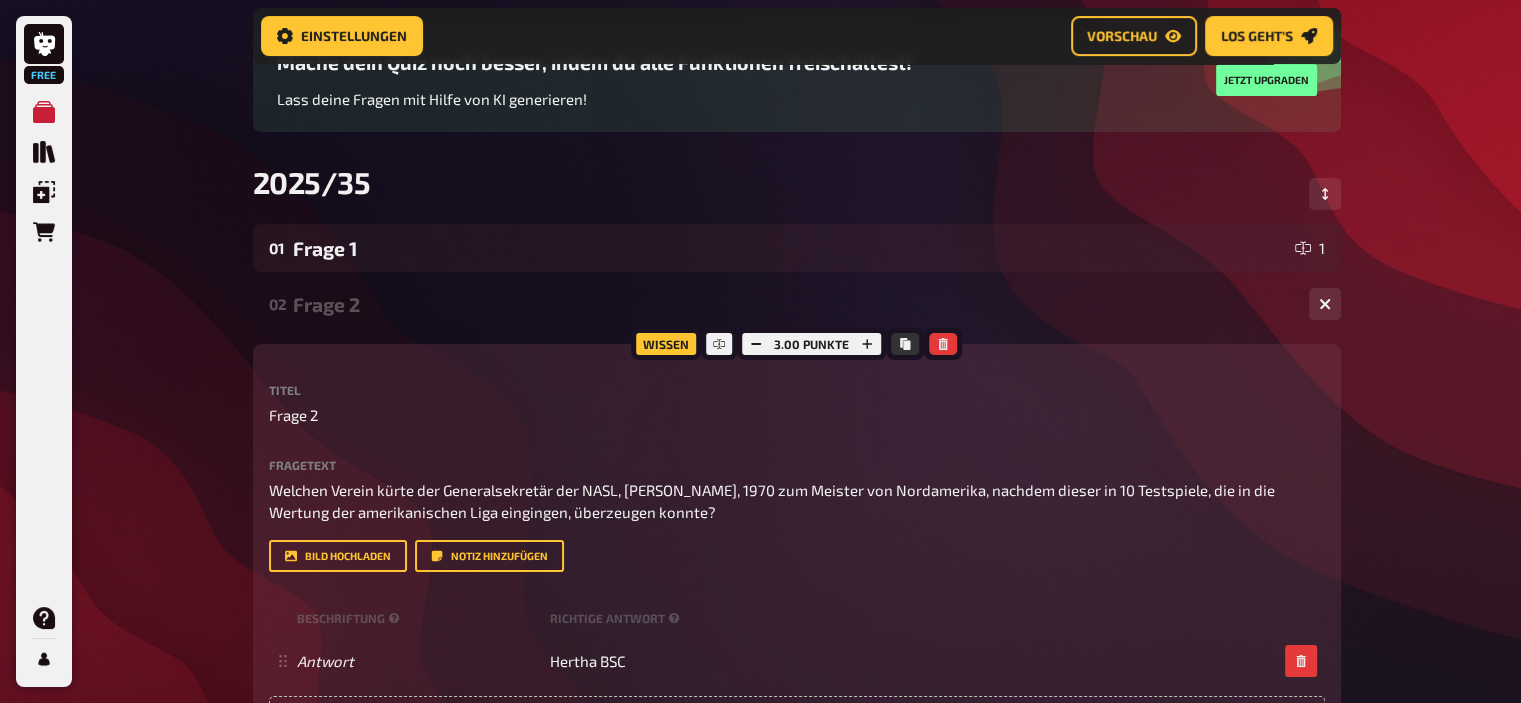 scroll, scrollTop: 187, scrollLeft: 0, axis: vertical 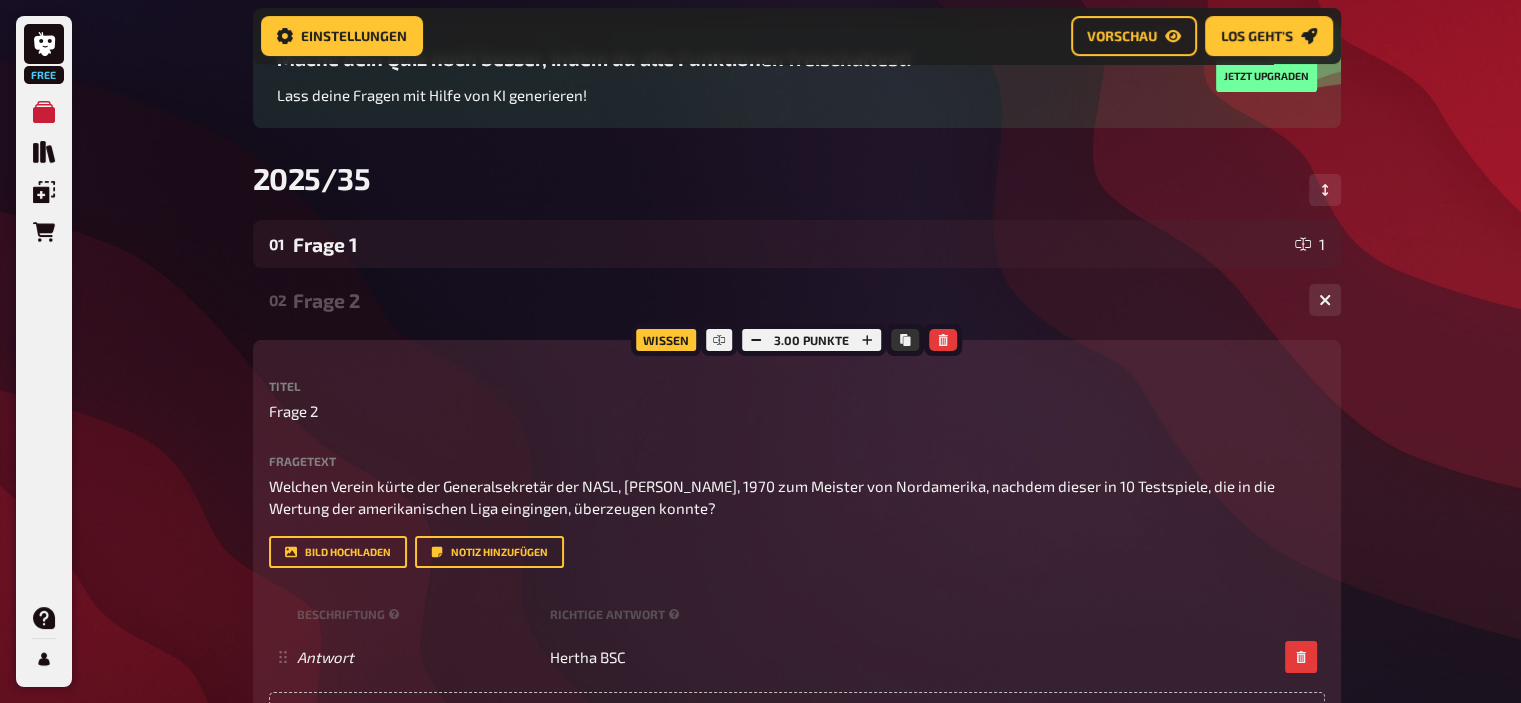 click on "Frage 2" at bounding box center (793, 300) 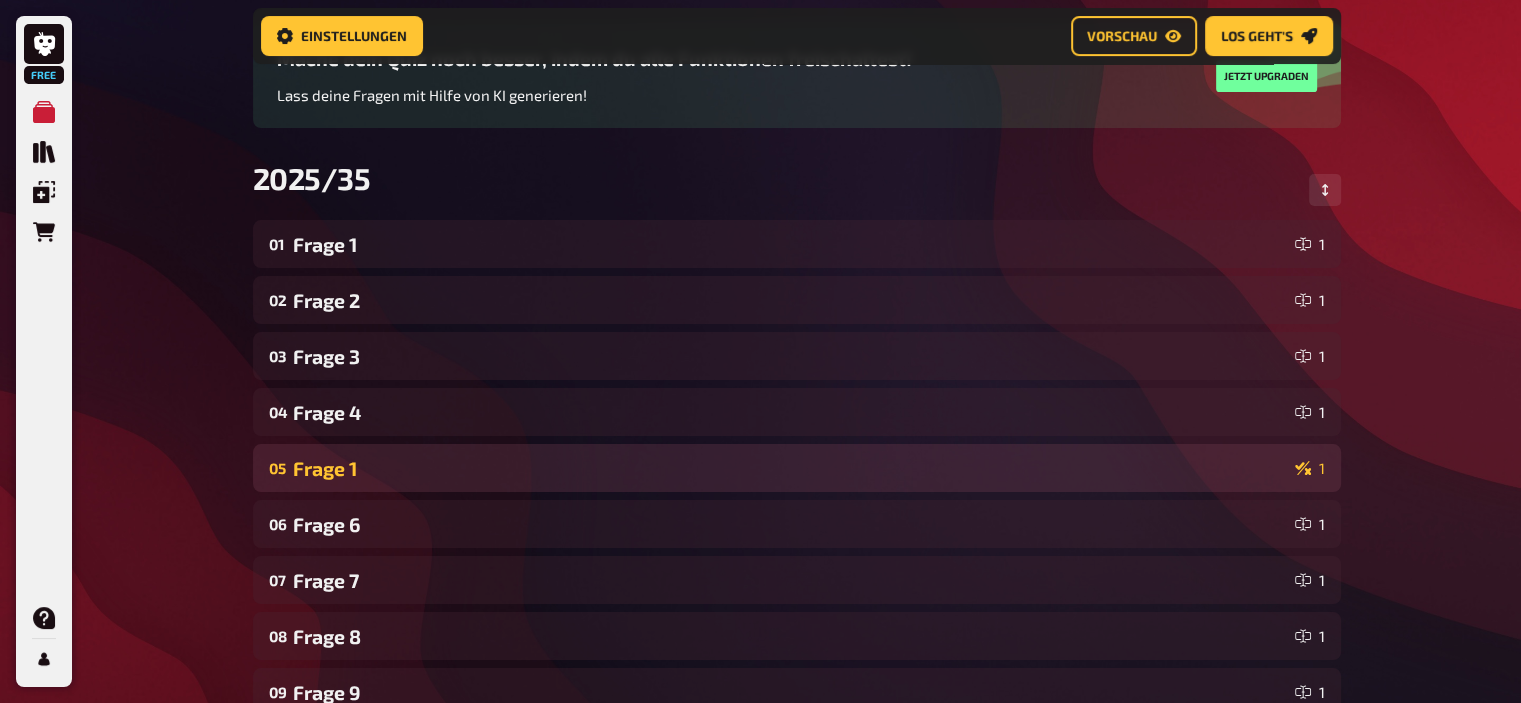 click on "Frage 1" at bounding box center (790, 468) 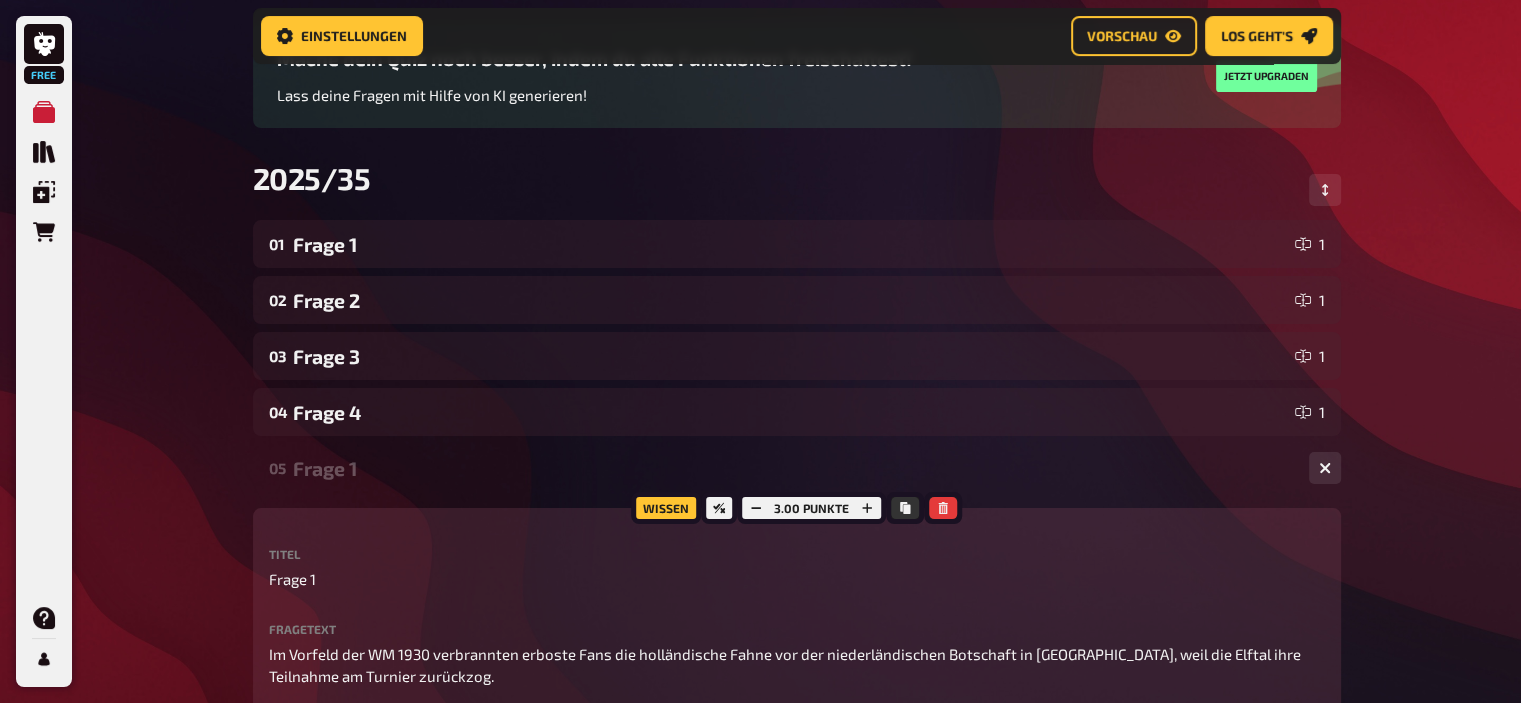 click on "Frage 1" at bounding box center [793, 468] 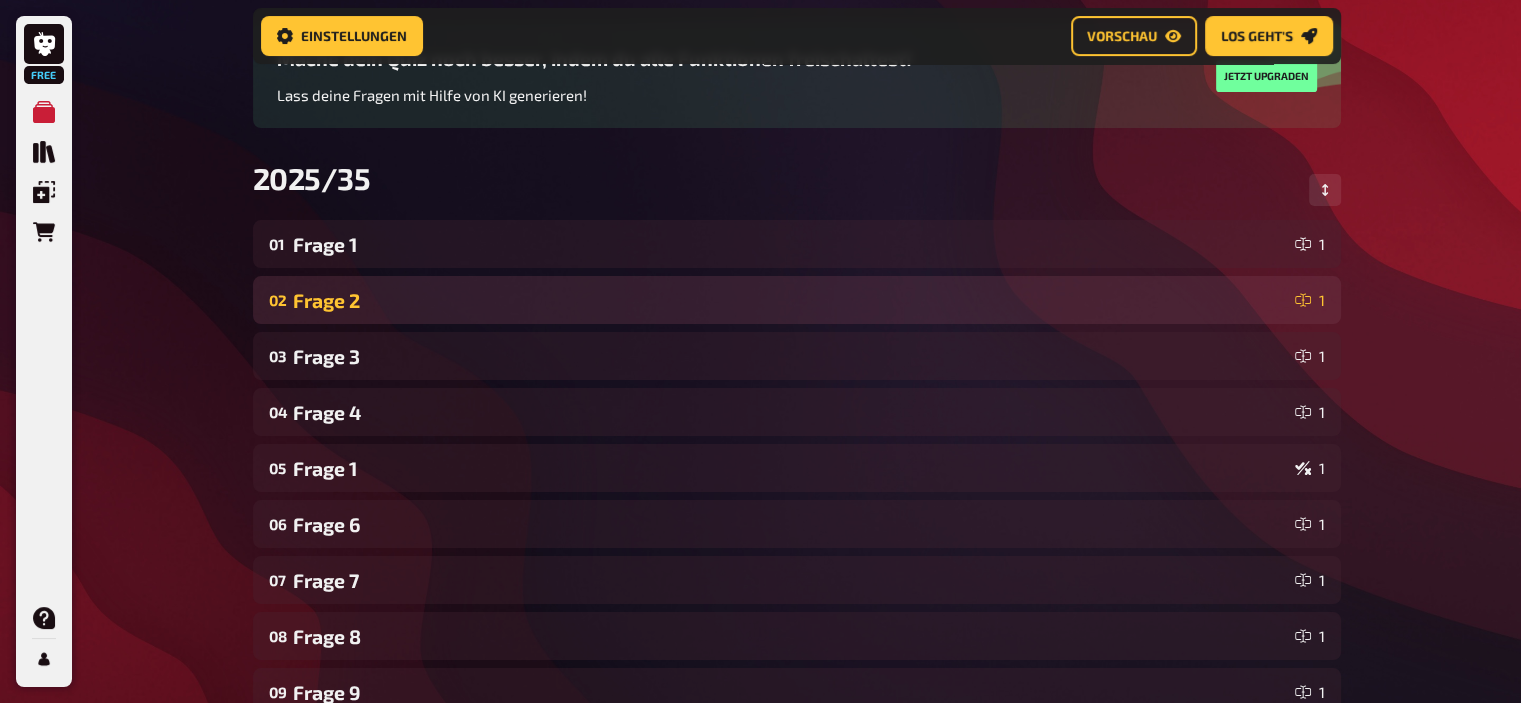 scroll, scrollTop: 0, scrollLeft: 0, axis: both 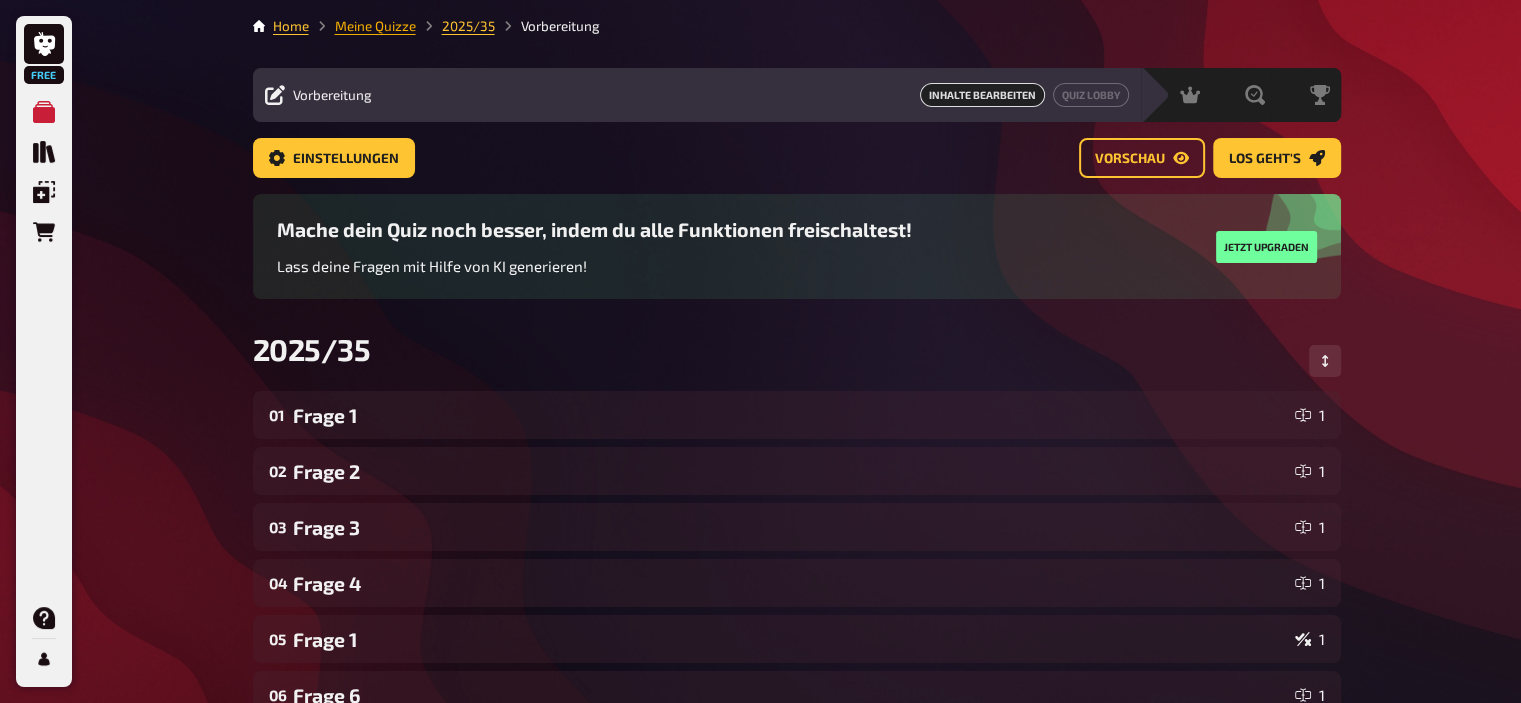 click on "Meine Quizze" at bounding box center (375, 26) 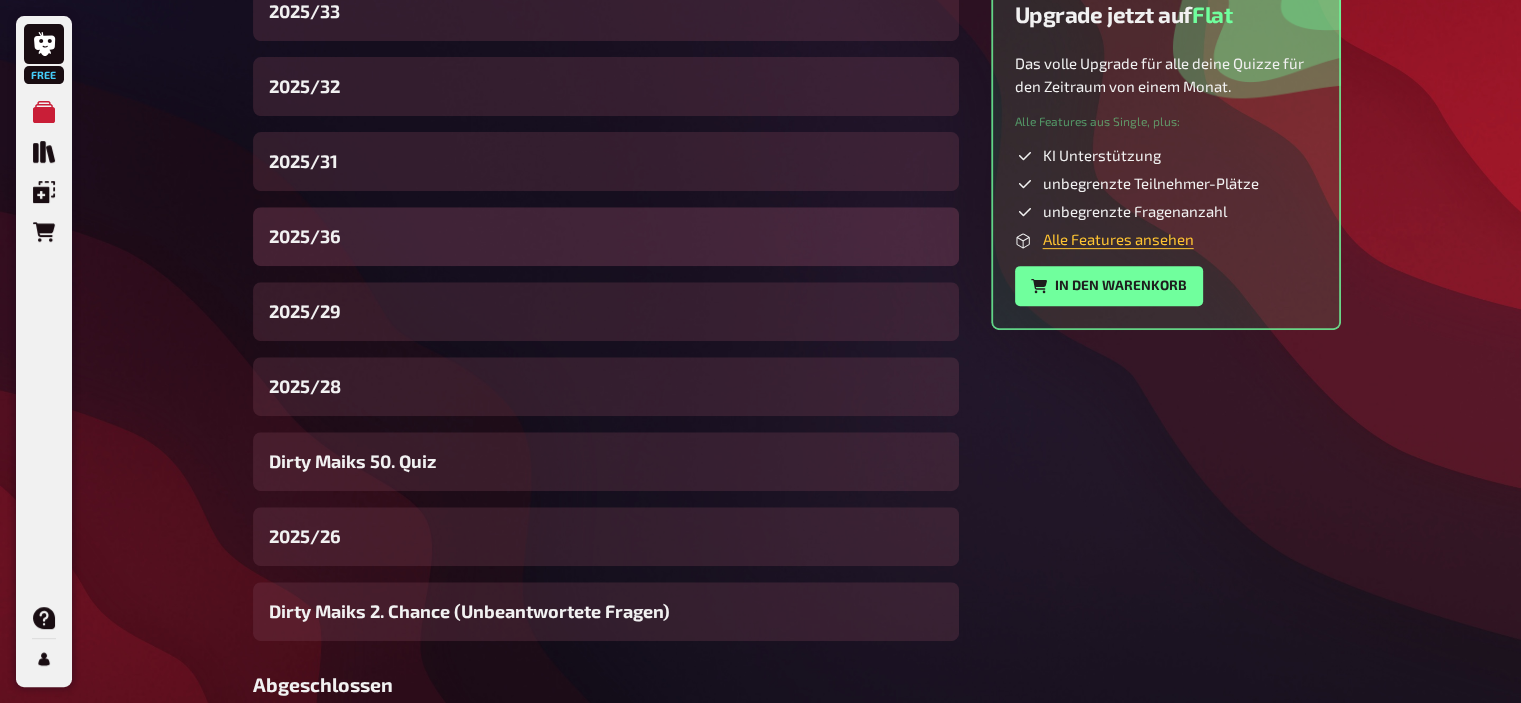 scroll, scrollTop: 774, scrollLeft: 0, axis: vertical 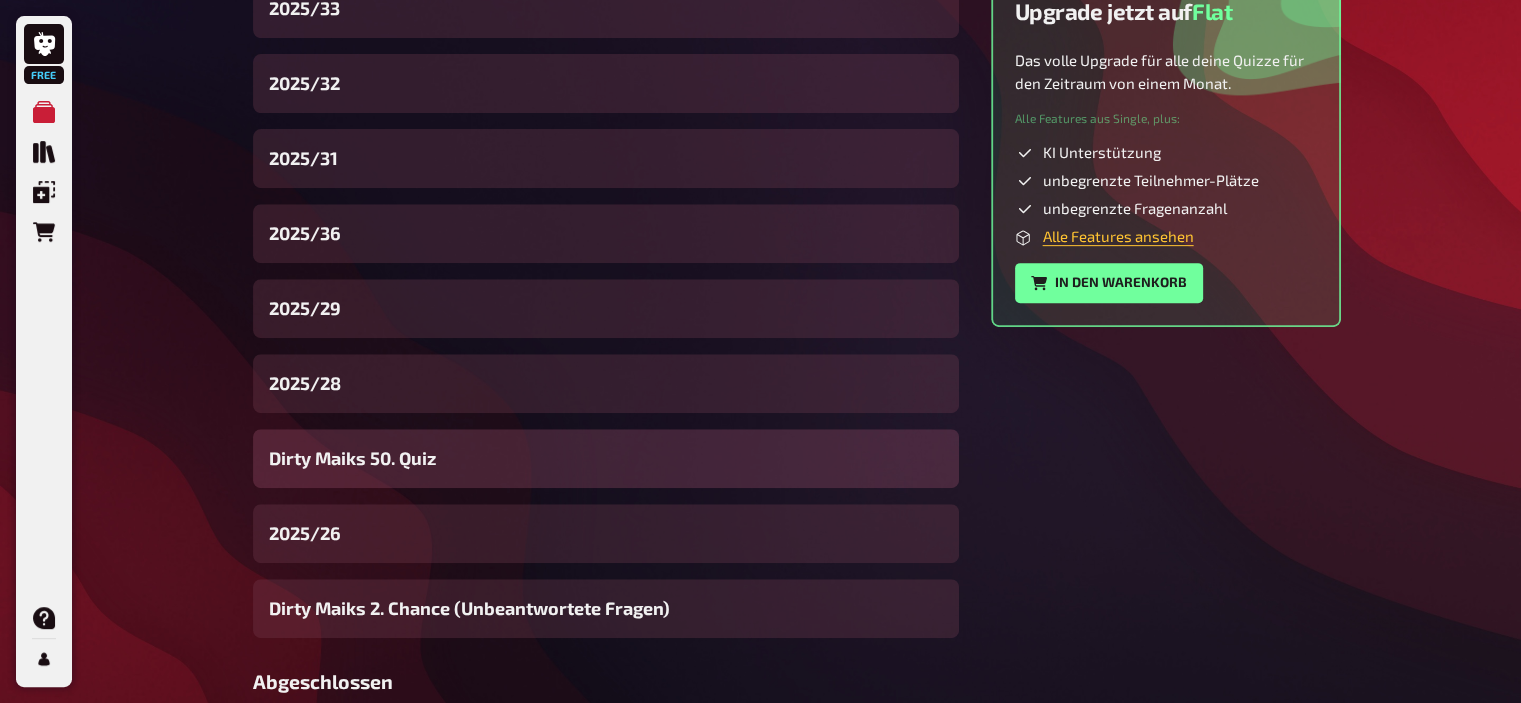 click on "Dirty Maiks 50. Quiz" at bounding box center [352, 458] 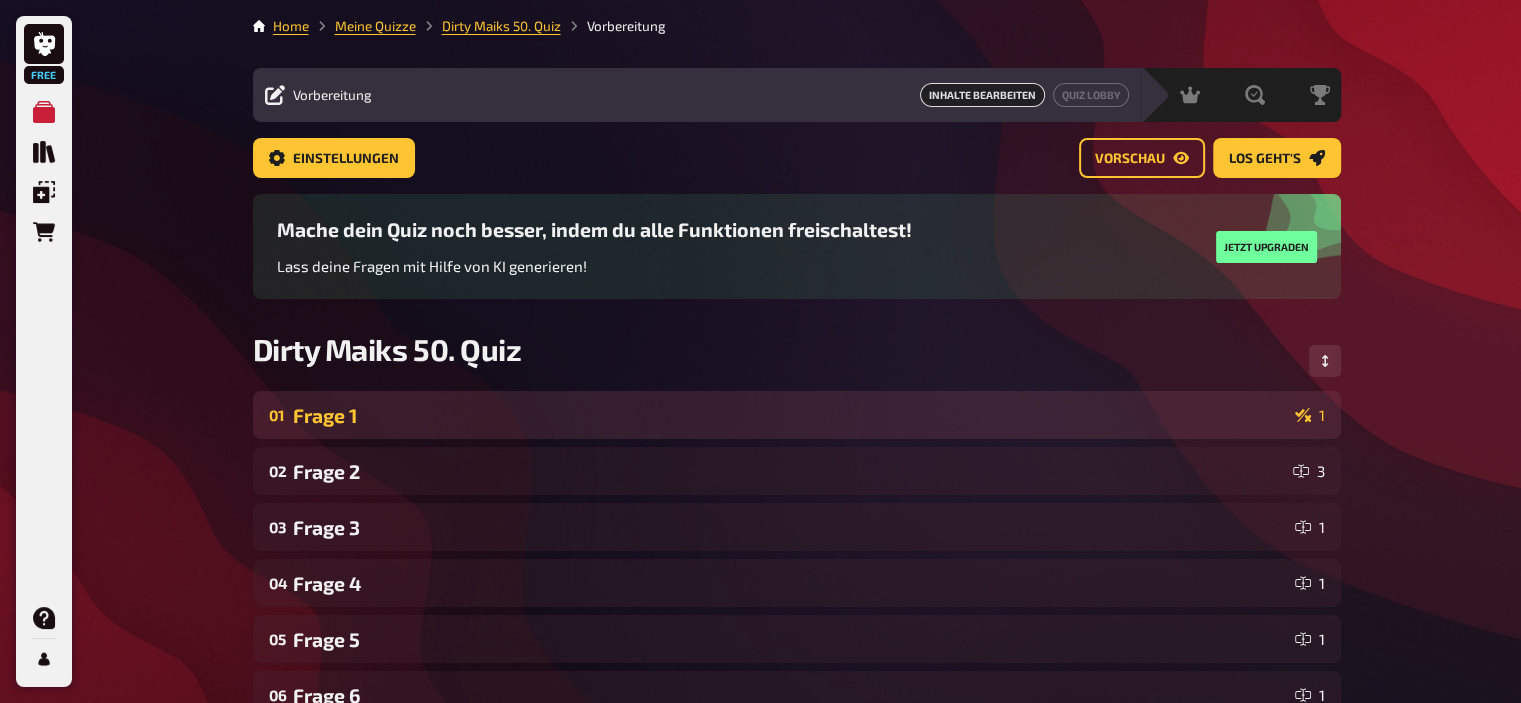 click on "Frage 1" at bounding box center [790, 415] 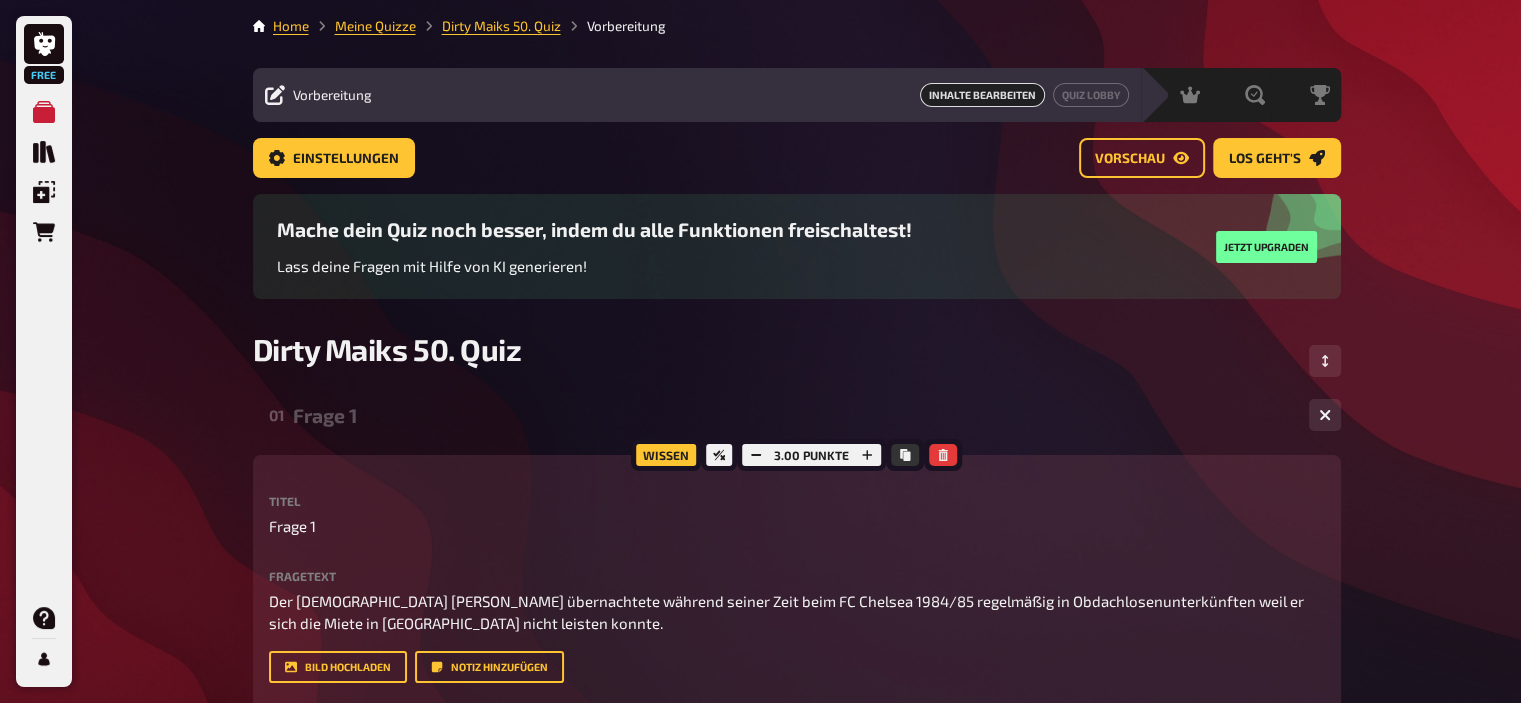 click on "Frage 1" at bounding box center (793, 415) 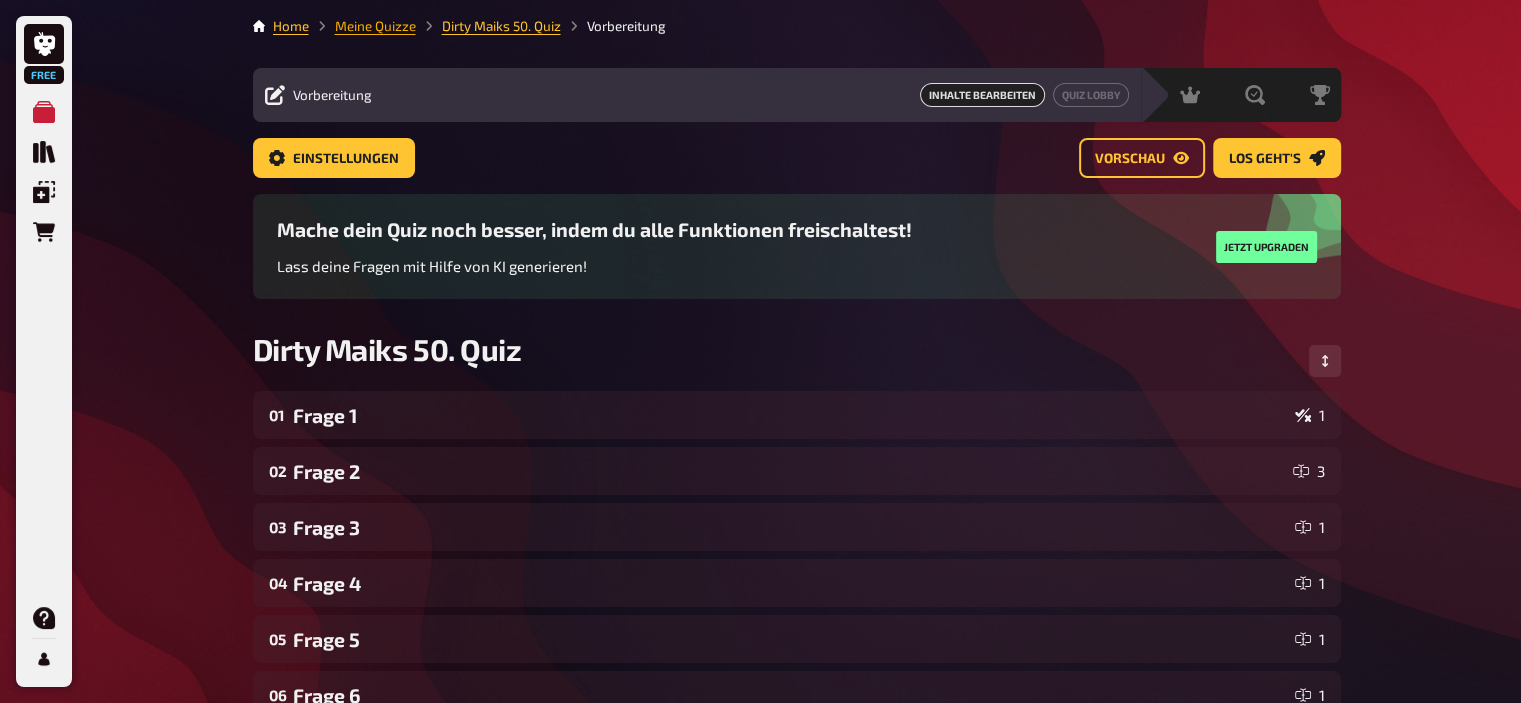 click on "Meine Quizze" at bounding box center (375, 26) 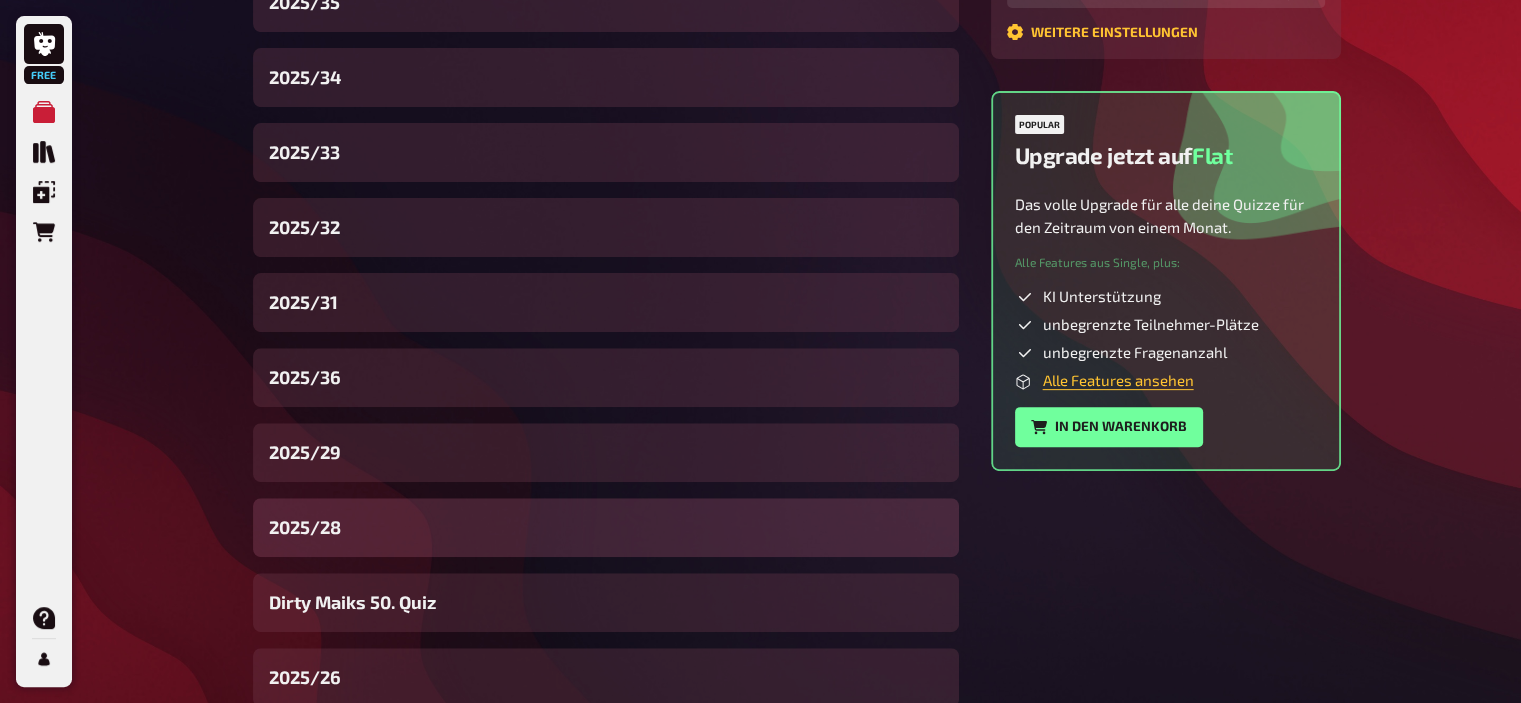 scroll, scrollTop: 631, scrollLeft: 0, axis: vertical 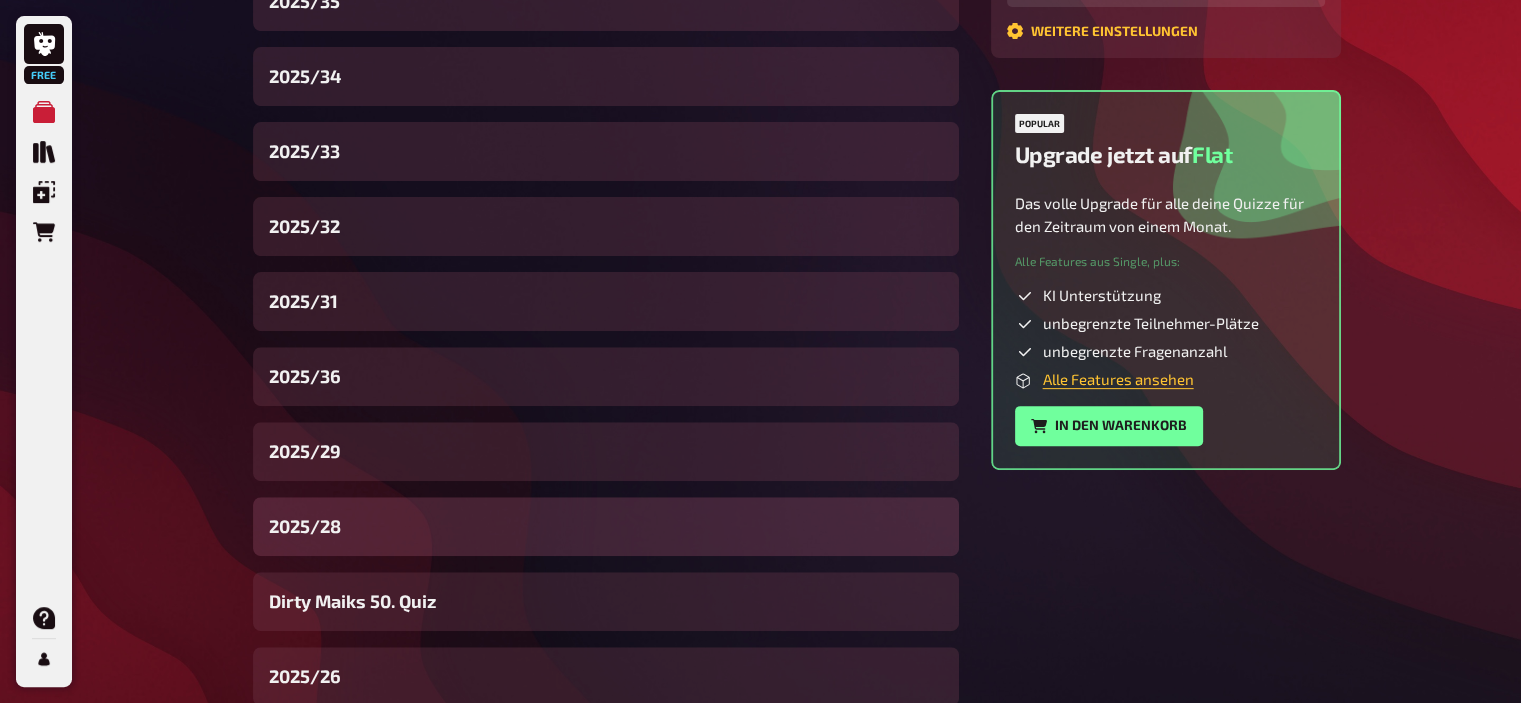 click on "2025/28" at bounding box center (606, 526) 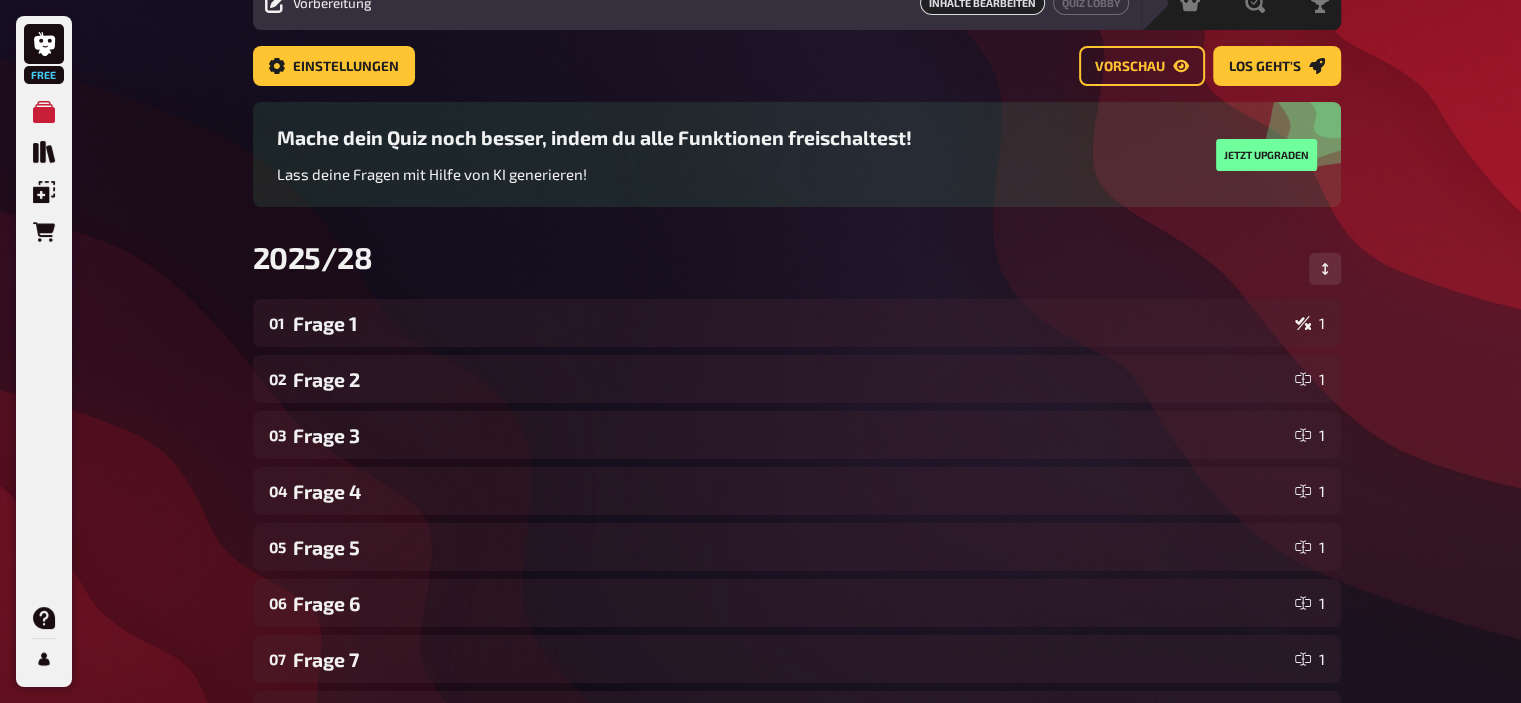 scroll, scrollTop: 98, scrollLeft: 0, axis: vertical 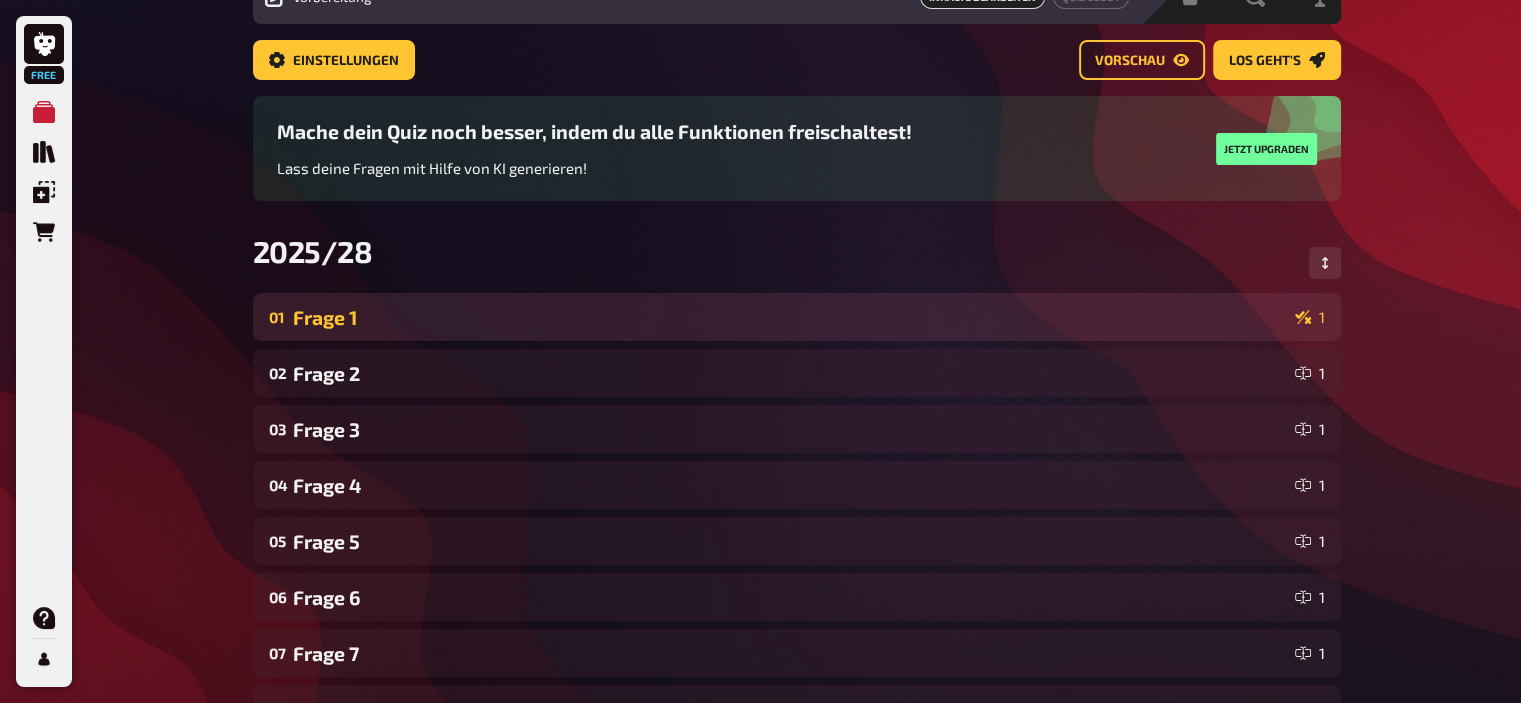 click on "Frage 1" at bounding box center (790, 317) 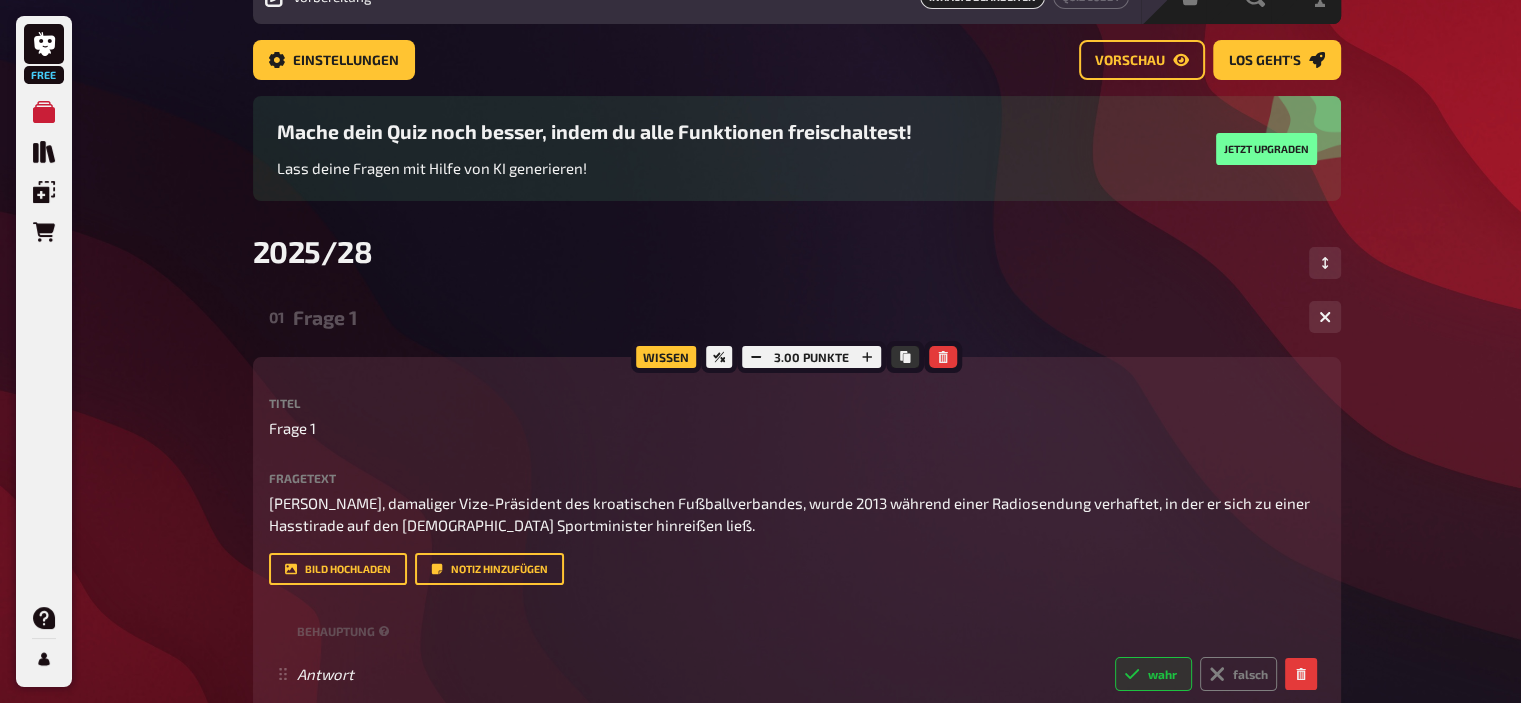 click on "Frage 1" at bounding box center (793, 317) 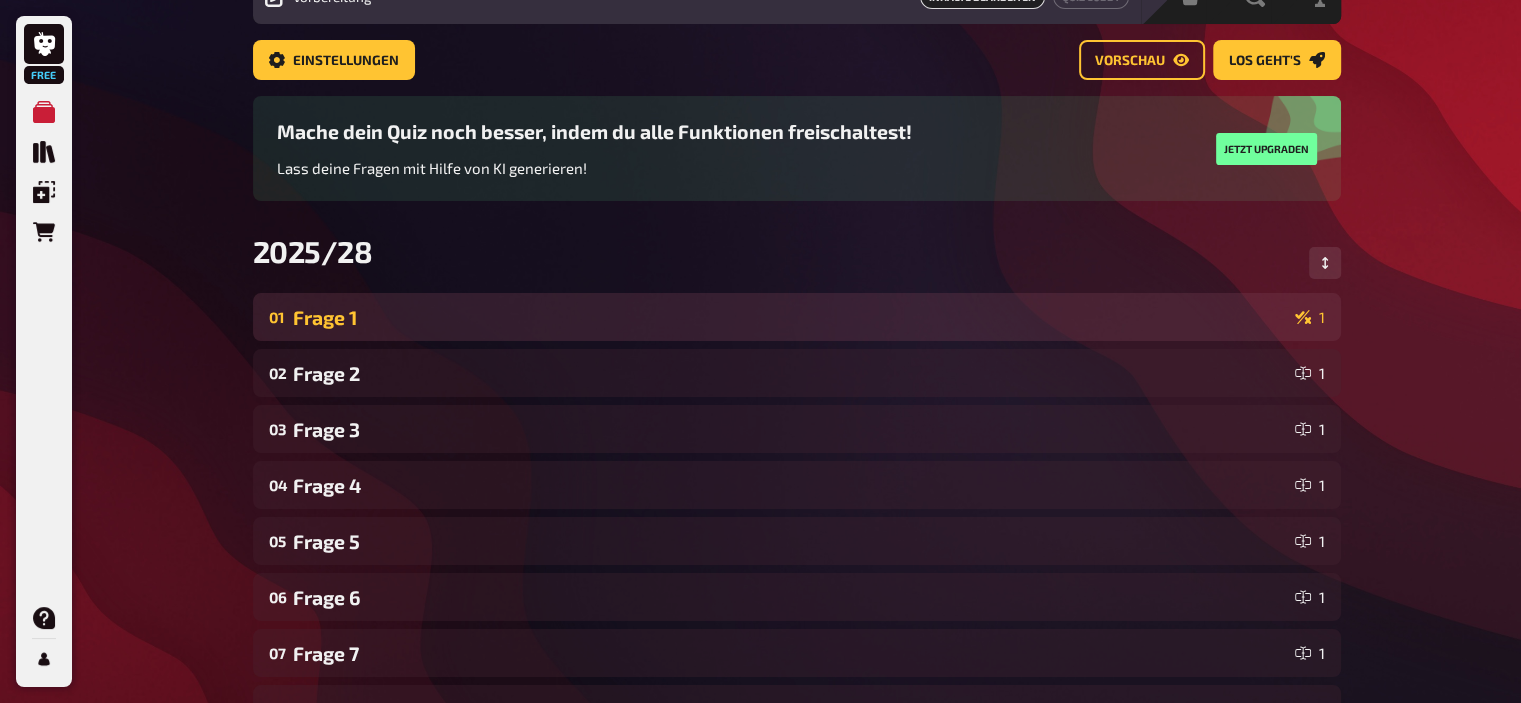 scroll, scrollTop: 0, scrollLeft: 0, axis: both 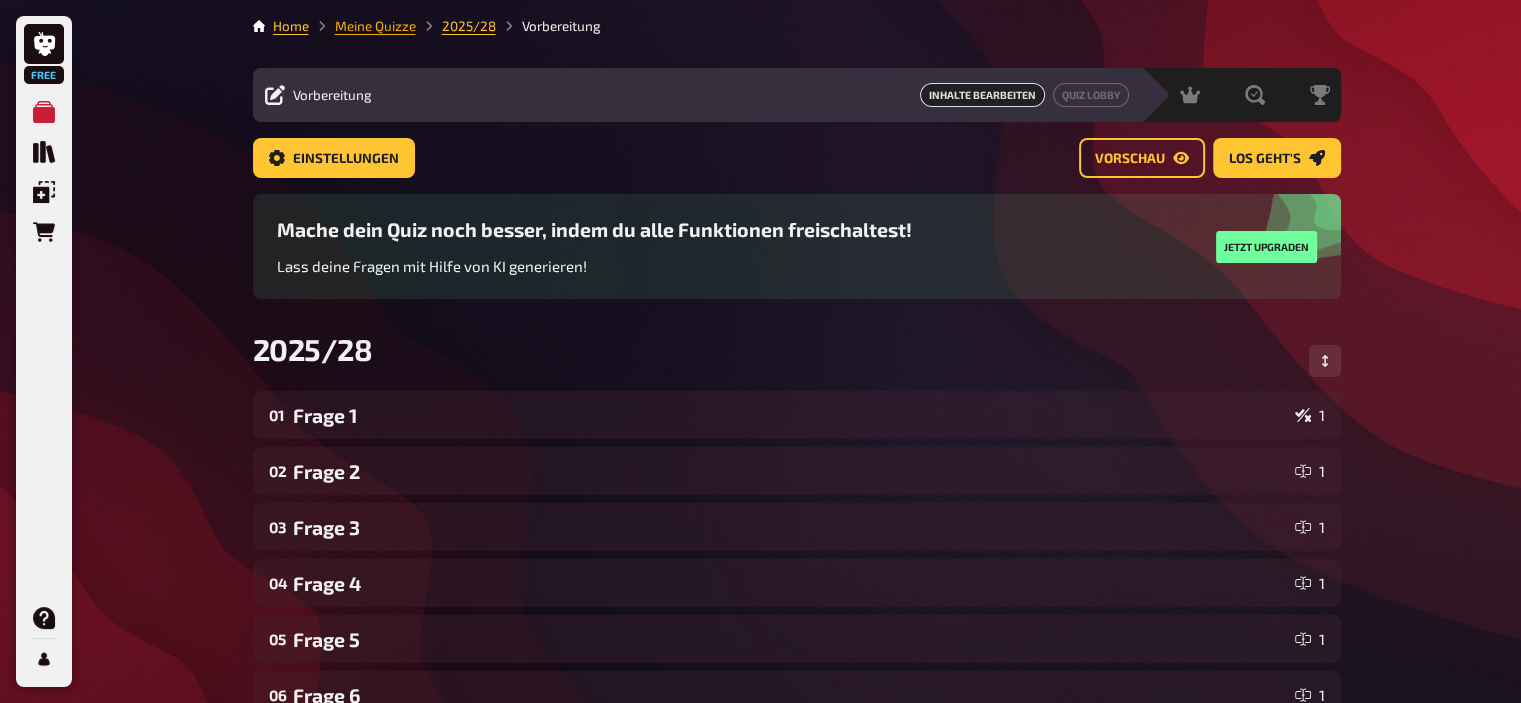 click on "Meine Quizze" at bounding box center (375, 26) 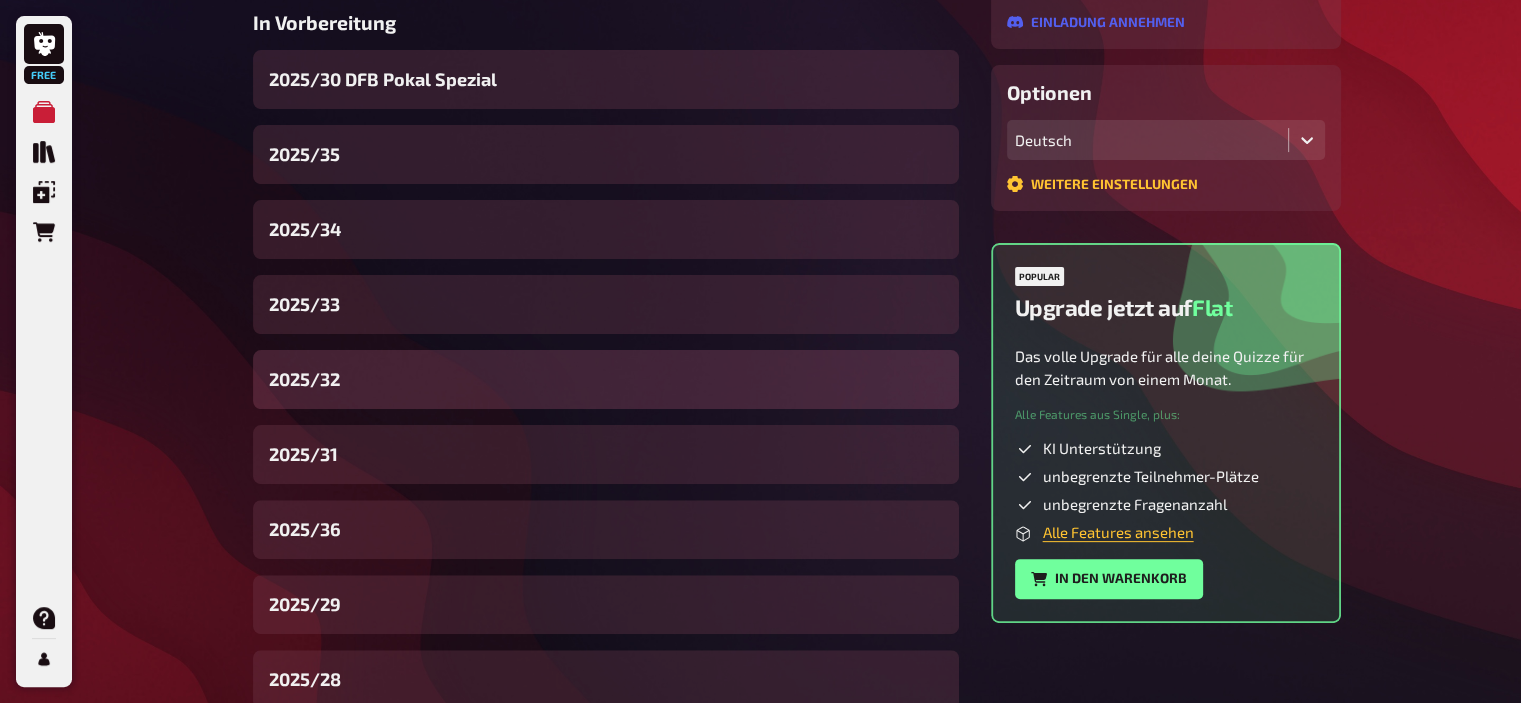 scroll, scrollTop: 480, scrollLeft: 0, axis: vertical 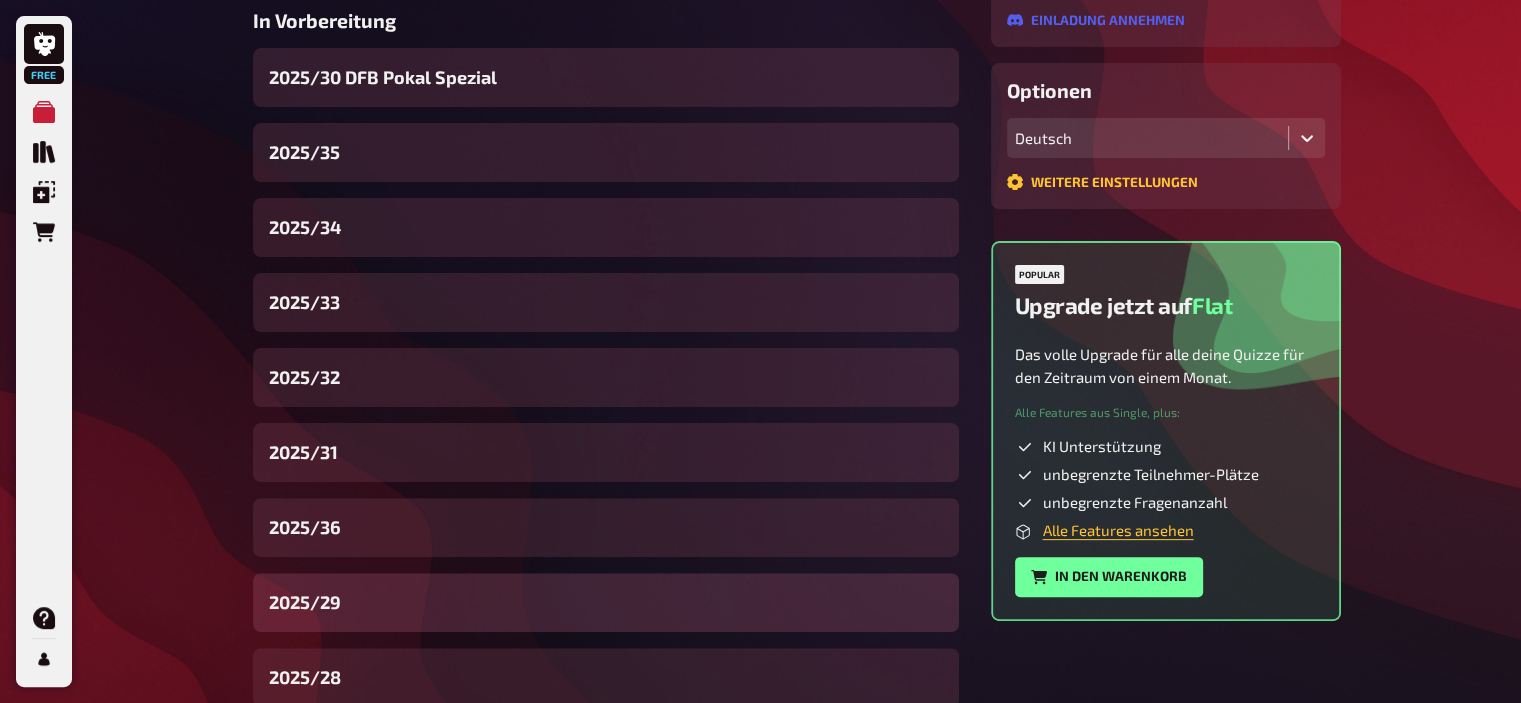 click on "2025/29" at bounding box center (606, 602) 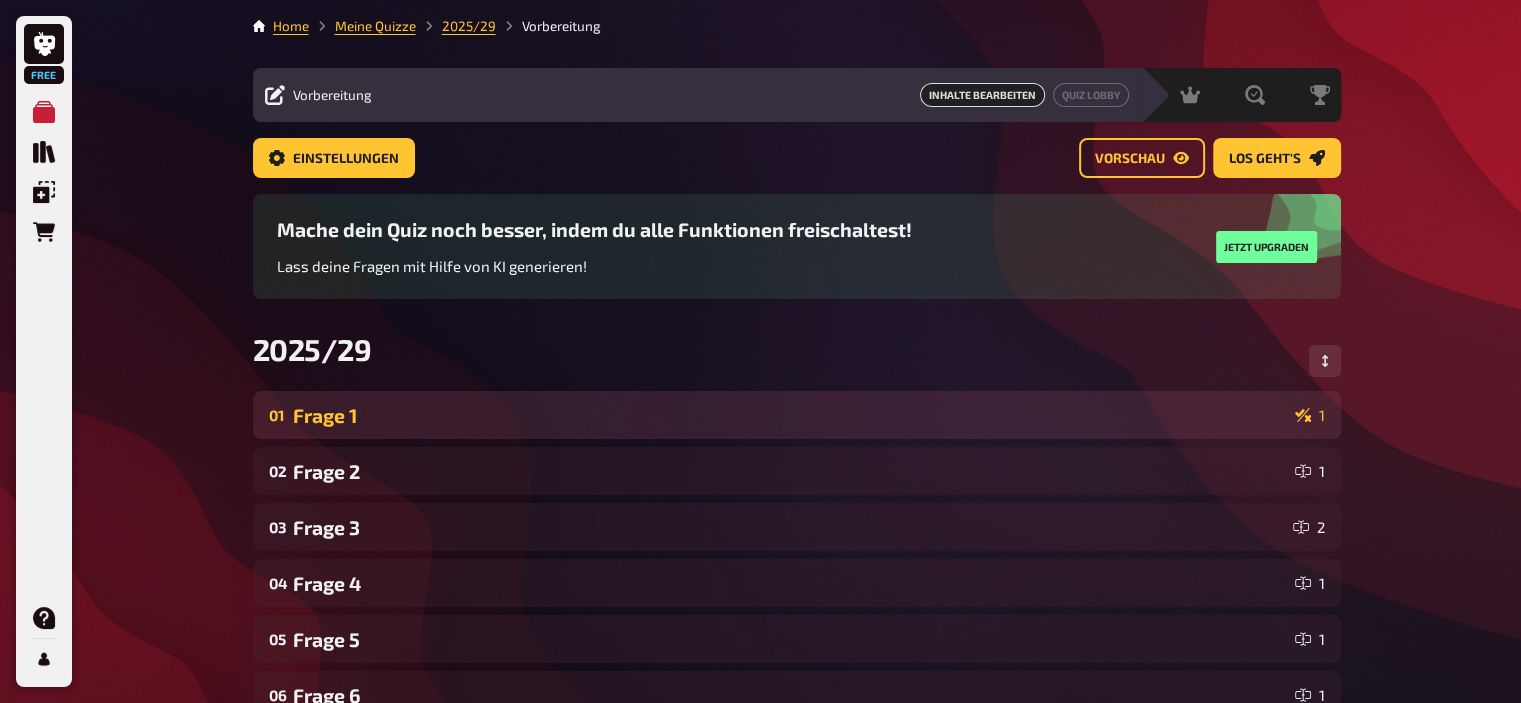 click on "Frage 1" at bounding box center [790, 415] 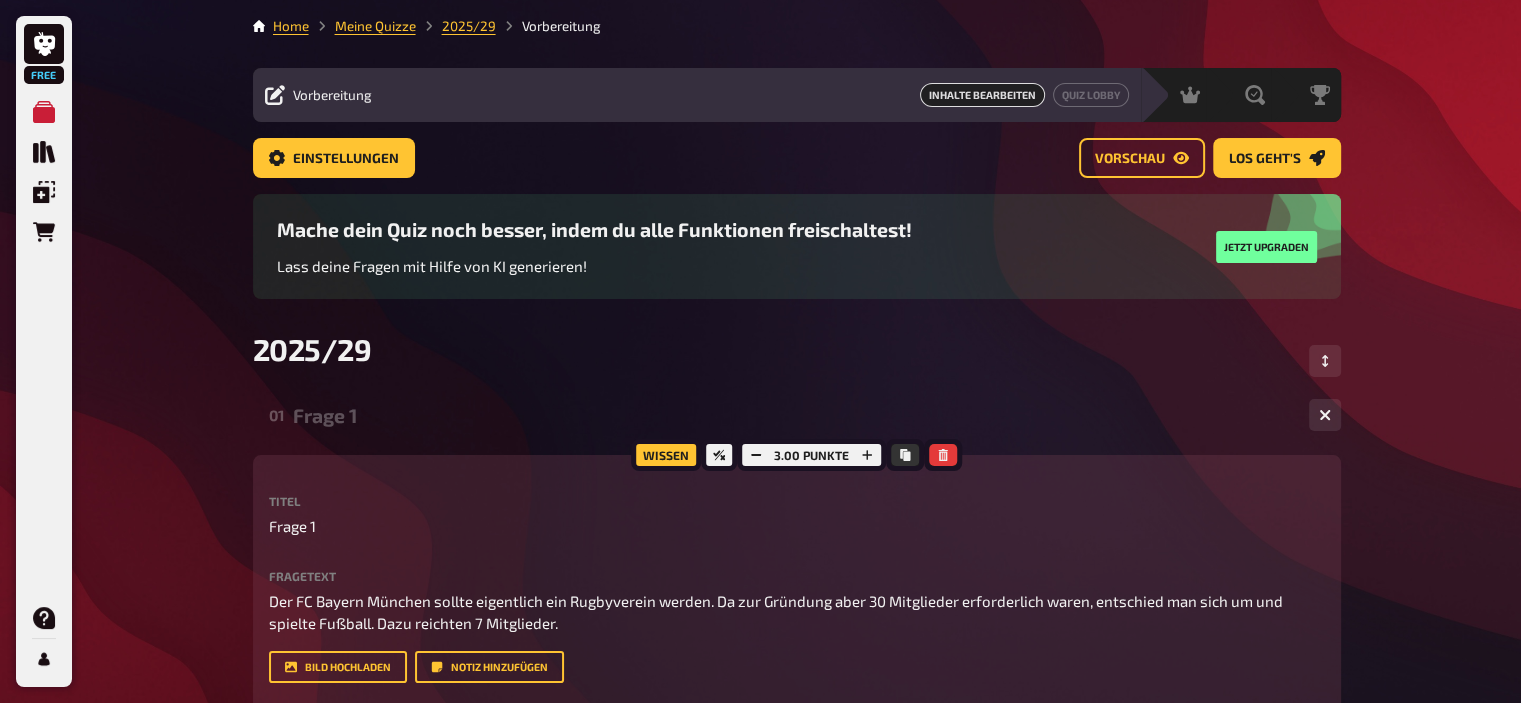 click on "Frage 1" at bounding box center [793, 415] 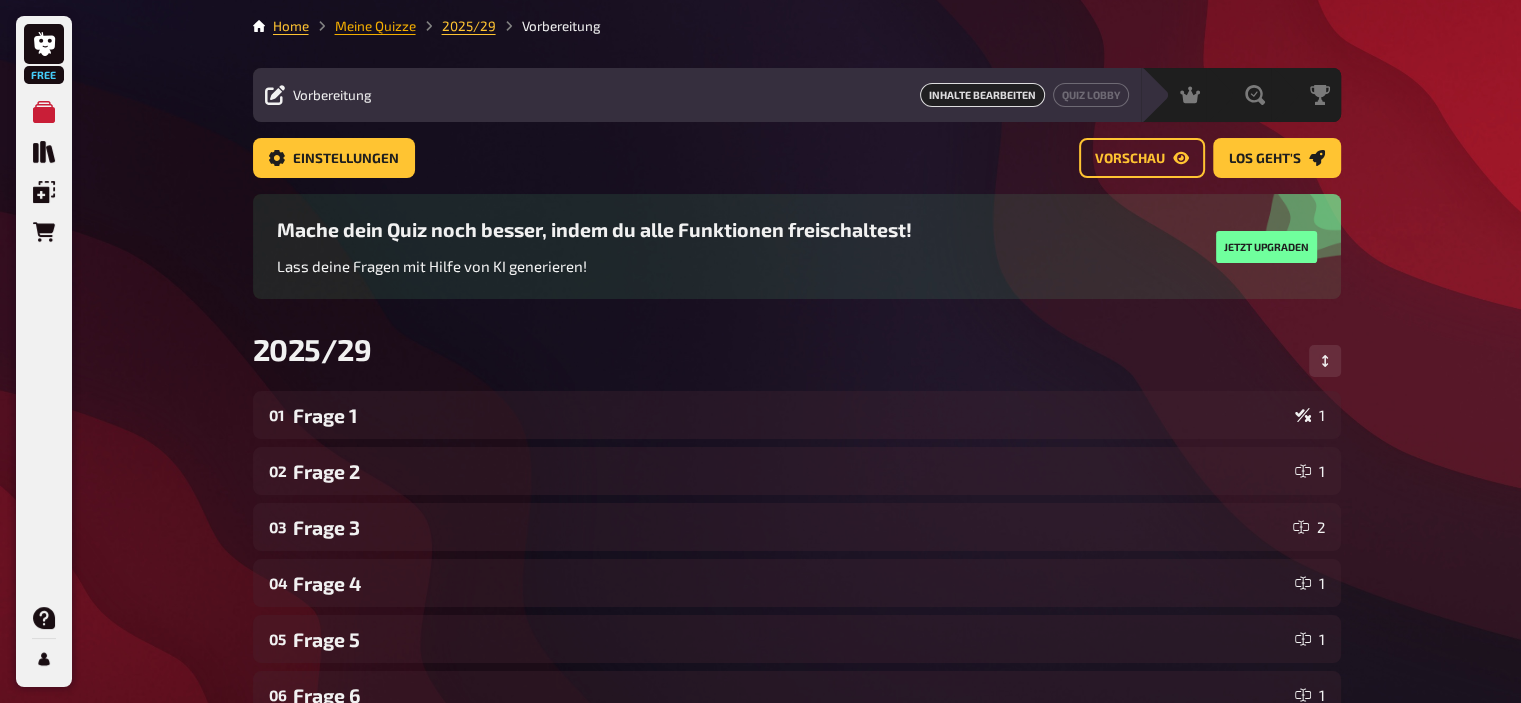 click on "Meine Quizze" at bounding box center (375, 26) 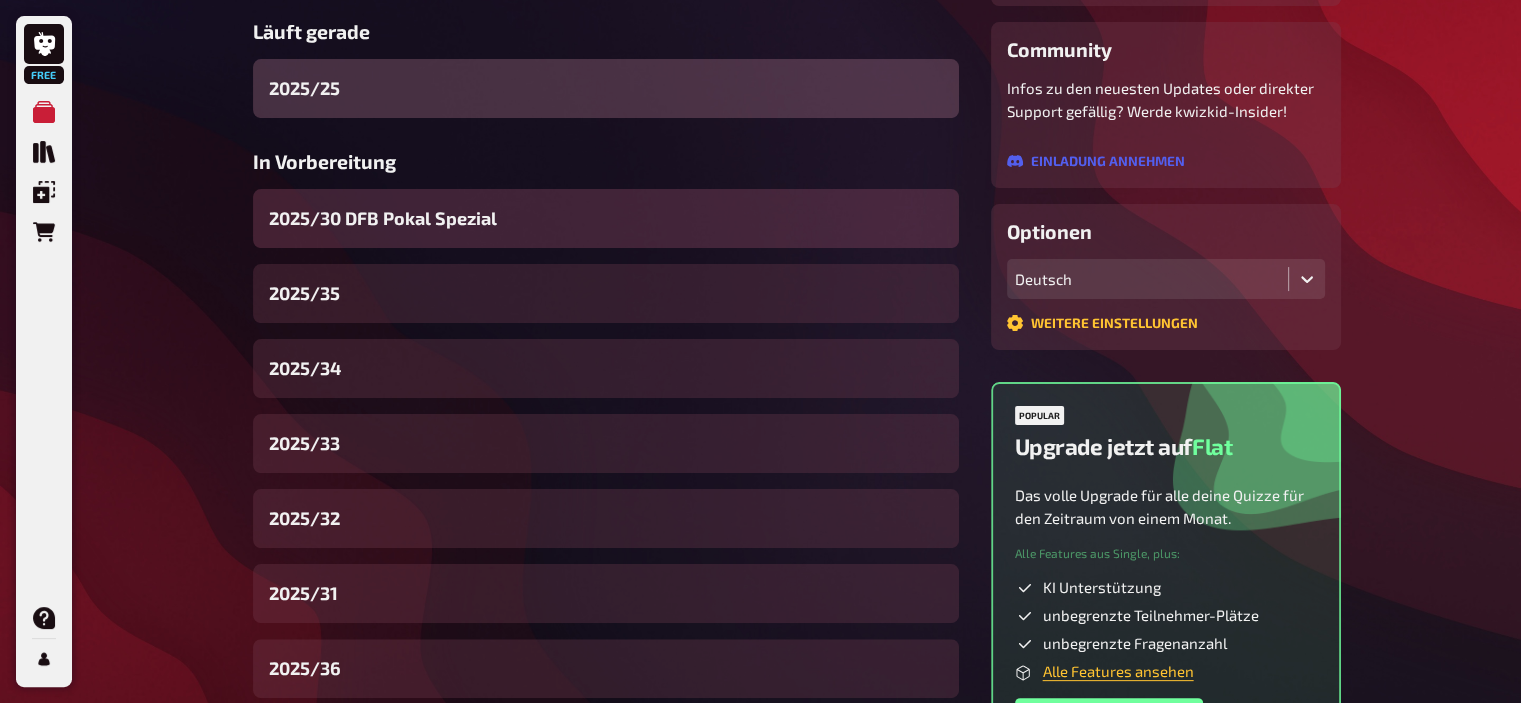 scroll, scrollTop: 360, scrollLeft: 0, axis: vertical 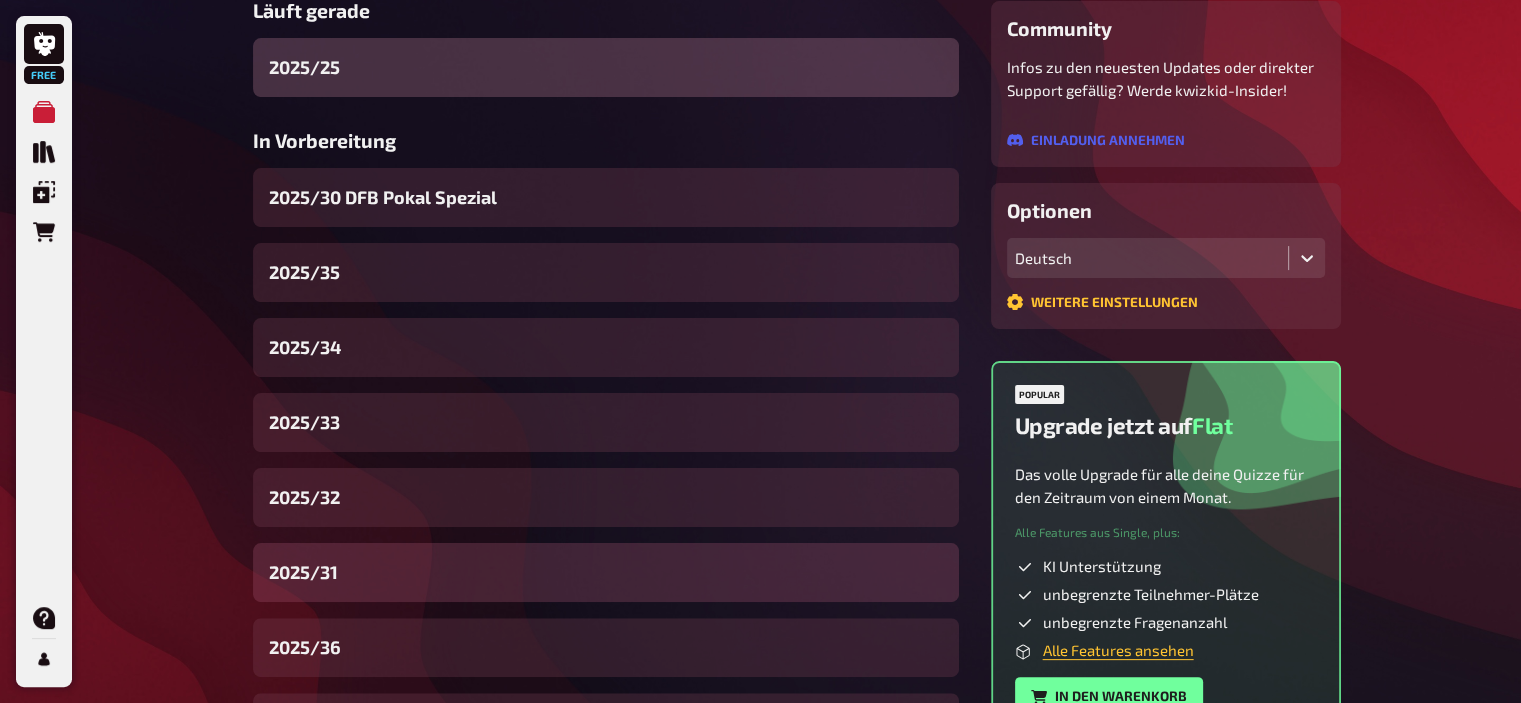 click on "2025/31" at bounding box center [606, 572] 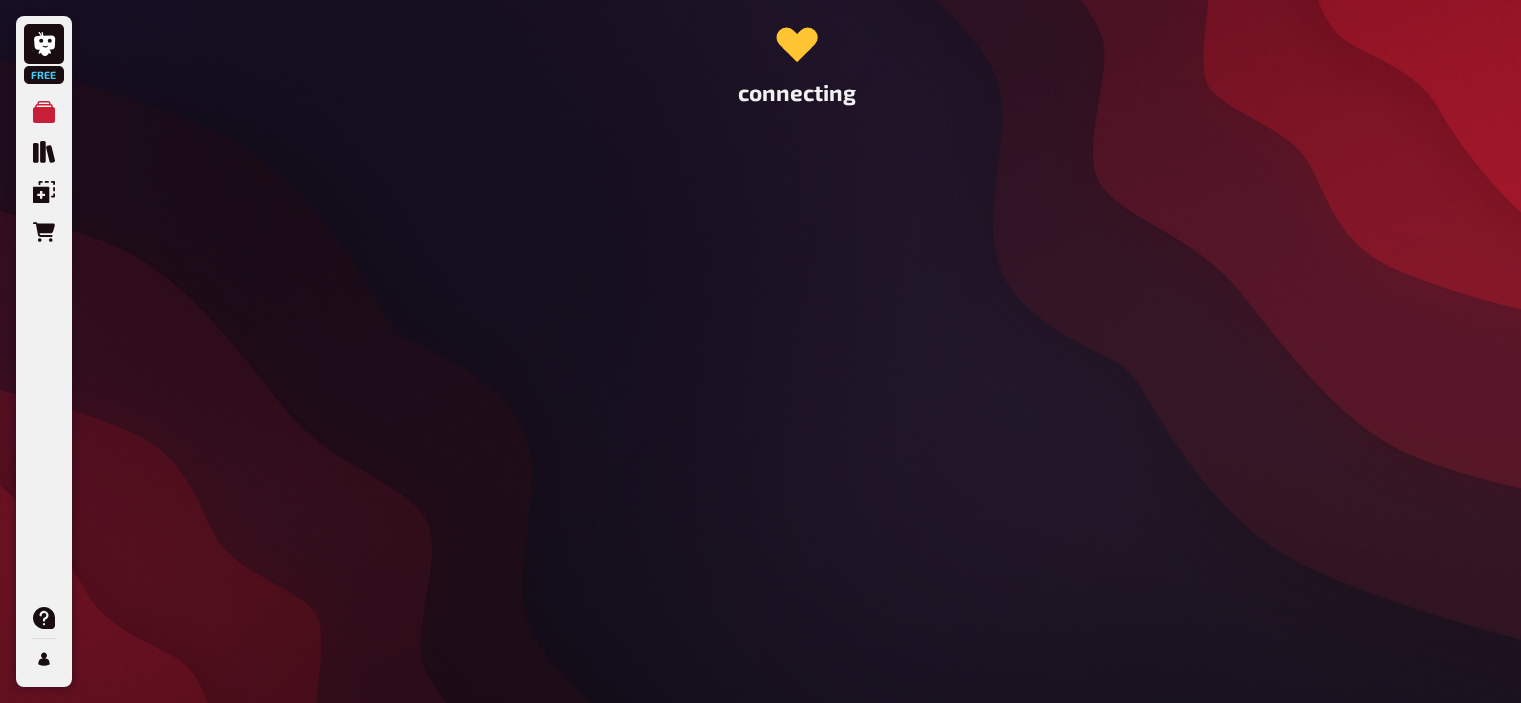 scroll, scrollTop: 0, scrollLeft: 0, axis: both 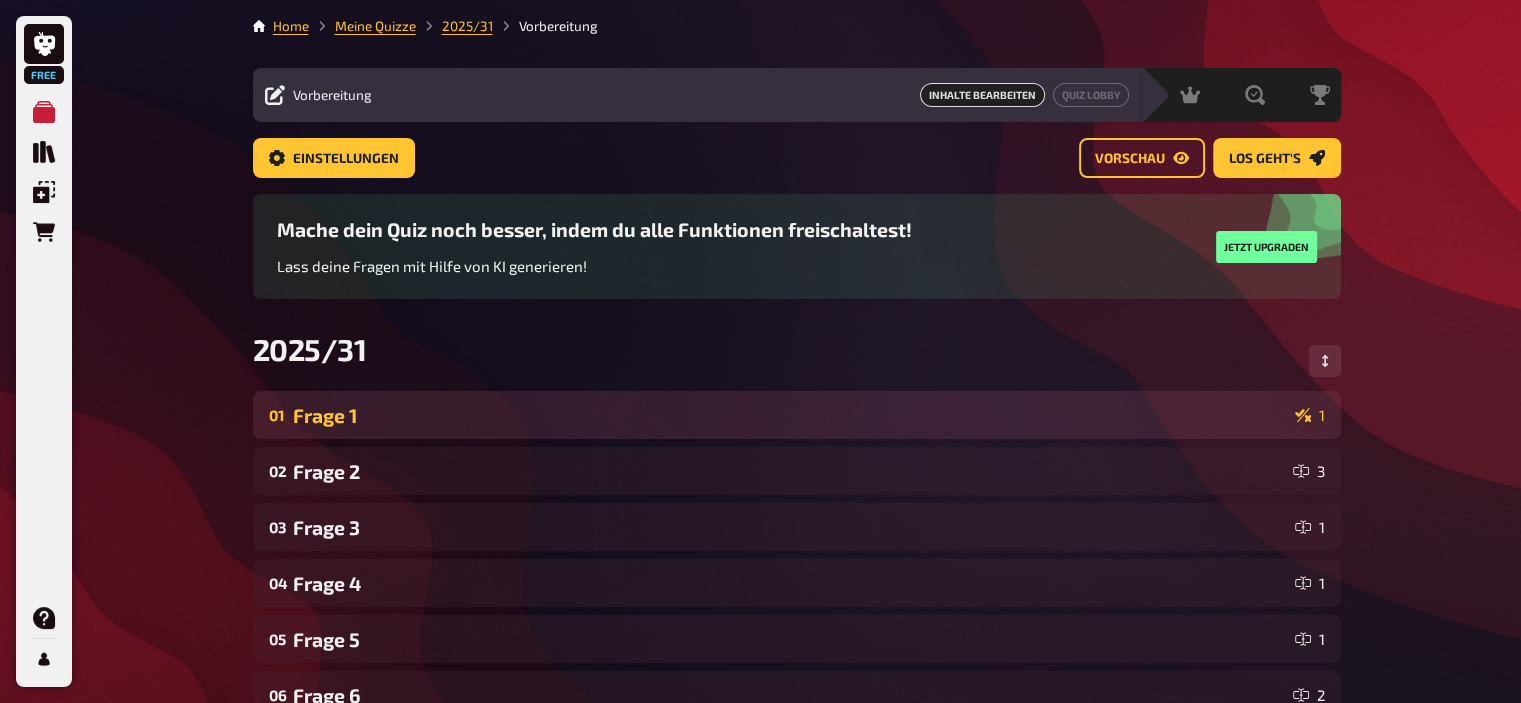 click on "Frage 1" at bounding box center [790, 415] 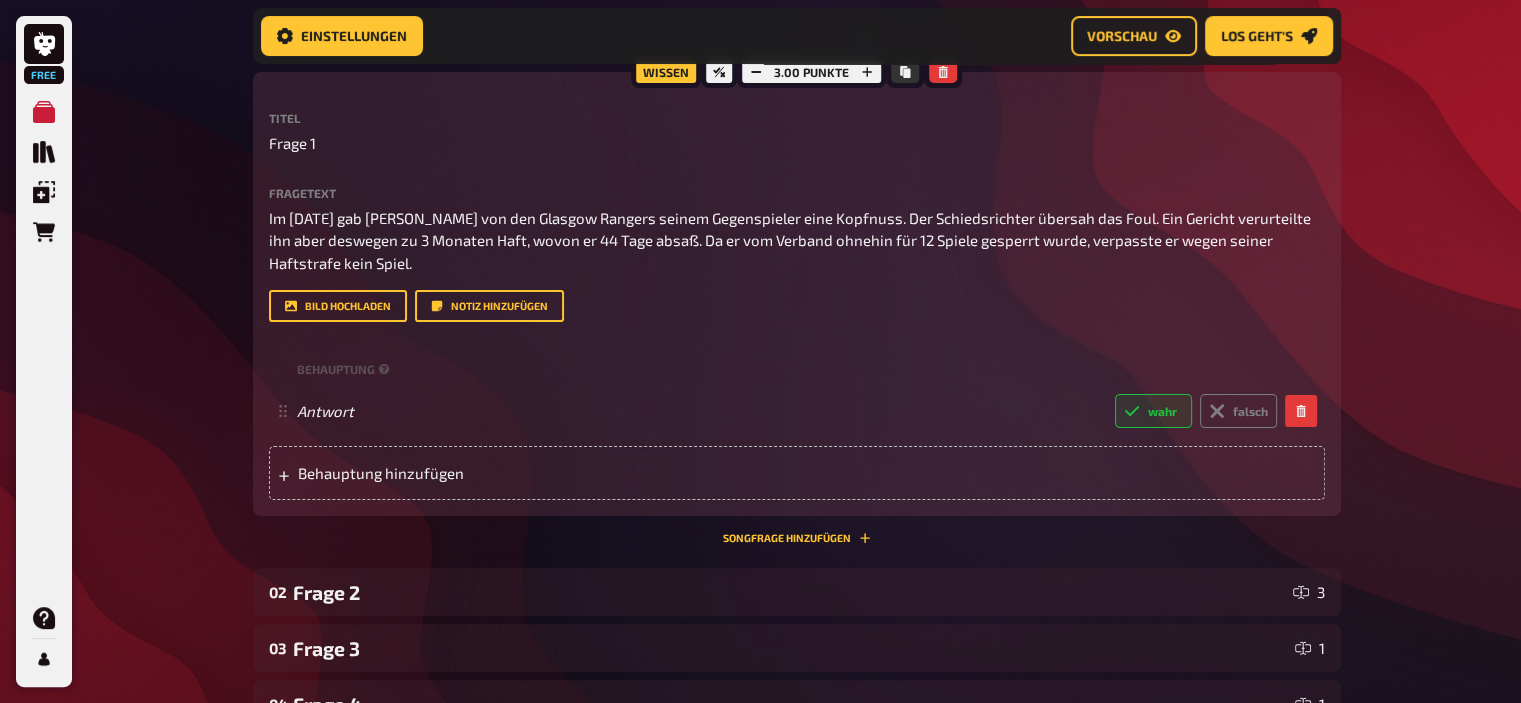 scroll, scrollTop: 400, scrollLeft: 0, axis: vertical 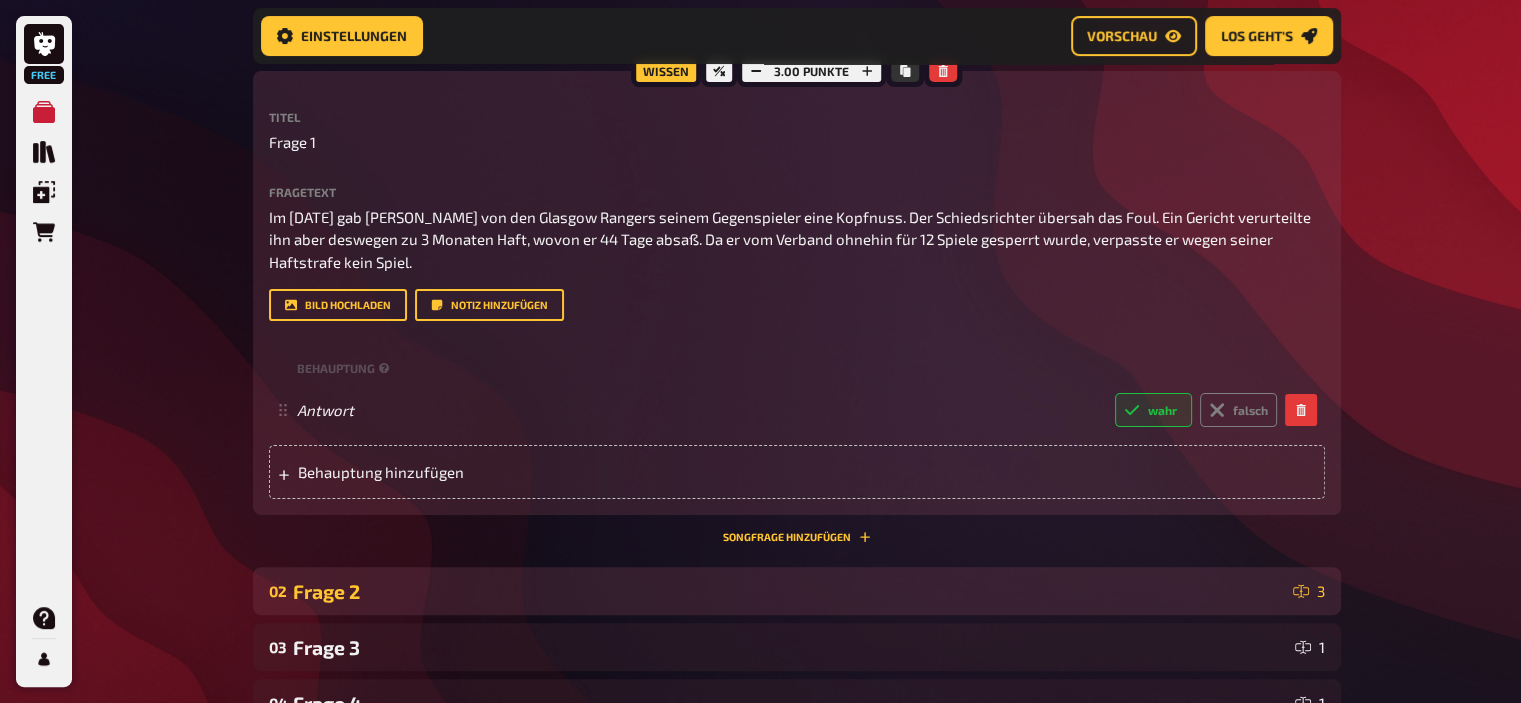 click on "Frage 2" at bounding box center (789, 591) 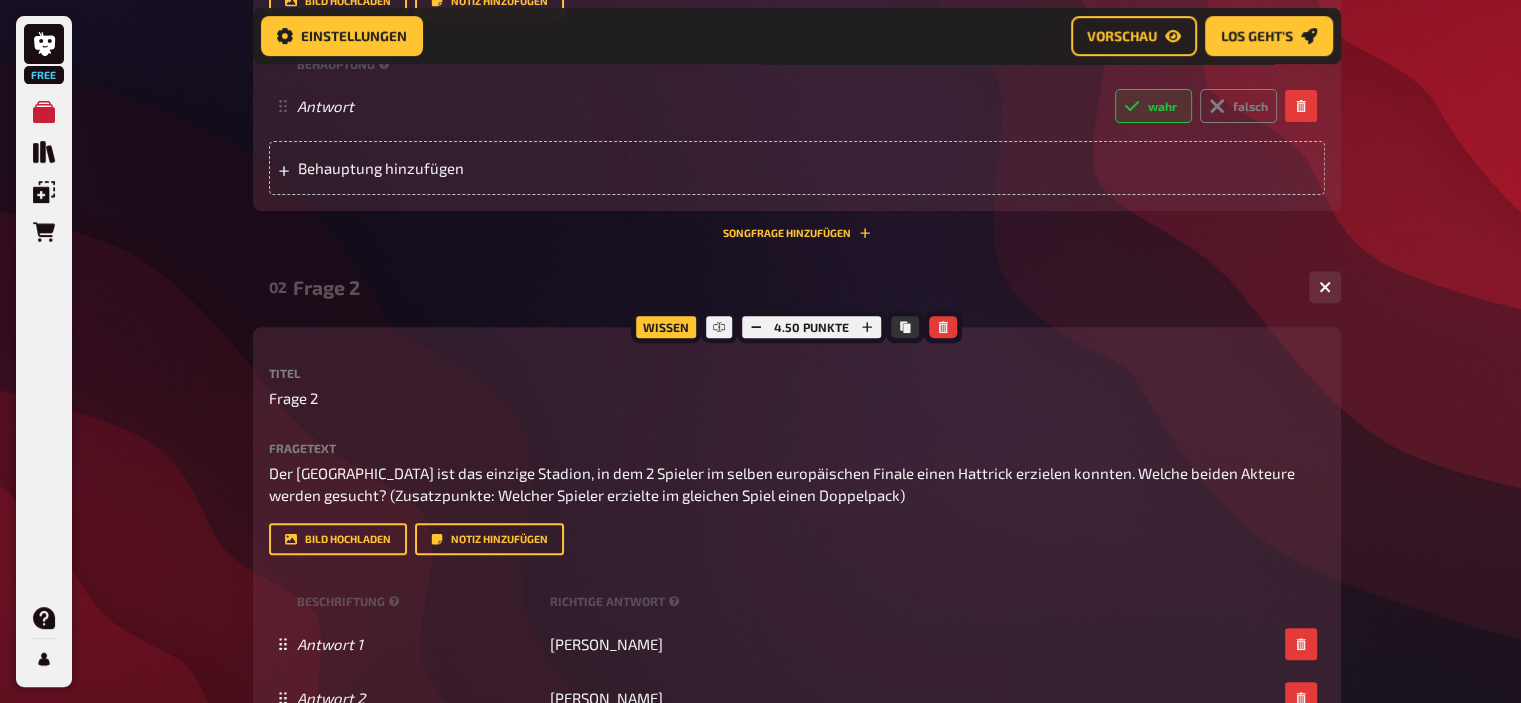 scroll, scrollTop: 0, scrollLeft: 0, axis: both 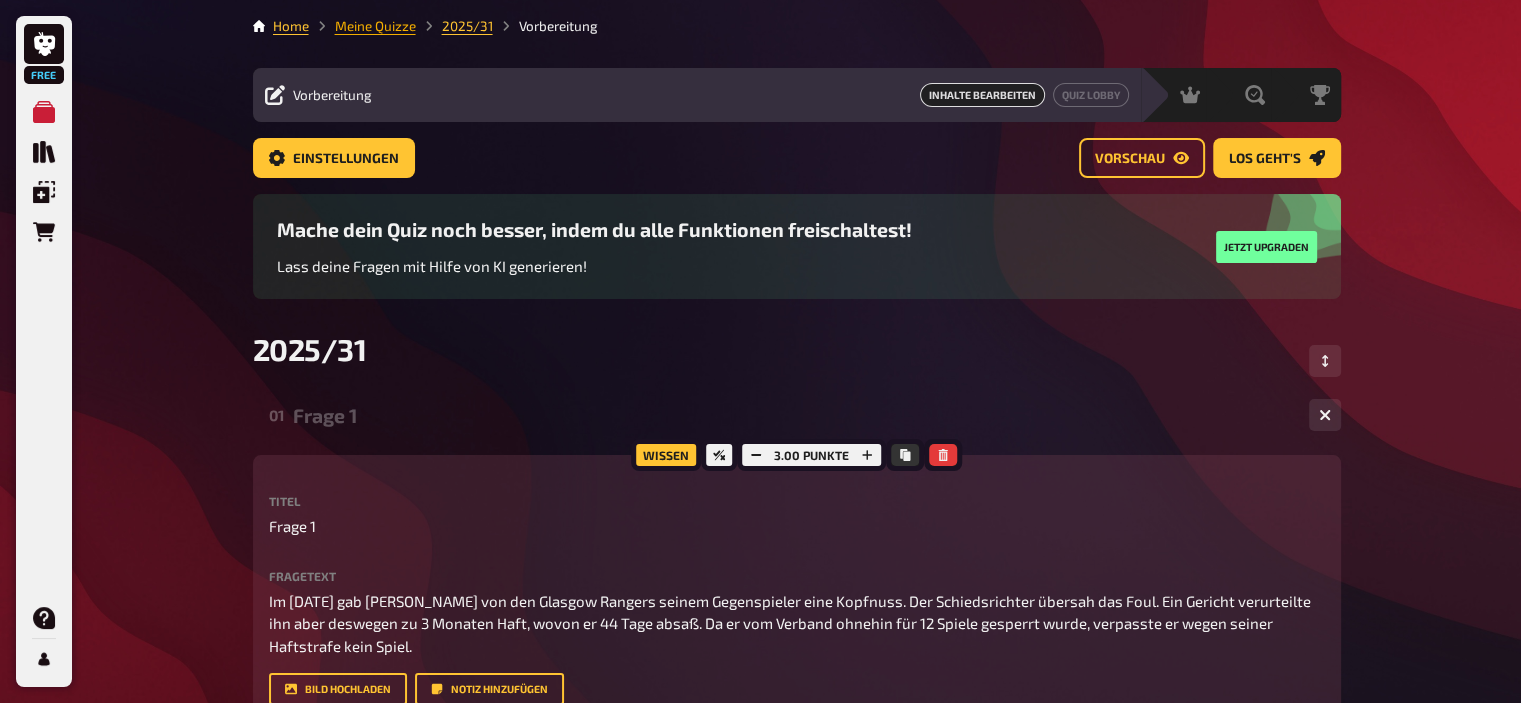 click on "Meine Quizze" at bounding box center [375, 26] 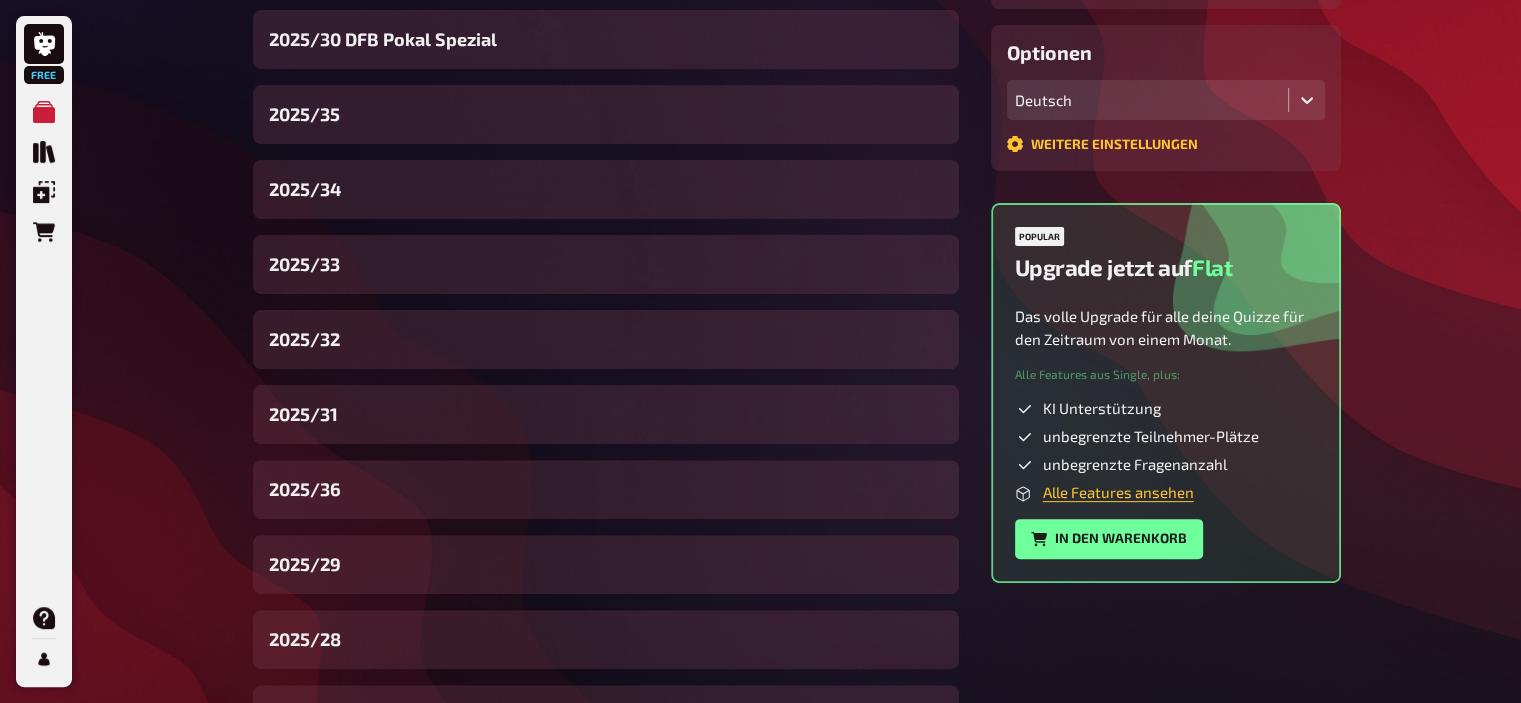 scroll, scrollTop: 519, scrollLeft: 0, axis: vertical 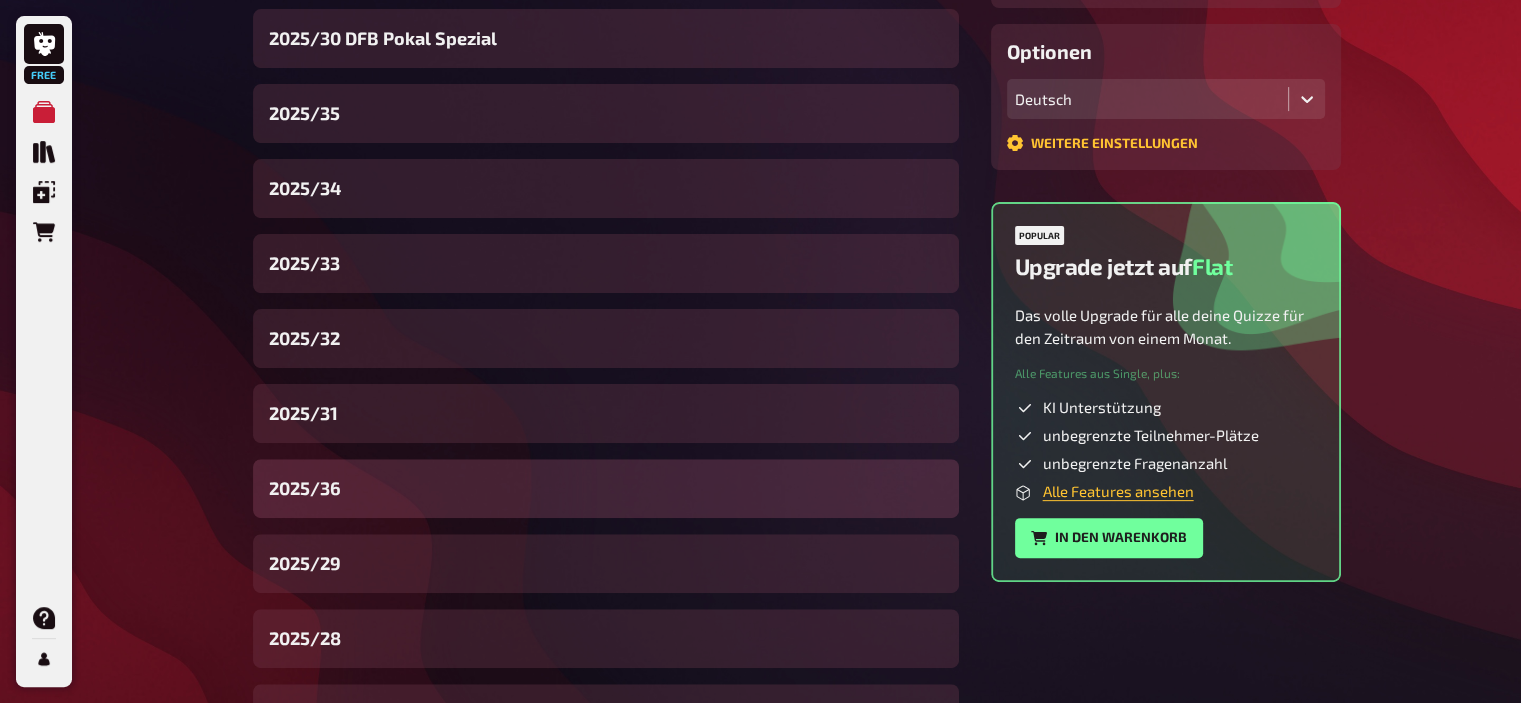 click on "2025/36" at bounding box center [606, 488] 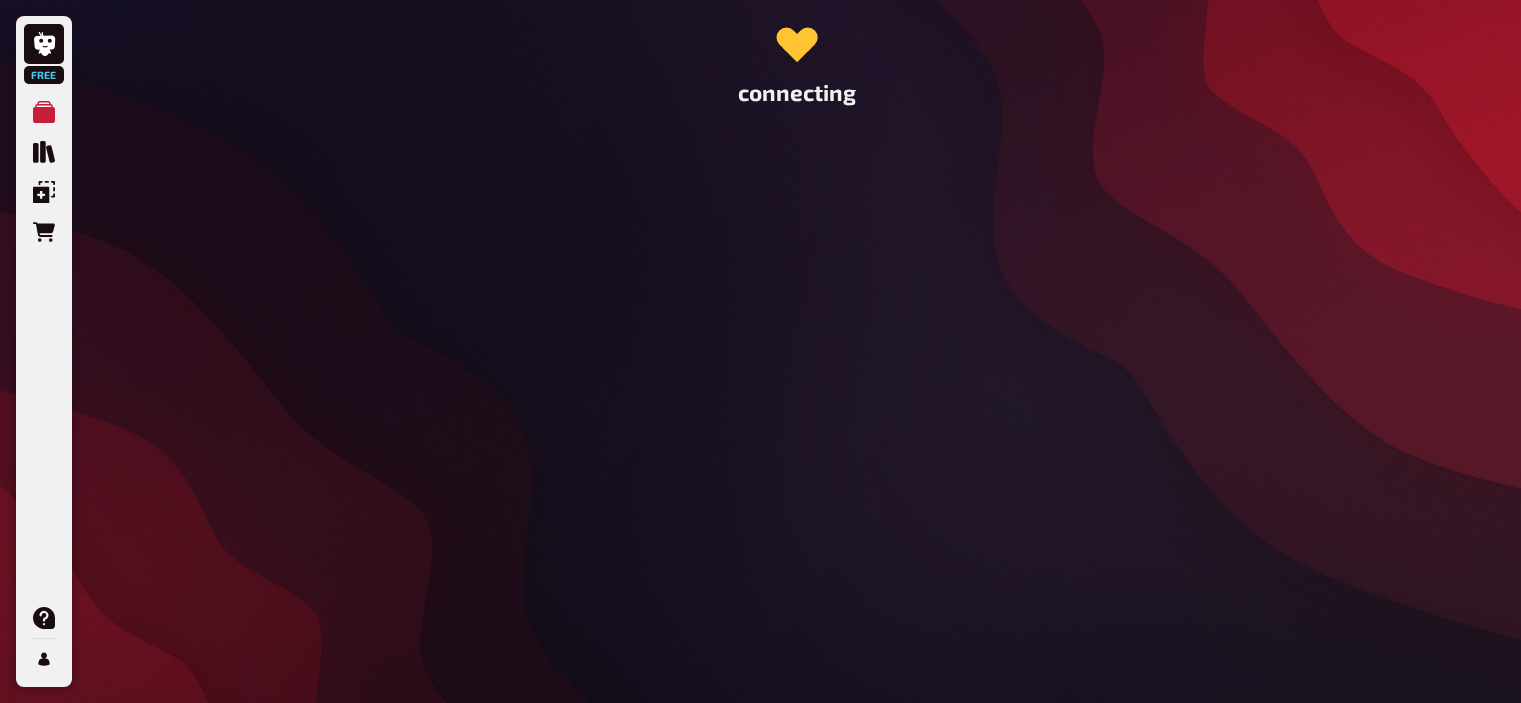 scroll, scrollTop: 0, scrollLeft: 0, axis: both 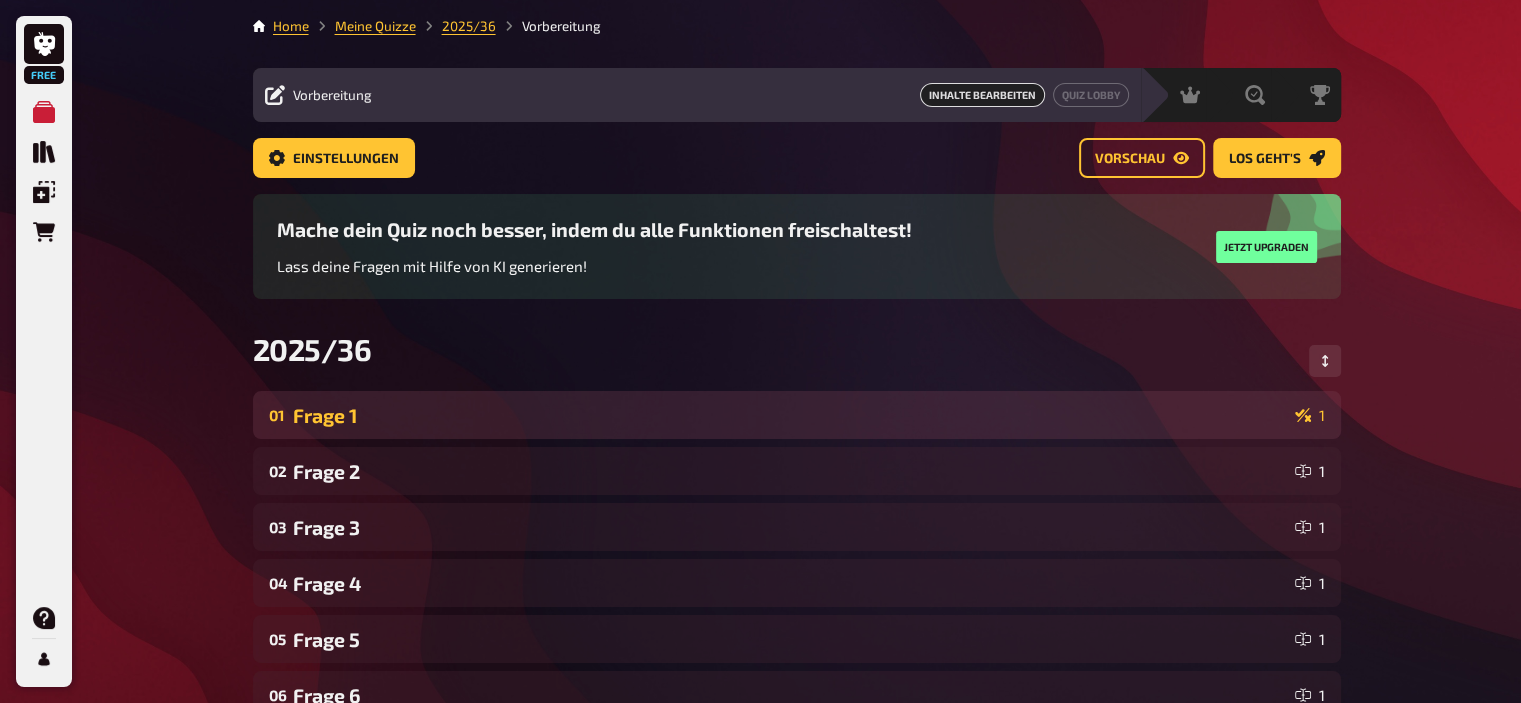 click on "Frage 1" at bounding box center (790, 415) 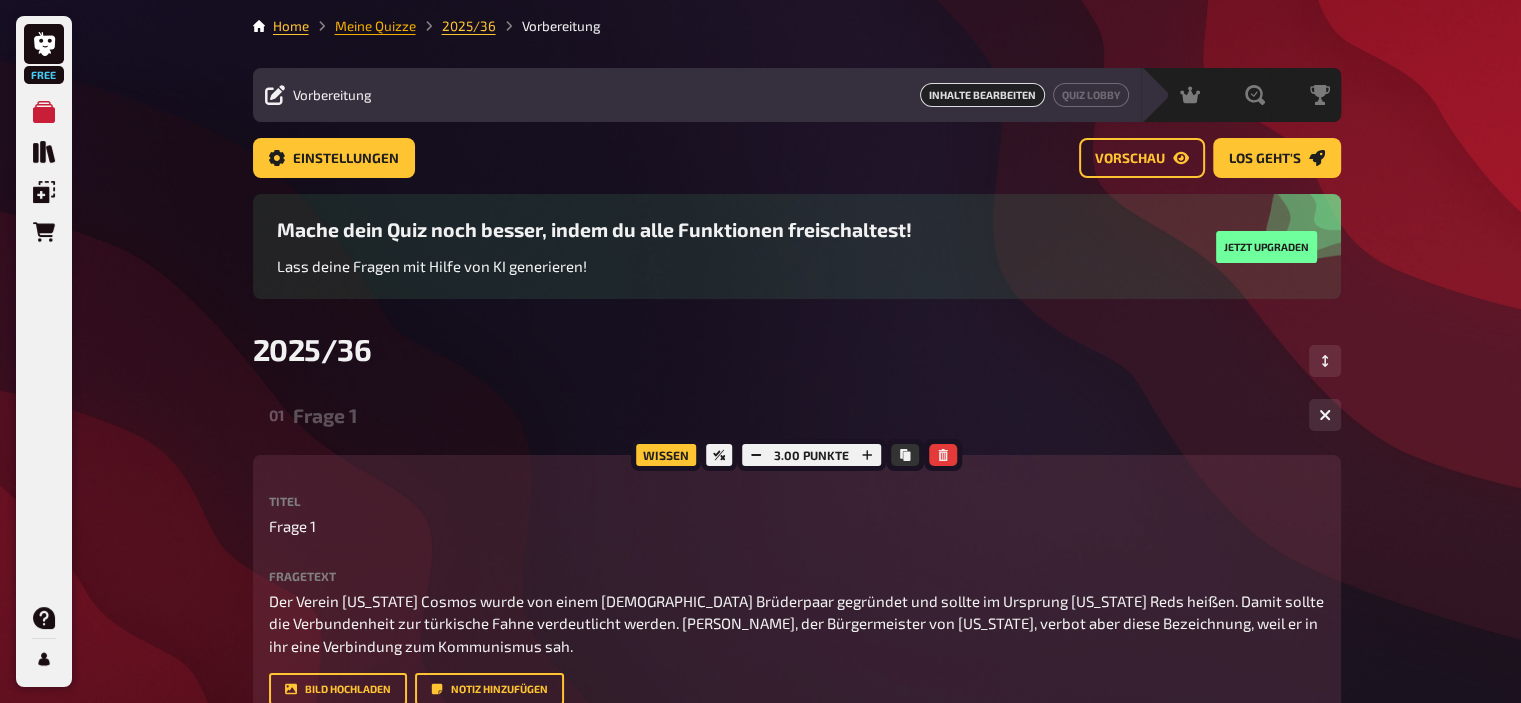 click on "Meine Quizze" at bounding box center [375, 26] 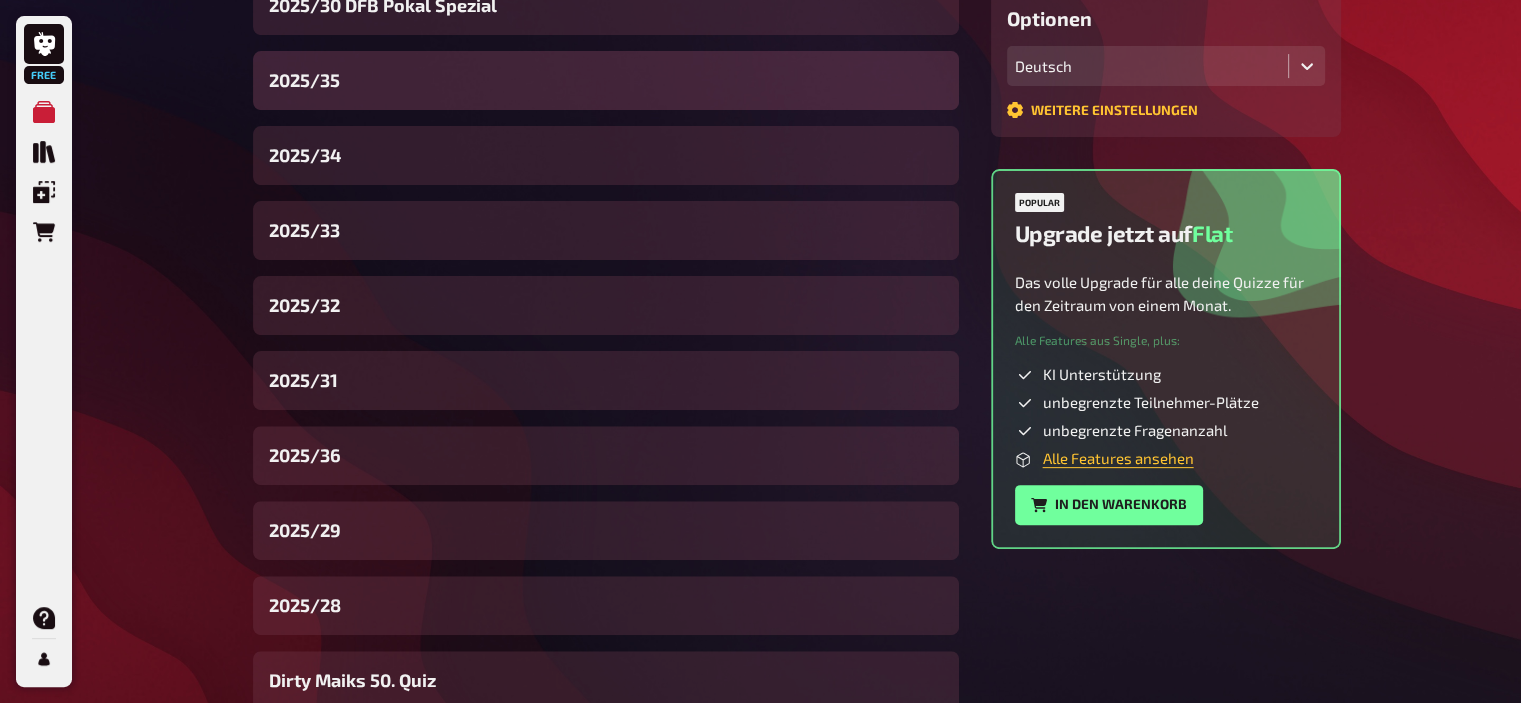 scroll, scrollTop: 555, scrollLeft: 0, axis: vertical 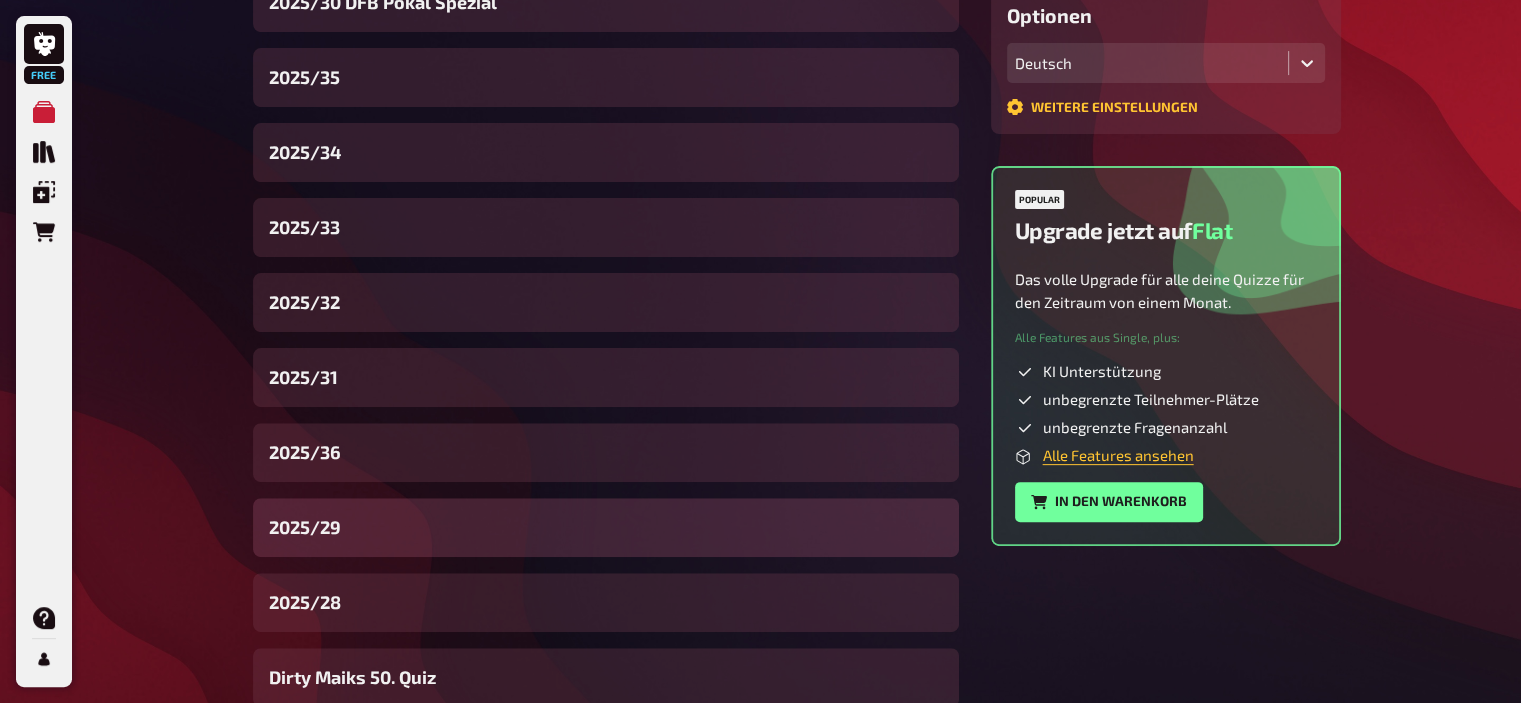 click on "2025/29" at bounding box center [606, 527] 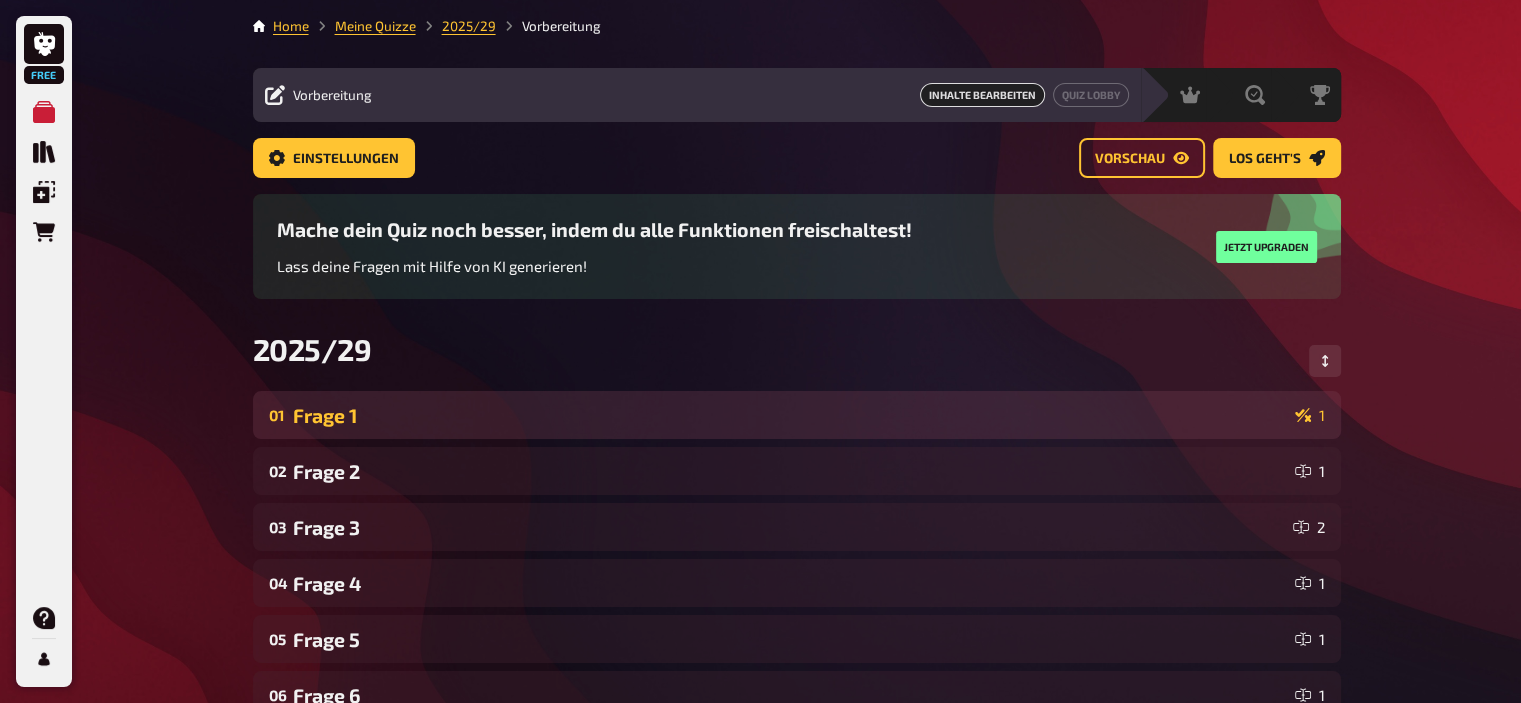 click on "Frage 1" at bounding box center (790, 415) 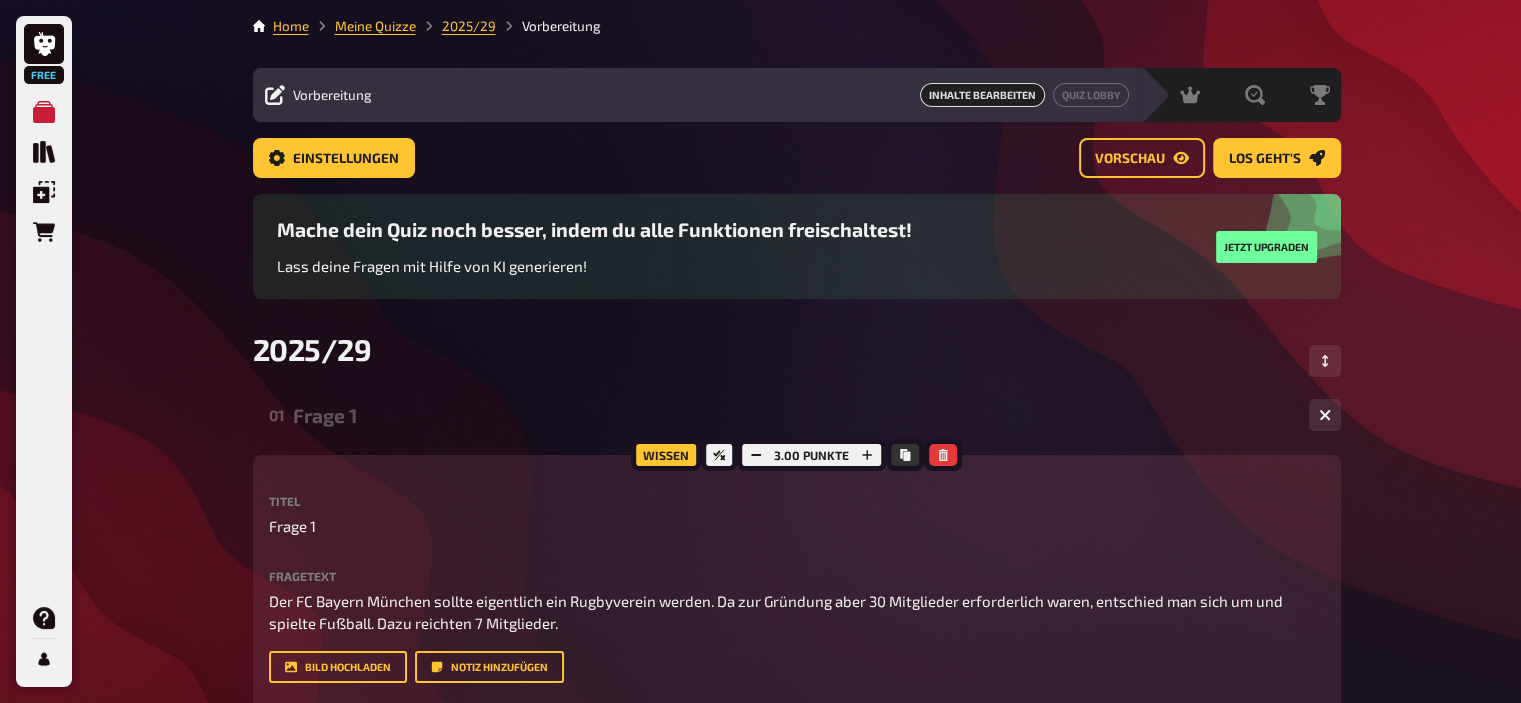 click on "Frage 1" at bounding box center (793, 415) 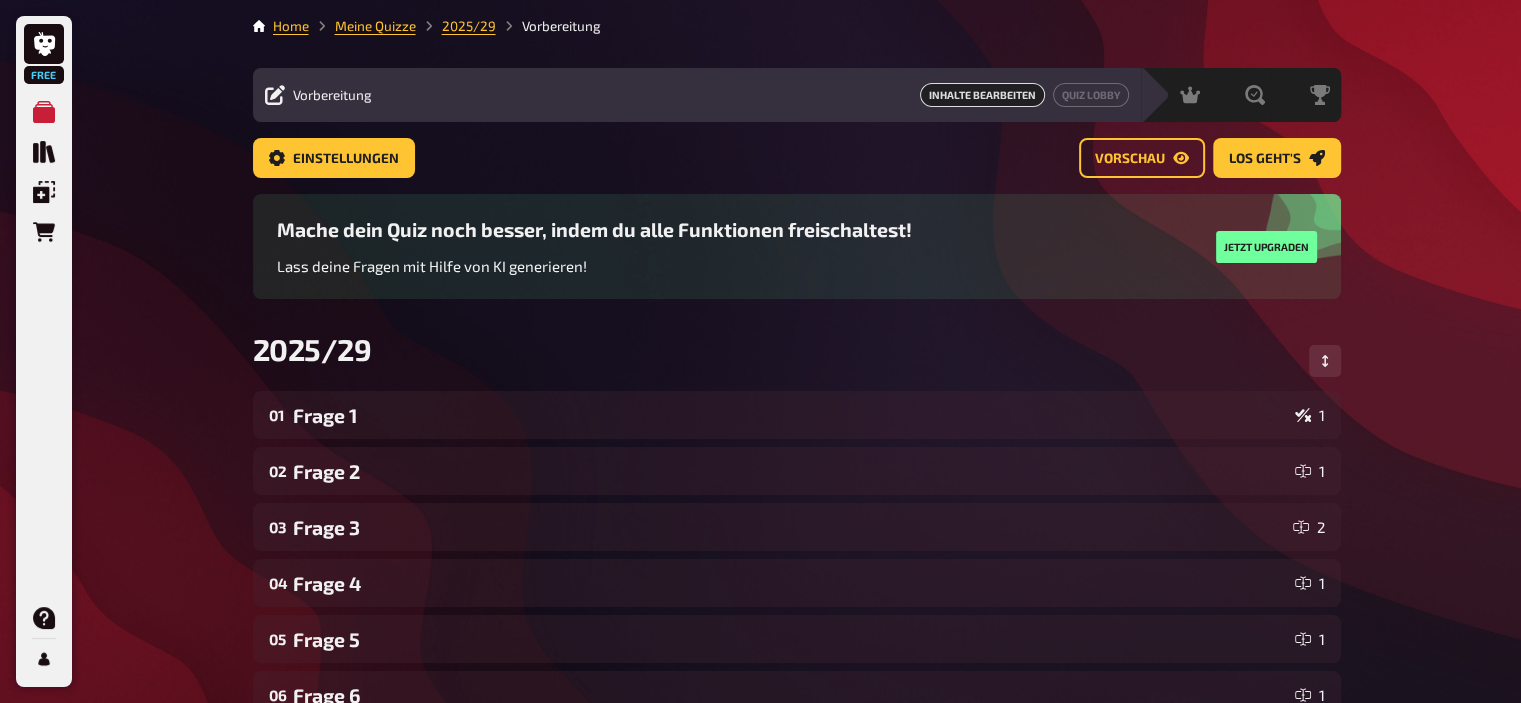 click on "Meine Quizze" at bounding box center (362, 26) 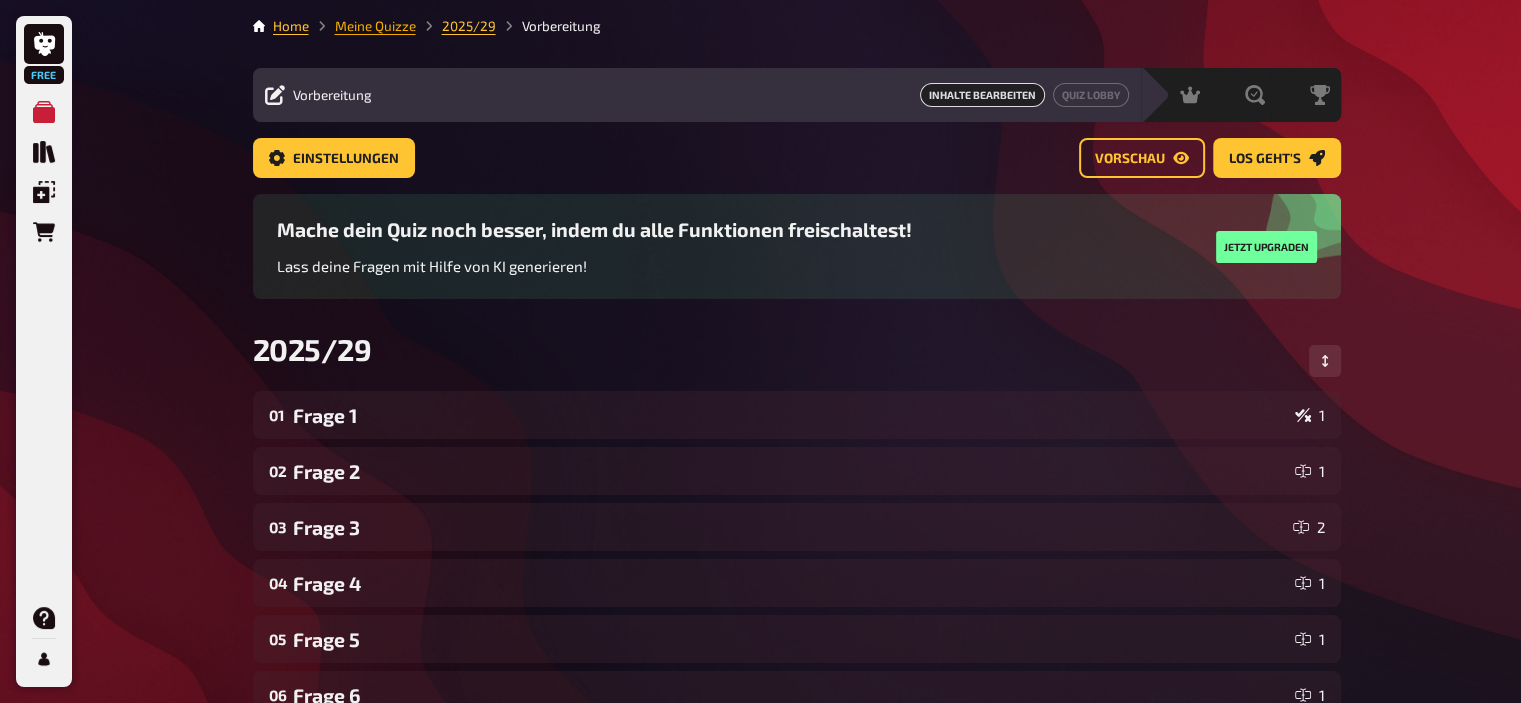 click on "Meine Quizze" at bounding box center [375, 26] 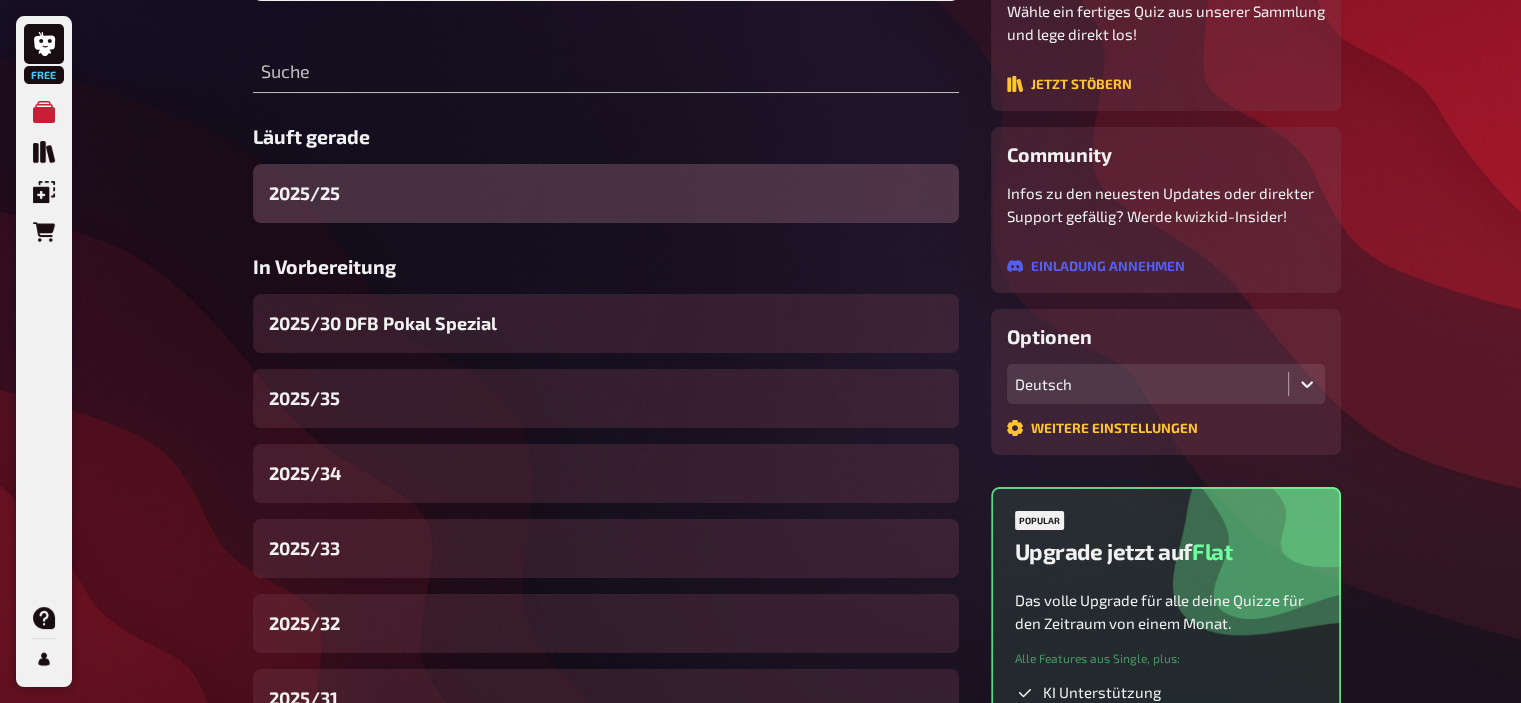 scroll, scrollTop: 236, scrollLeft: 0, axis: vertical 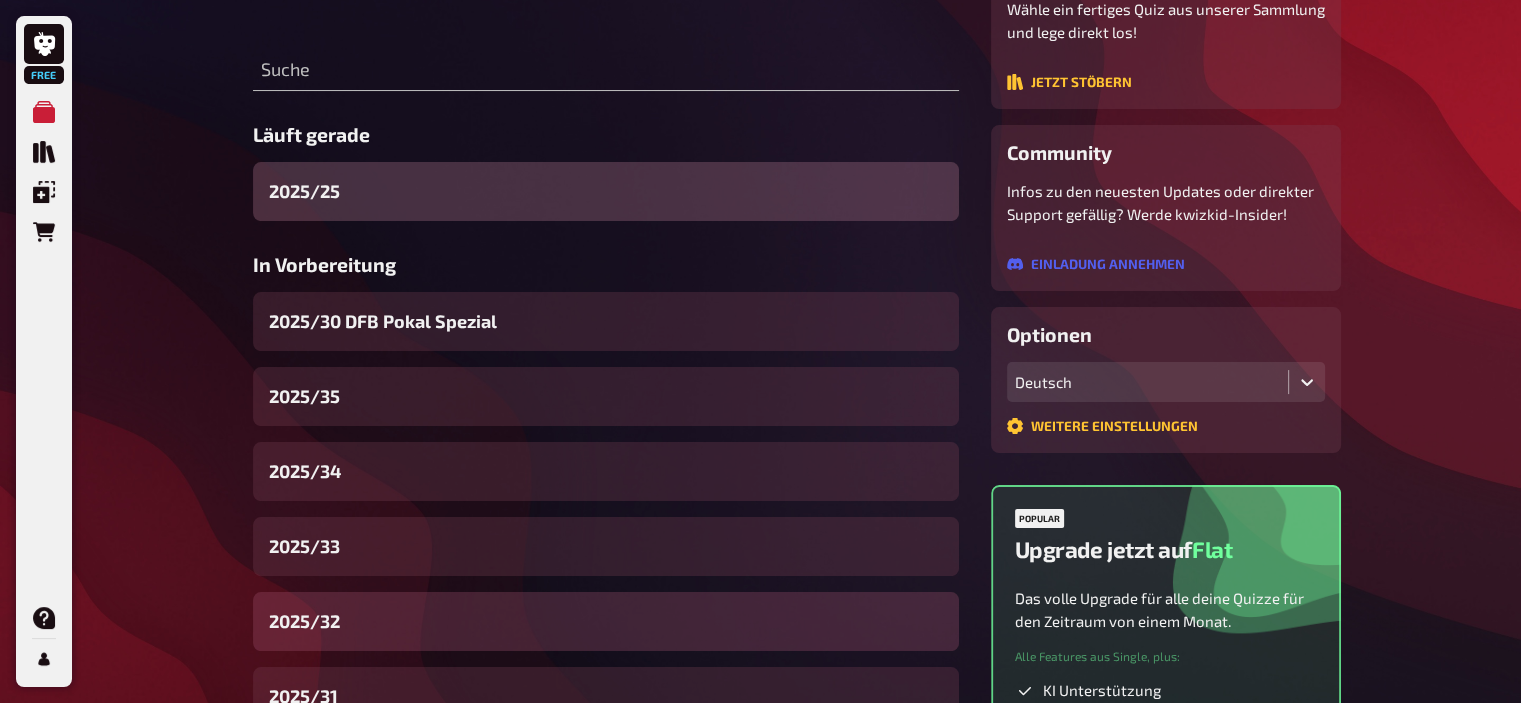 click on "2025/32" at bounding box center [606, 621] 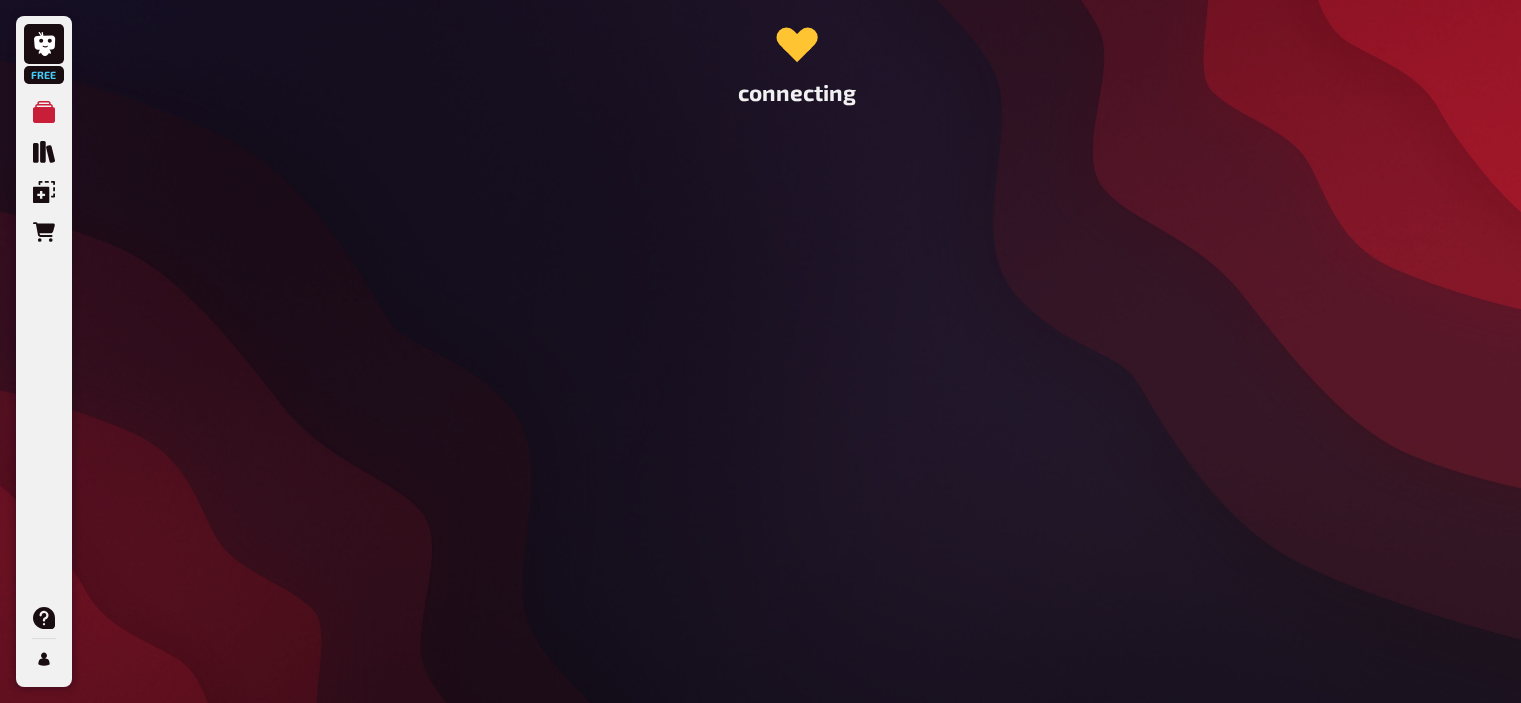 scroll, scrollTop: 0, scrollLeft: 0, axis: both 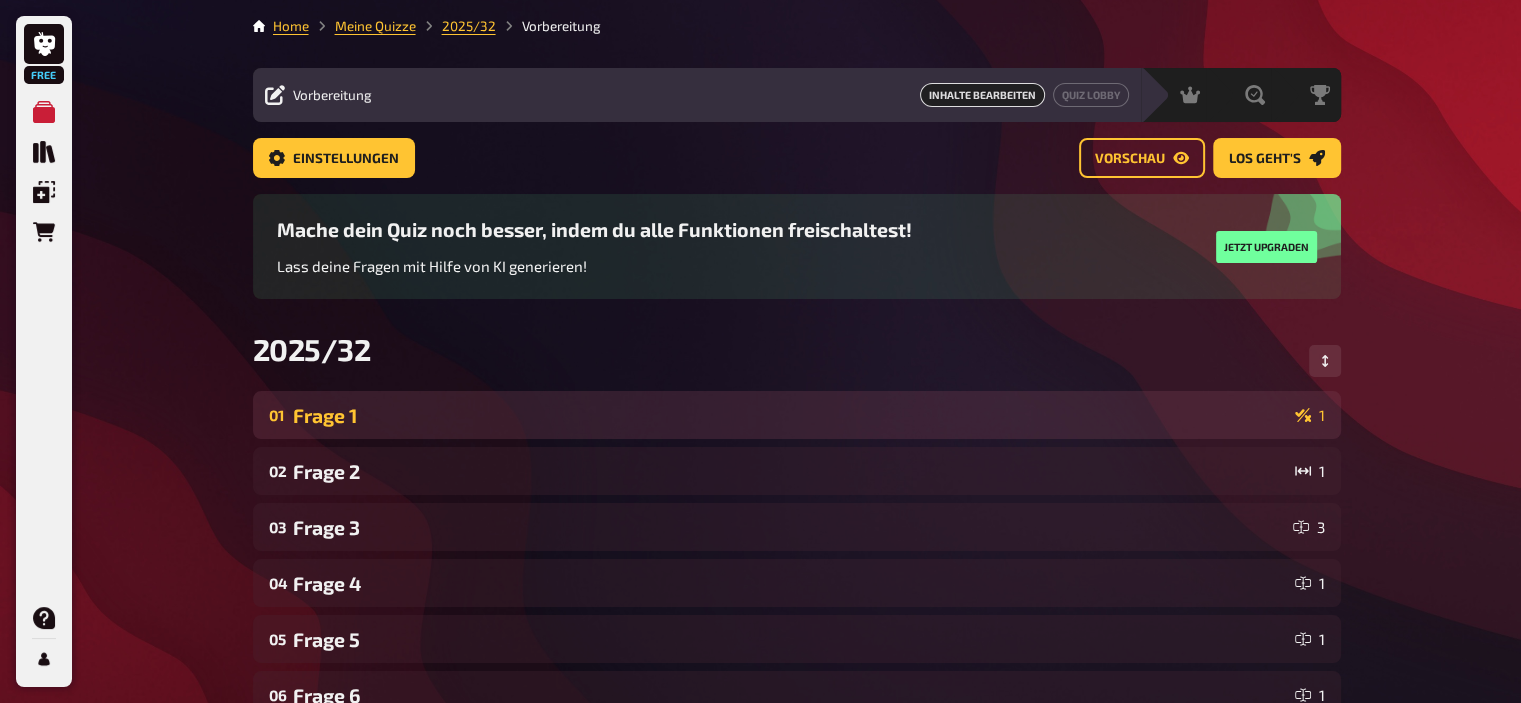 click on "Frage 1" at bounding box center [790, 415] 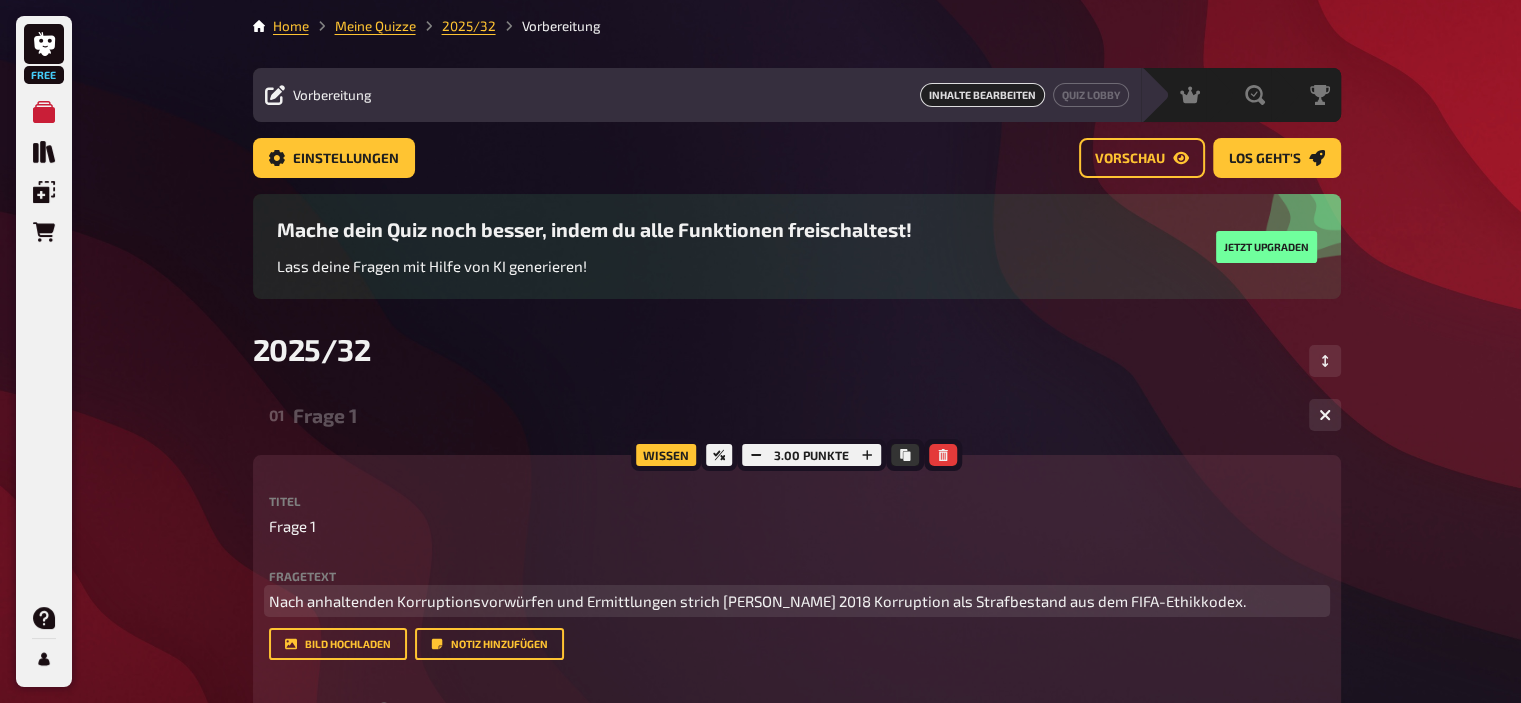 click on "Nach anhaltenden Korruptionsvorwürfen und Ermittlungen strich Gianni Infantino 2018 Korruption als Strafbestand aus dem FIFA-Ethikkodex." at bounding box center [757, 601] 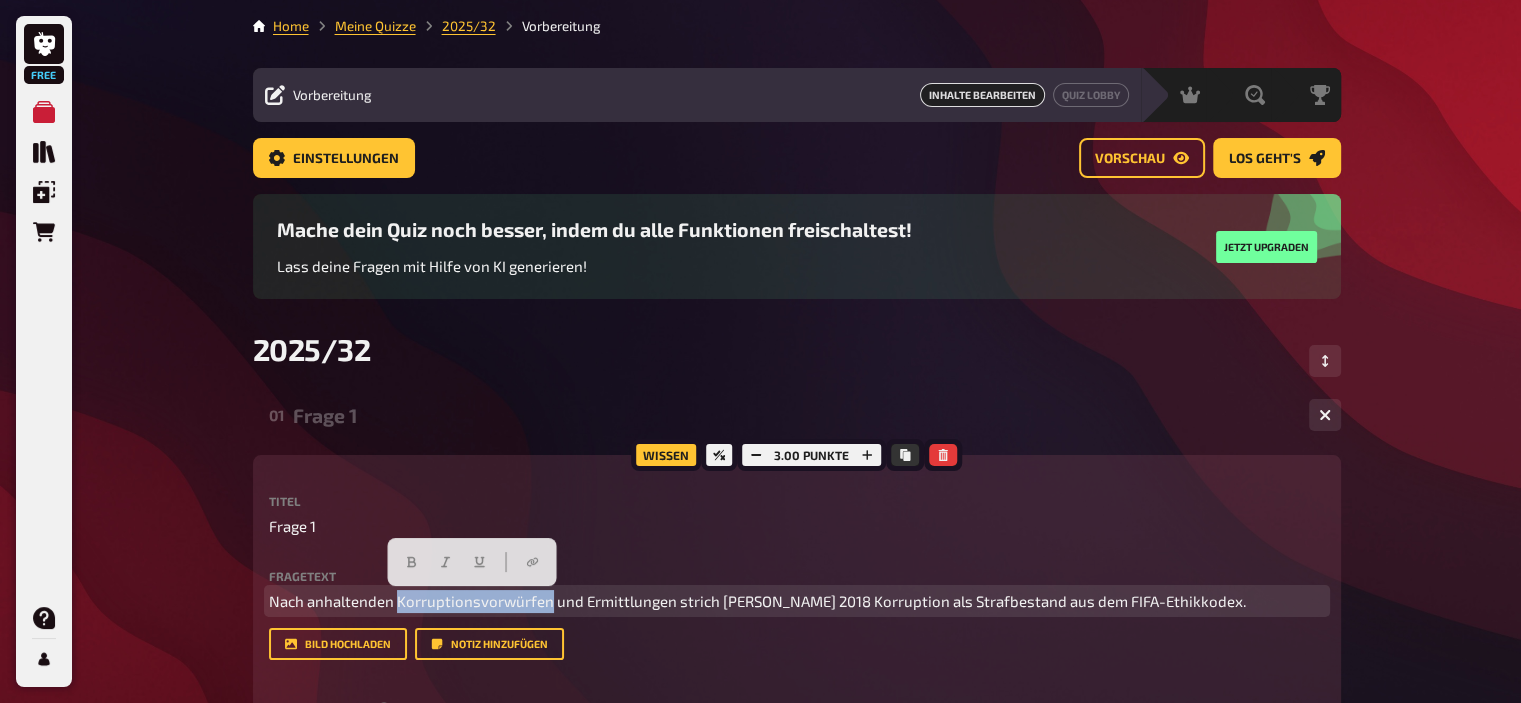 click on "Nach anhaltenden Korruptionsvorwürfen und Ermittlungen strich Gianni Infantino 2018 Korruption als Strafbestand aus dem FIFA-Ethikkodex." at bounding box center [757, 601] 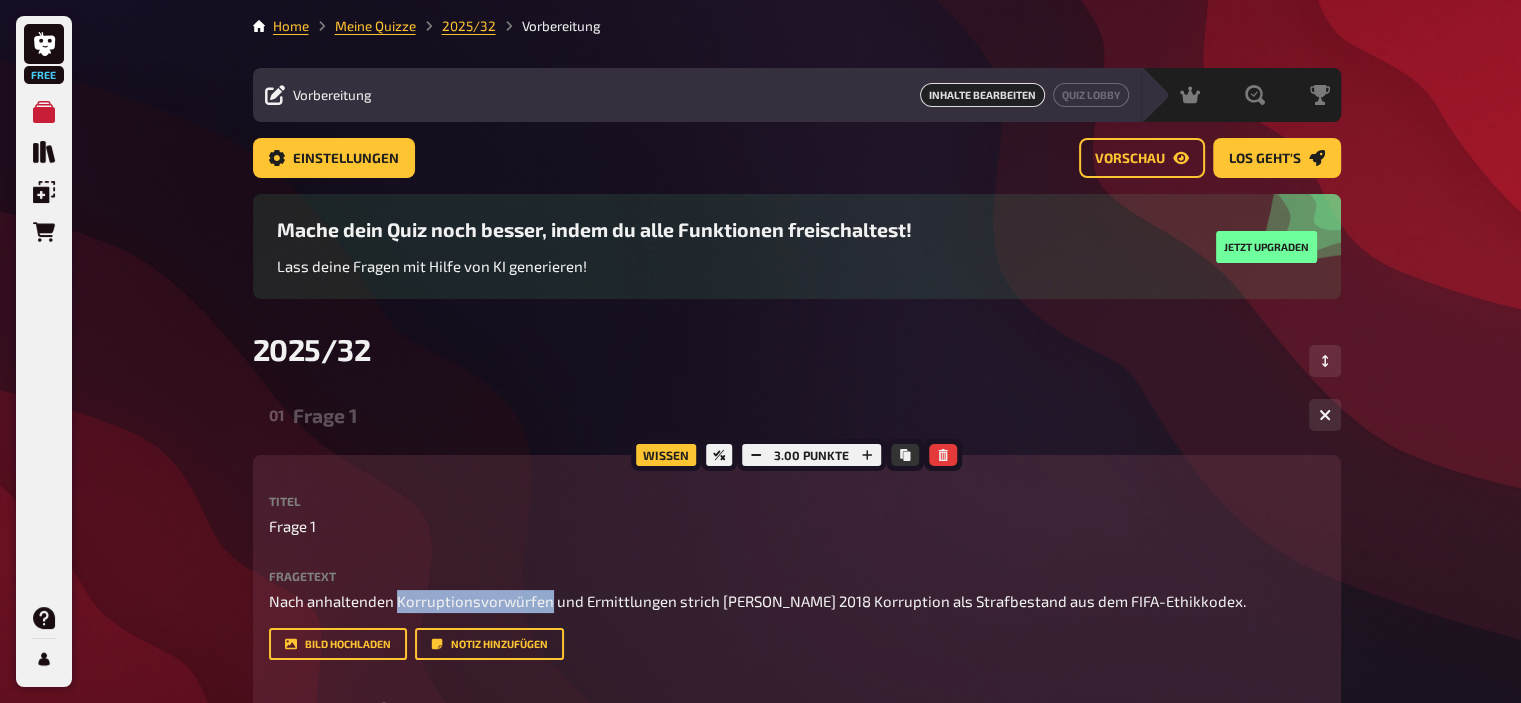 click on "Fragetext Nach anhaltenden Korruptionsvorwürfen und Ermittlungen strich Gianni Infantino 2018 Korruption als Strafbestand aus dem FIFA-Ethikkodex. Hier hinziehen für Dateiupload Bild hochladen   Notiz hinzufügen" at bounding box center (797, 615) 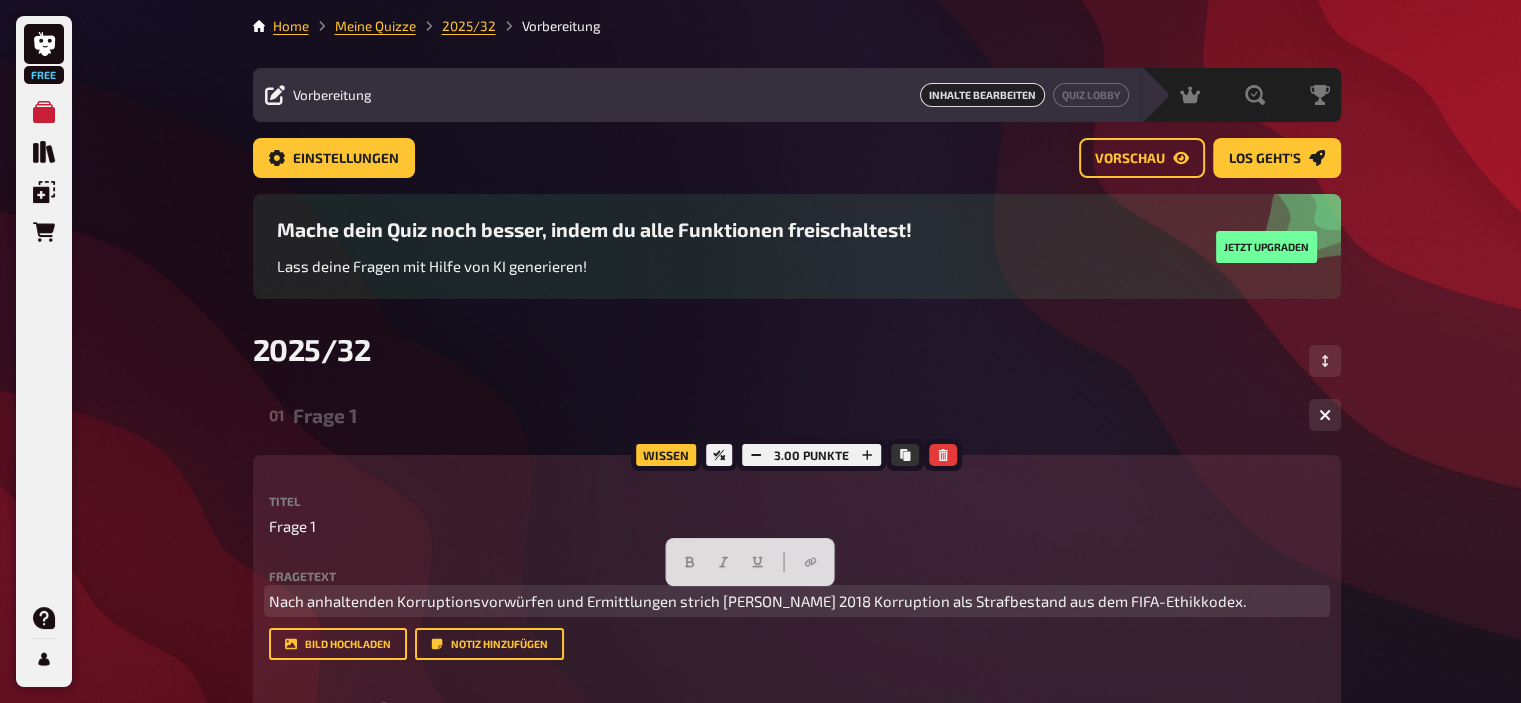 click on "Nach anhaltenden Korruptionsvorwürfen und Ermittlungen strich Gianni Infantino 2018 Korruption als Strafbestand aus dem FIFA-Ethikkodex." at bounding box center [797, 601] 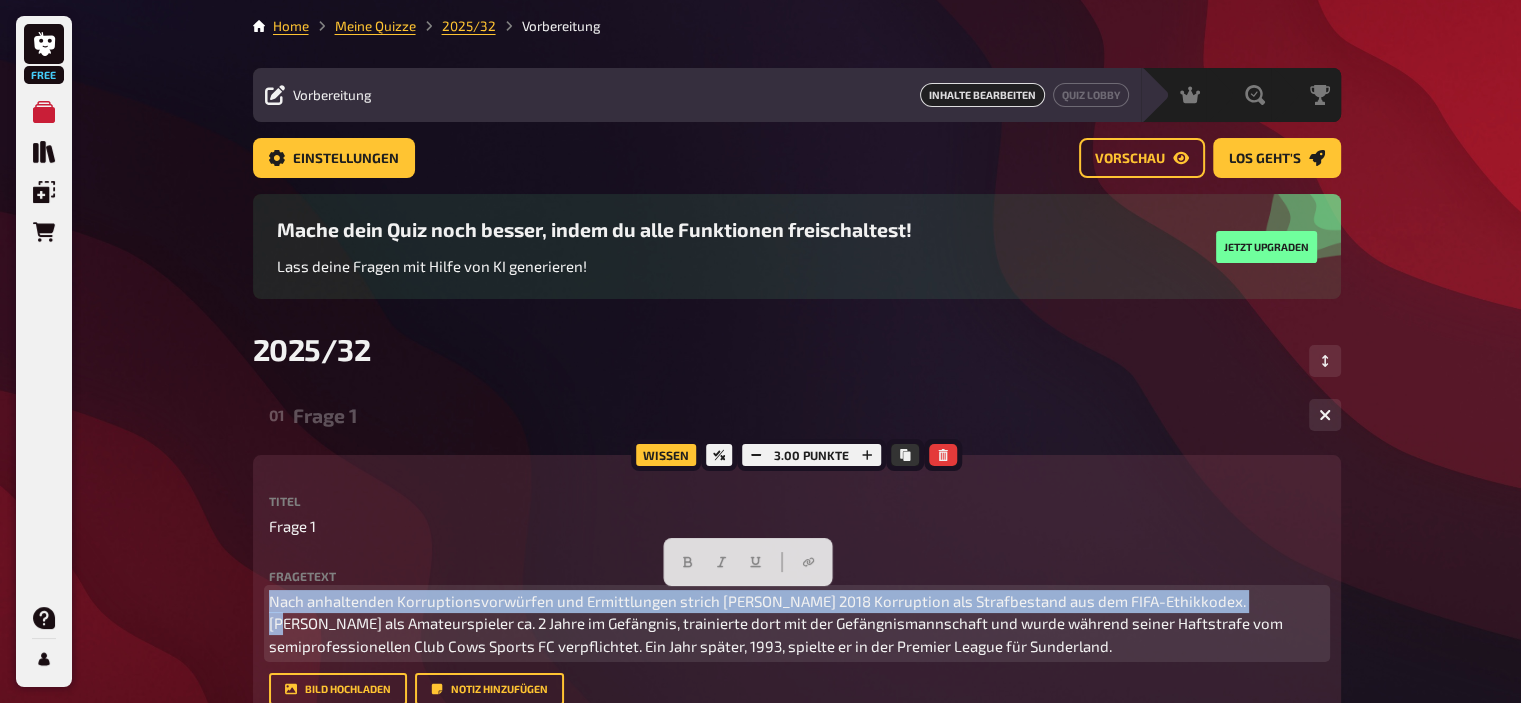 drag, startPoint x: 1228, startPoint y: 601, endPoint x: 253, endPoint y: 565, distance: 975.66437 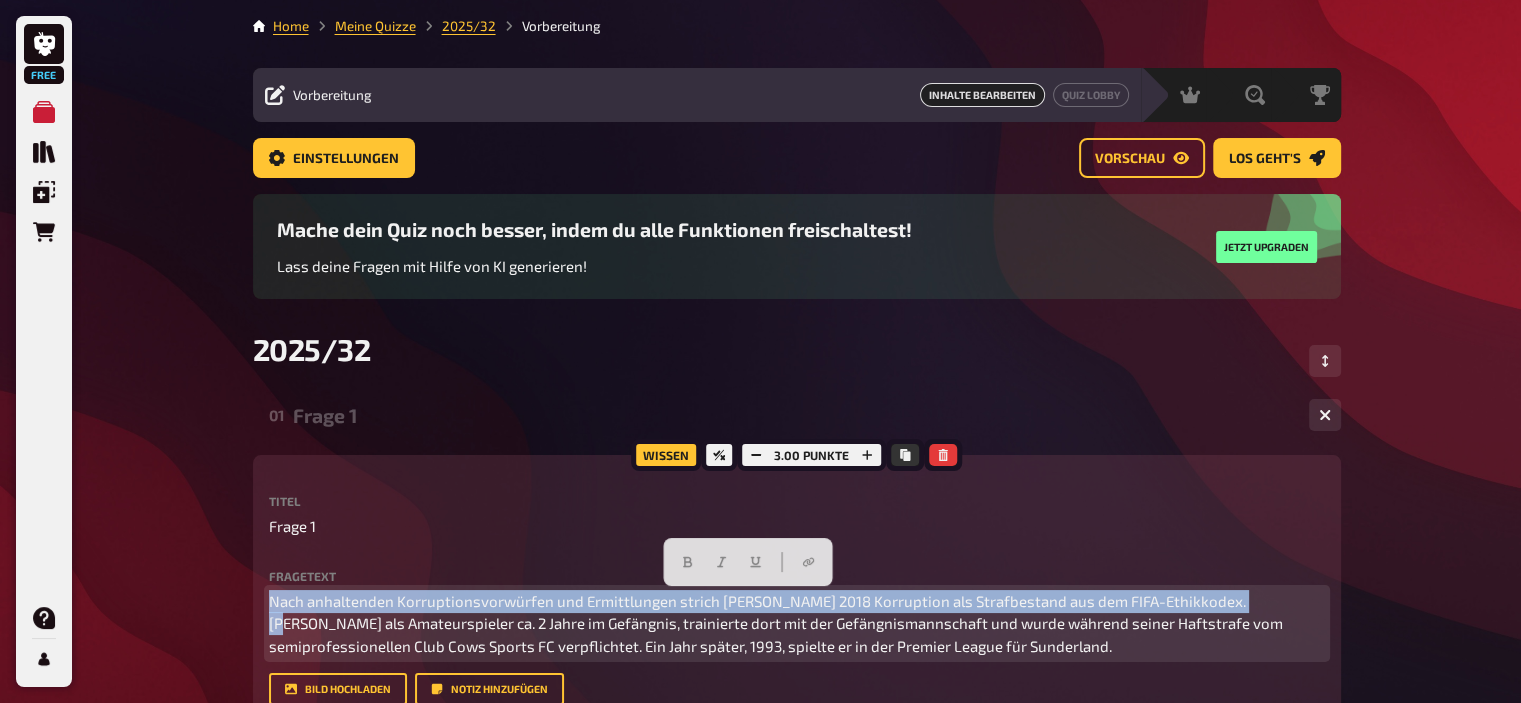 click on "Wissen 3.00 Punkte Titel Frage 1 Fragetext Nach anhaltenden Korruptionsvorwürfen und Ermittlungen strich Gianni Infantino 2018 Korruption als Strafbestand aus dem FIFA-Ethikkodex.Jamie Lawrence saß als Amateurspieler ca. 2 Jahre im Gefängnis, trainierte dort mit der Gefängnismannschaft und wurde während seiner Haftstrafe vom semiprofessionellen Club Cows Sports FC verpflichtet. Ein Jahr später, 1993, spielte er in der Premier League für Sunderland. Hier hinziehen für Dateiupload Bild hochladen   Notiz hinzufügen Behauptung Antwort wahr falsch
To pick up a draggable item, press the space bar.
While dragging, use the arrow keys to move the item.
Press space again to drop the item in its new position, or press escape to cancel.
Behauptung hinzufügen" at bounding box center [797, 677] 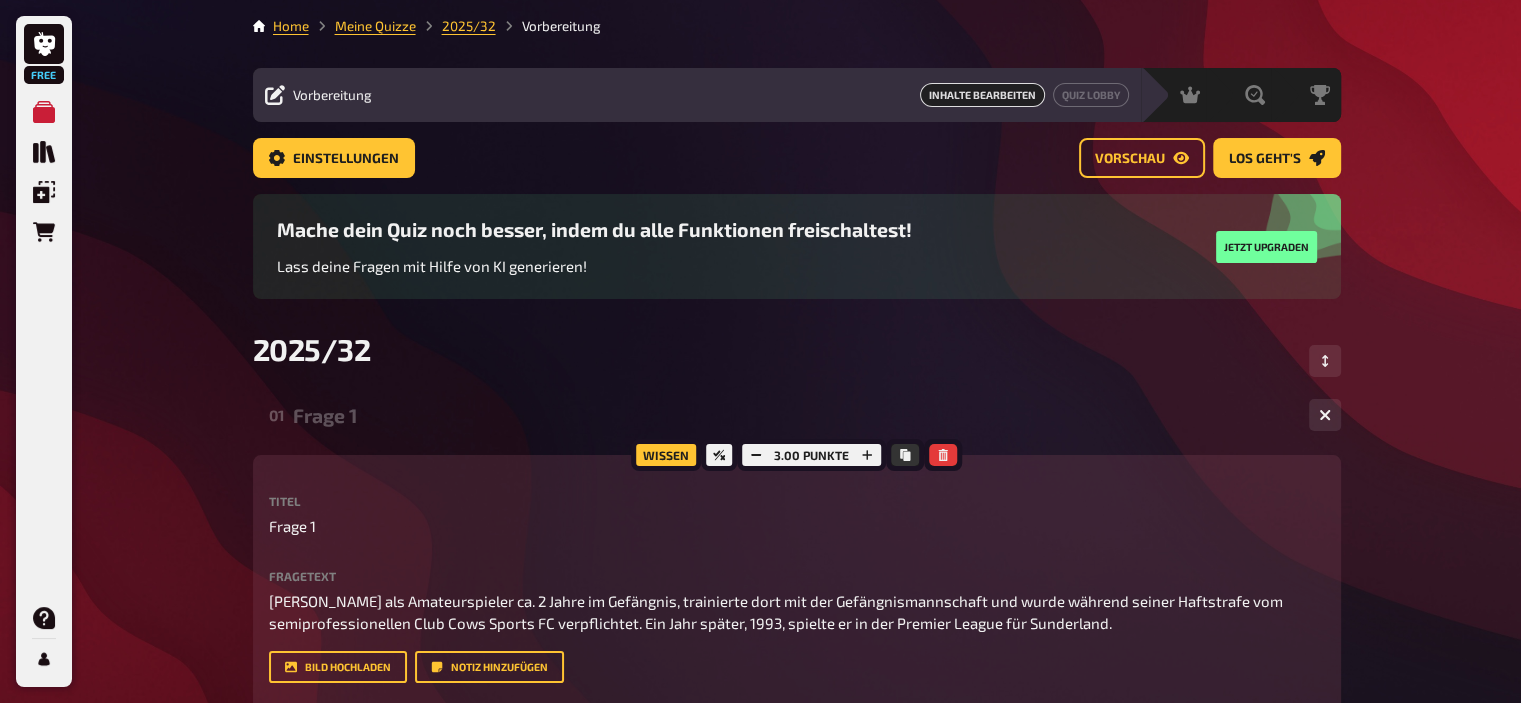 click on "Home Meine Quizze 2025/32 Vorbereitung Vorbereitung Inhalte Bearbeiten Quiz Lobby Moderation undefined Auswertung Siegerehrung Einstellungen Vorschau Los geht's Los geht's Mache dein Quiz noch besser, indem du alle Funktionen freischaltest! Lass deine Fragen mit Hilfe von KI generieren! Jetzt upgraden 2025/32 01 Frage 1 1 Wissen 3.00 Punkte Titel Frage 1 Fragetext Jamie Lawrence saß als Amateurspieler ca. 2 Jahre im Gefängnis, trainierte dort mit der Gefängnismannschaft und wurde während seiner Haftstrafe vom semiprofessionellen Club Cows Sports FC verpflichtet. Ein Jahr später, 1993, spielte er in der Premier League für Sunderland. Hier hinziehen für Dateiupload Bild hochladen   Notiz hinzufügen Behauptung Antwort wahr falsch
To pick up a draggable item, press the space bar.
While dragging, use the arrow keys to move the item.
Press space again to drop the item in its new position, or press escape to cancel.
Behauptung hinzufügen Songfrage hinzufügen   02 Frage 2 1 03 Frage 3 3 04 1" at bounding box center [797, 1091] 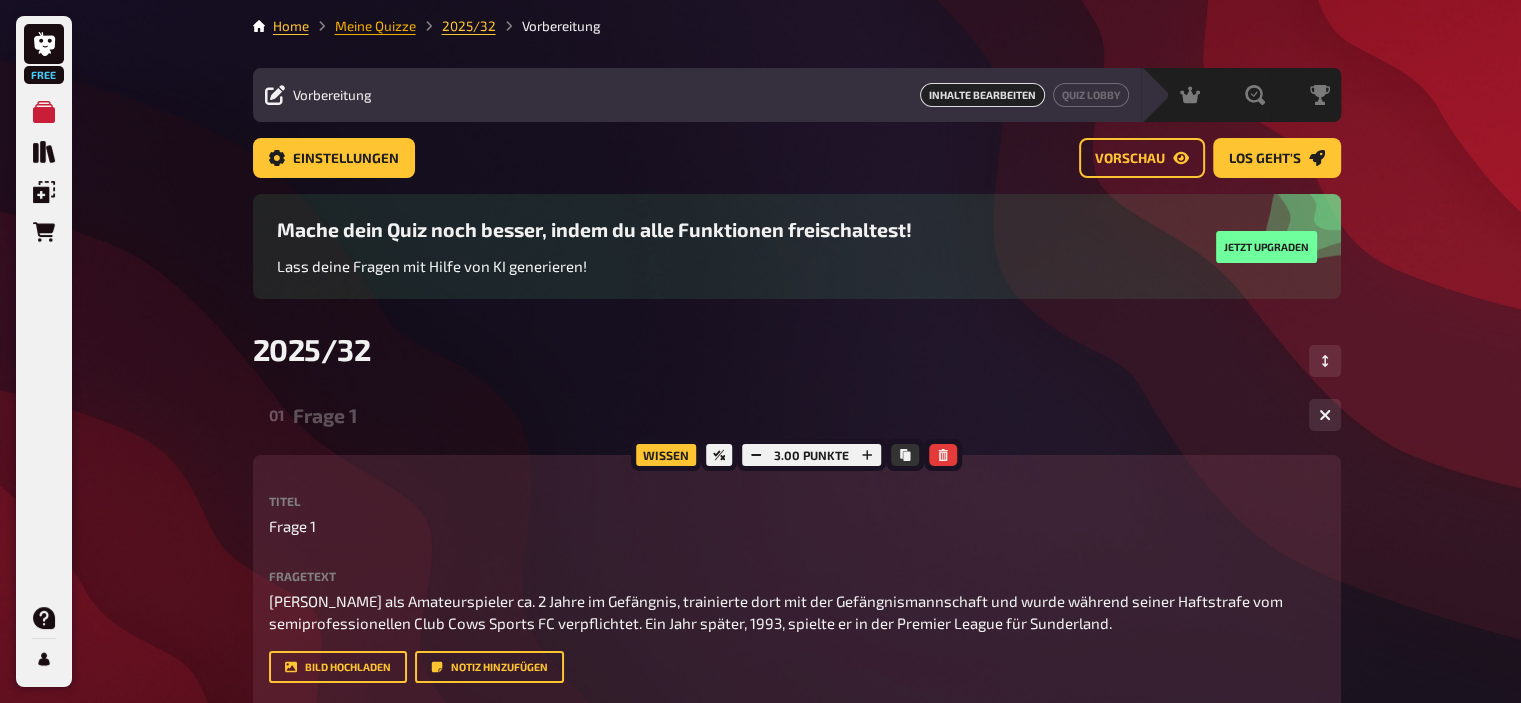 click on "Meine Quizze" at bounding box center [375, 26] 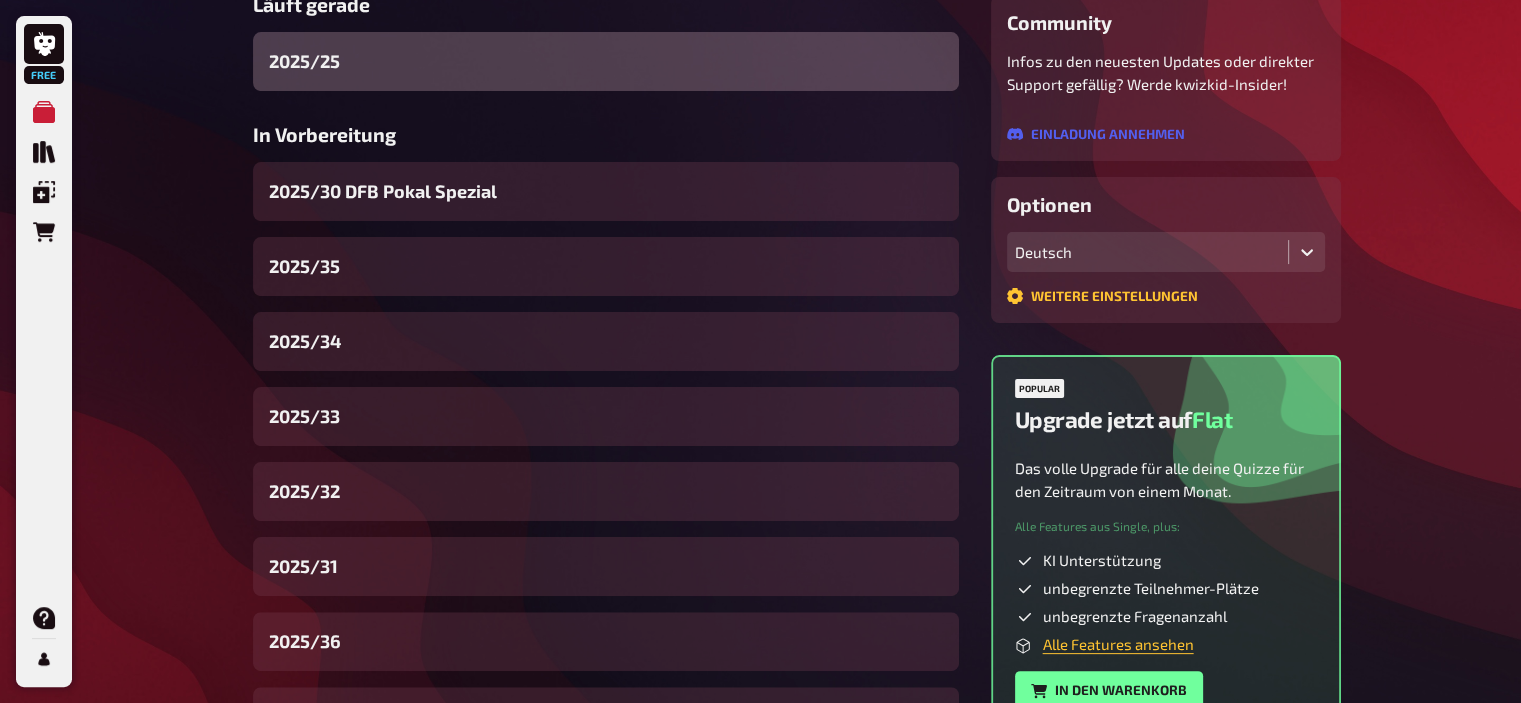 scroll, scrollTop: 384, scrollLeft: 0, axis: vertical 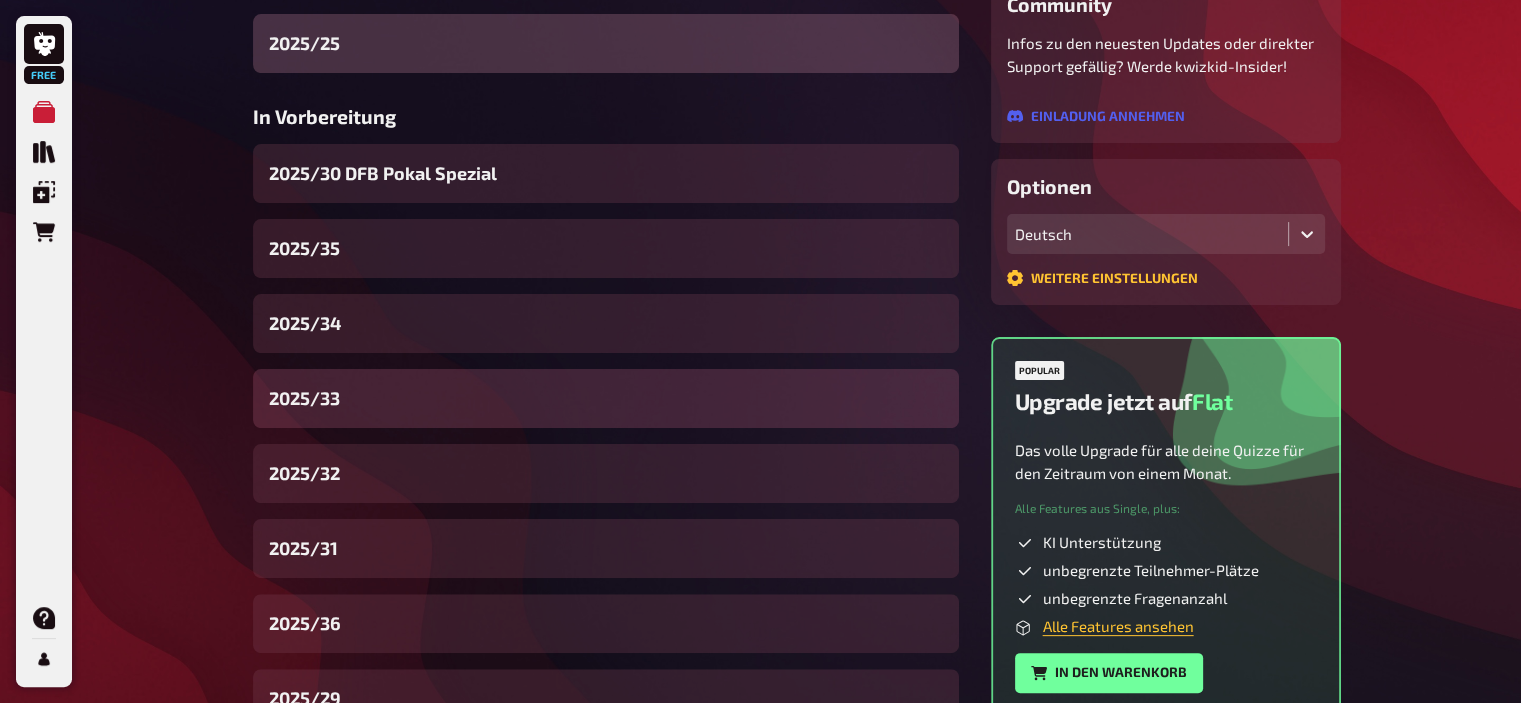 click on "2025/33" at bounding box center (606, 398) 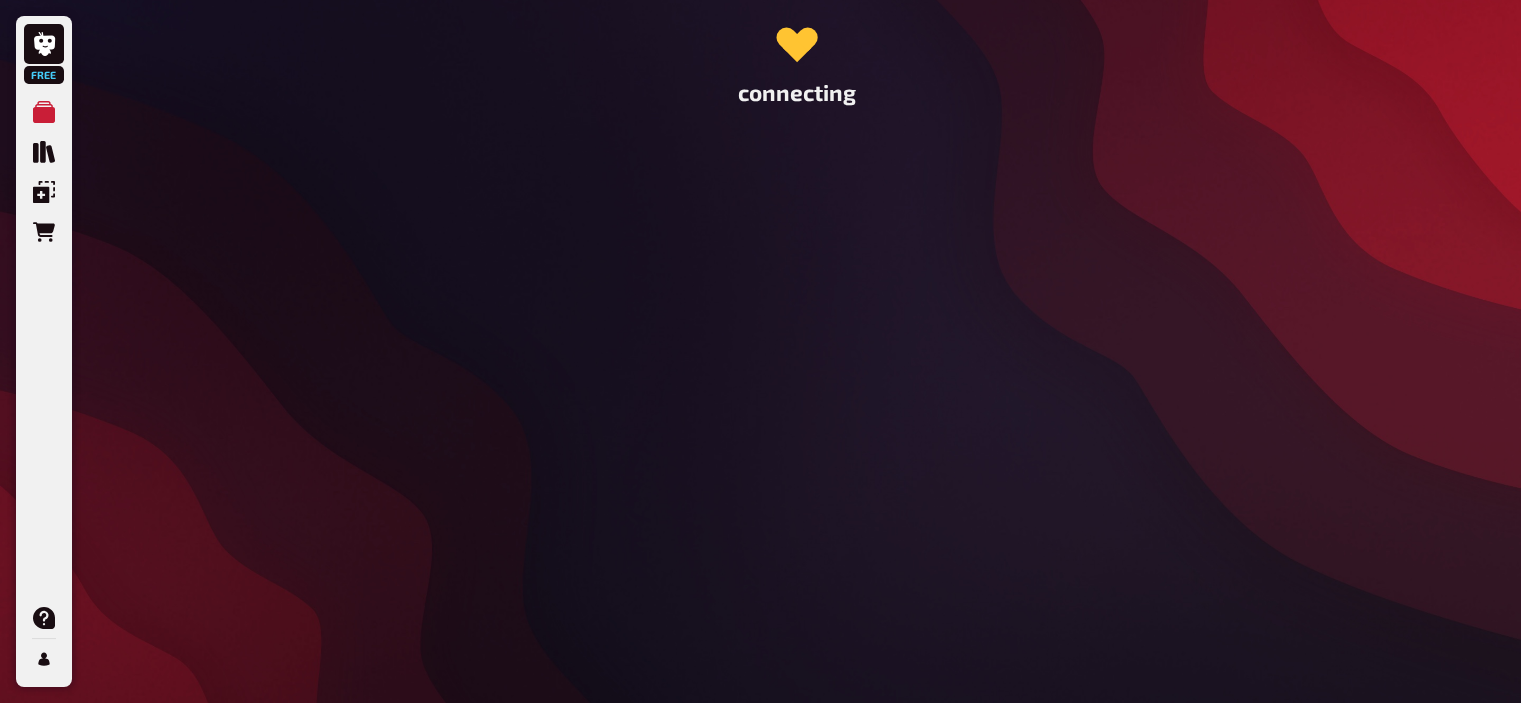 scroll, scrollTop: 0, scrollLeft: 0, axis: both 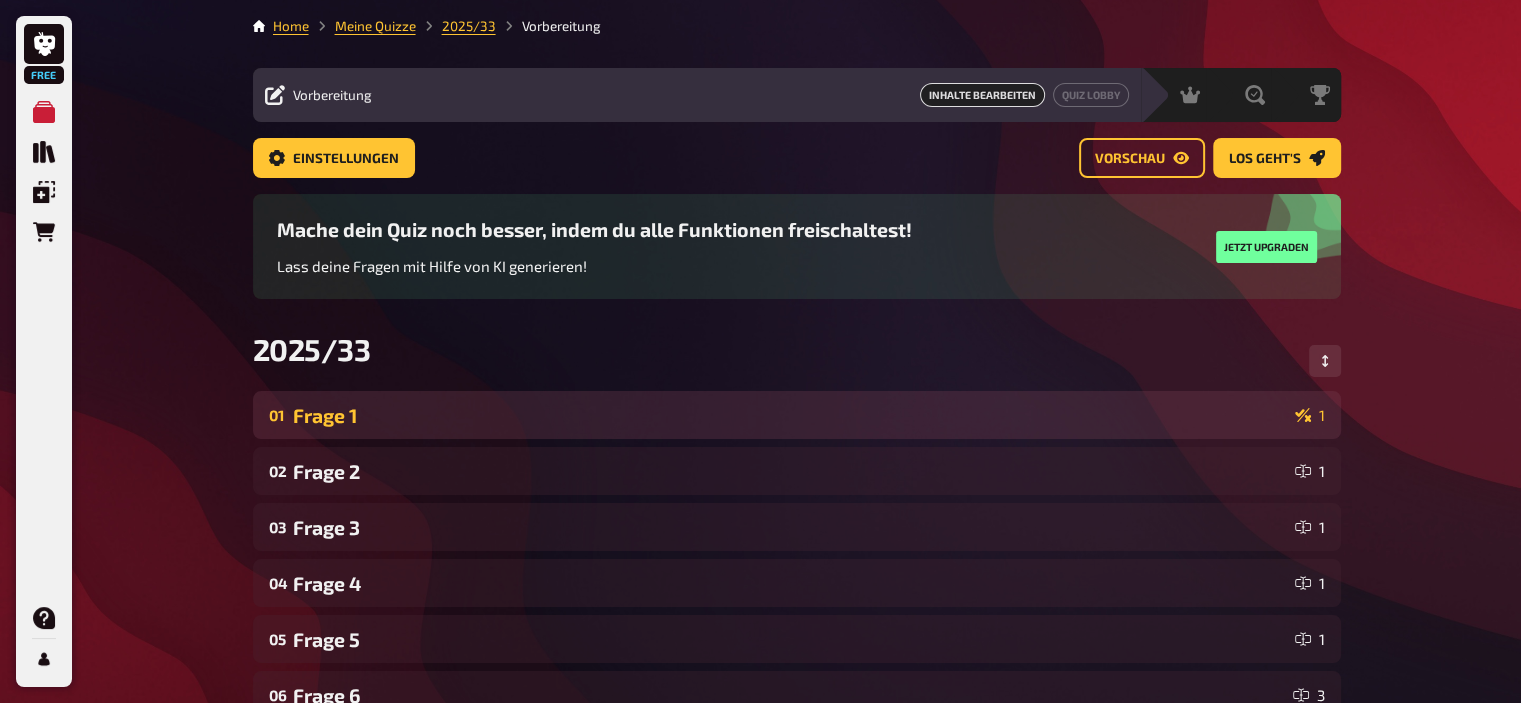 click on "Frage 1" at bounding box center [790, 415] 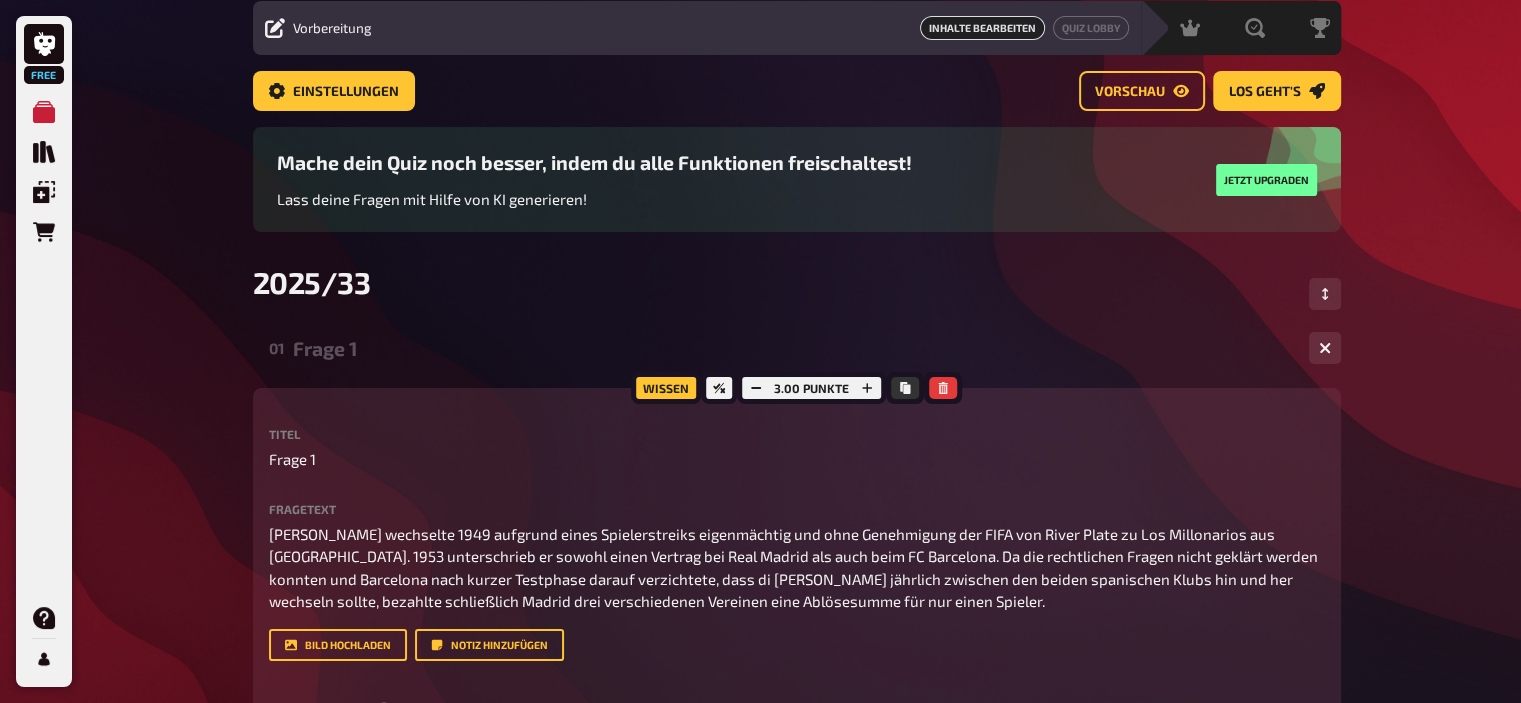scroll, scrollTop: 0, scrollLeft: 0, axis: both 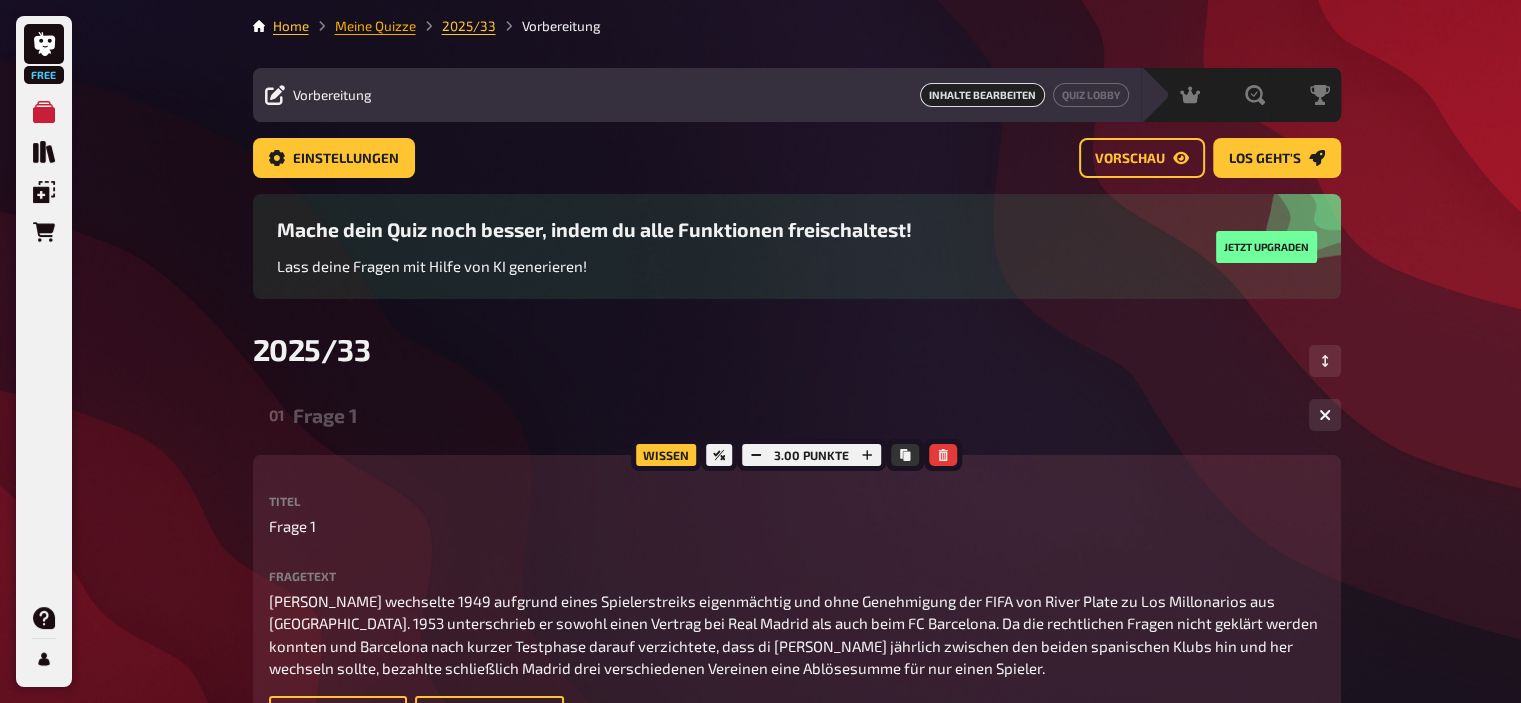 click on "Meine Quizze" at bounding box center [375, 26] 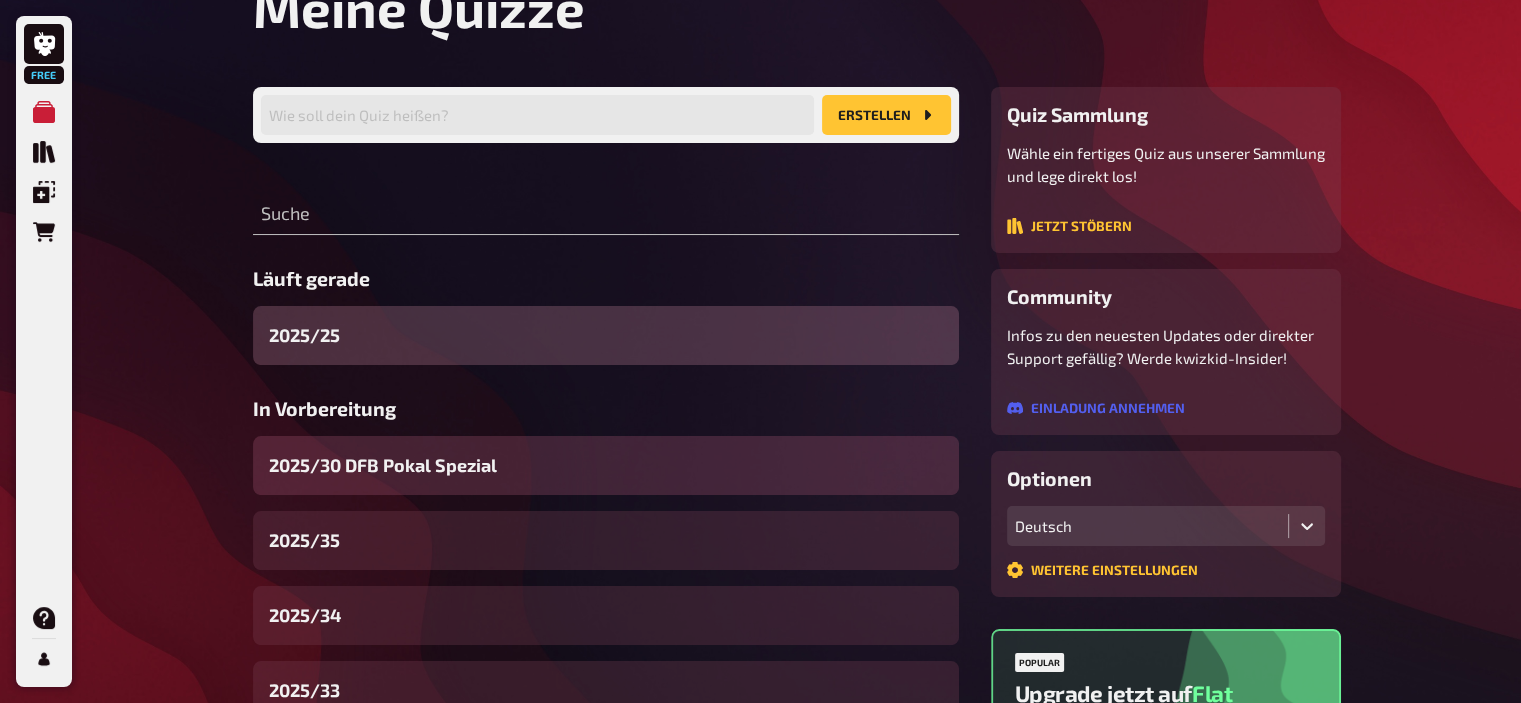 scroll, scrollTop: 100, scrollLeft: 0, axis: vertical 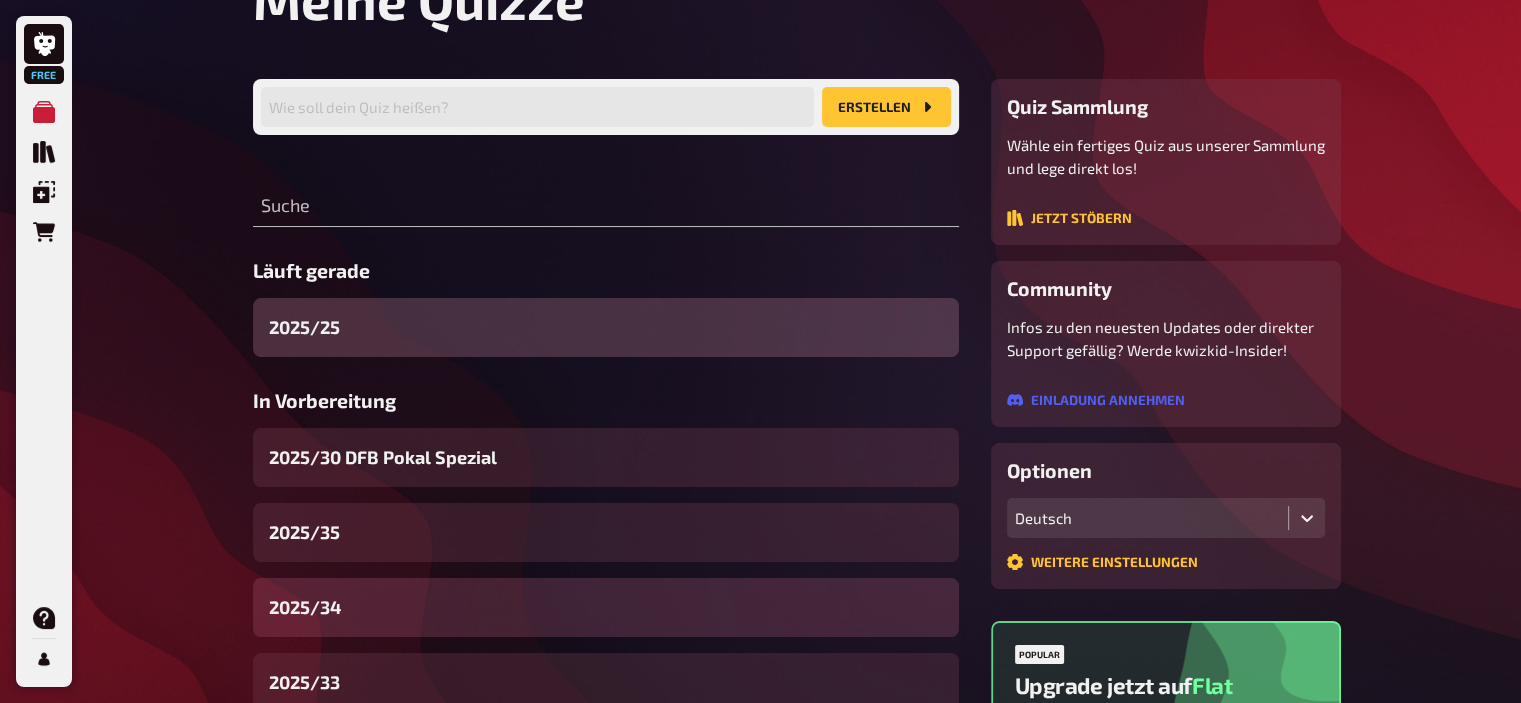 click on "2025/34" at bounding box center [606, 607] 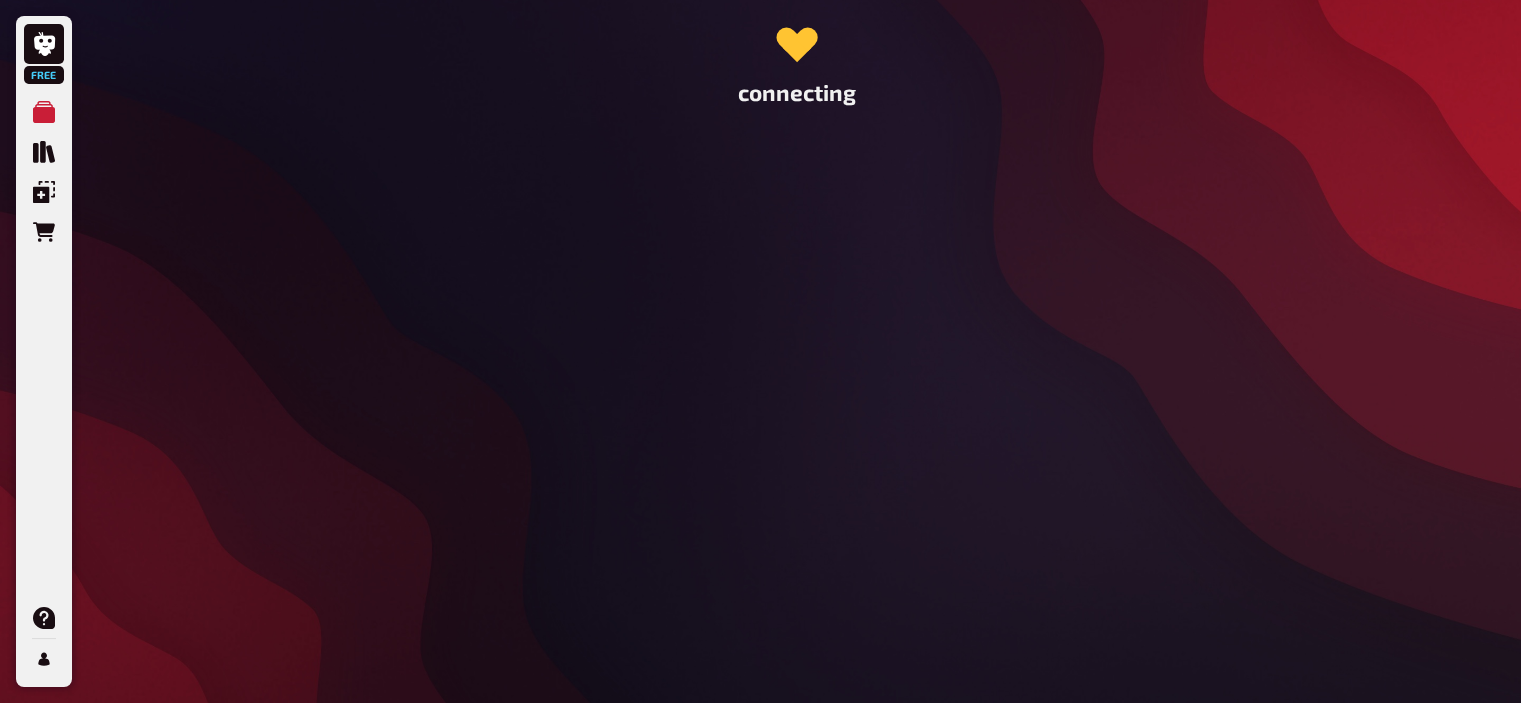 scroll, scrollTop: 0, scrollLeft: 0, axis: both 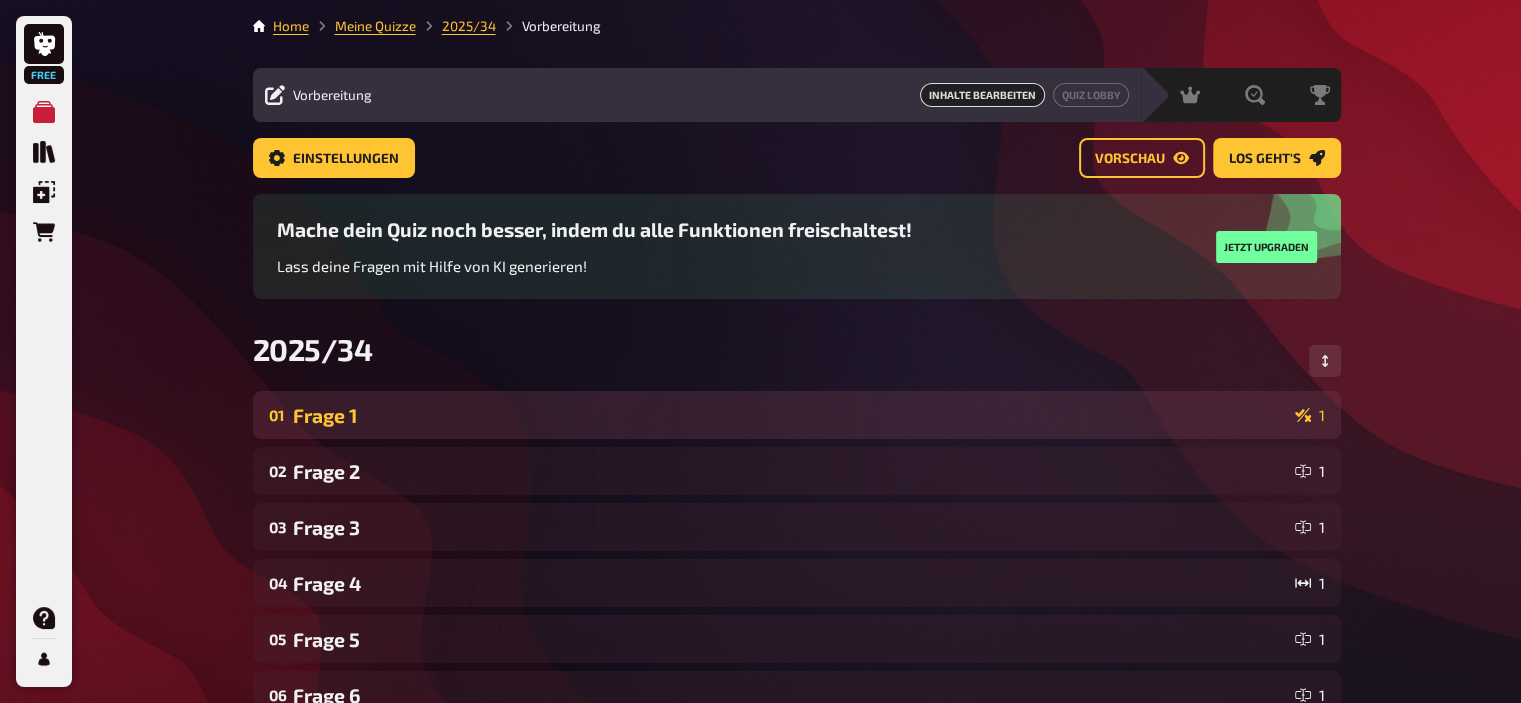 click on "Frage 1" at bounding box center [790, 415] 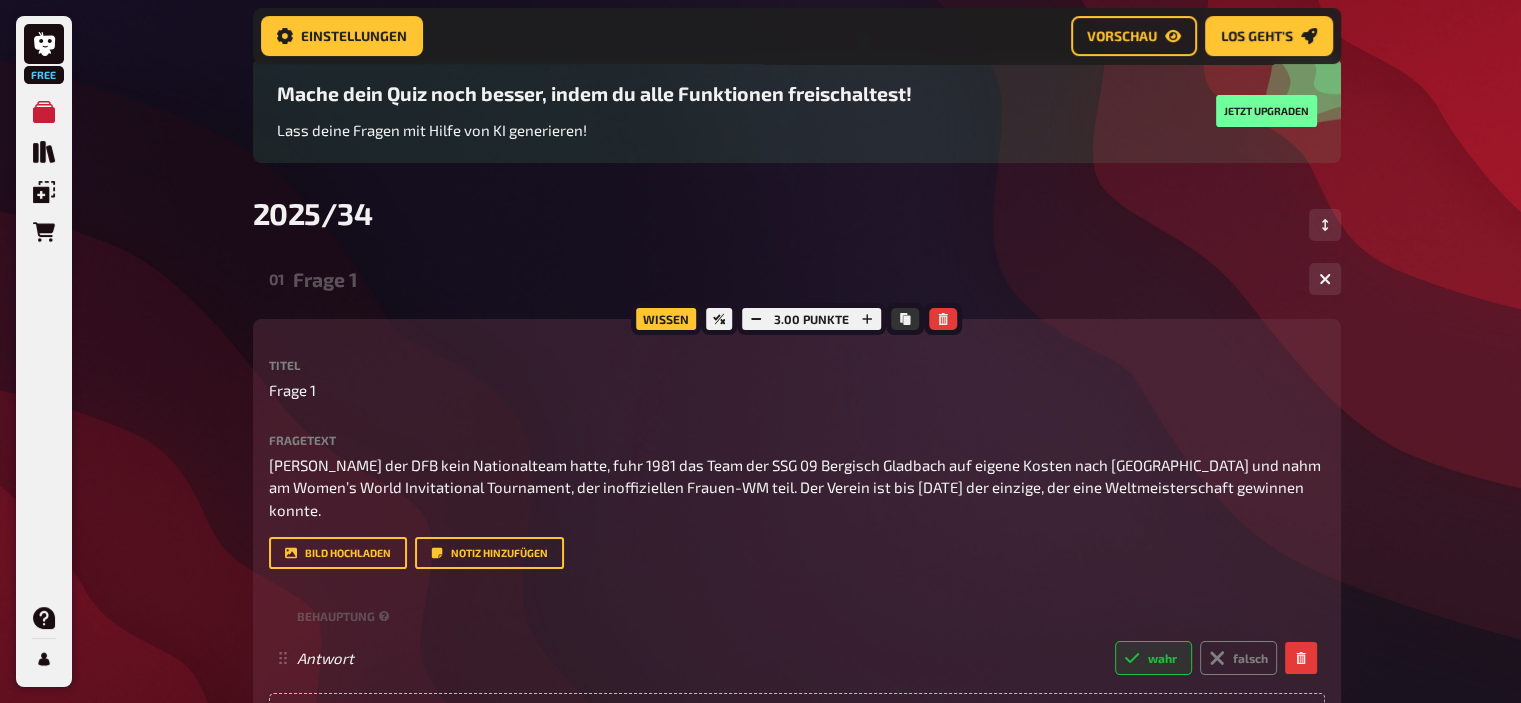 scroll, scrollTop: 152, scrollLeft: 0, axis: vertical 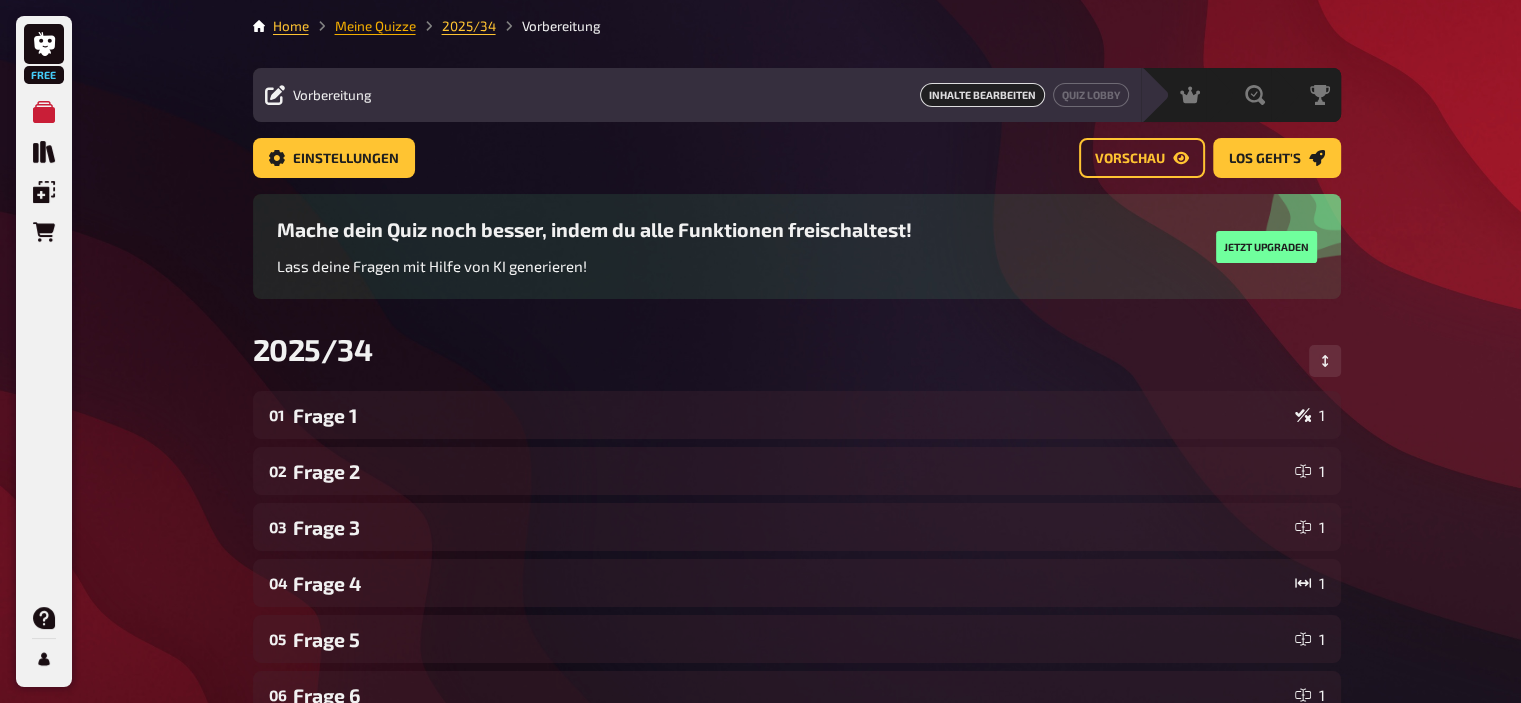 click on "Meine Quizze" at bounding box center [375, 26] 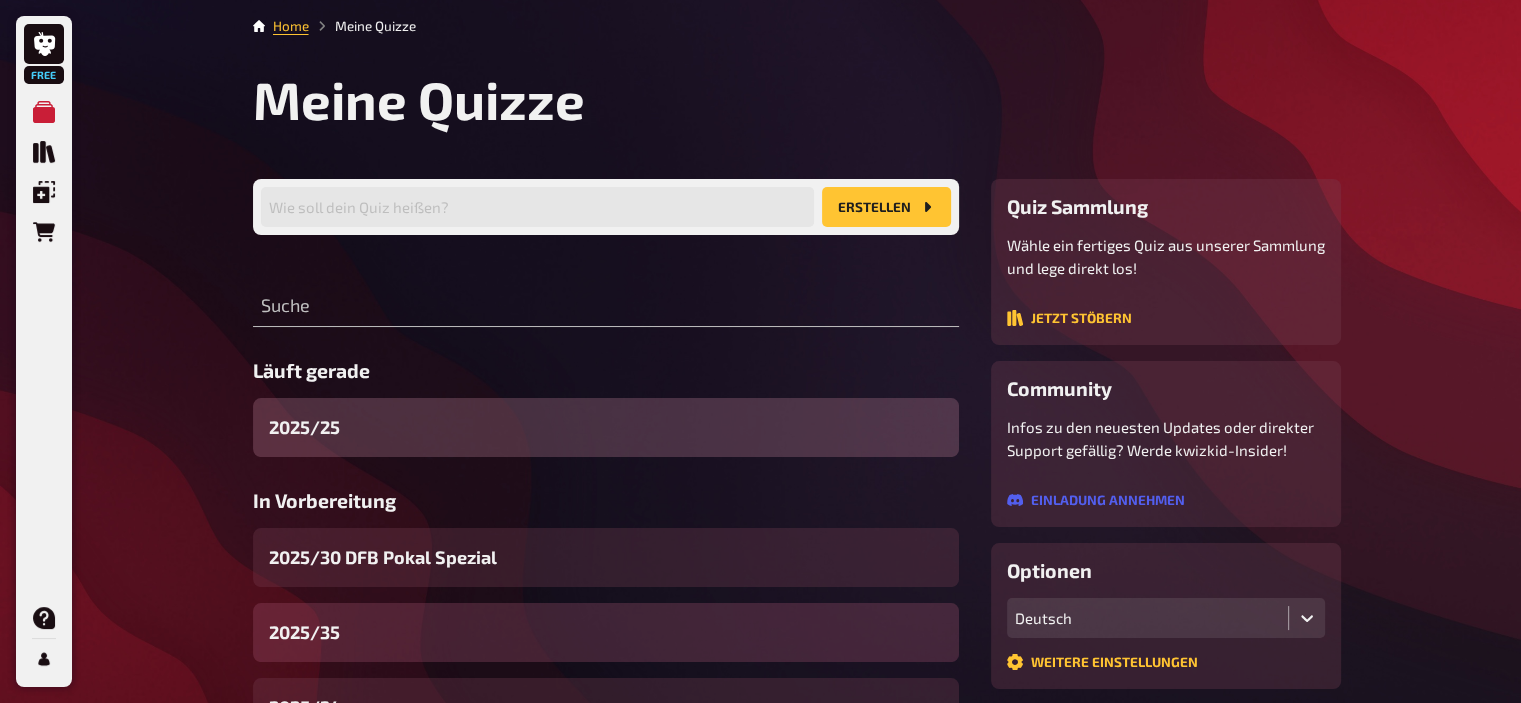 click on "2025/35" at bounding box center (606, 632) 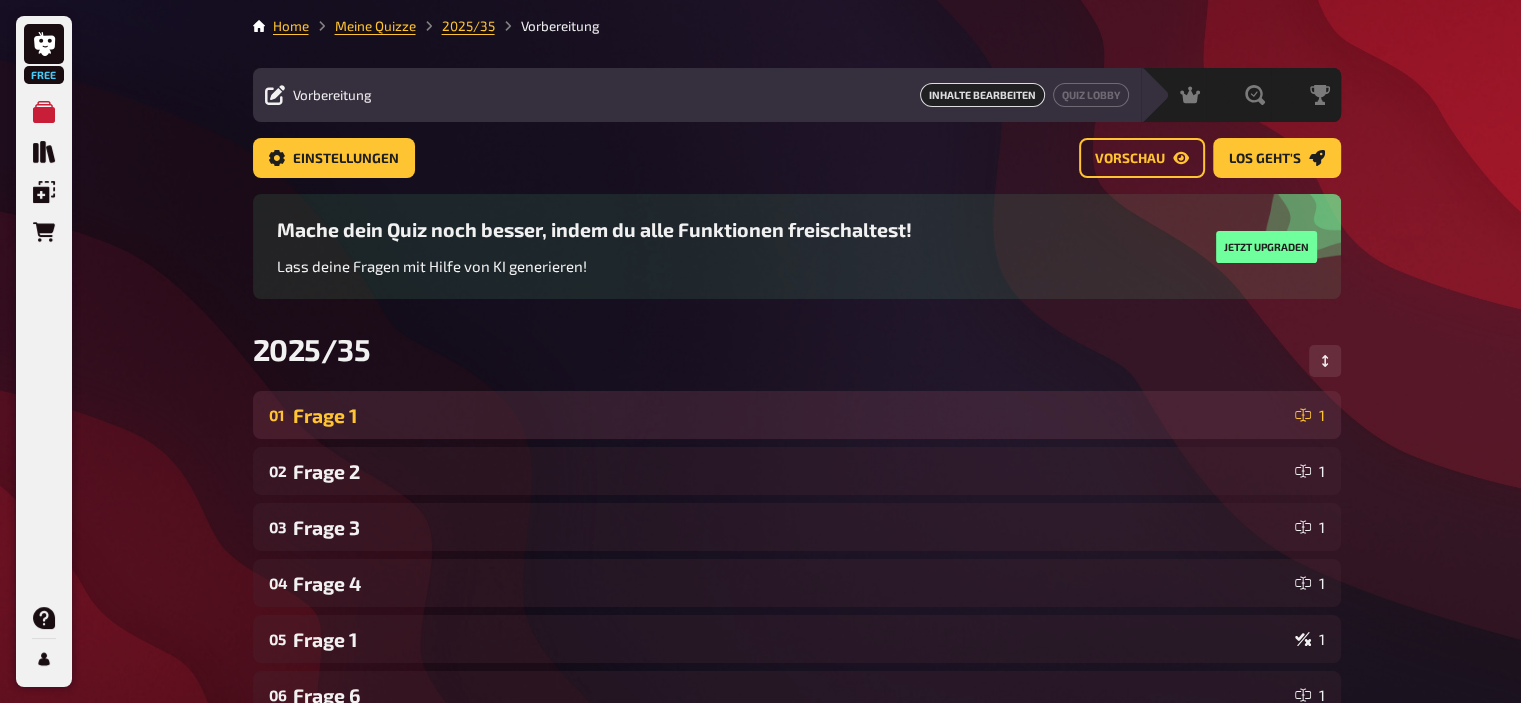 scroll, scrollTop: 127, scrollLeft: 0, axis: vertical 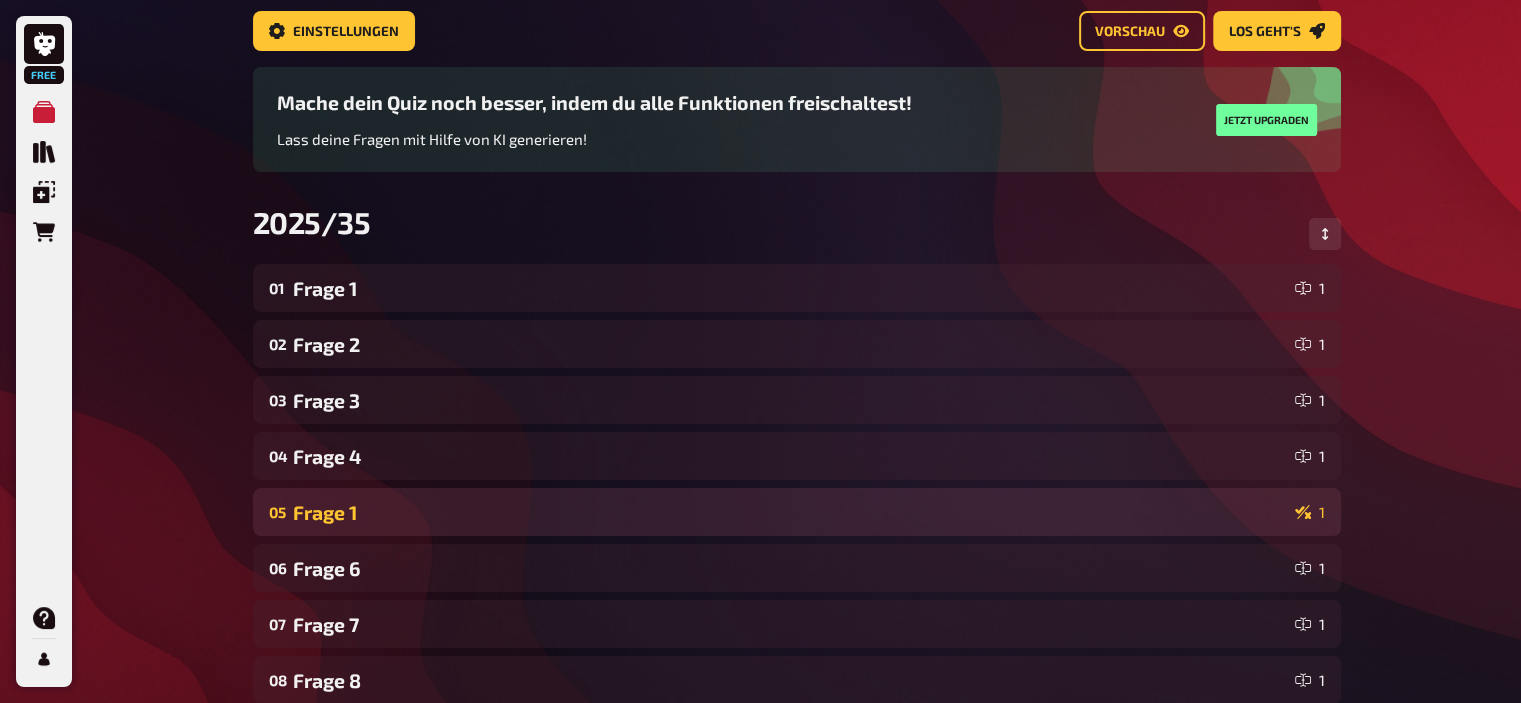 click on "05 Frage 1 1" at bounding box center (797, 512) 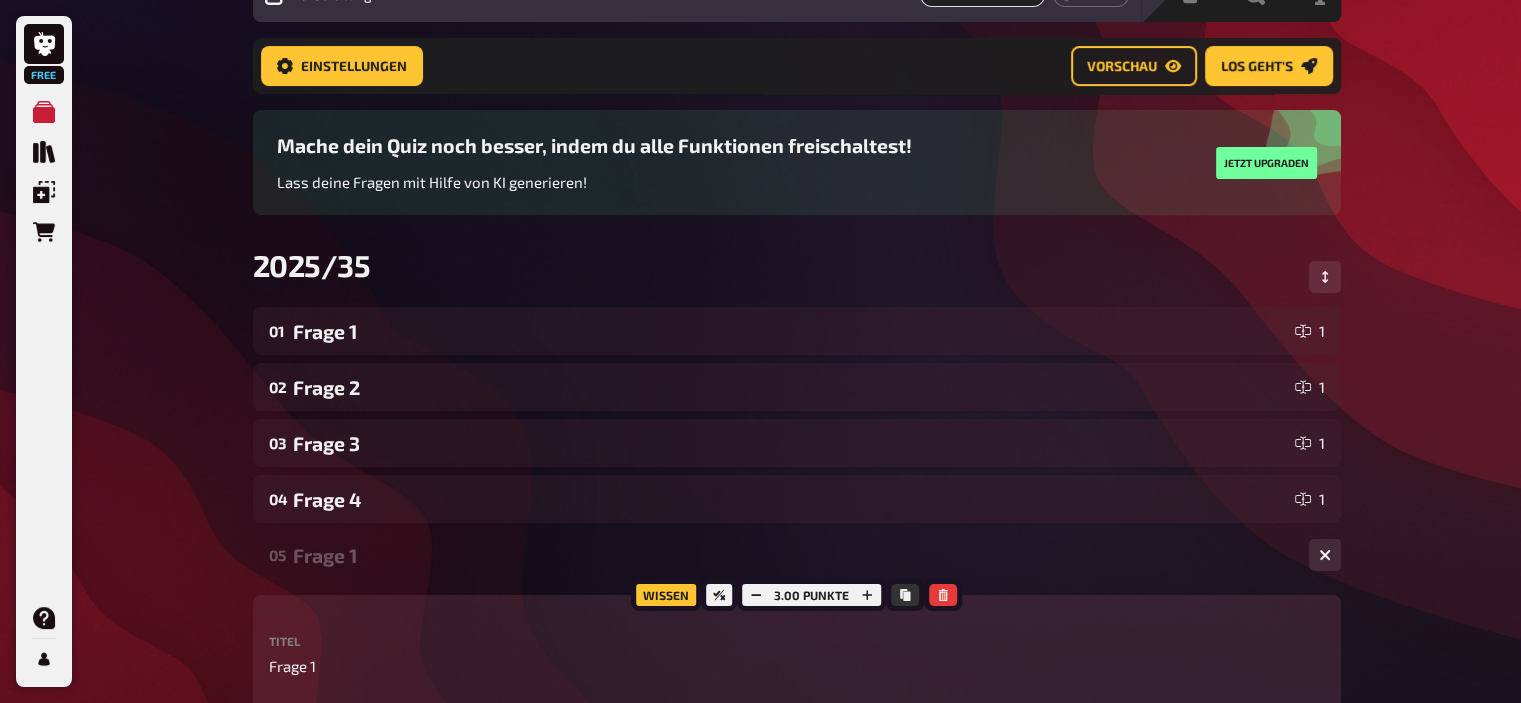 scroll, scrollTop: 0, scrollLeft: 0, axis: both 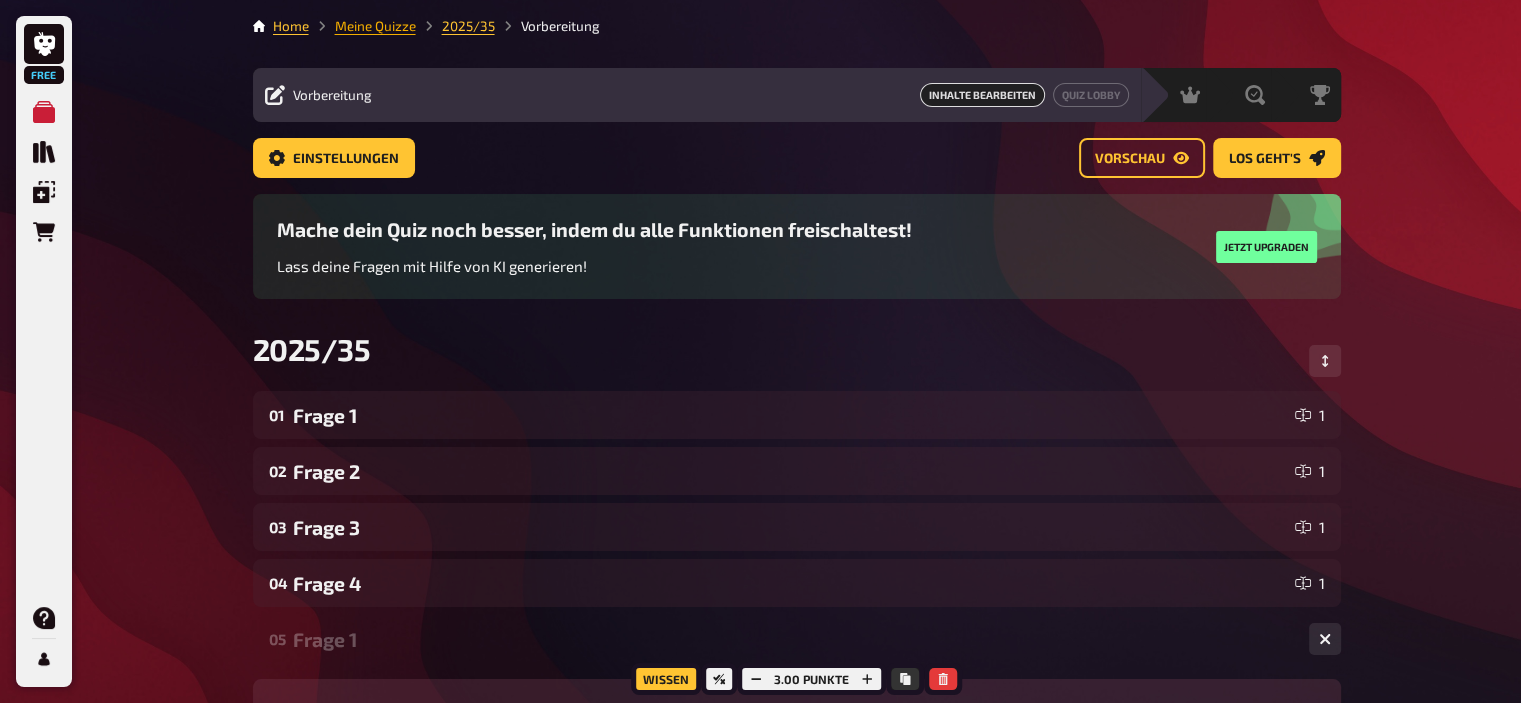 click on "Meine Quizze" at bounding box center [375, 26] 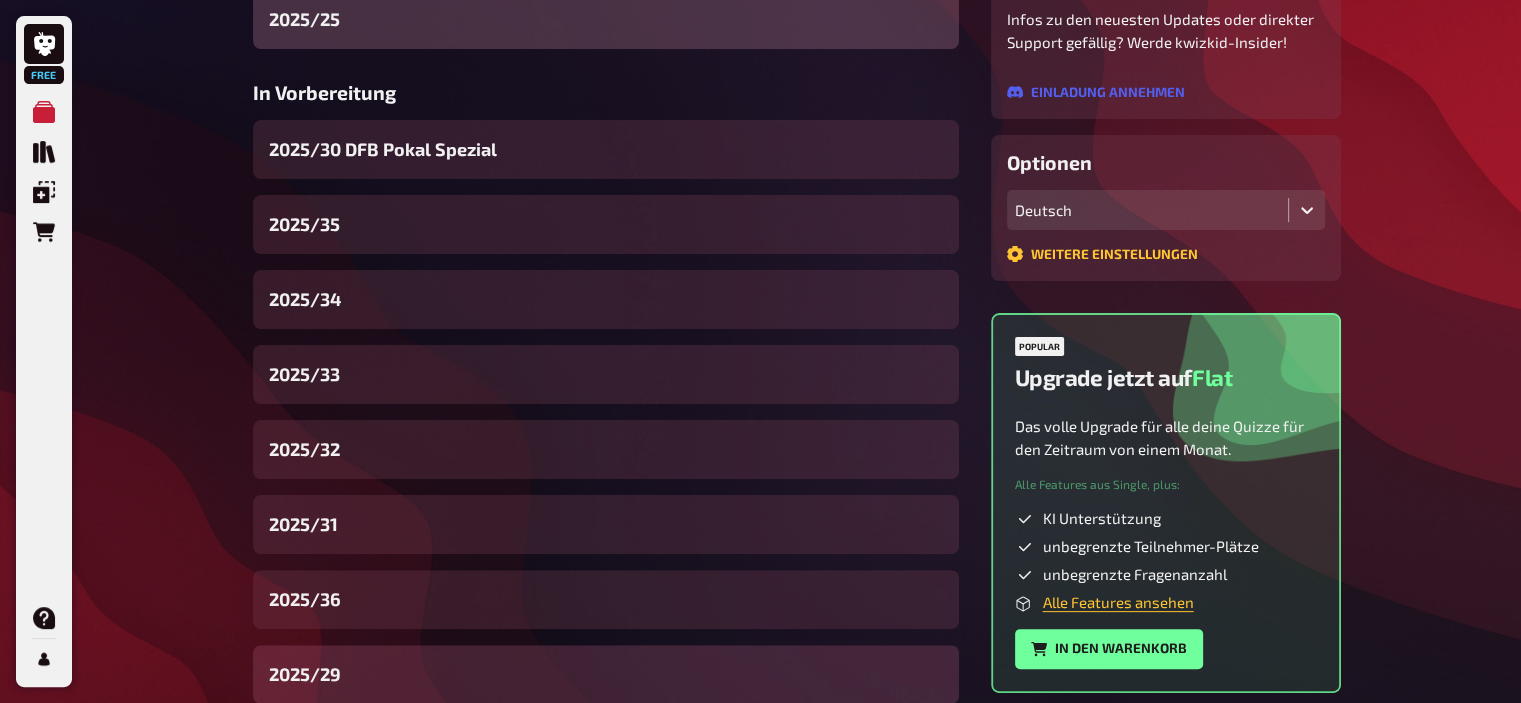 scroll, scrollTop: 408, scrollLeft: 0, axis: vertical 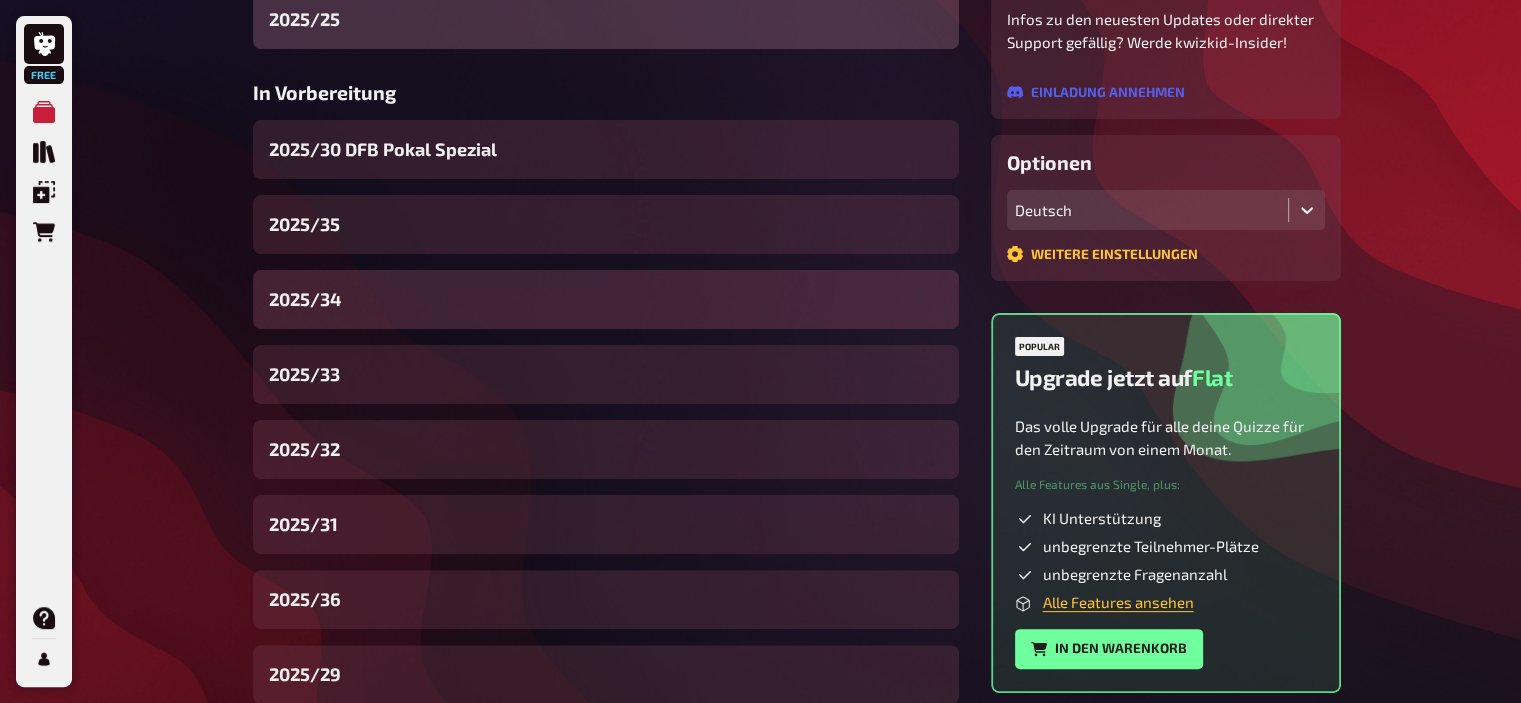 click on "2025/34" at bounding box center [606, 299] 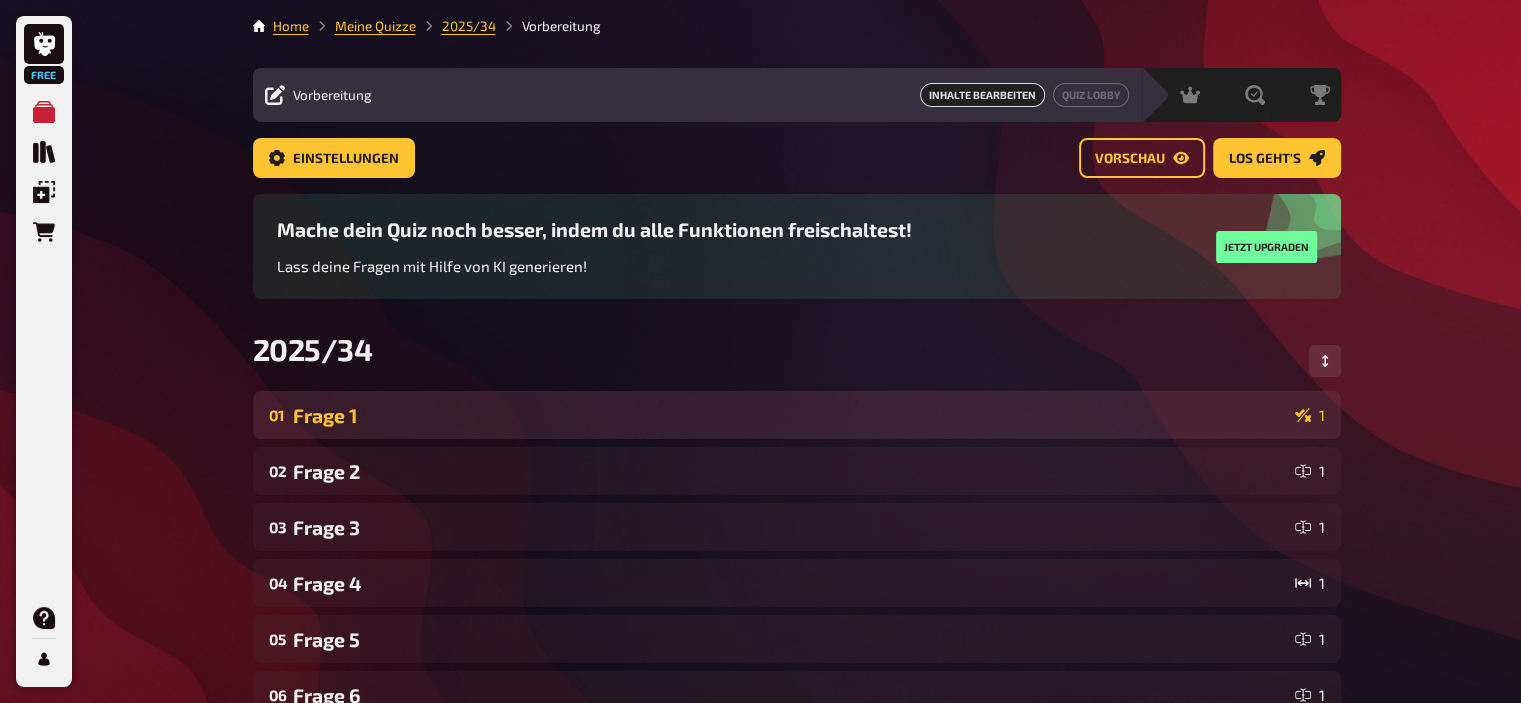 click on "01 Frage 1 1" at bounding box center (797, 415) 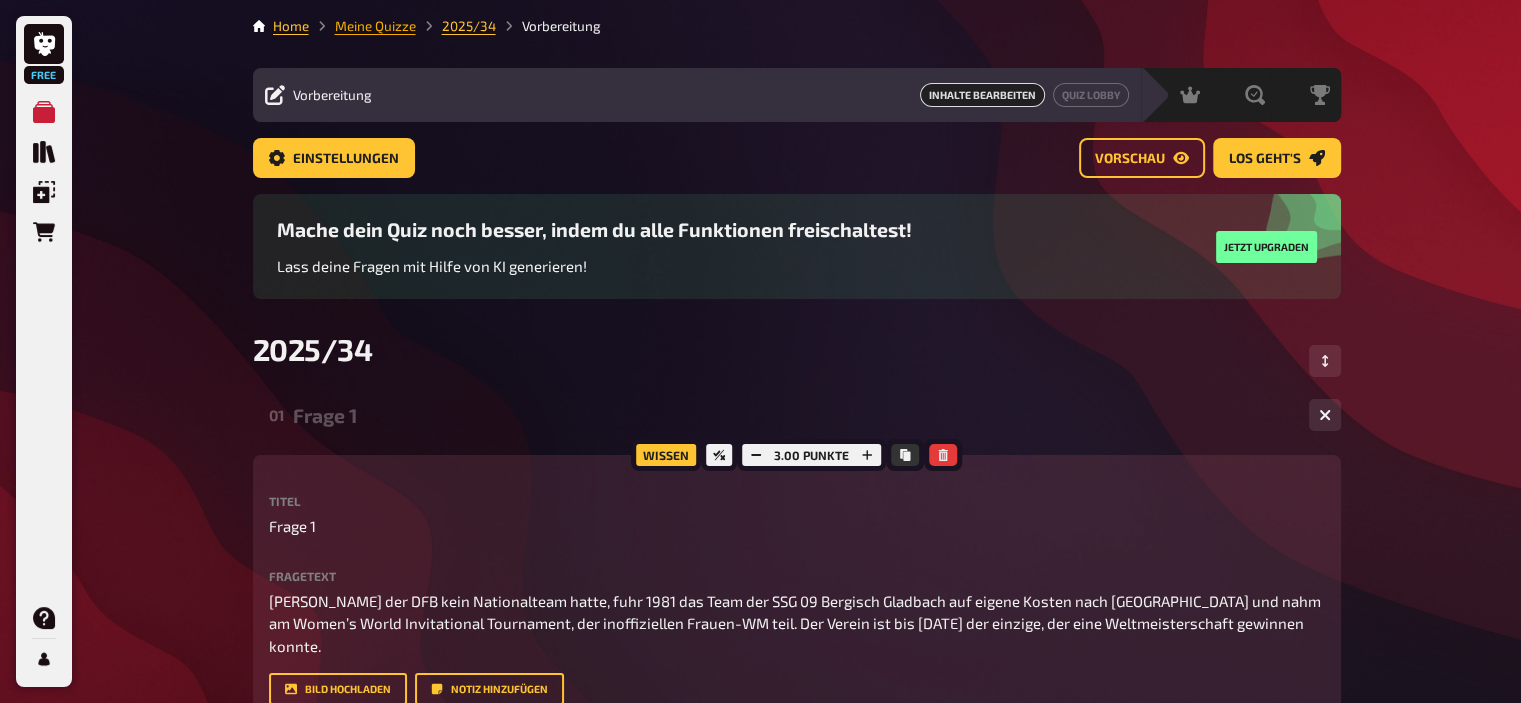 click on "Meine Quizze" at bounding box center [375, 26] 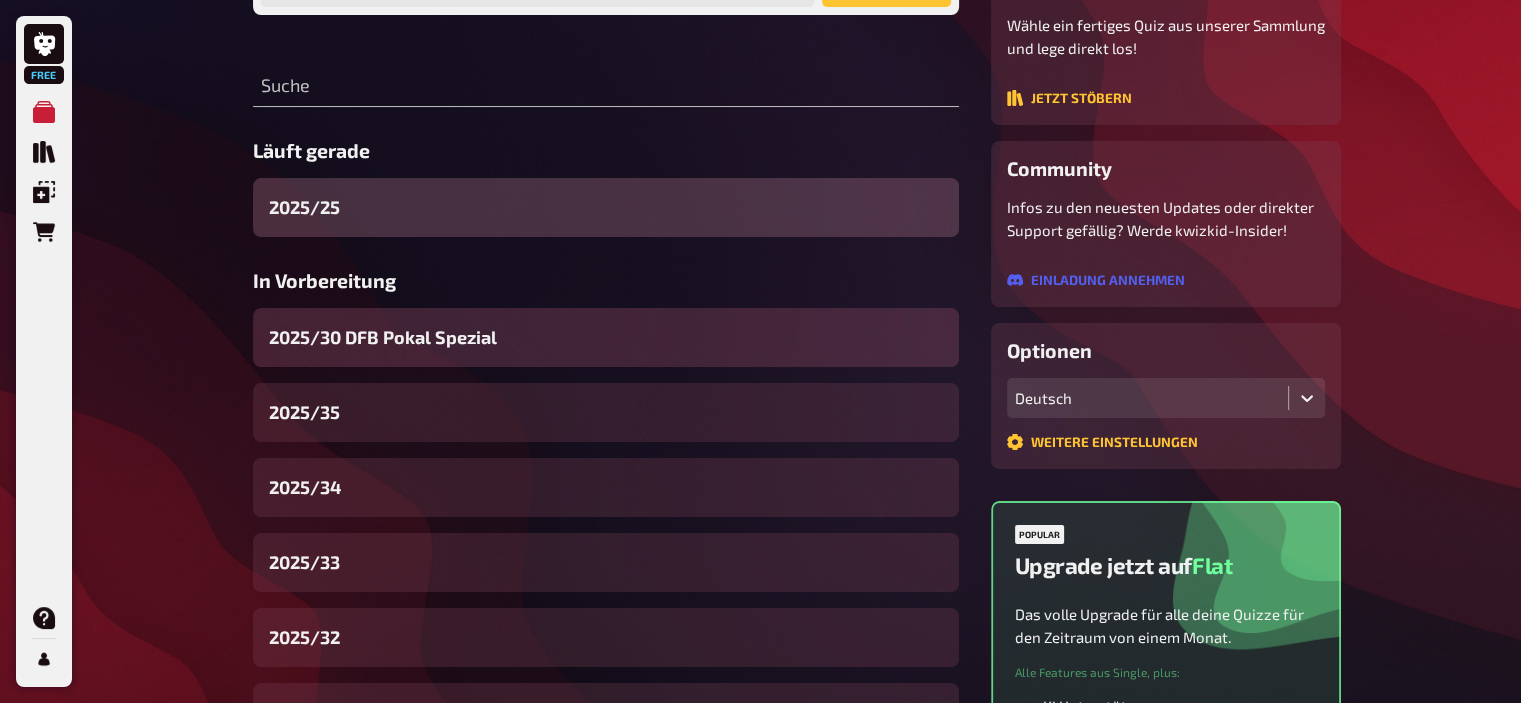 scroll, scrollTop: 220, scrollLeft: 0, axis: vertical 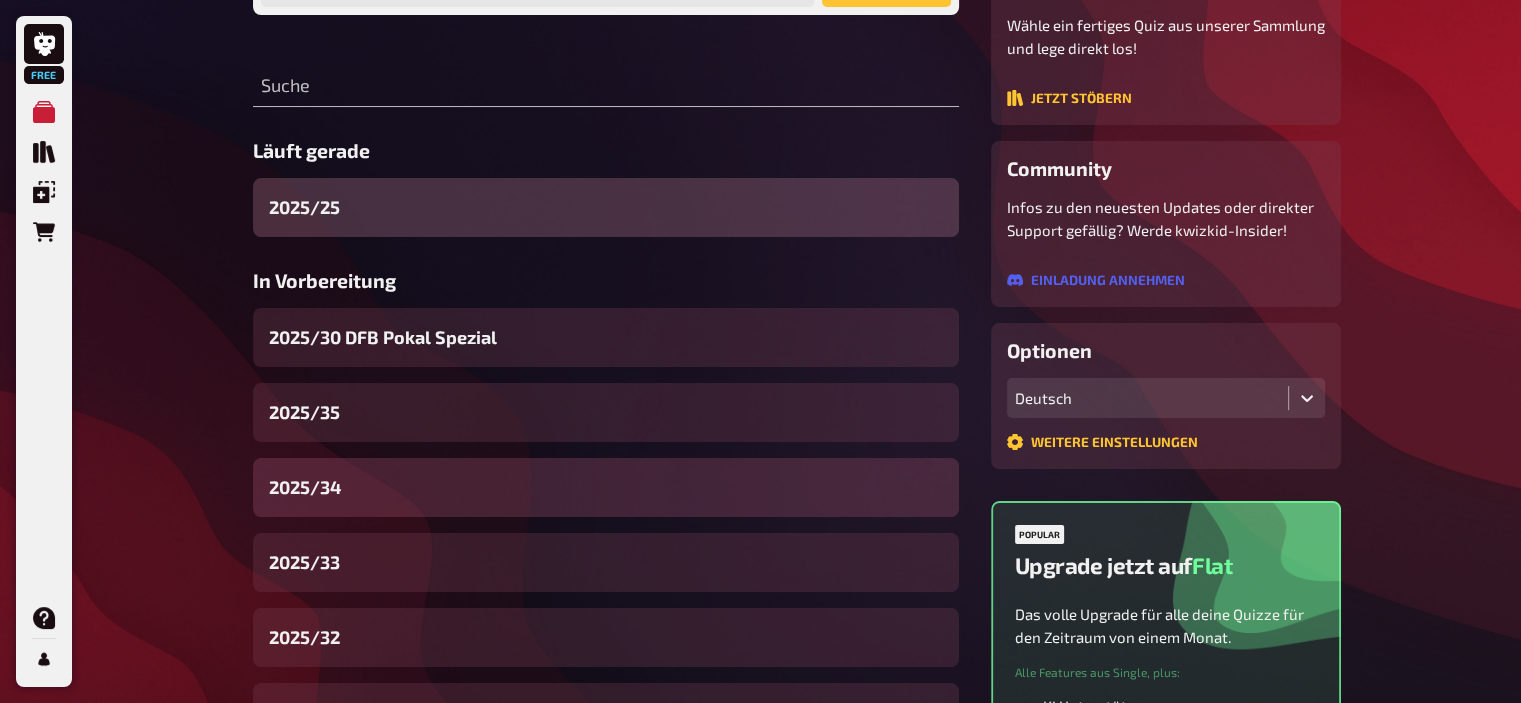 click on "2025/34" at bounding box center [606, 487] 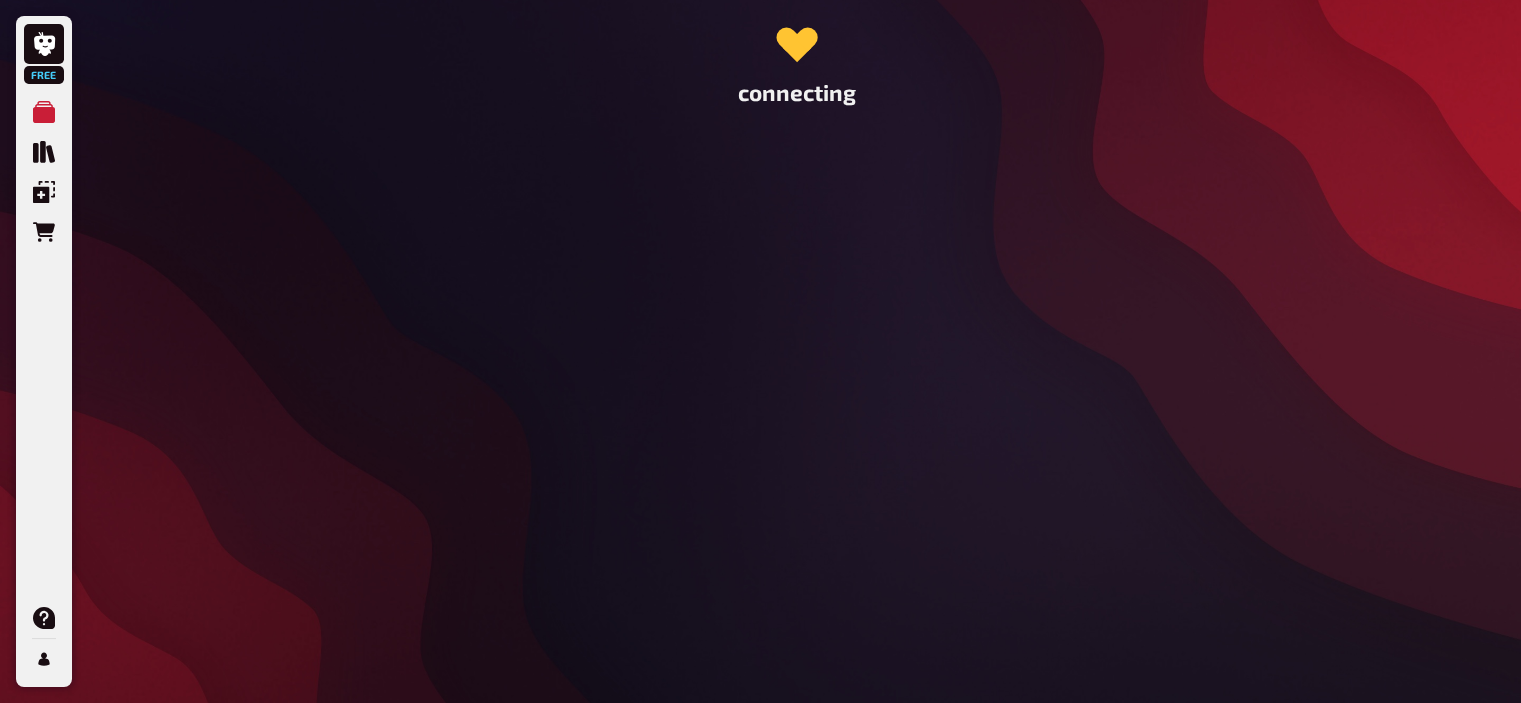 scroll, scrollTop: 0, scrollLeft: 0, axis: both 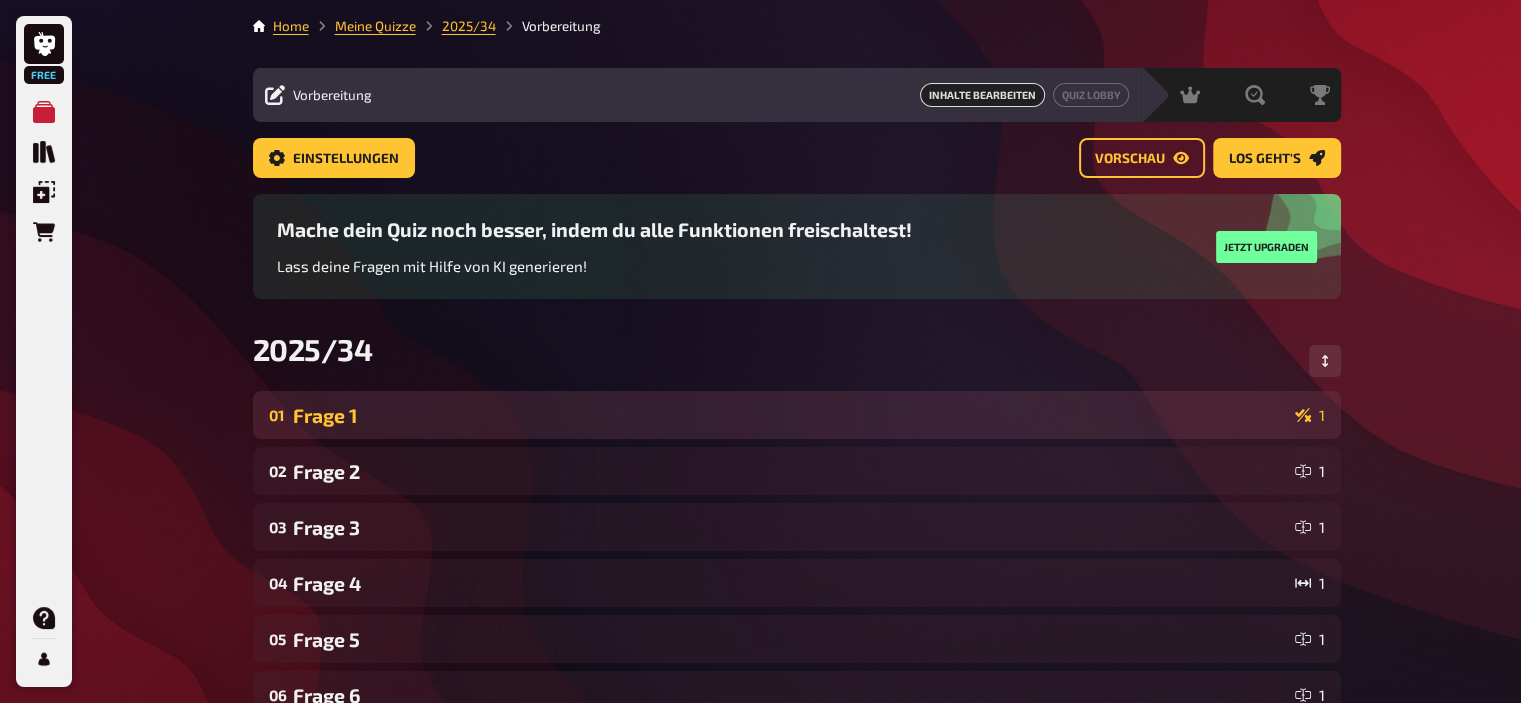 click on "Frage 1" at bounding box center (790, 415) 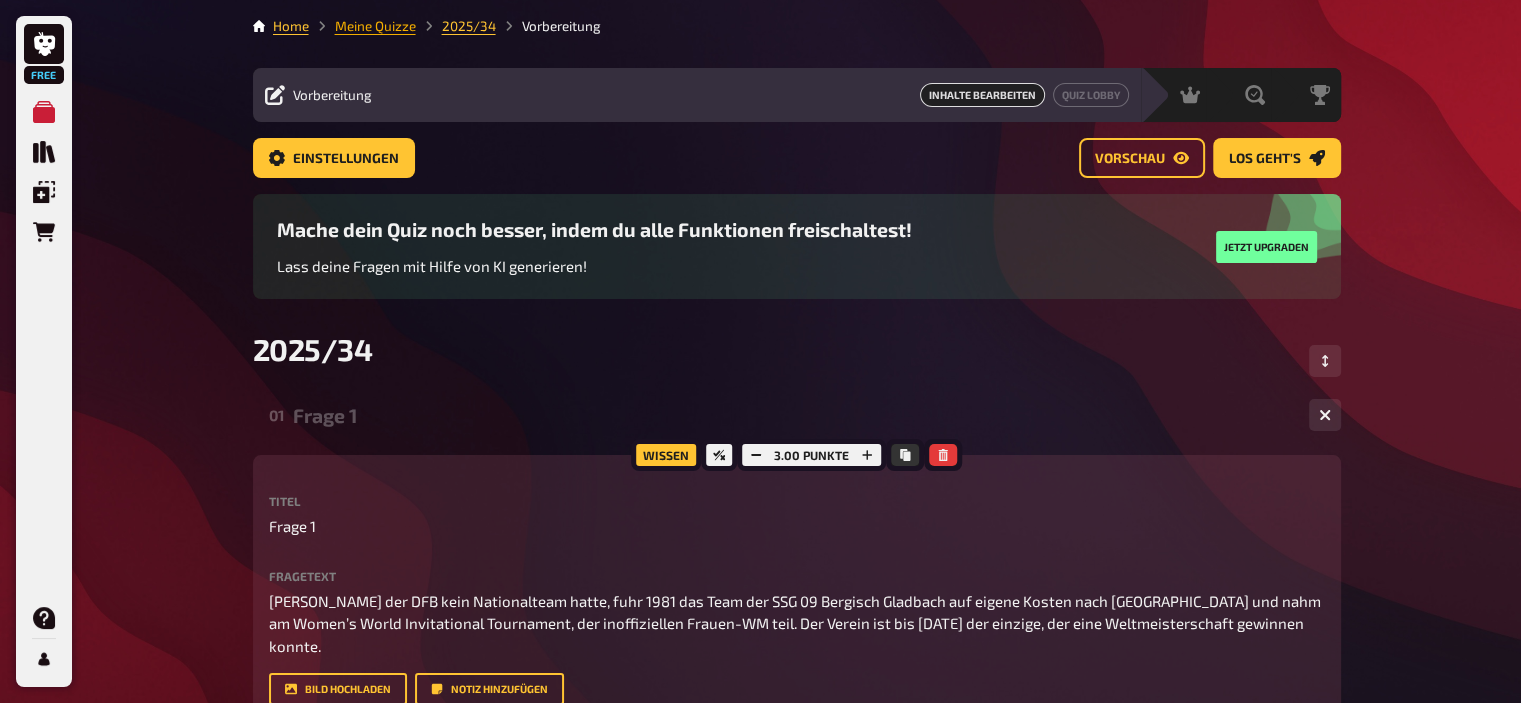 click on "Meine Quizze" at bounding box center (375, 26) 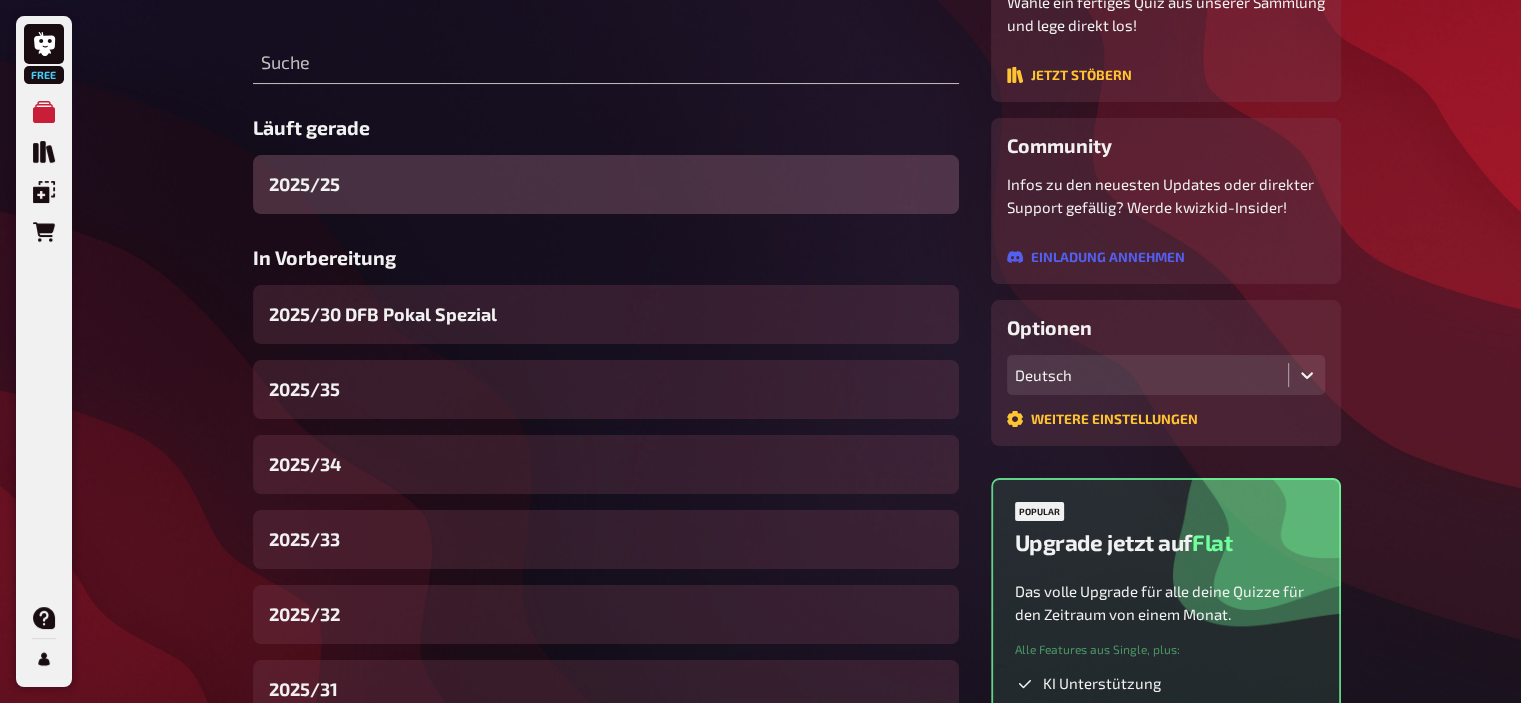 scroll, scrollTop: 268, scrollLeft: 0, axis: vertical 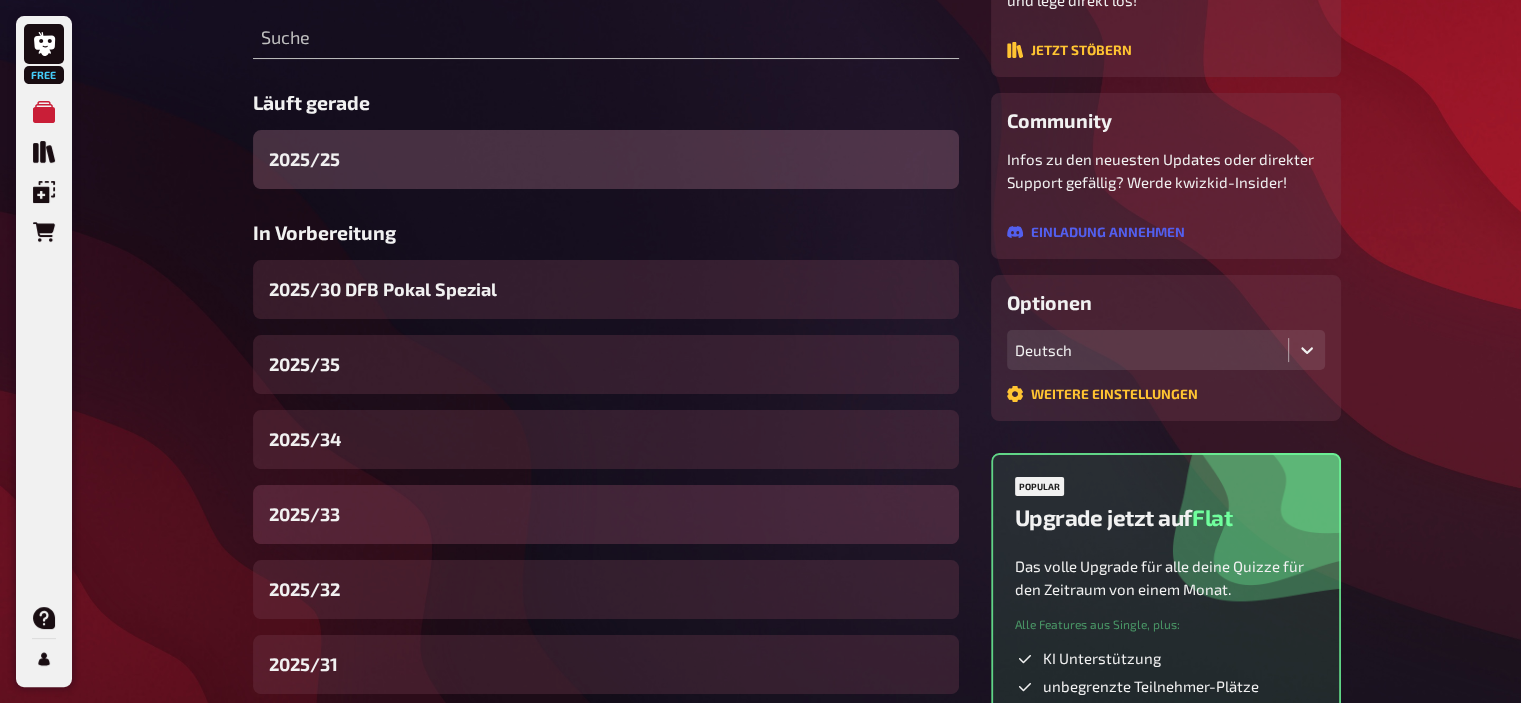 click on "2025/33" at bounding box center (606, 514) 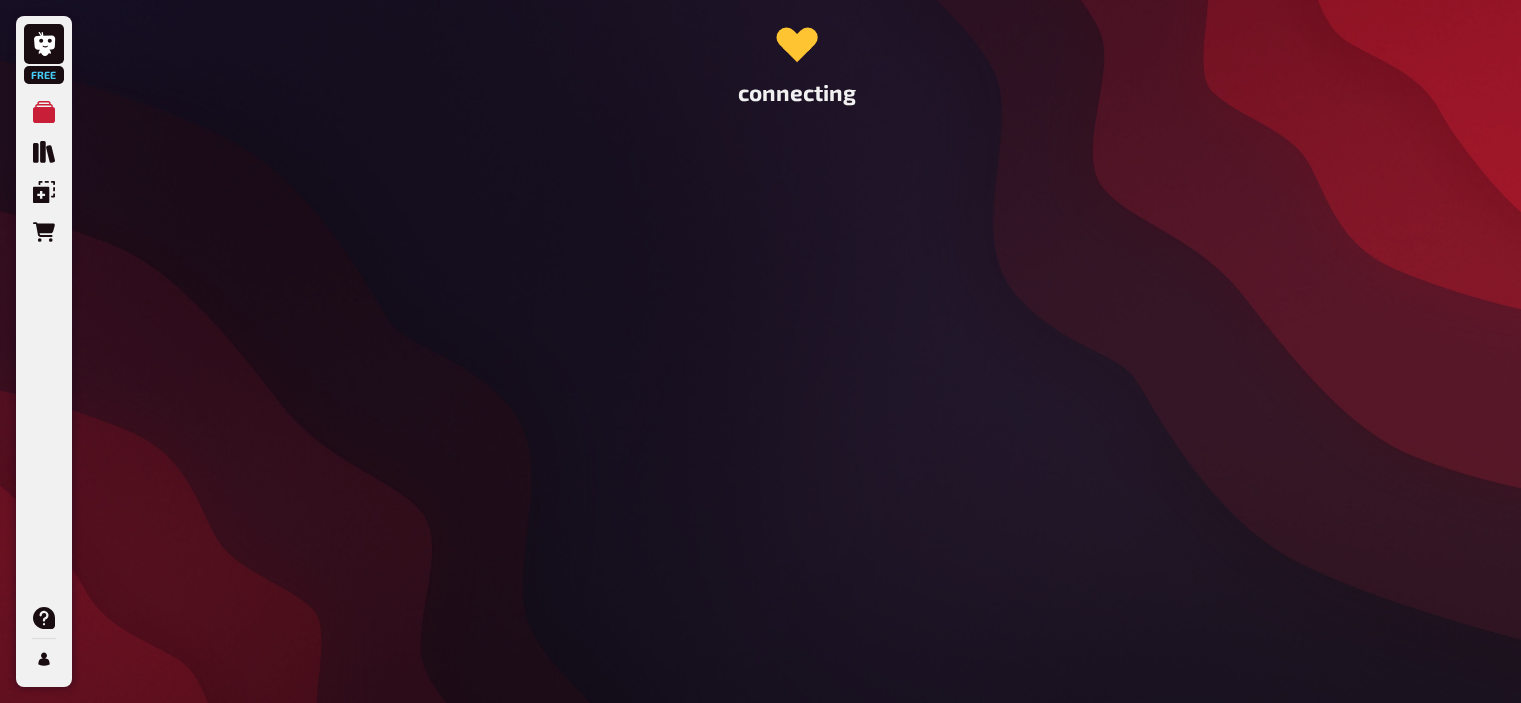 scroll, scrollTop: 0, scrollLeft: 0, axis: both 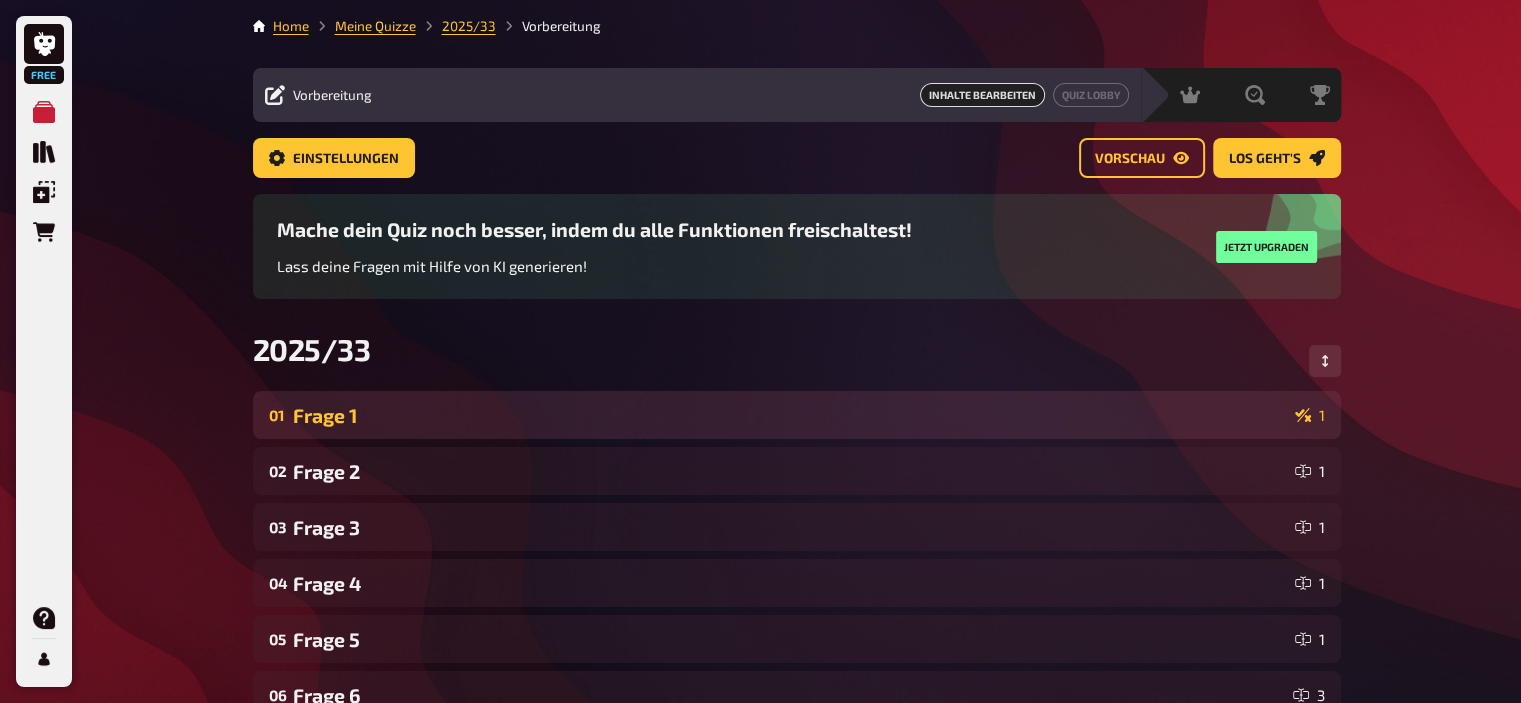 click on "Frage 1" at bounding box center [790, 415] 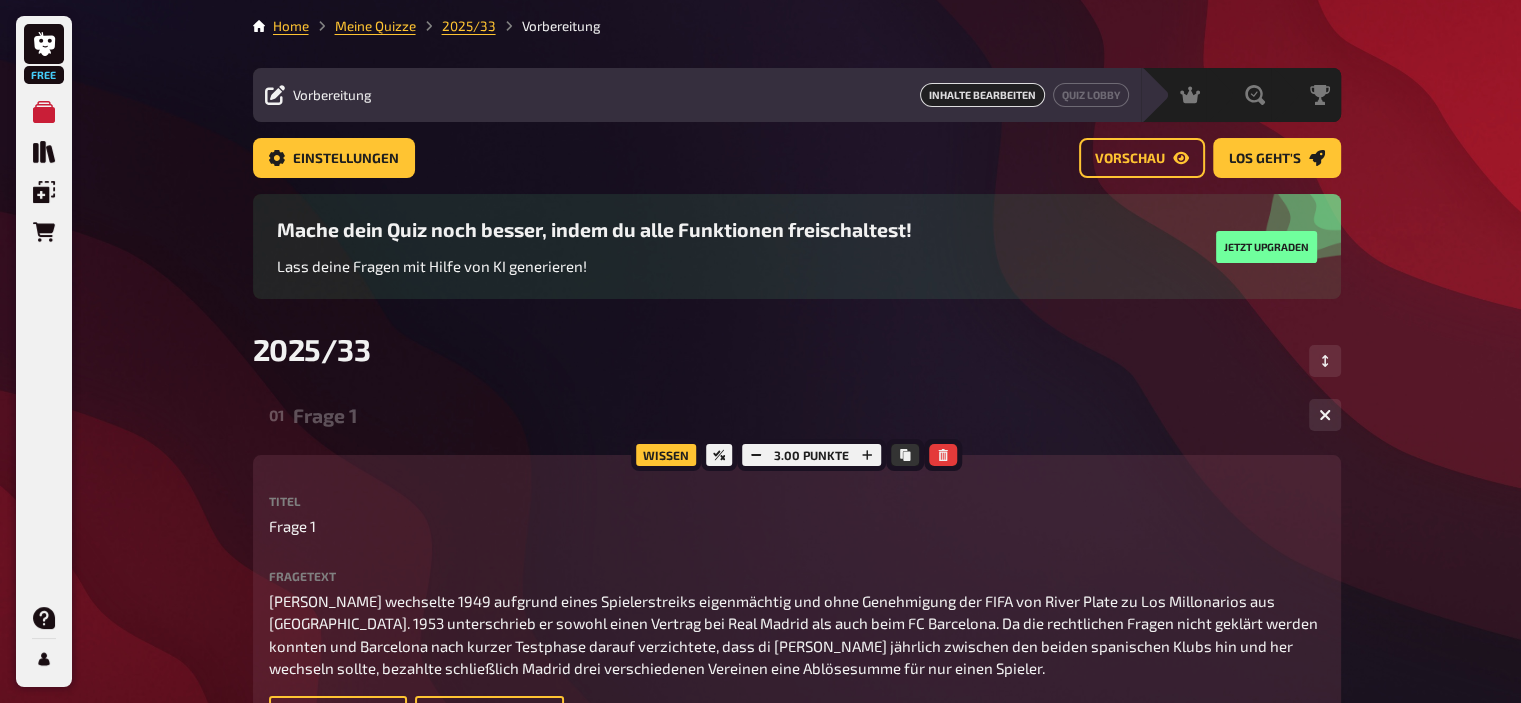 scroll, scrollTop: 96, scrollLeft: 0, axis: vertical 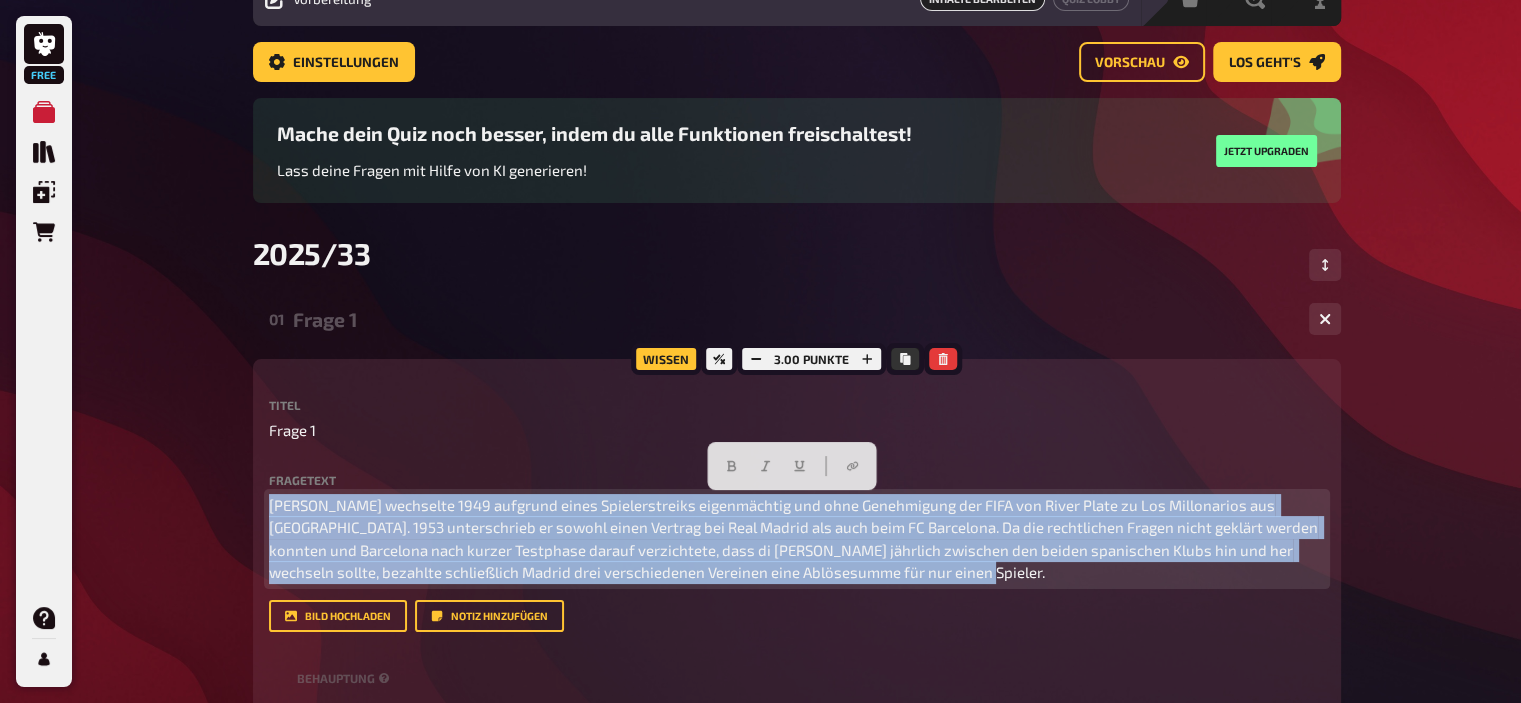 drag, startPoint x: 944, startPoint y: 571, endPoint x: 171, endPoint y: 467, distance: 779.9647 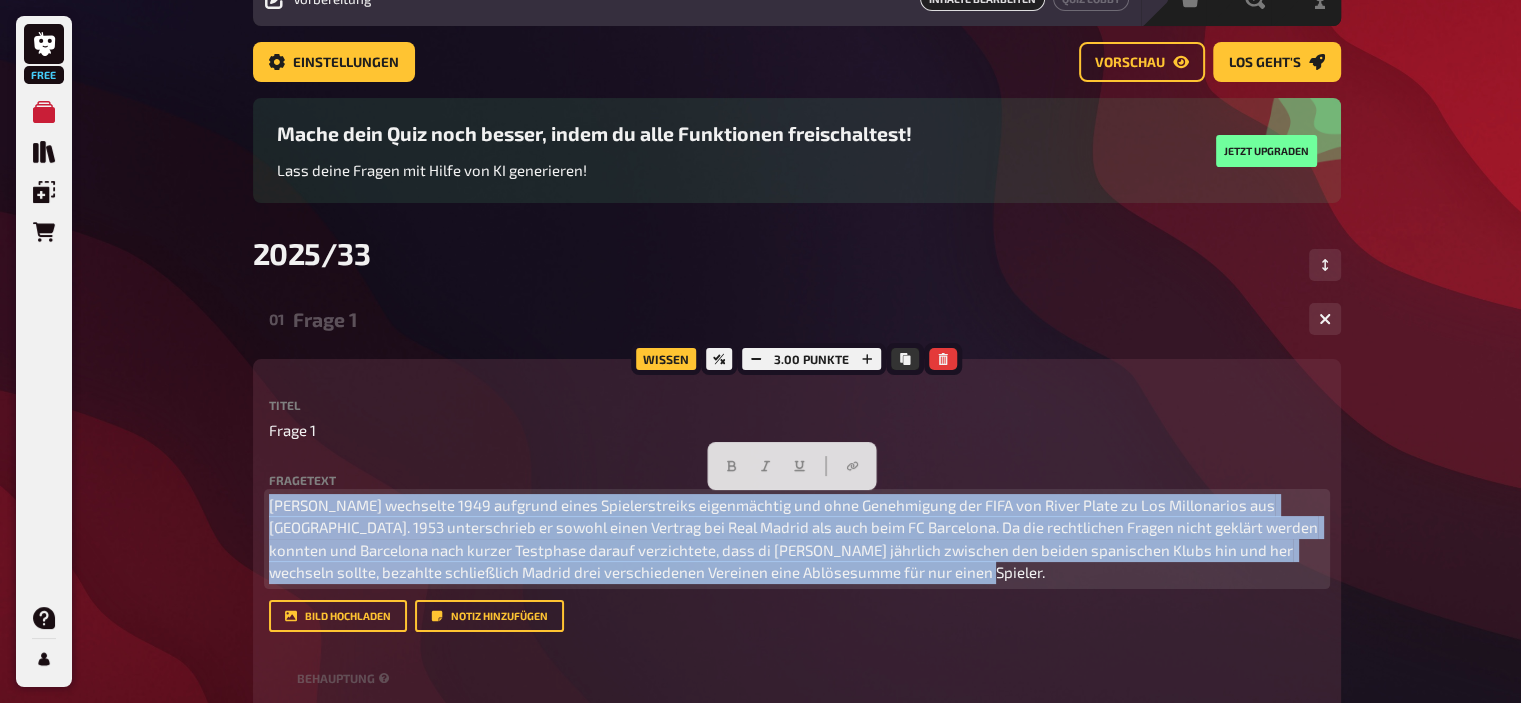 click on "Free Meine Quizze Quiz Sammlung Einblendungen Bestellungen Hilfe Profil Home Meine Quizze 2025/33 Vorbereitung Vorbereitung Inhalte Bearbeiten Quiz Lobby Moderation undefined Auswertung Siegerehrung Einstellungen Vorschau Los geht's Los geht's Mache dein Quiz noch besser, indem du alle Funktionen freischaltest! Lass deine Fragen mit Hilfe von KI generieren! Jetzt upgraden 2025/33 01 Frage 1 1 Wissen 3.00 Punkte Titel Frage 1 Fragetext Alfredo di Stefano wechselte 1949 aufgrund eines Spielerstreiks eigenmächtig und ohne Genehmigung der FIFA von River Plate zu Los Millonarios aus Kolumbien. 1953 unterschrieb er sowohl einen Vertrag bei Real Madrid als auch beim FC Barcelona. Da die rechtlichen Fragen nicht geklärt werden konnten und Barcelona nach kurzer Testphase darauf verzichtete, dass di Stefano jährlich zwischen den beiden spanischen Klubs hin und her wechseln sollte, bezahlte schließlich Madrid drei verschiedenen Vereinen eine Ablösesumme für nur einen Spieler.  Hier hinziehen für Dateiupload     1" at bounding box center [760, 1058] 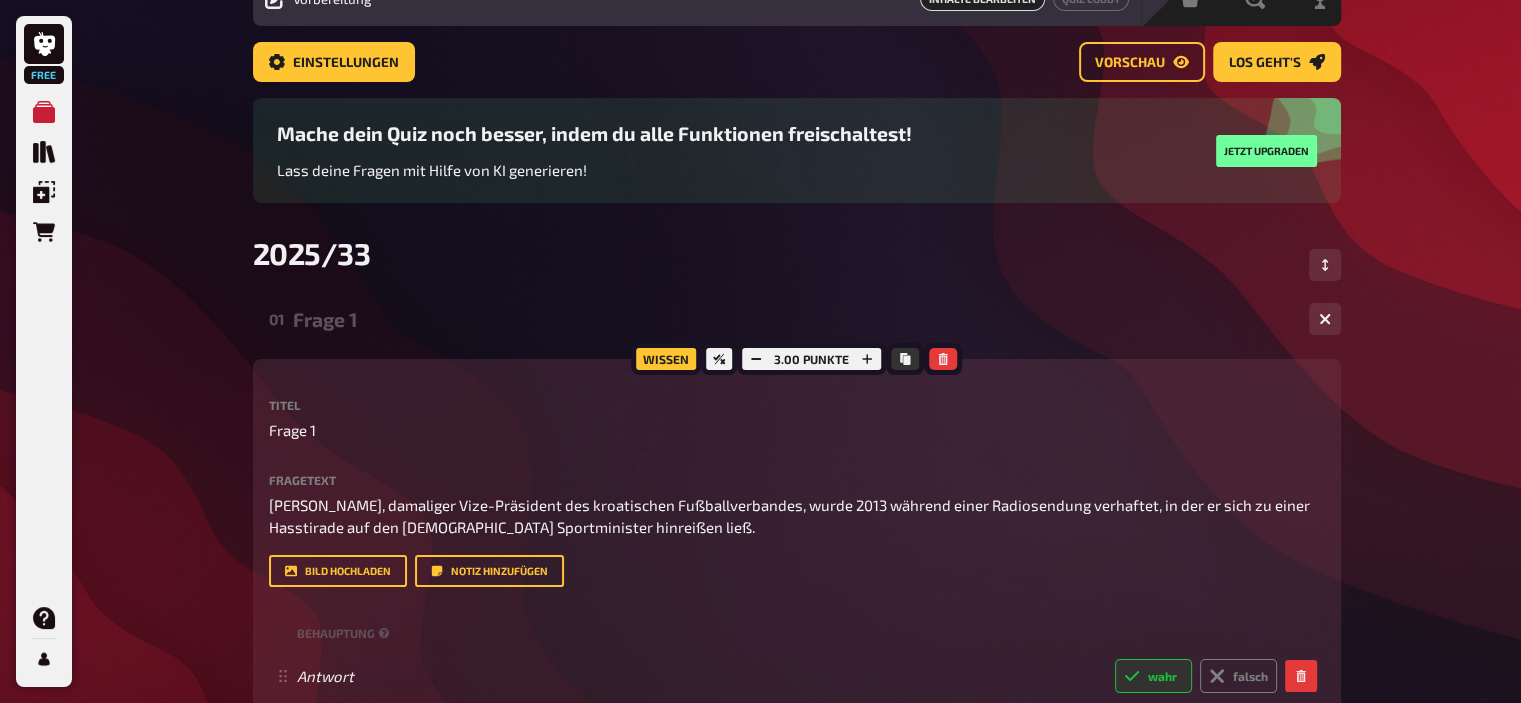 click on "Frage 1" at bounding box center (793, 319) 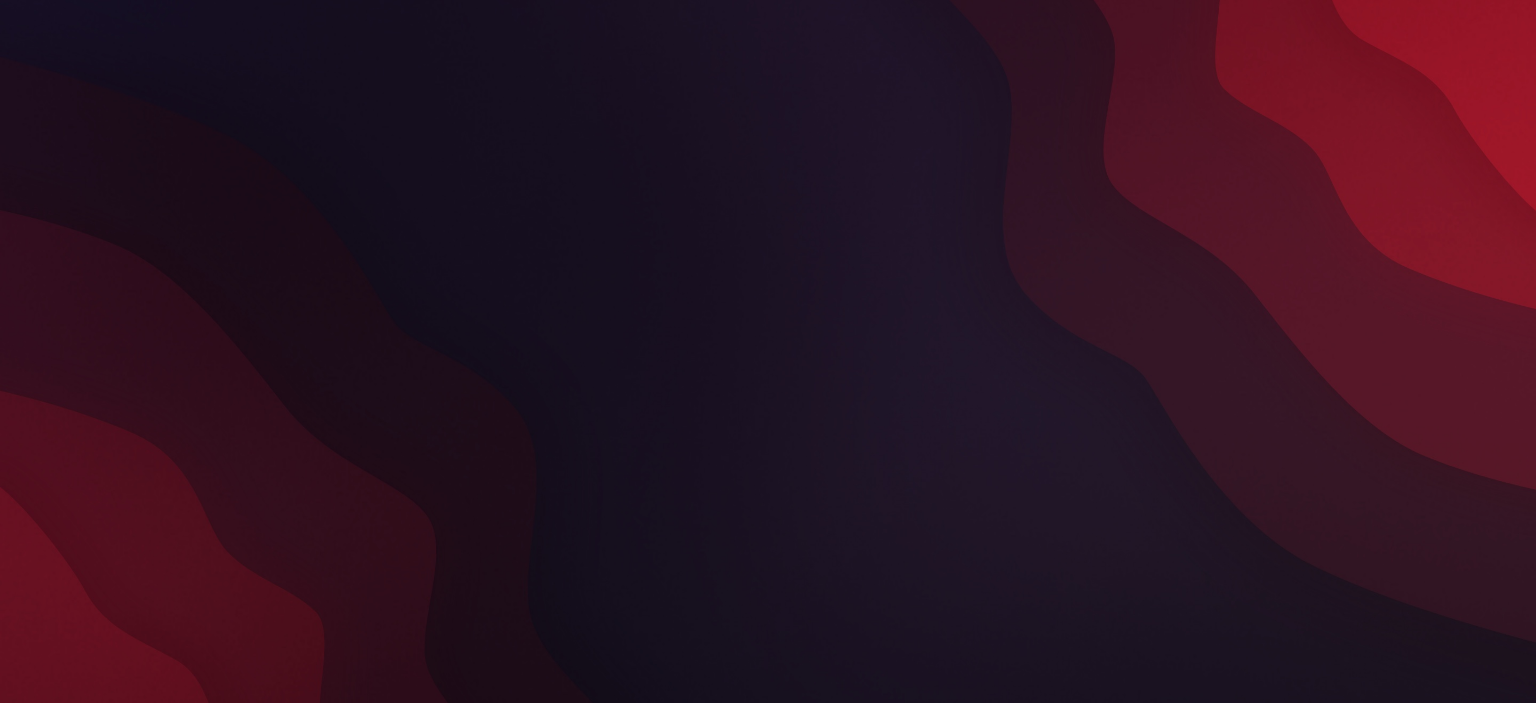 scroll, scrollTop: 0, scrollLeft: 0, axis: both 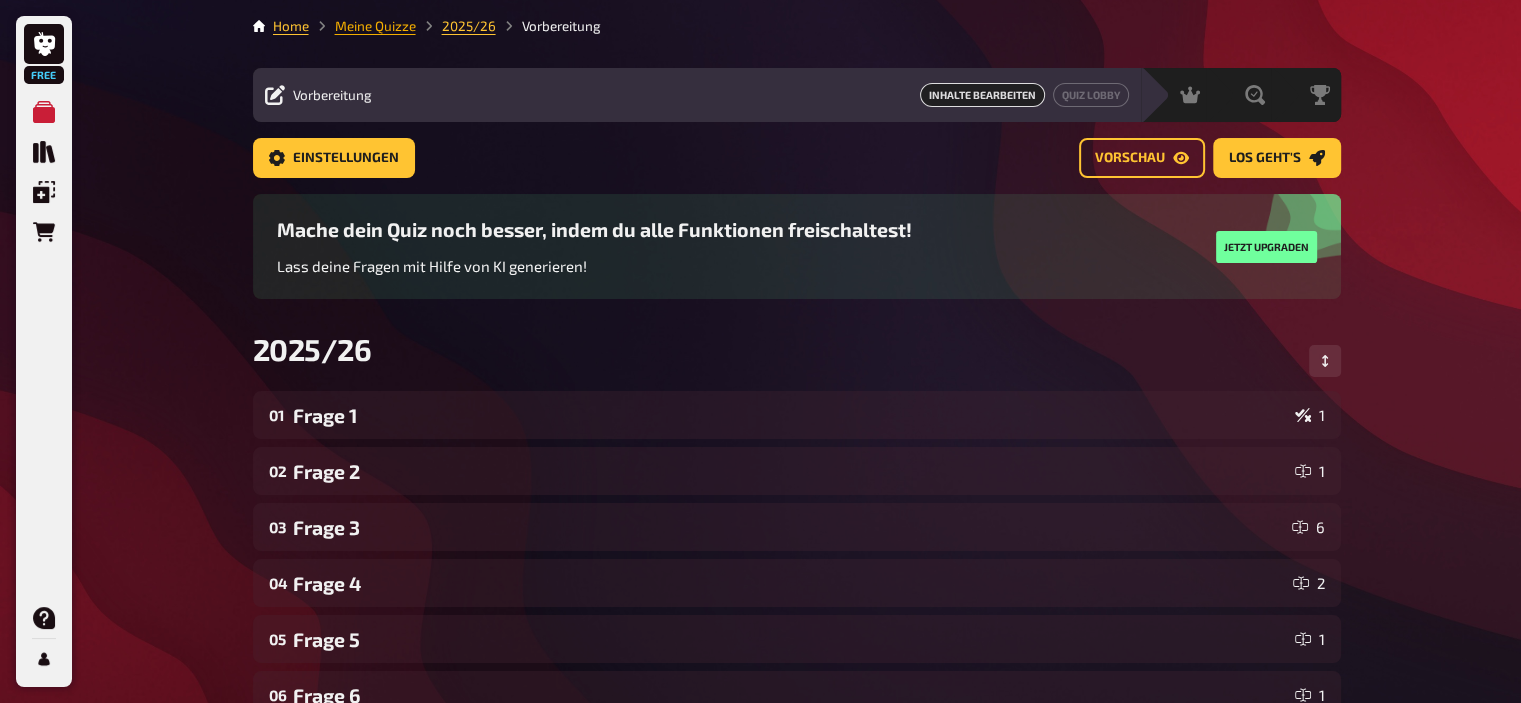 click on "Meine Quizze" at bounding box center (375, 26) 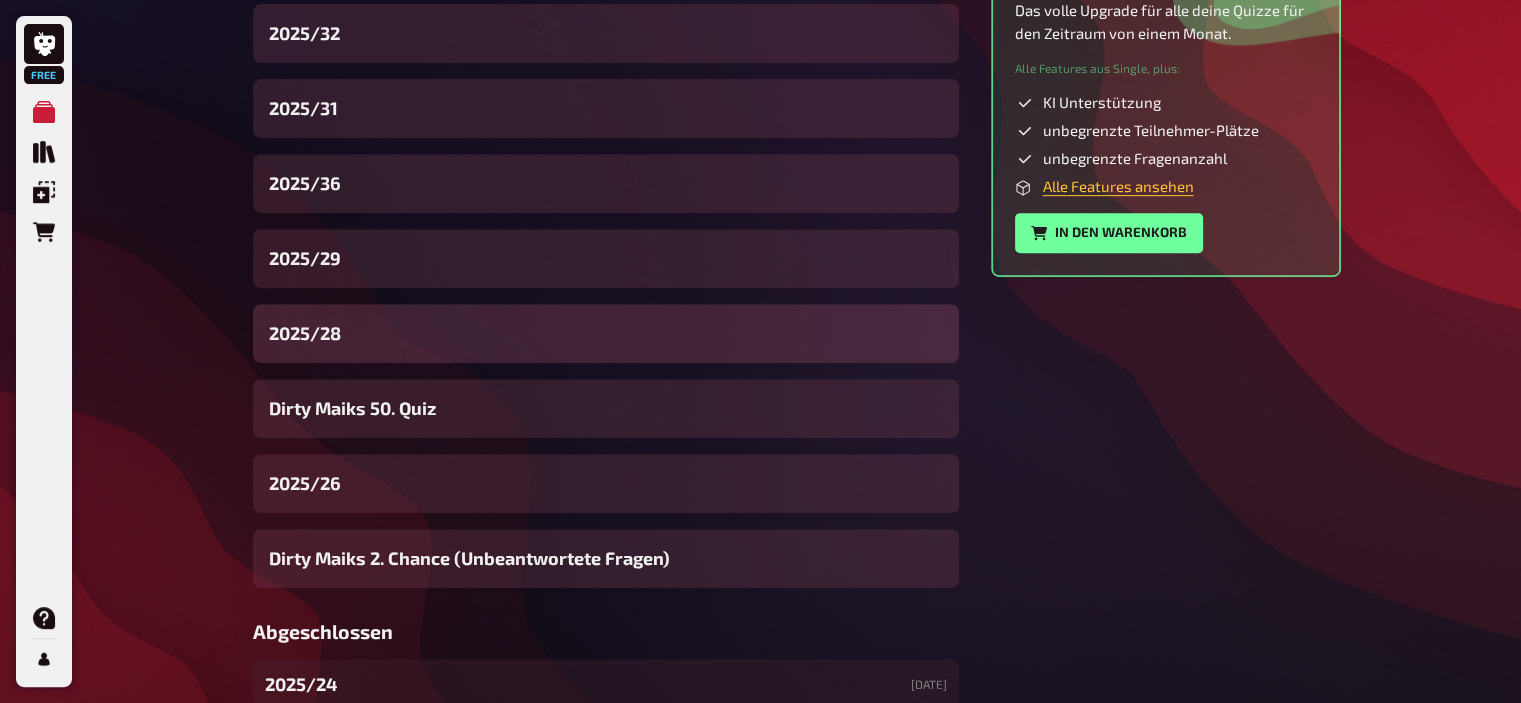 scroll, scrollTop: 824, scrollLeft: 0, axis: vertical 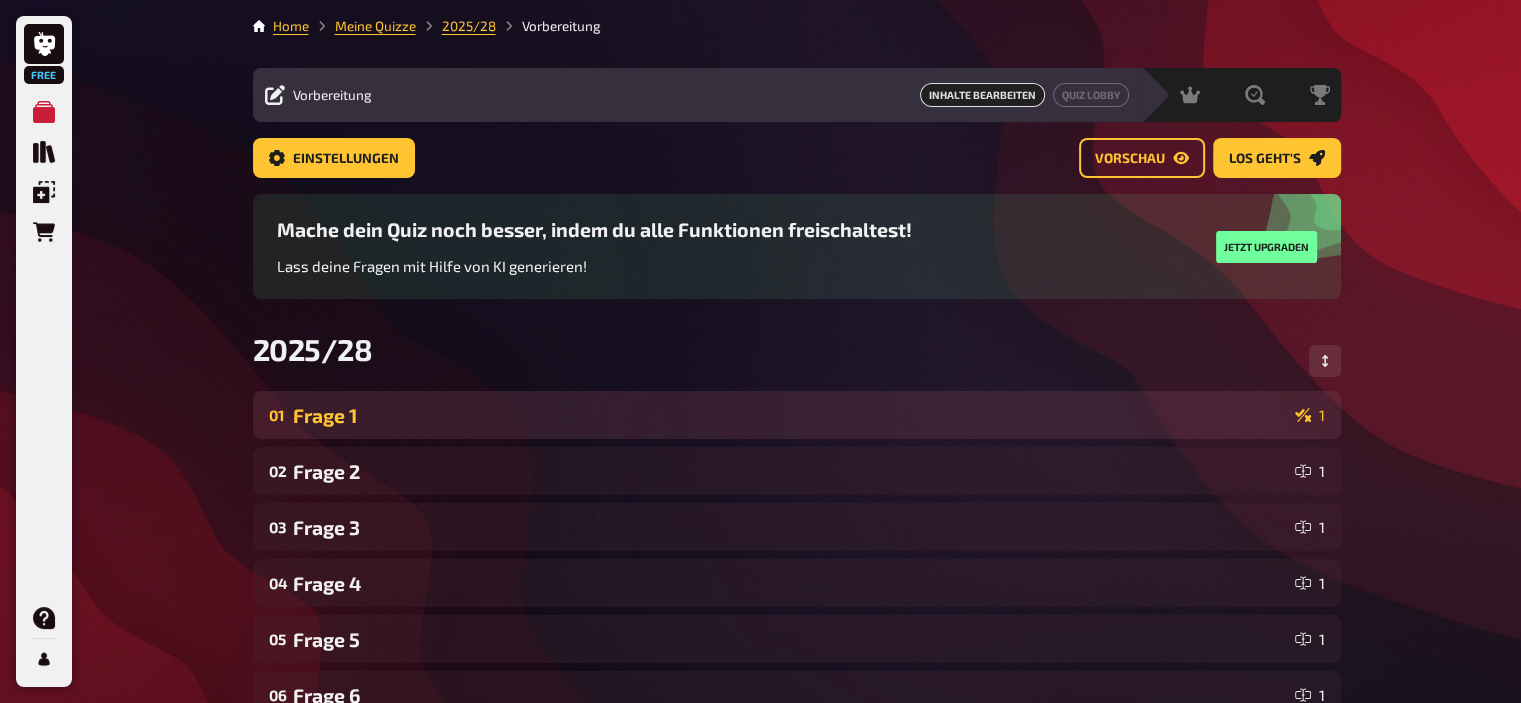 click on "Frage 1" at bounding box center (790, 415) 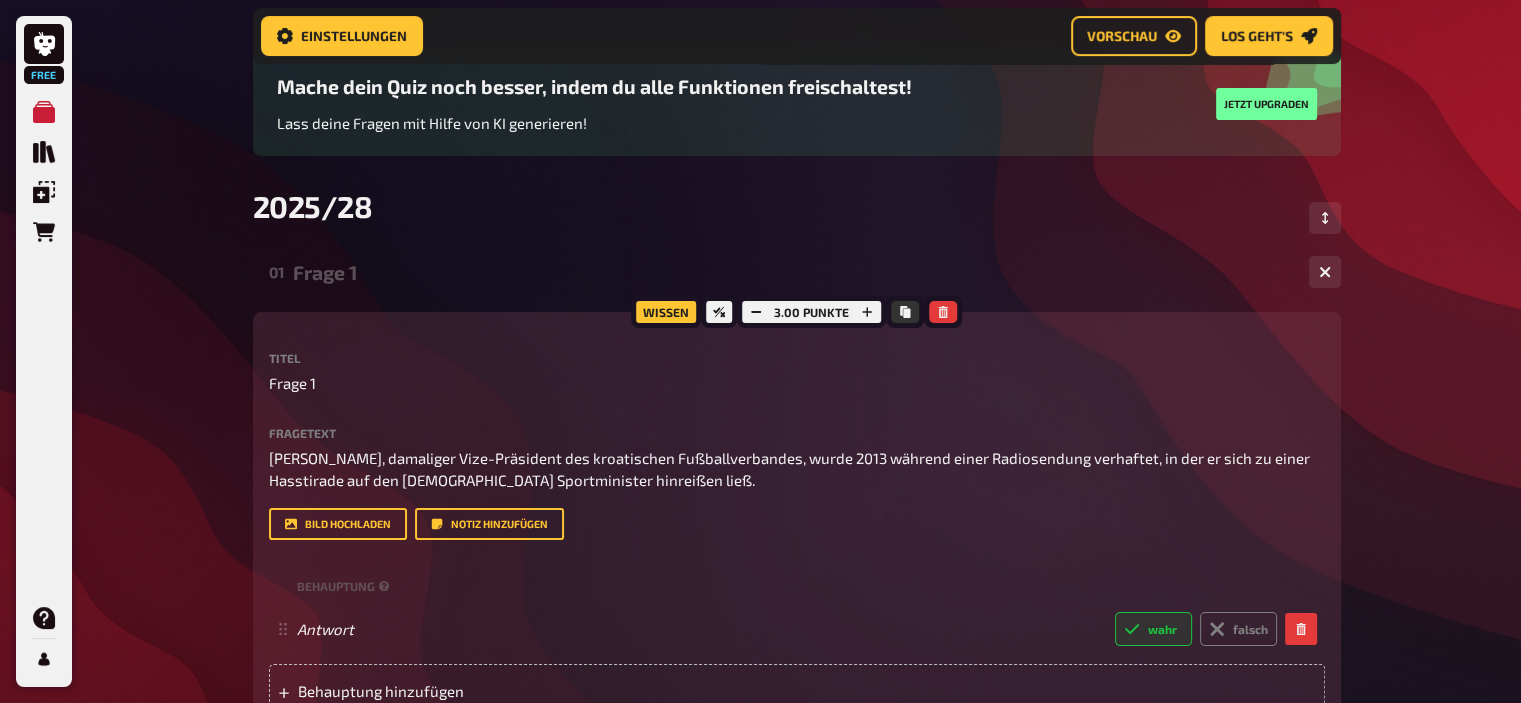 scroll, scrollTop: 160, scrollLeft: 0, axis: vertical 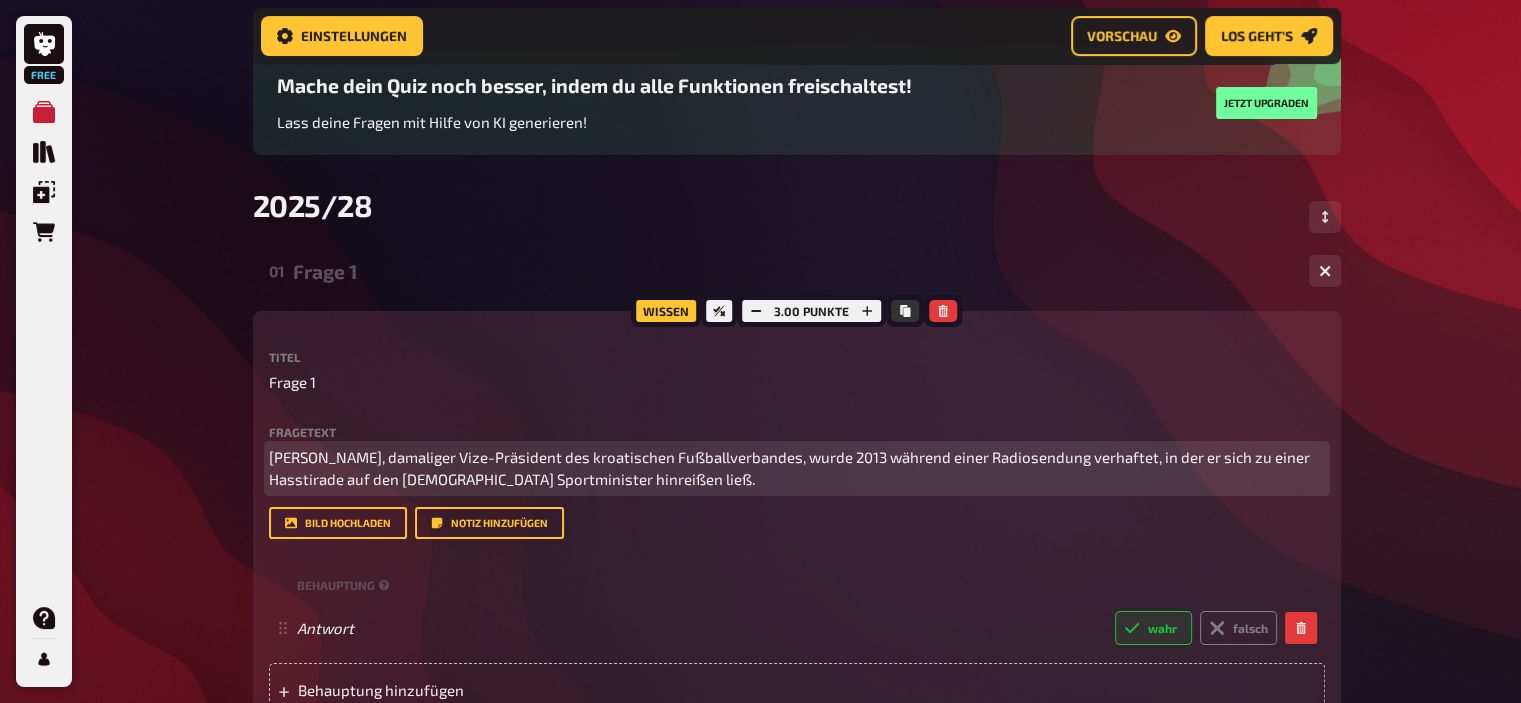 click on "Zdravko Mamić, damaliger Vize-Präsident des kroatischen Fußballverbandes, wurde 2013 während einer Radiosendung verhaftet, in der er sich zu einer Hasstirade auf den kroatischen Sportminister hinreißen ließ." at bounding box center [797, 468] 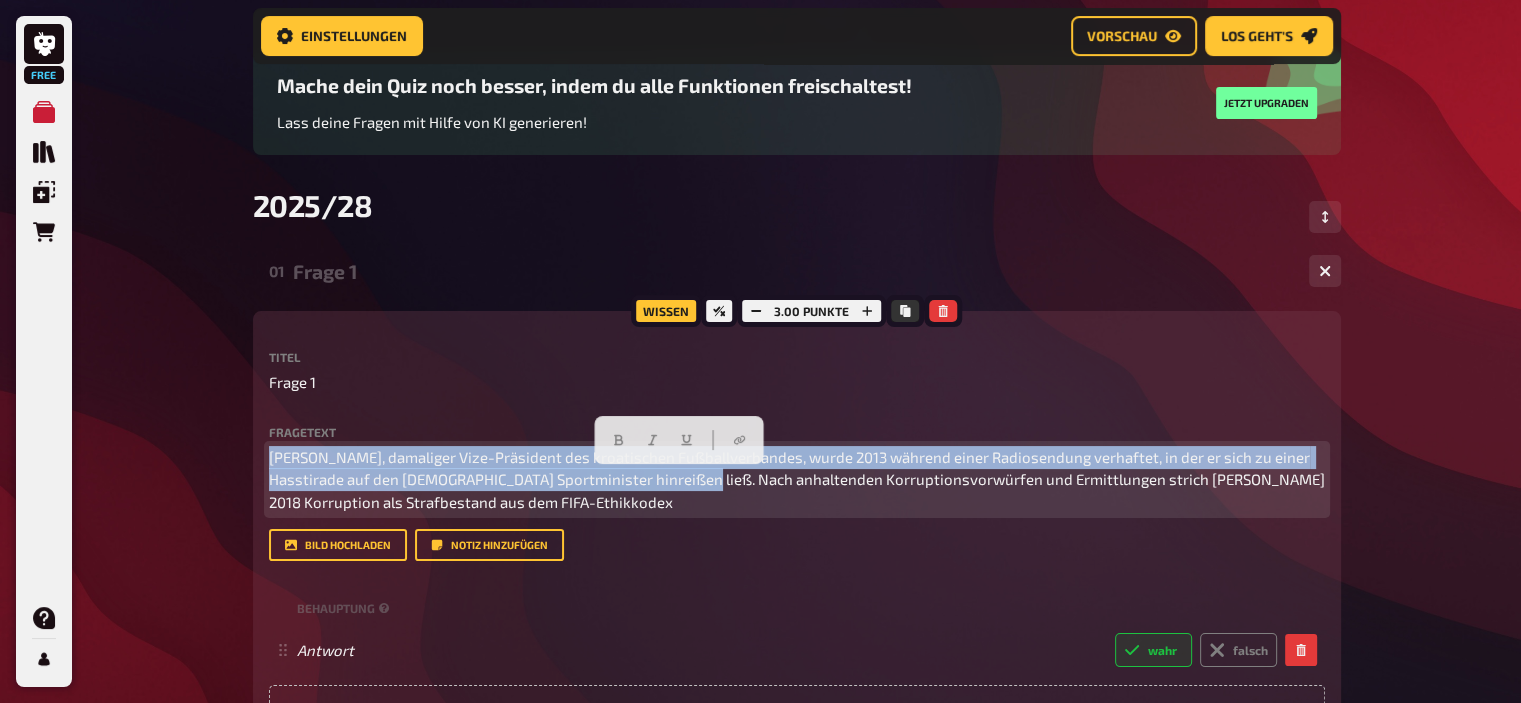 drag, startPoint x: 684, startPoint y: 482, endPoint x: 154, endPoint y: 383, distance: 539.16693 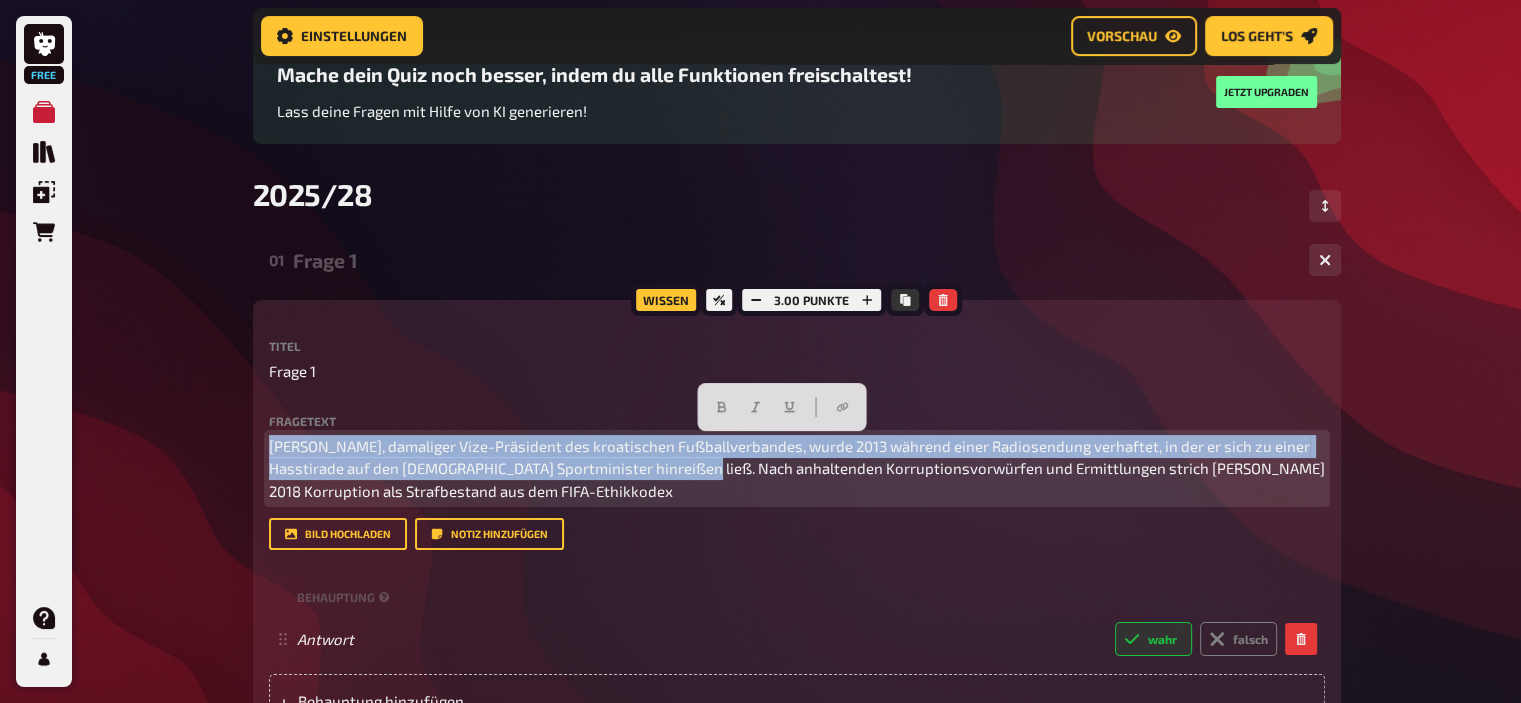scroll, scrollTop: 176, scrollLeft: 0, axis: vertical 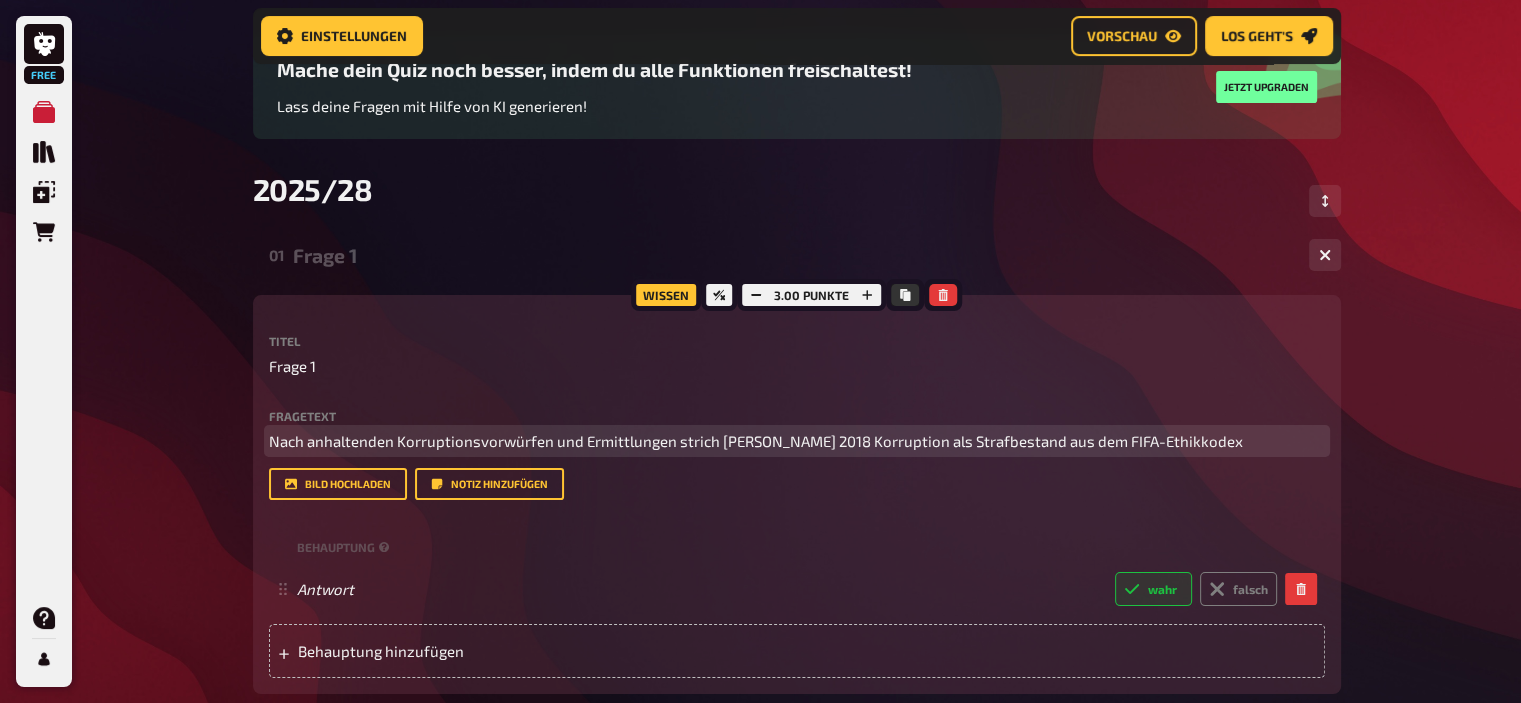 click on "Nach anhaltenden Korruptionsvorwürfen und Ermittlungen strich [PERSON_NAME] 2018 Korruption als Strafbestand aus dem FIFA-Ethikkodex" at bounding box center (797, 441) 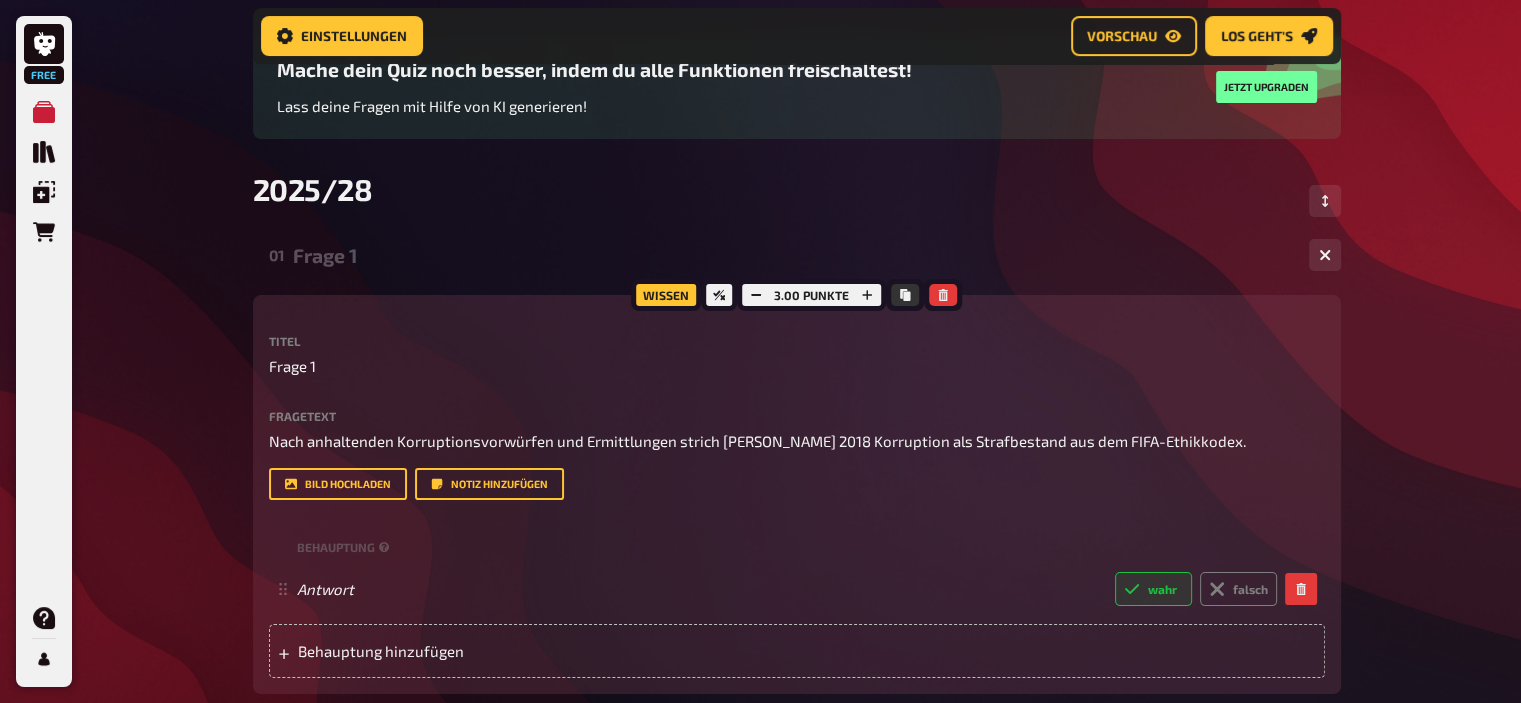 click on "Frage 1" at bounding box center (793, 255) 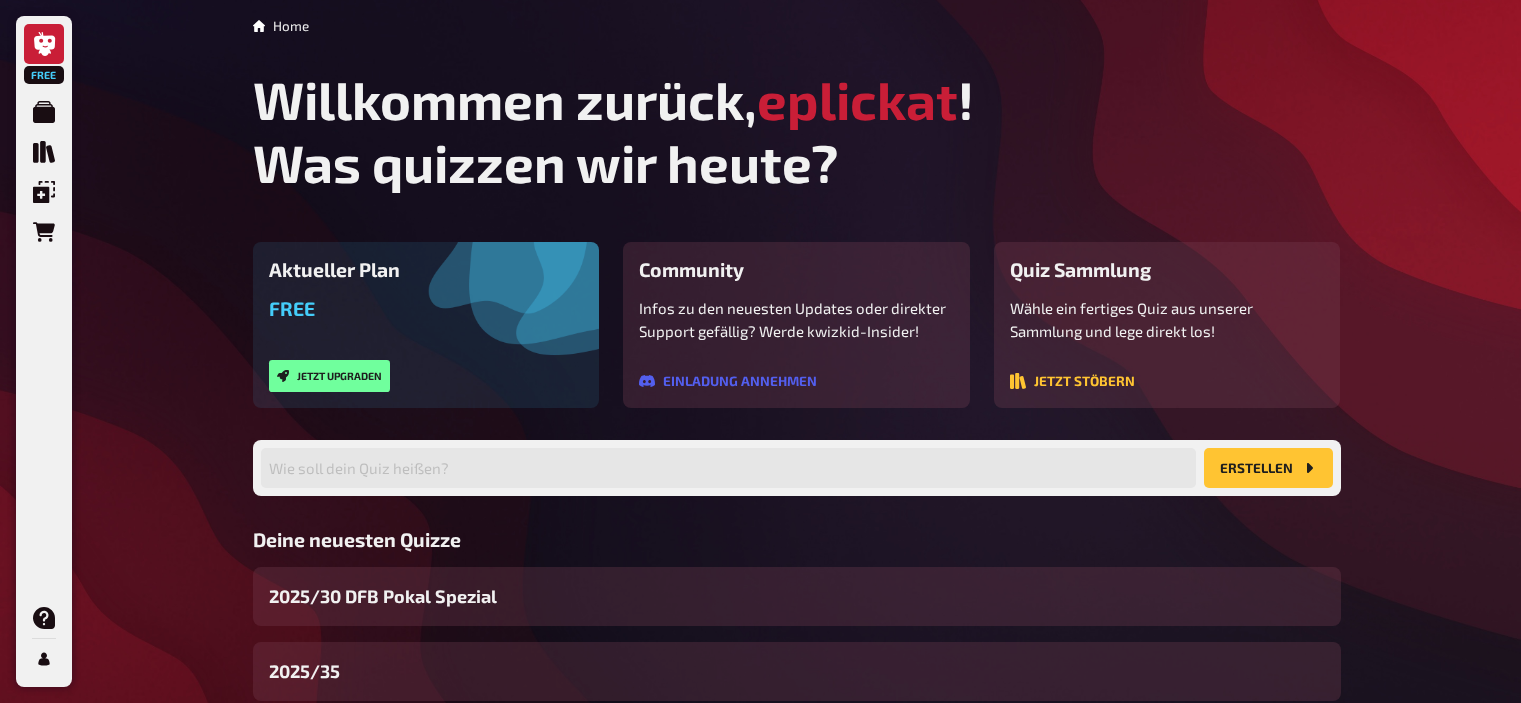 scroll, scrollTop: 0, scrollLeft: 0, axis: both 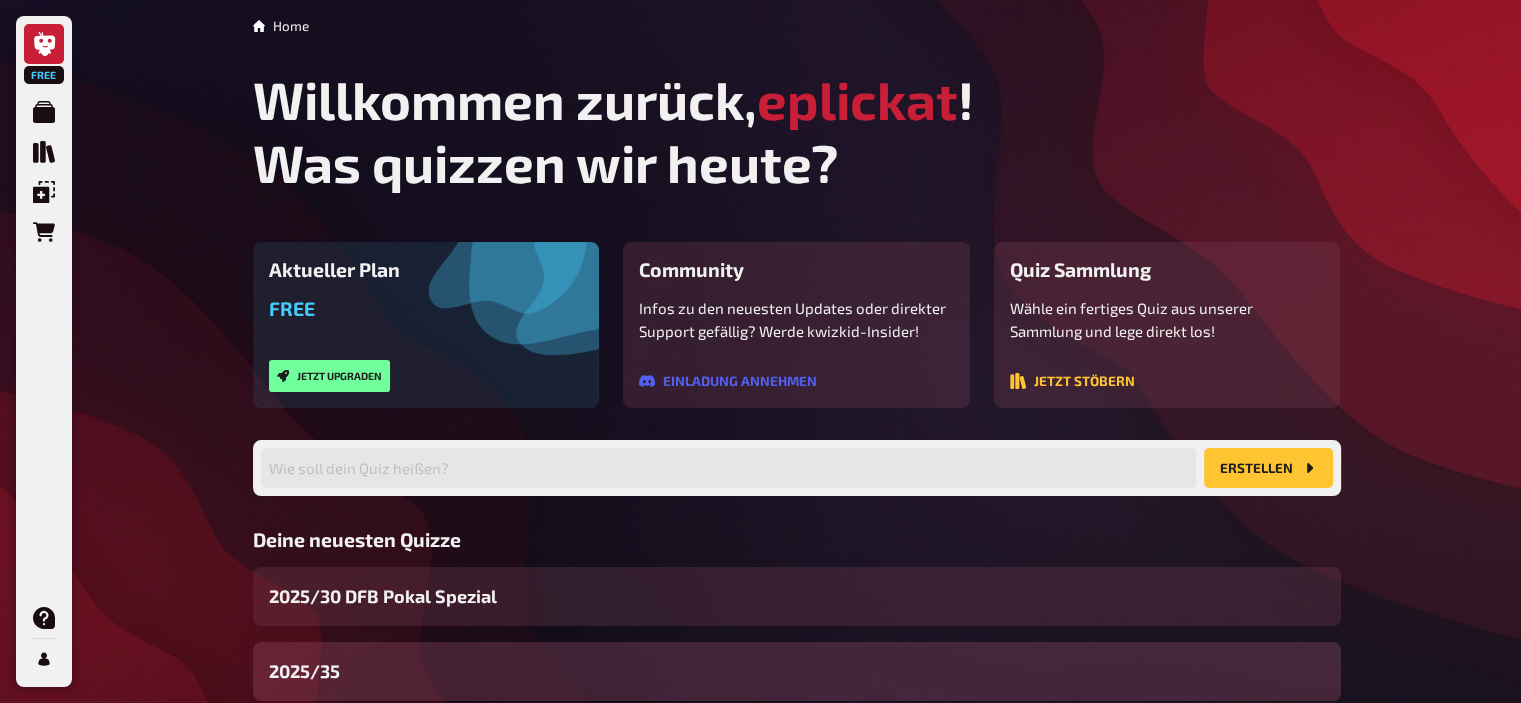 click on "2025/35" at bounding box center [797, 671] 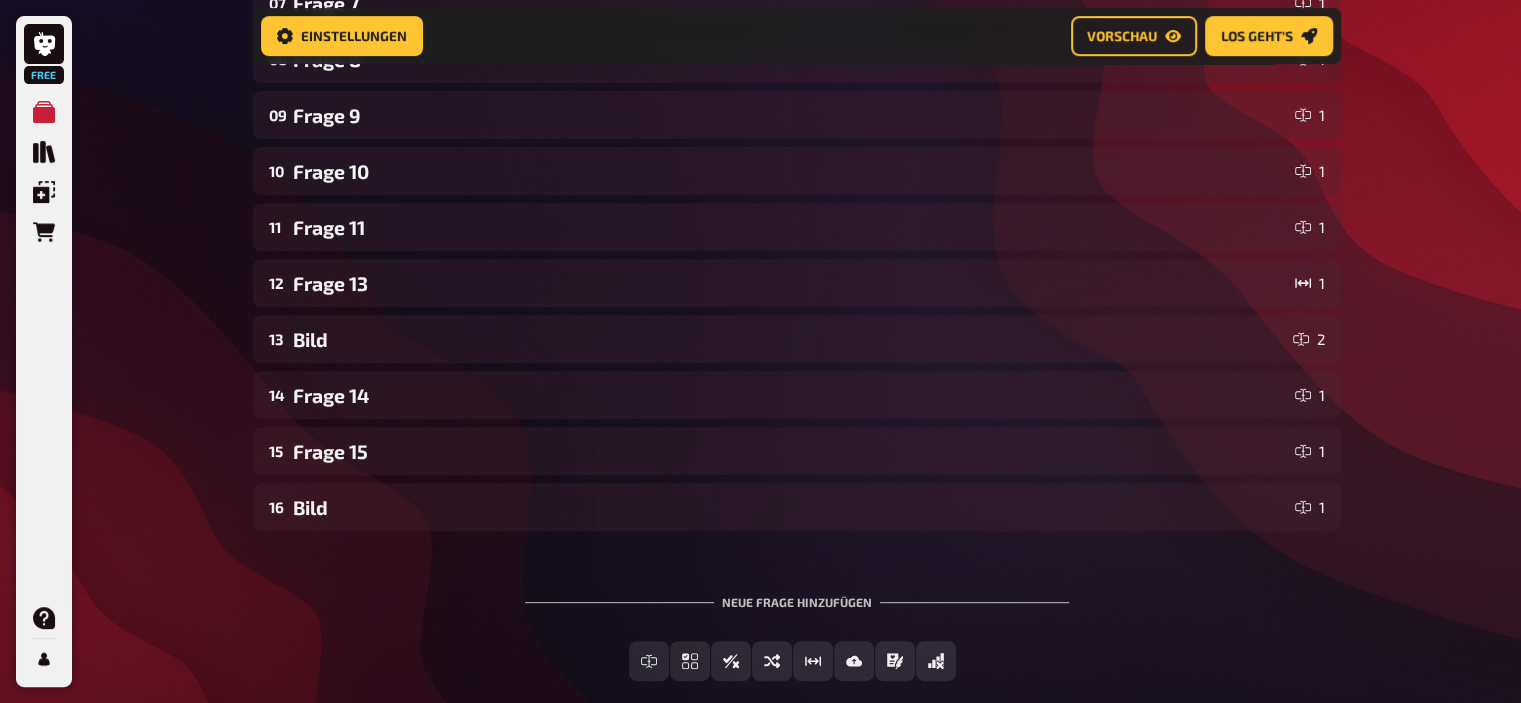 scroll, scrollTop: 764, scrollLeft: 0, axis: vertical 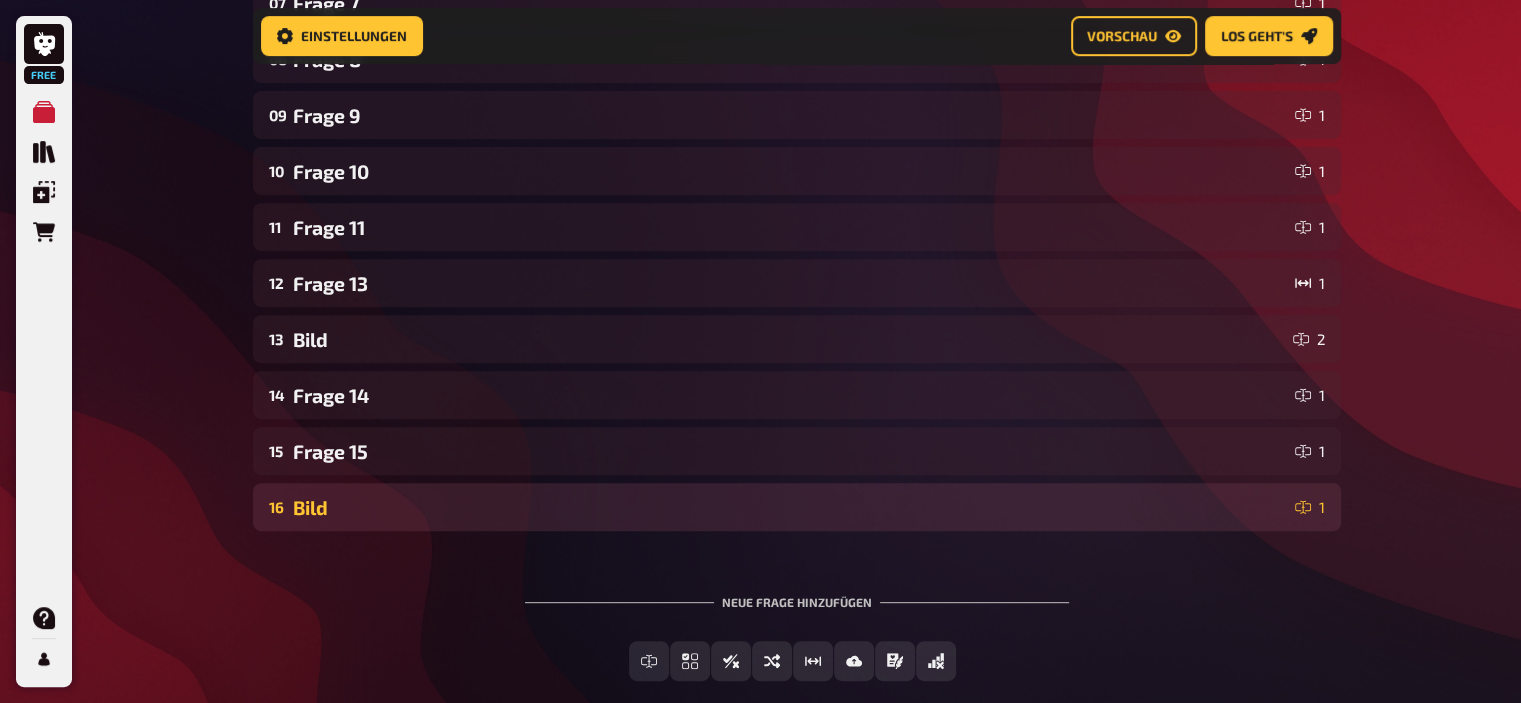 click on "Bild" at bounding box center (790, 507) 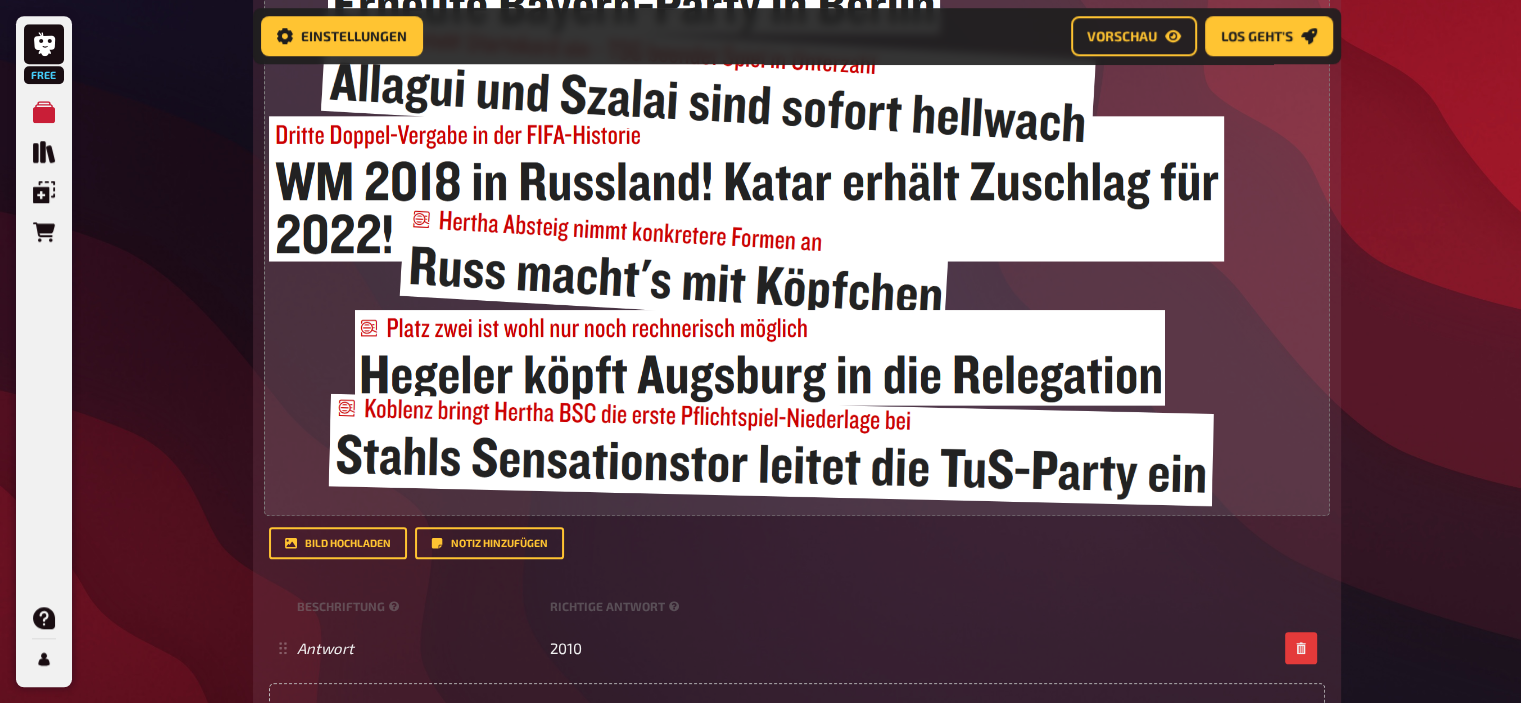 scroll, scrollTop: 1540, scrollLeft: 0, axis: vertical 